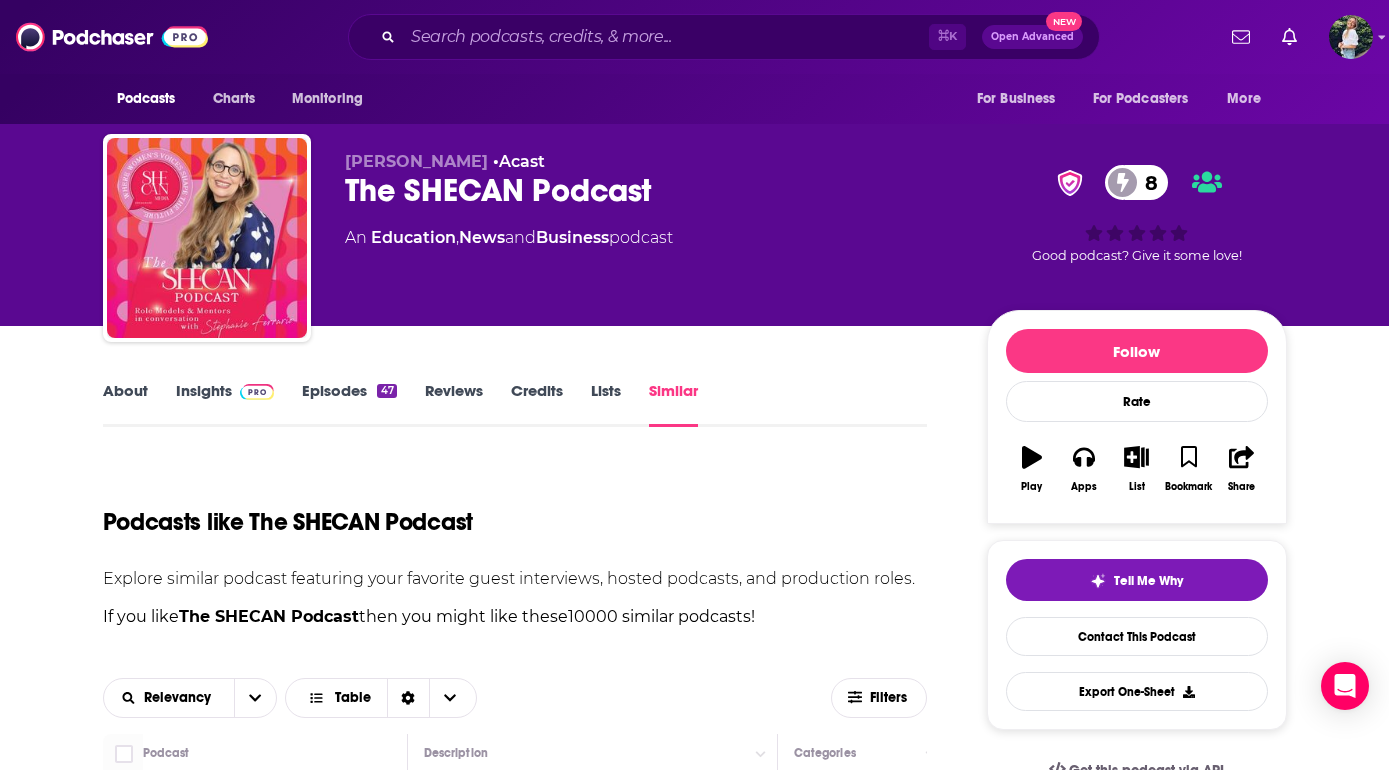 scroll, scrollTop: 1487, scrollLeft: 0, axis: vertical 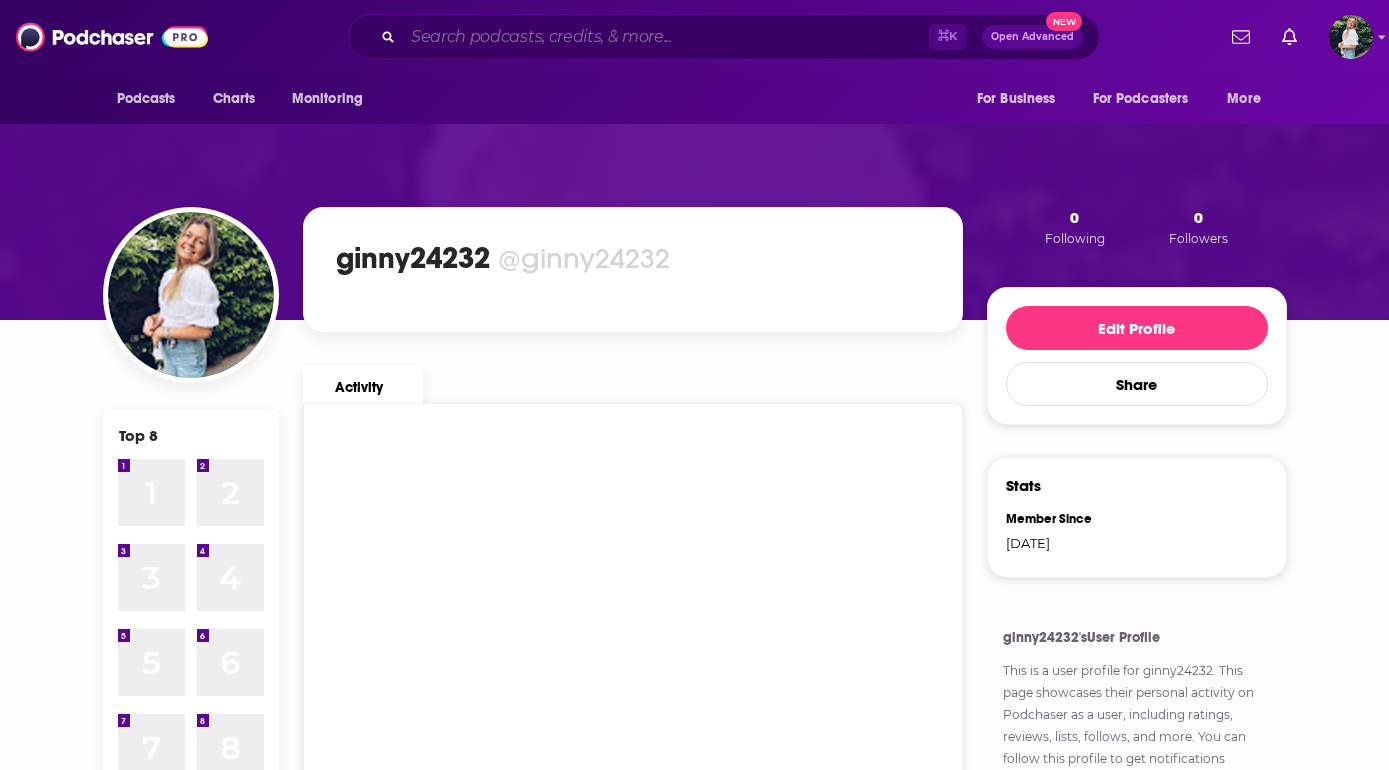 click at bounding box center [666, 37] 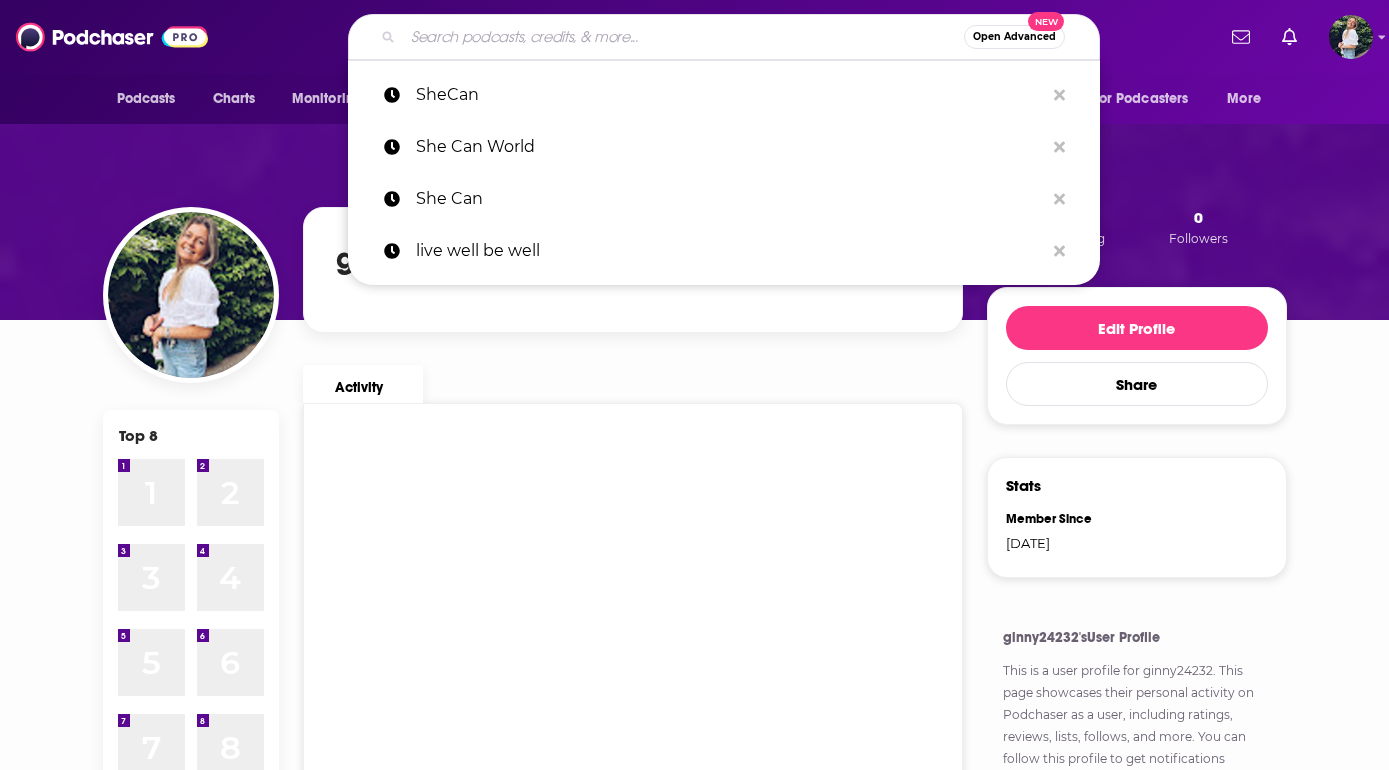 paste on "From Pot to Popular" 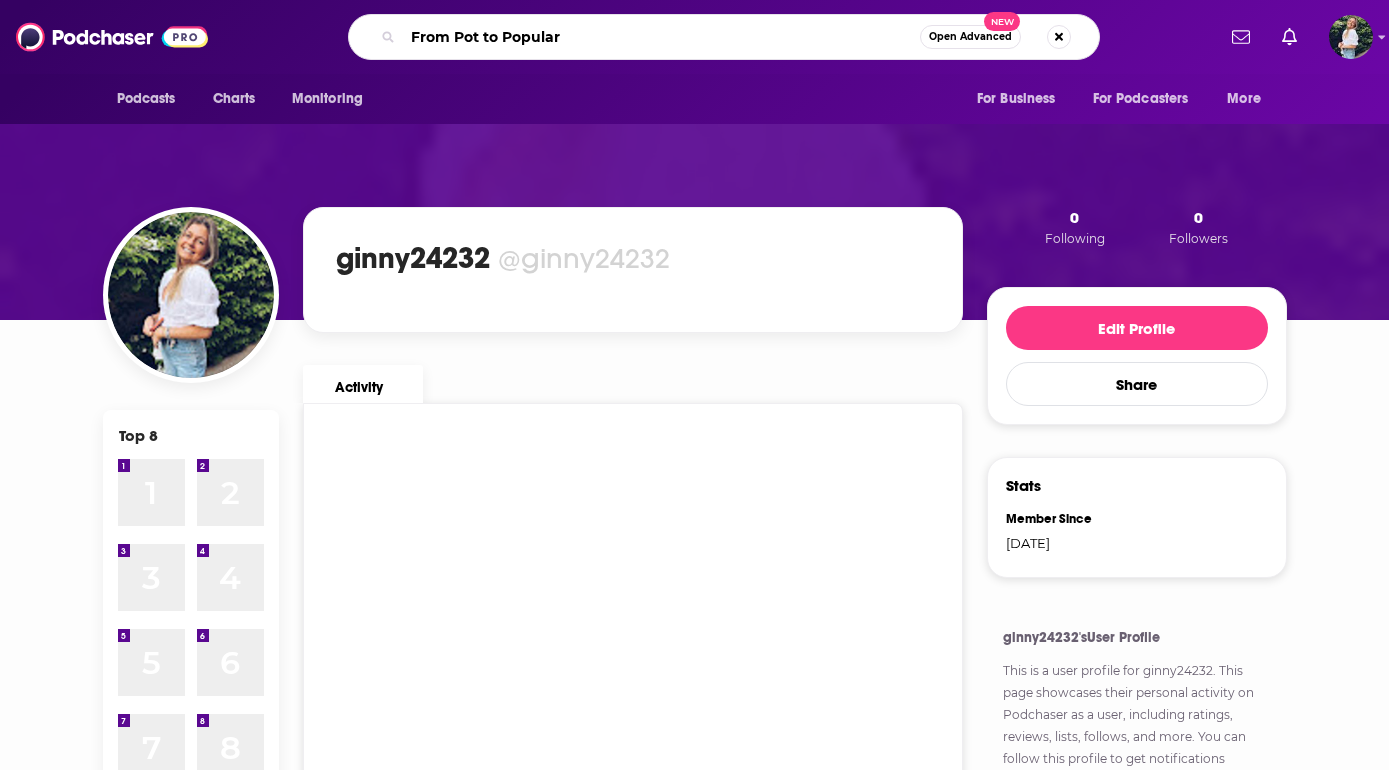 type on "From Pot to Popular" 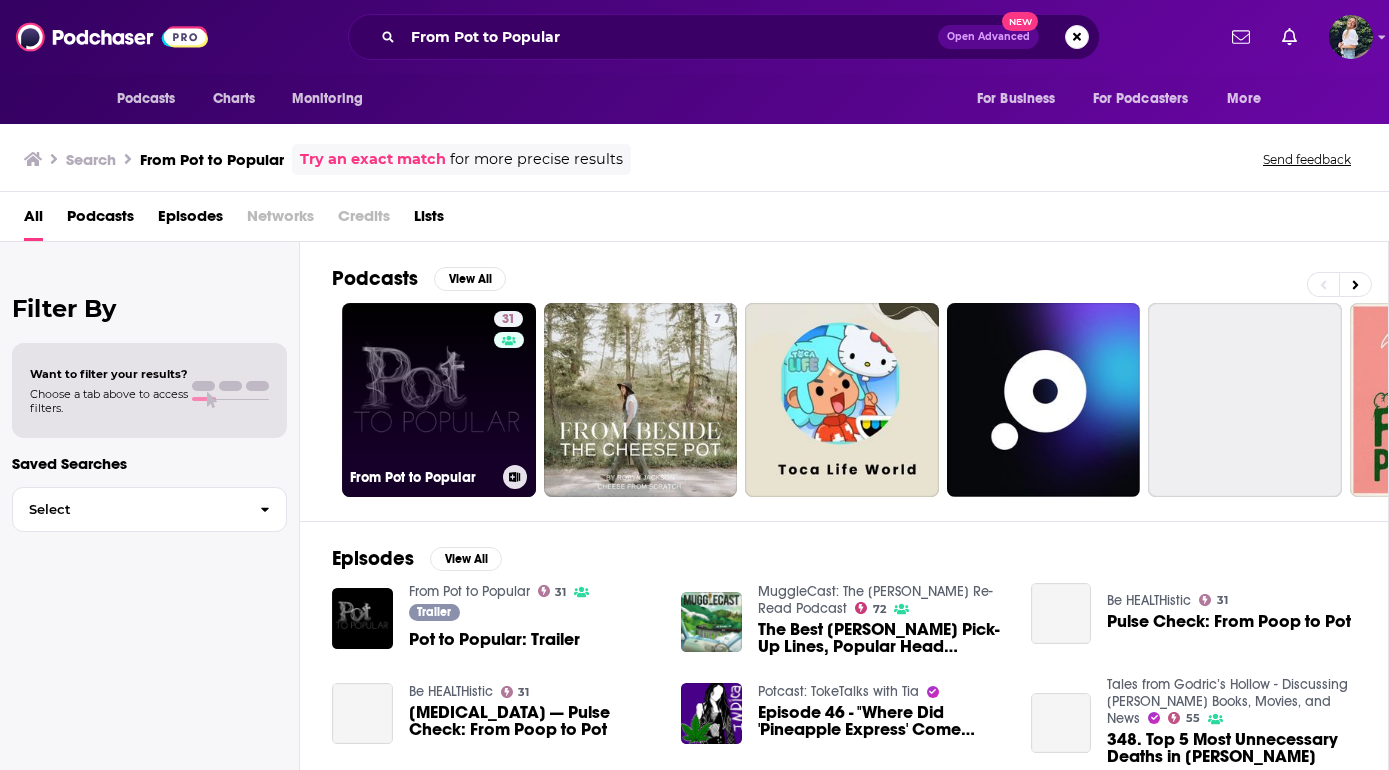 click on "31 From Pot to Popular" at bounding box center [439, 400] 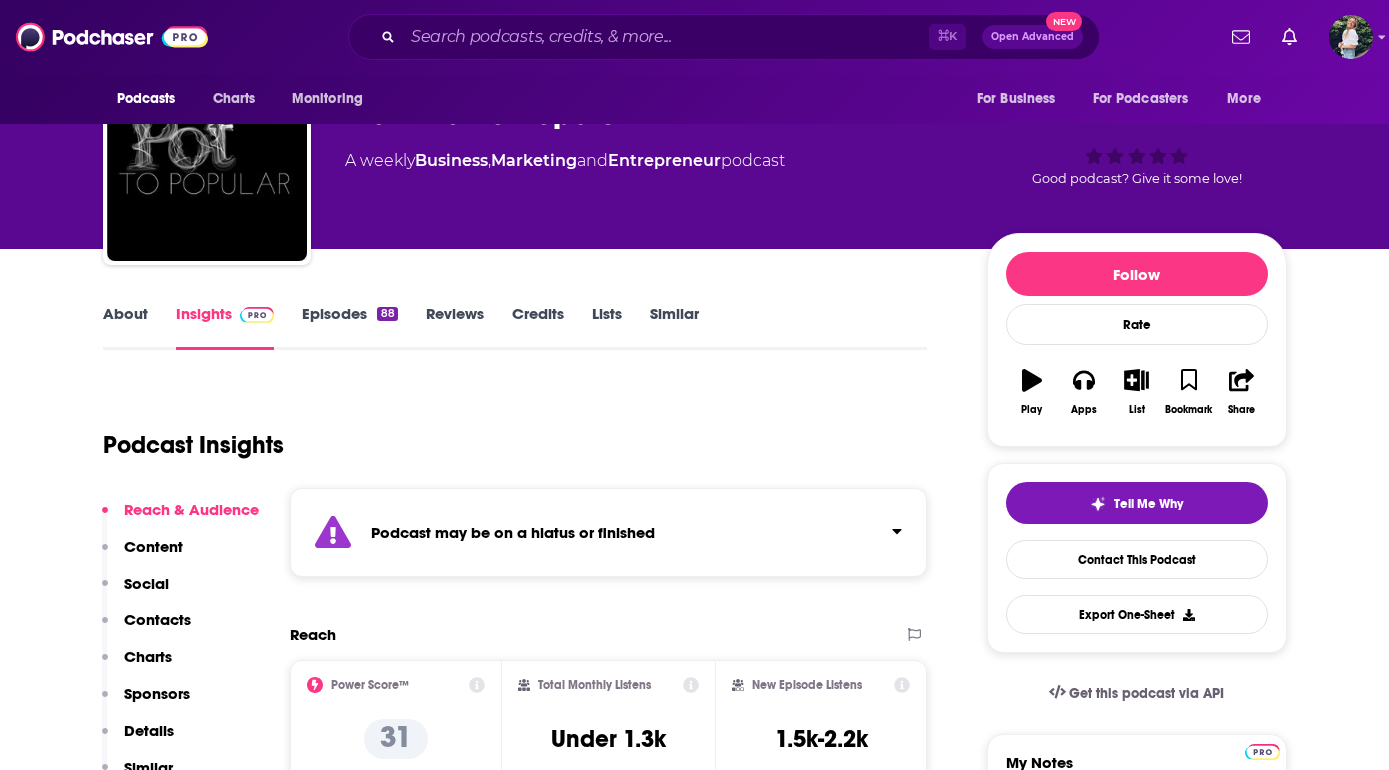 scroll, scrollTop: 0, scrollLeft: 0, axis: both 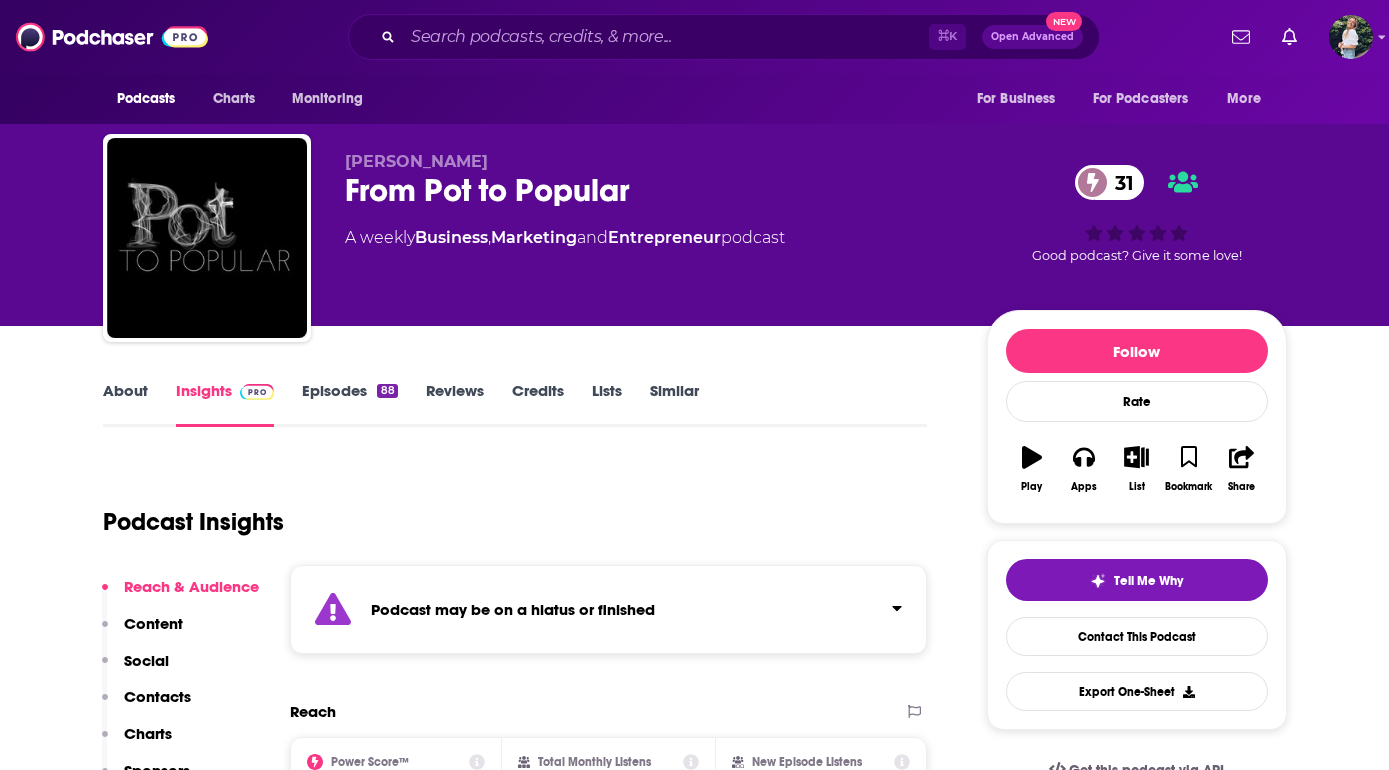 click on "Similar" at bounding box center [674, 404] 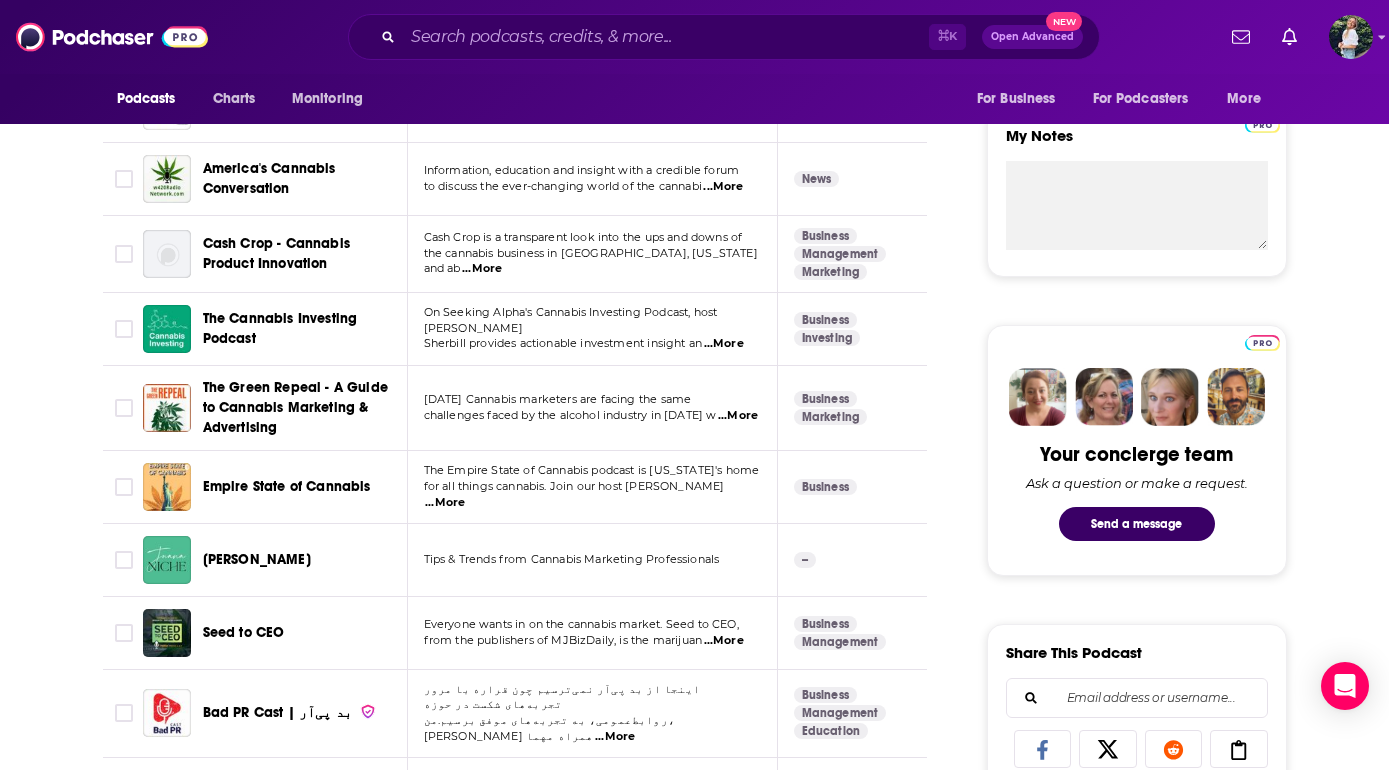 scroll, scrollTop: 702, scrollLeft: 0, axis: vertical 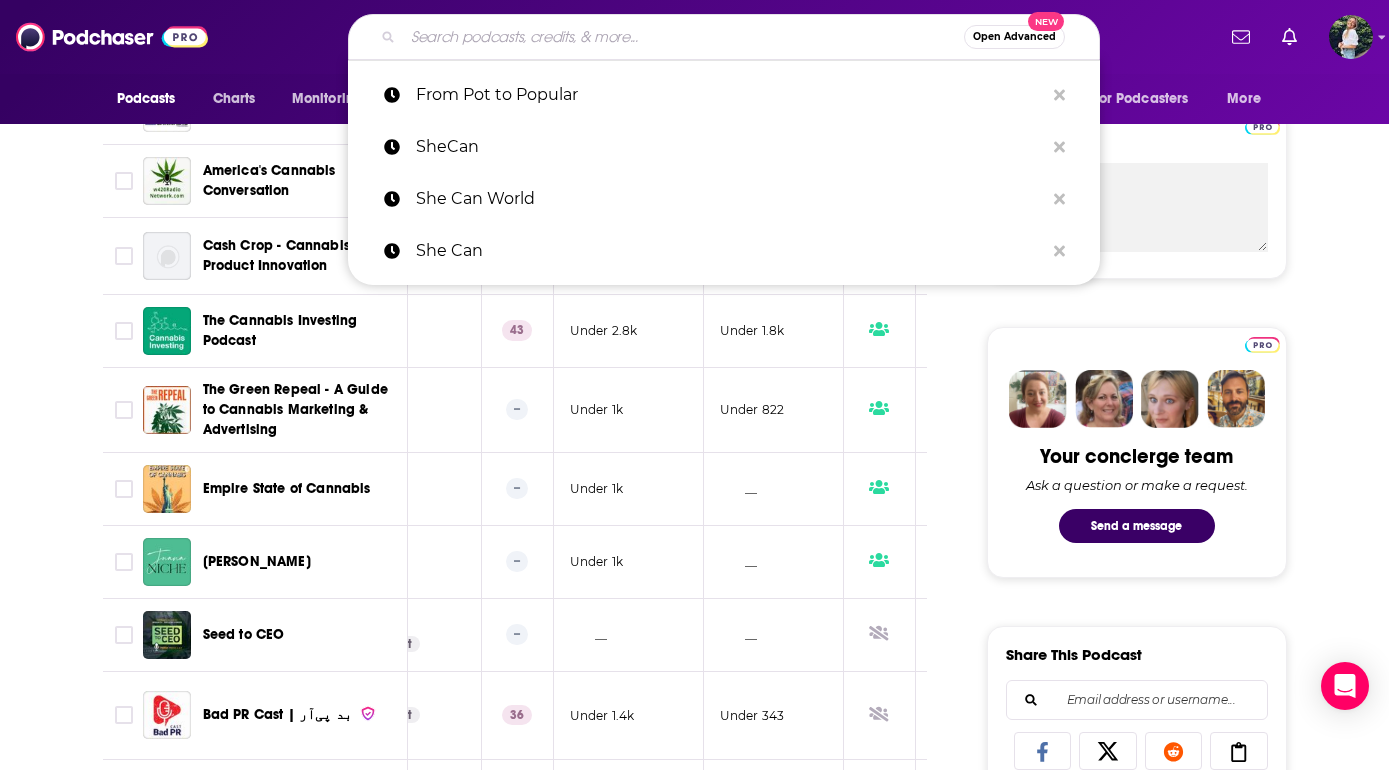click at bounding box center [683, 37] 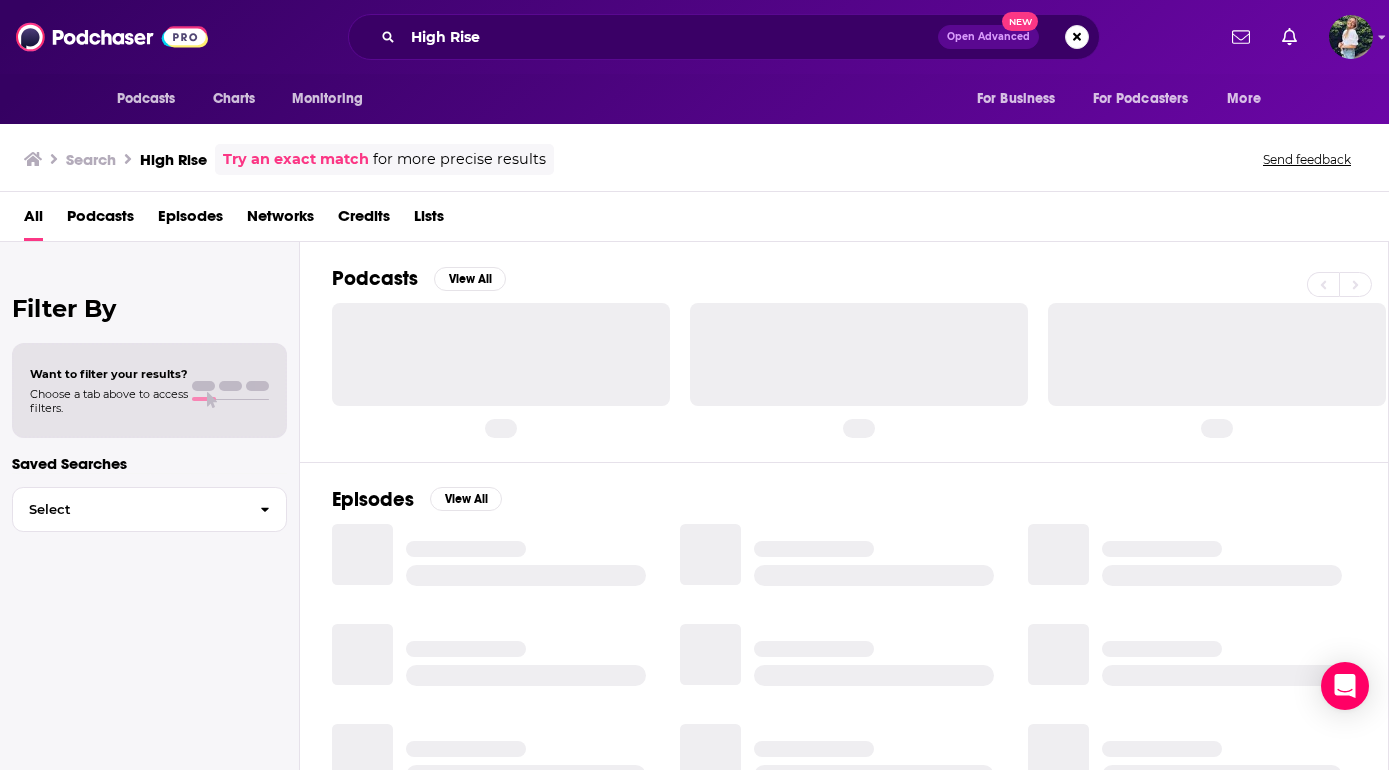 scroll, scrollTop: 0, scrollLeft: 0, axis: both 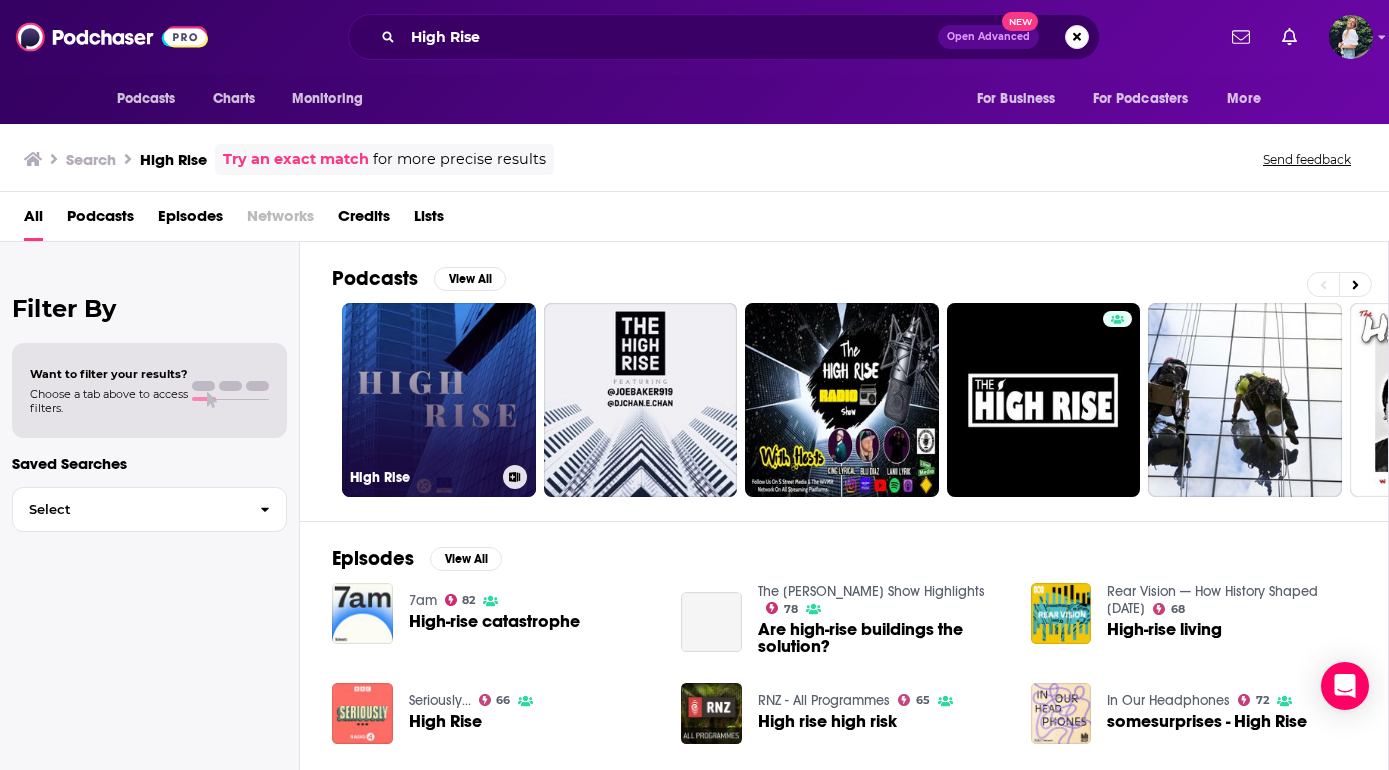 click on "High Rise" at bounding box center [439, 400] 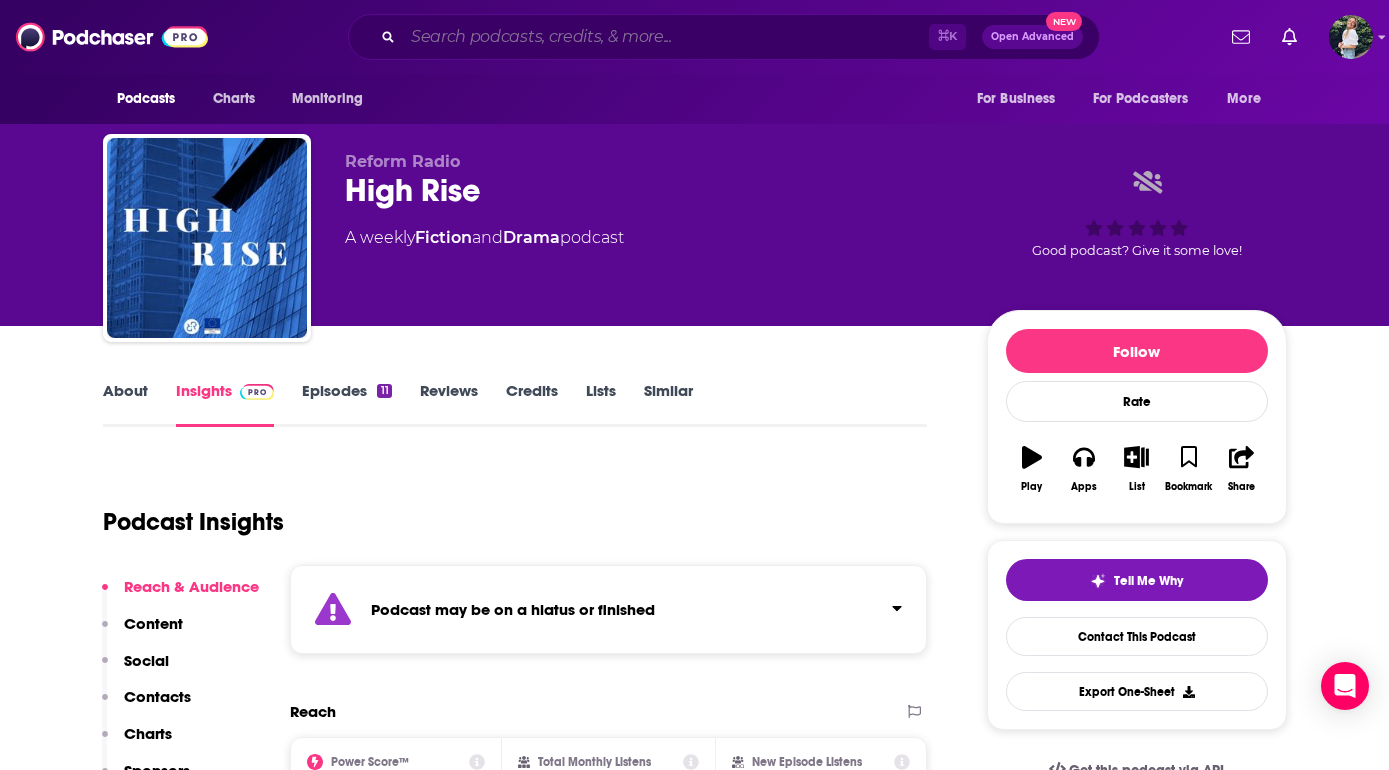 click at bounding box center (666, 37) 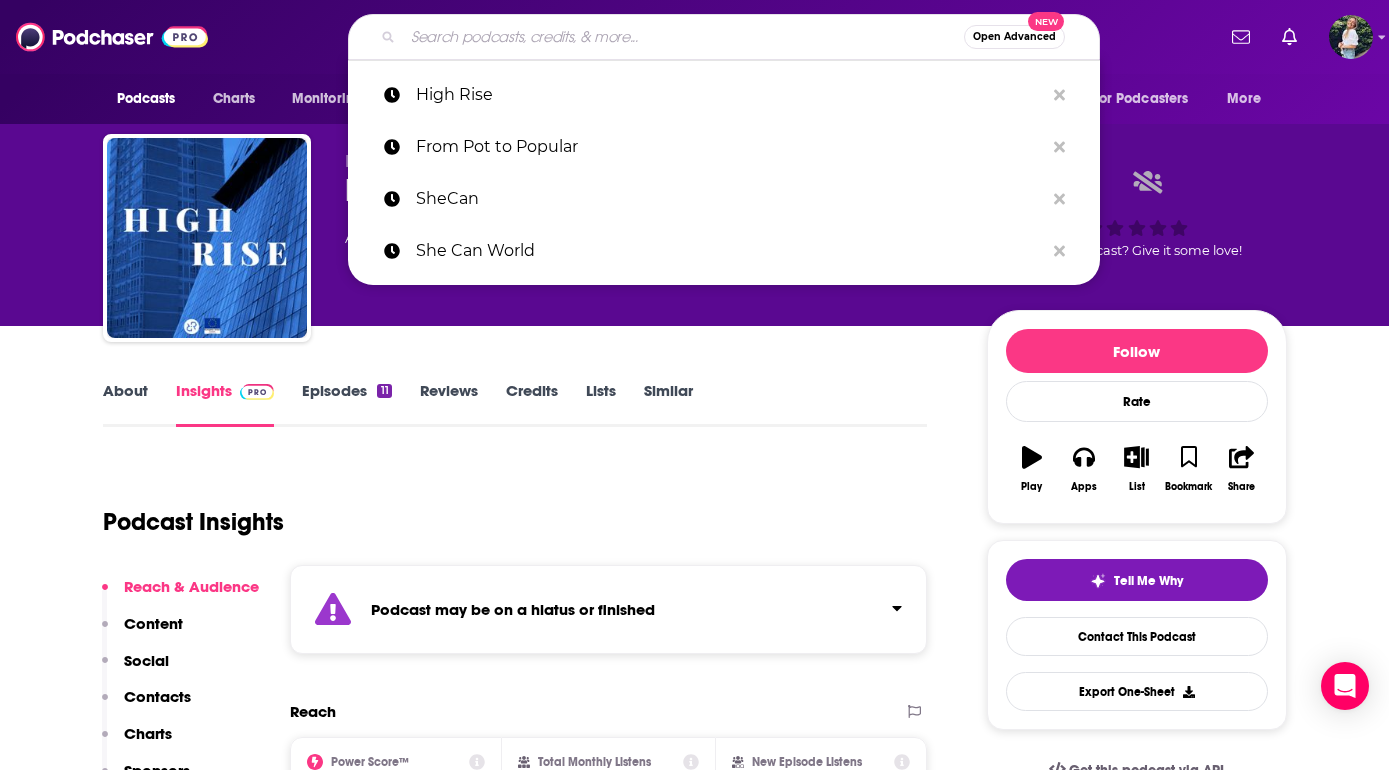 paste on "Lit Up Founders" 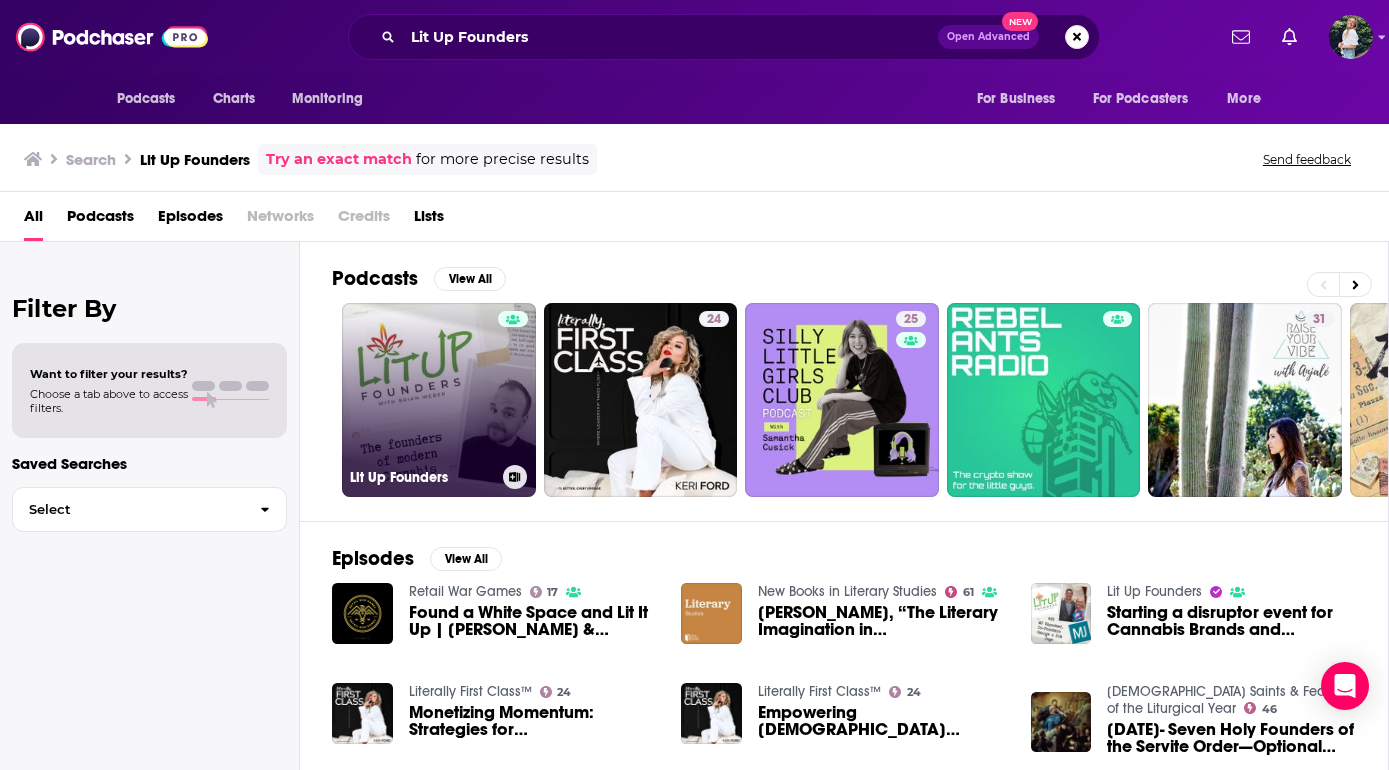 click on "Lit Up Founders" at bounding box center [439, 400] 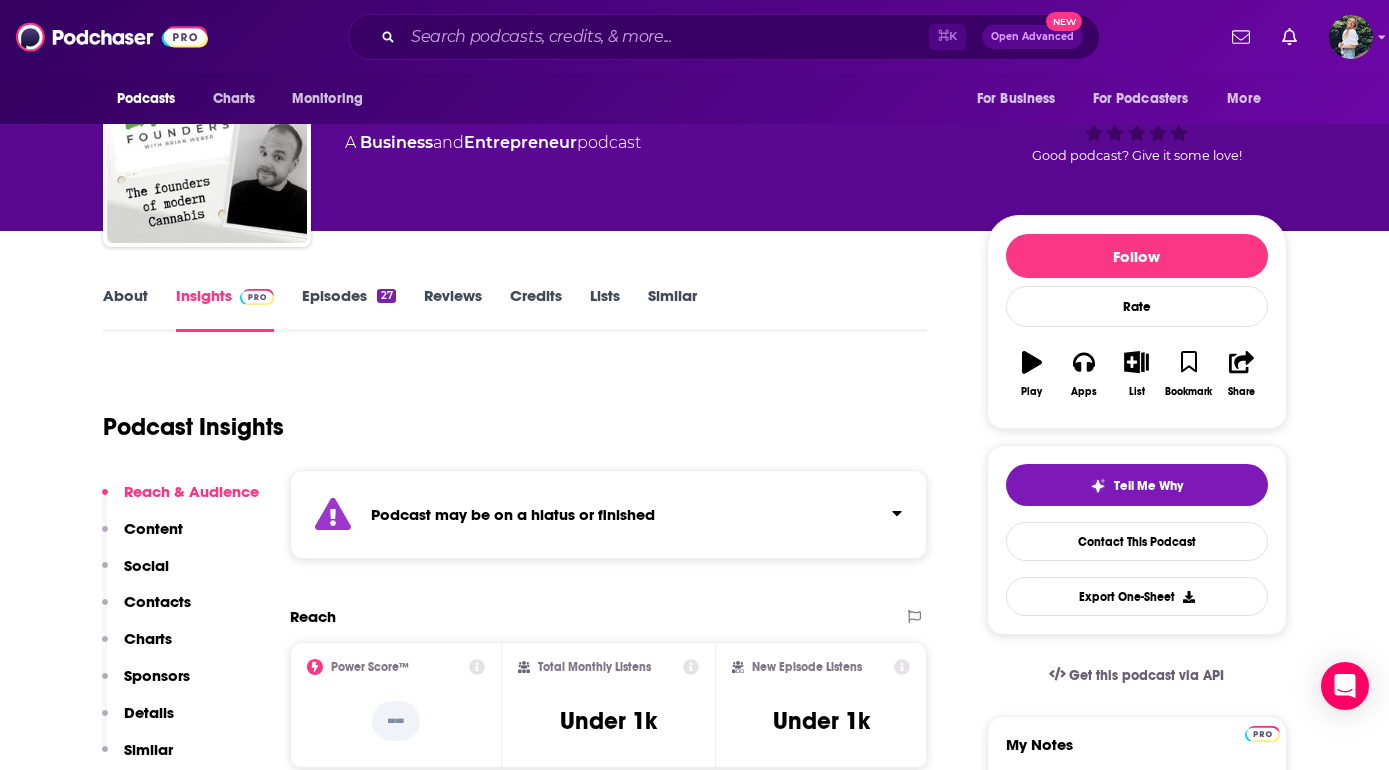 scroll, scrollTop: 0, scrollLeft: 0, axis: both 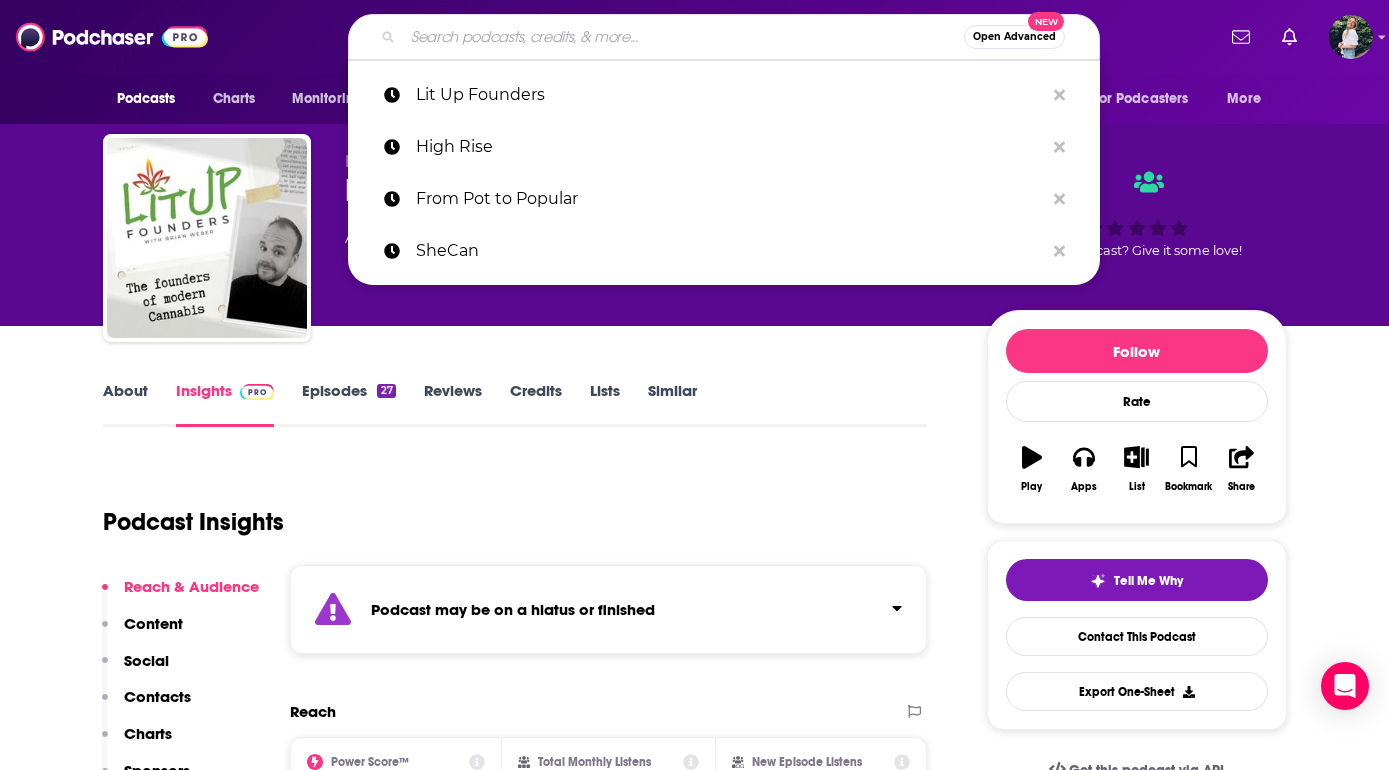 click at bounding box center [683, 37] 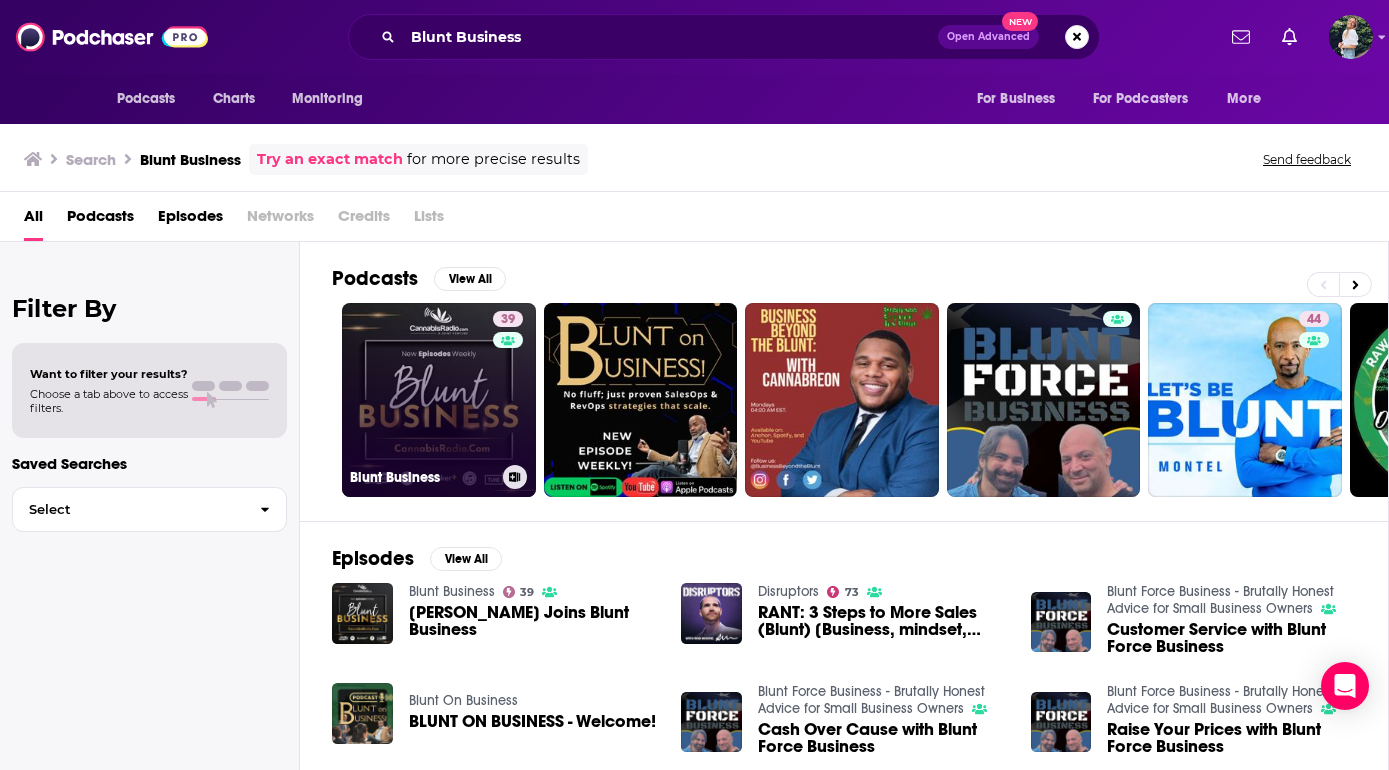 click on "39 Blunt Business" at bounding box center [439, 400] 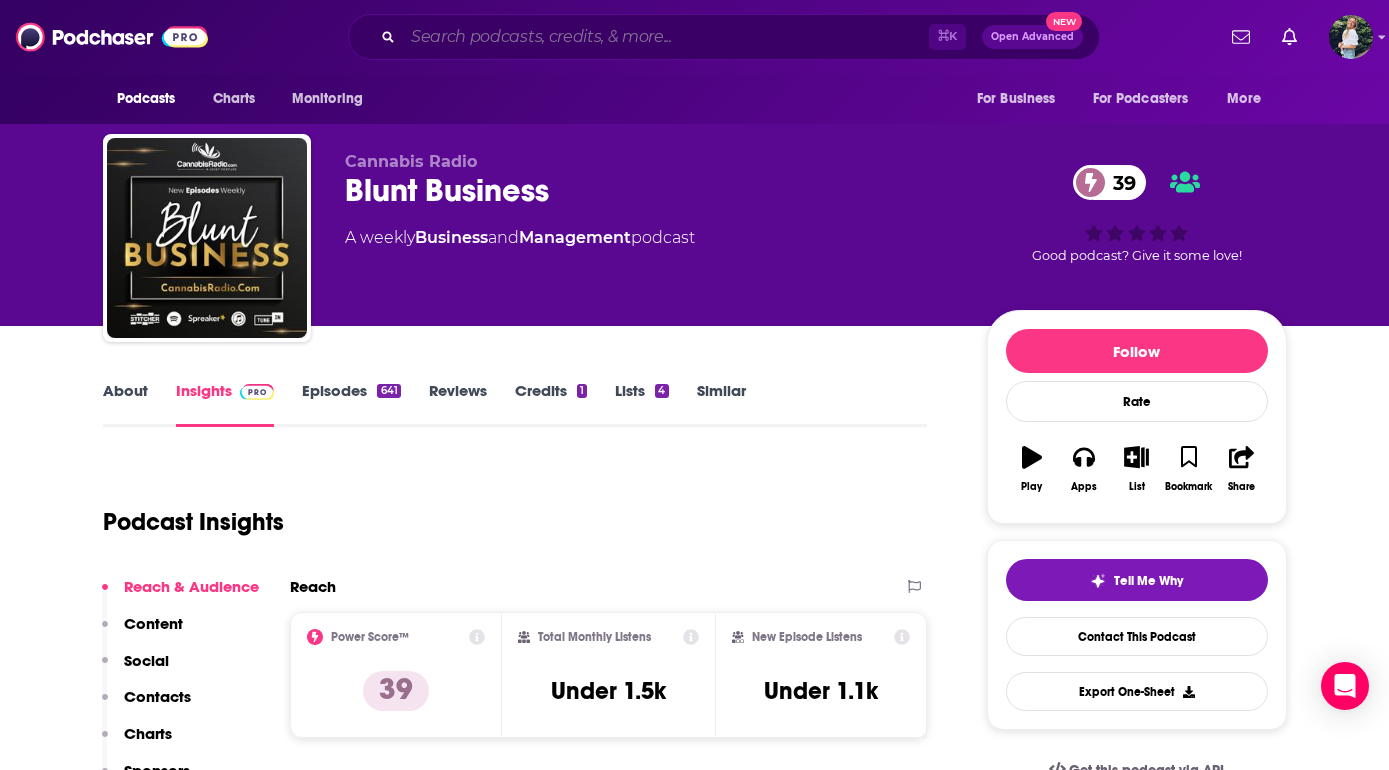 click at bounding box center (666, 37) 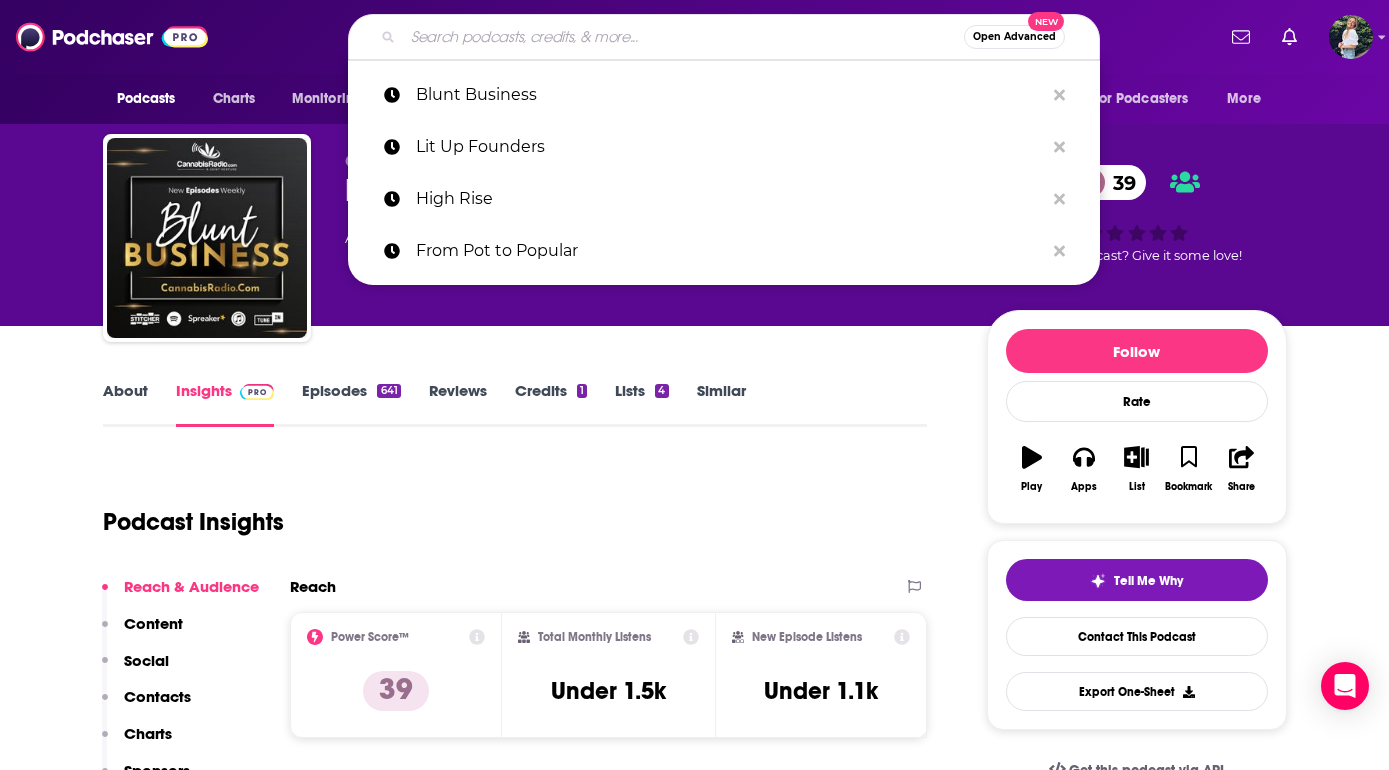 paste on "Seed to CEO" 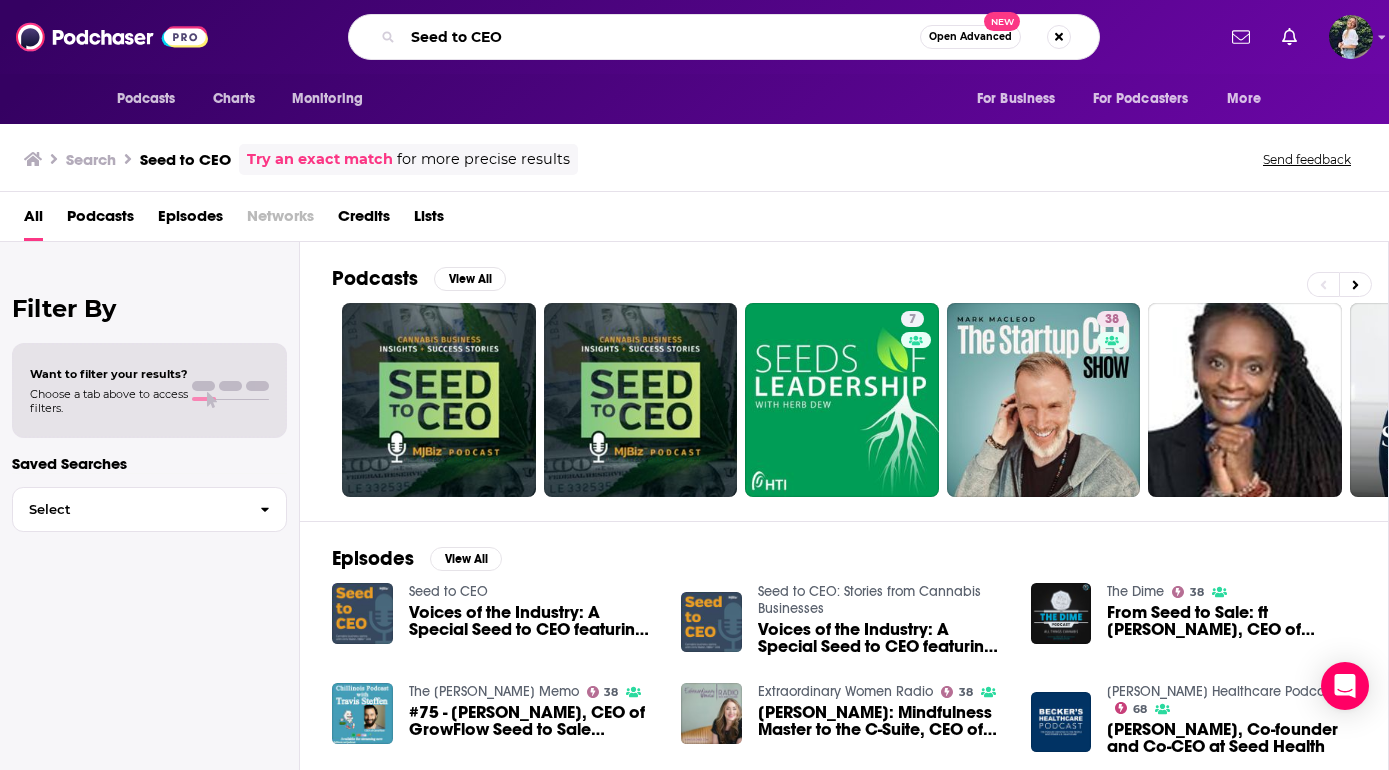 drag, startPoint x: 538, startPoint y: 36, endPoint x: 377, endPoint y: 40, distance: 161.04968 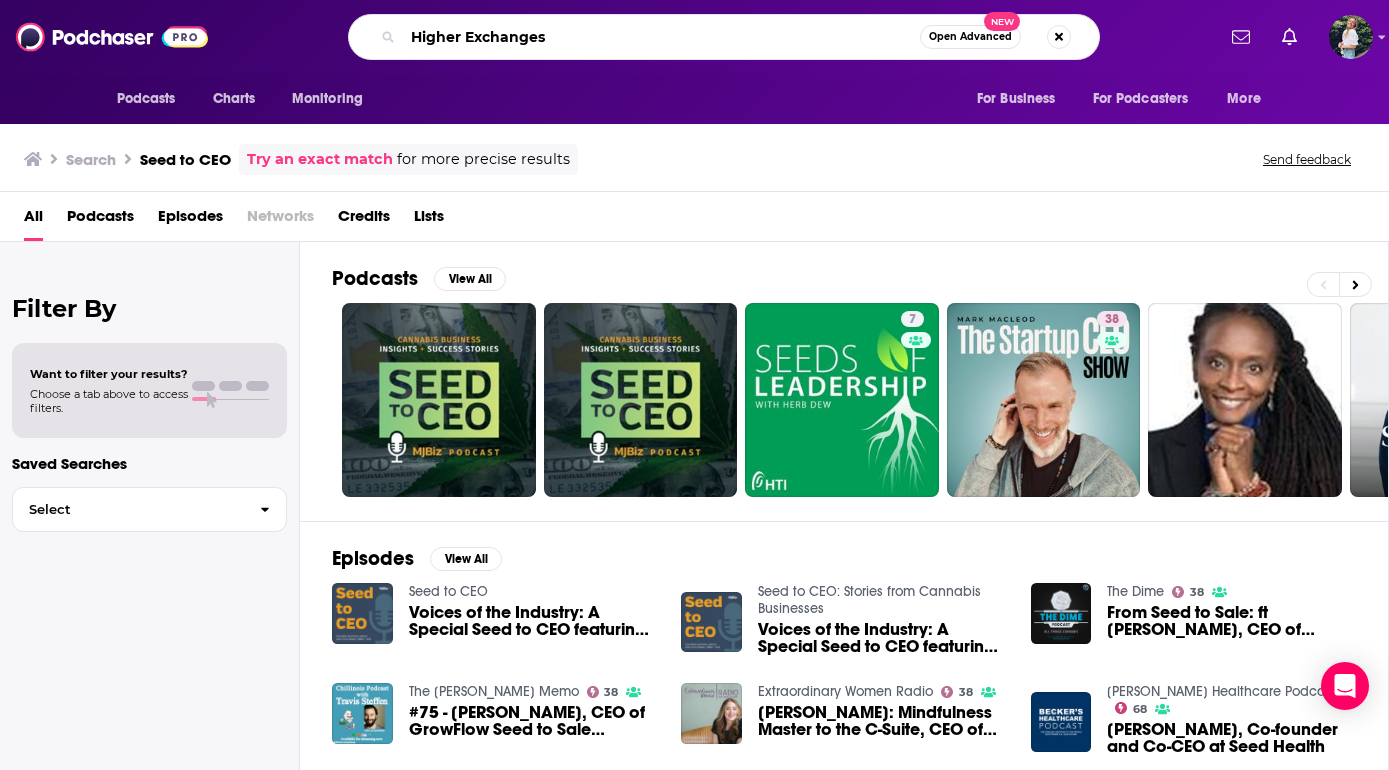 type on "Higher Exchanges" 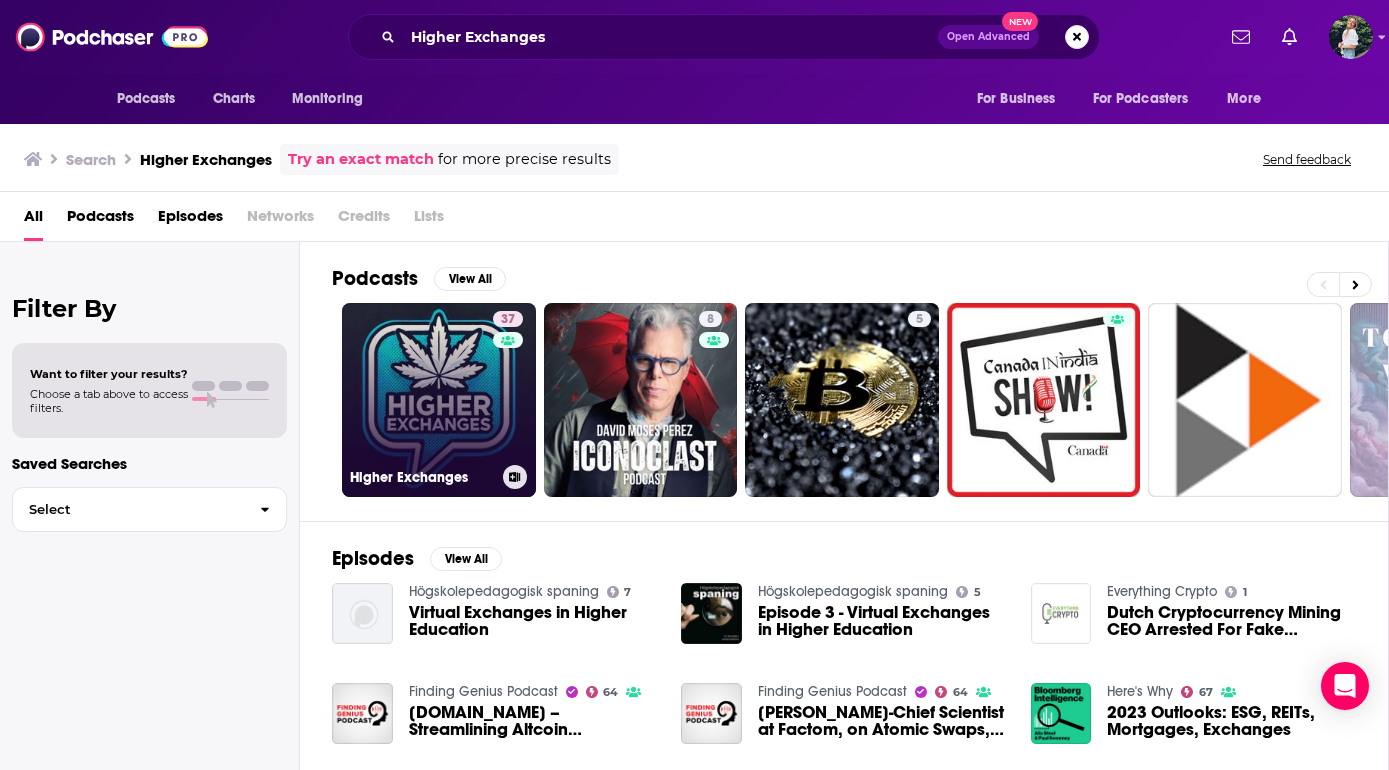 click on "37 Higher Exchanges" at bounding box center [439, 400] 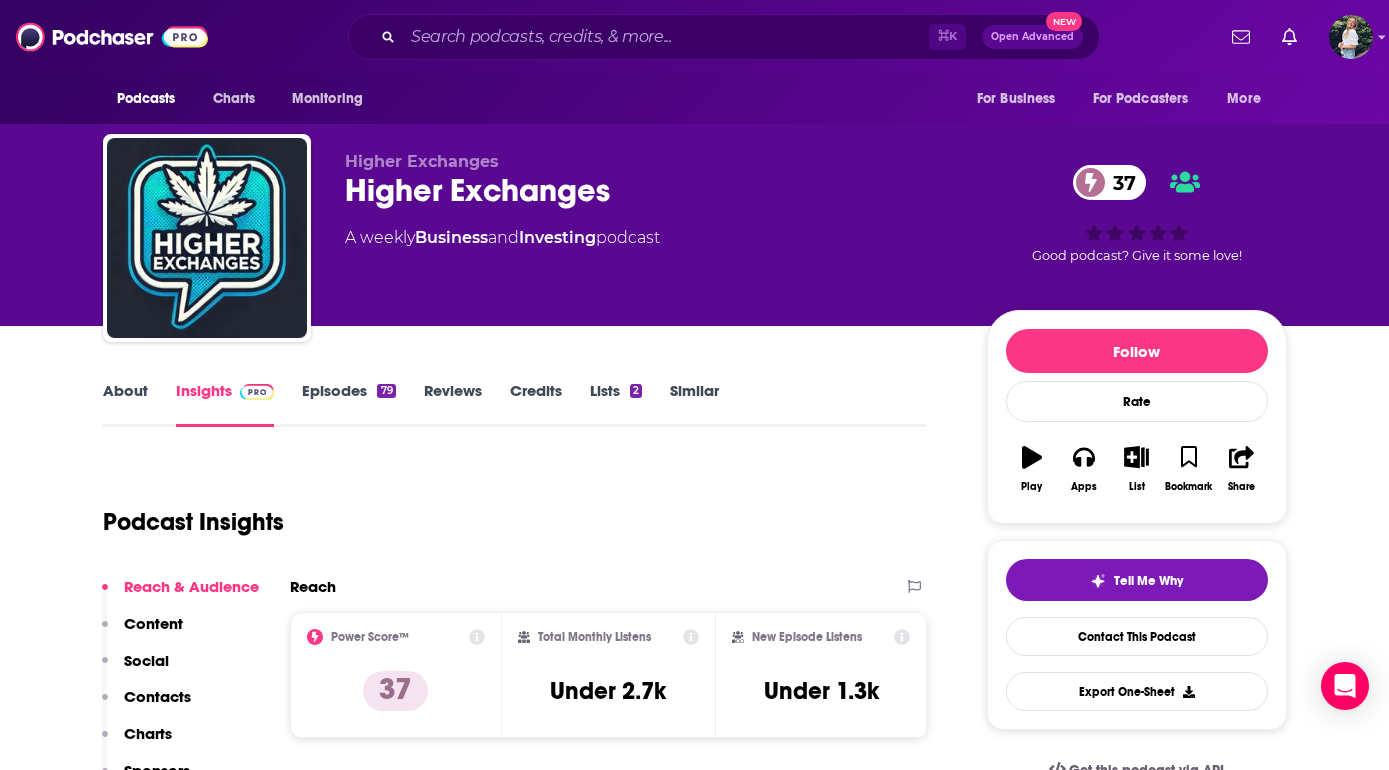 click on "About" at bounding box center (125, 404) 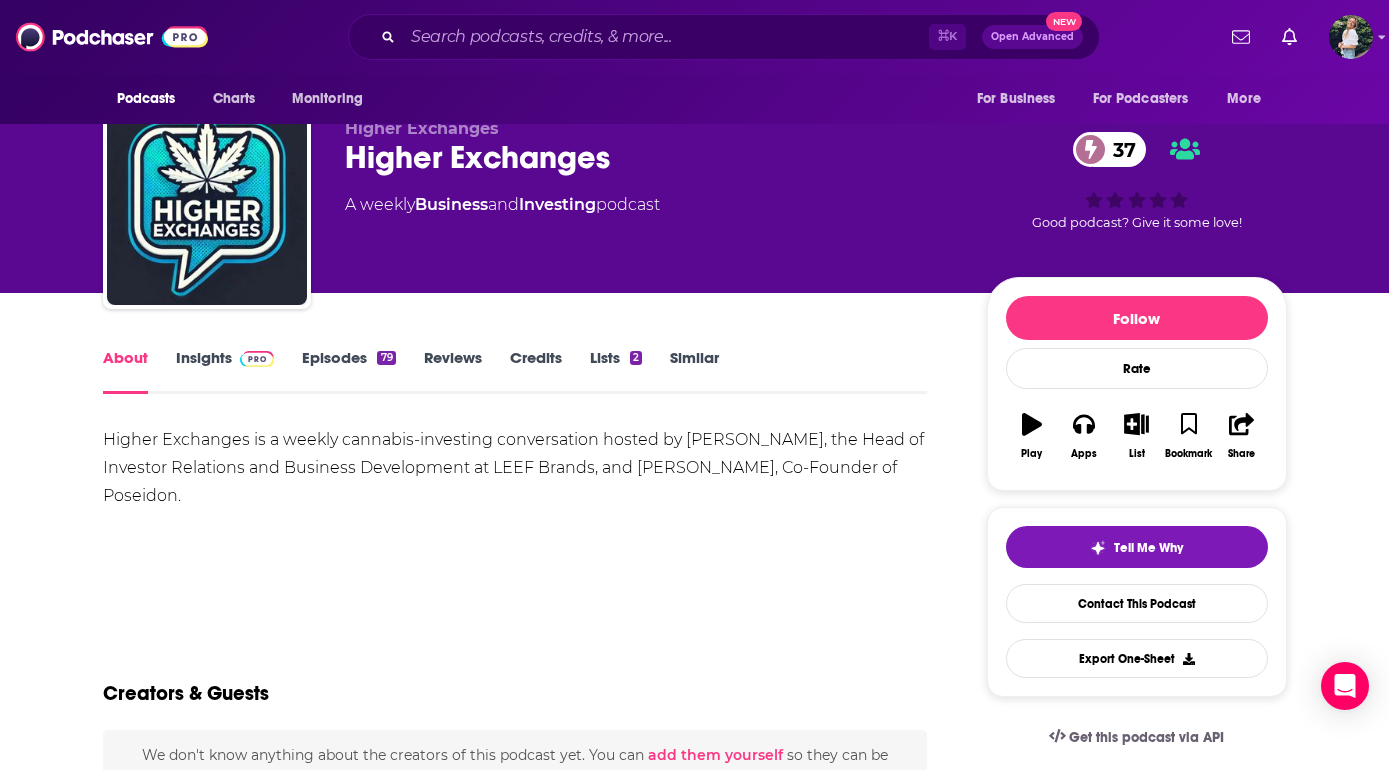 scroll, scrollTop: 0, scrollLeft: 0, axis: both 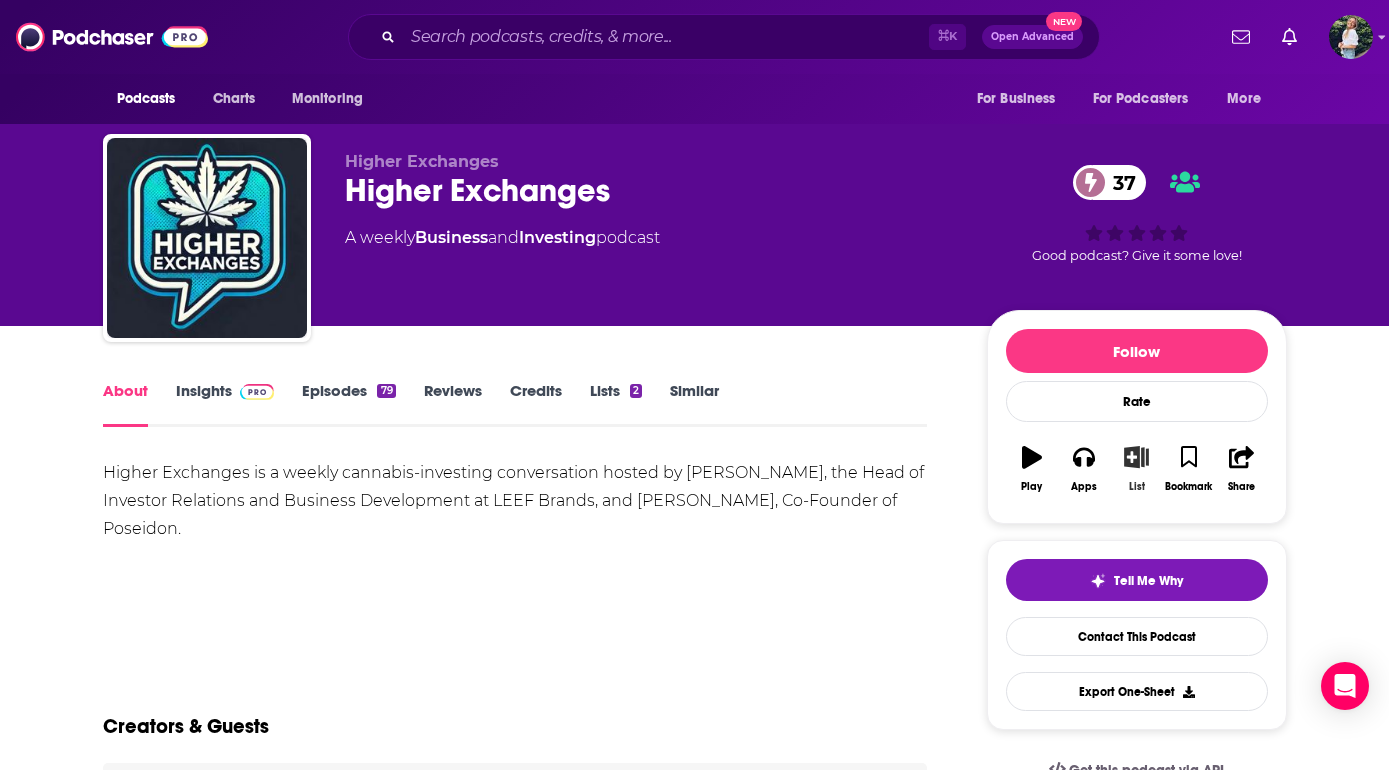click 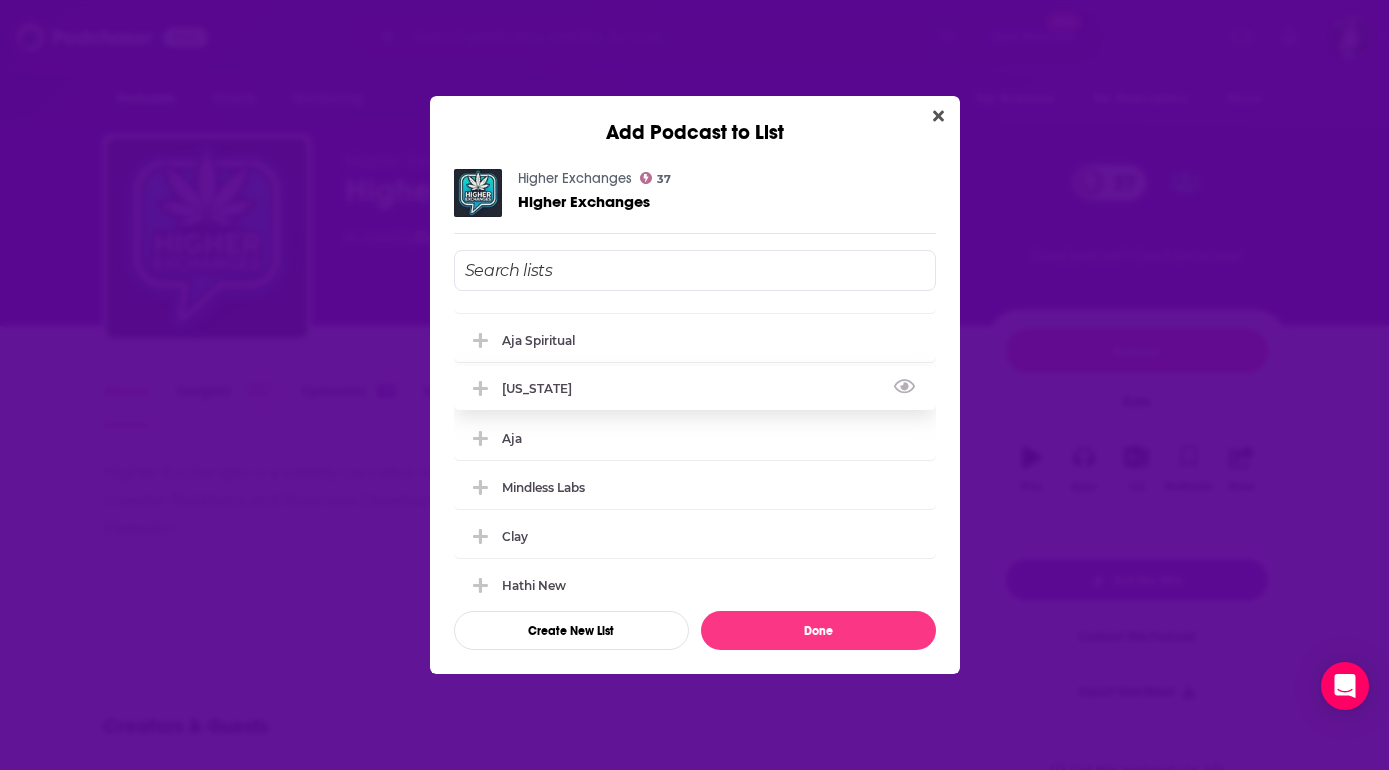 scroll, scrollTop: 0, scrollLeft: 0, axis: both 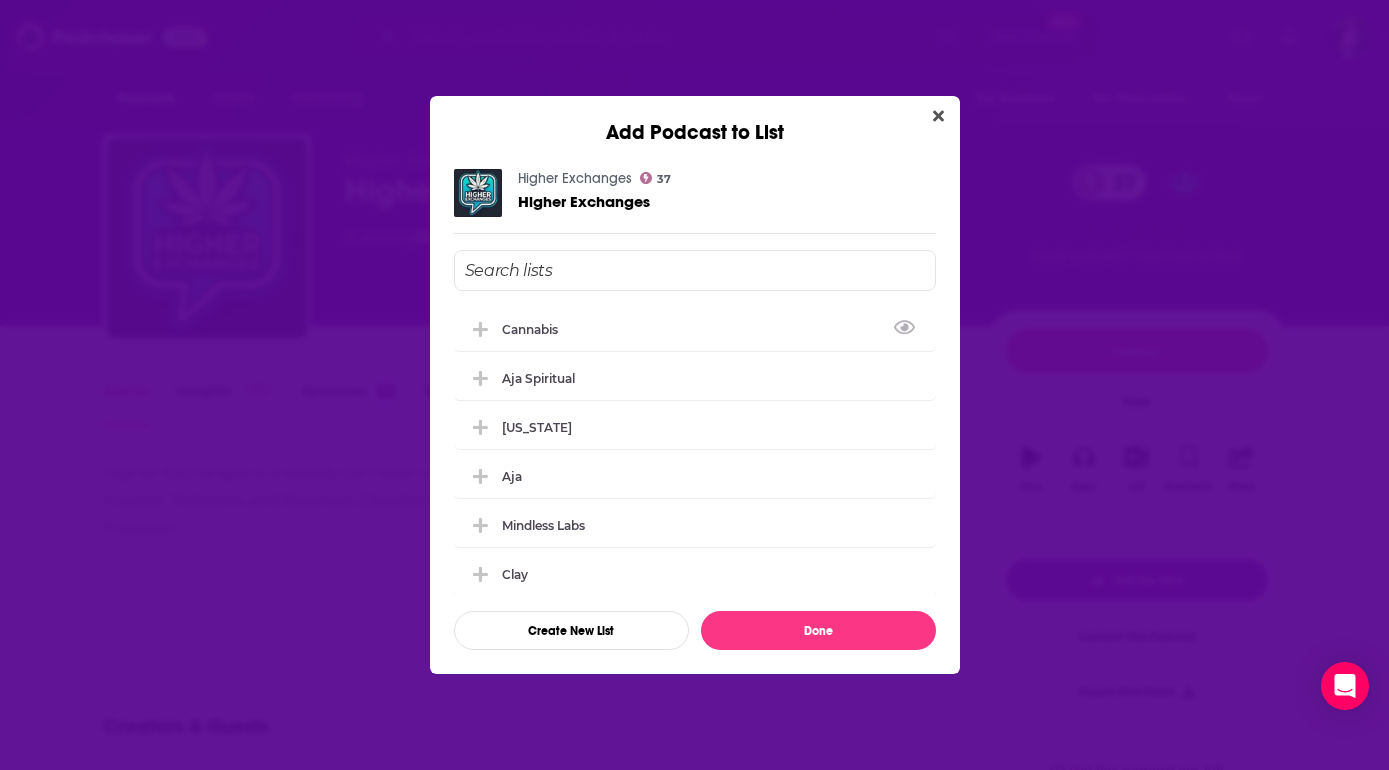 click at bounding box center (695, 270) 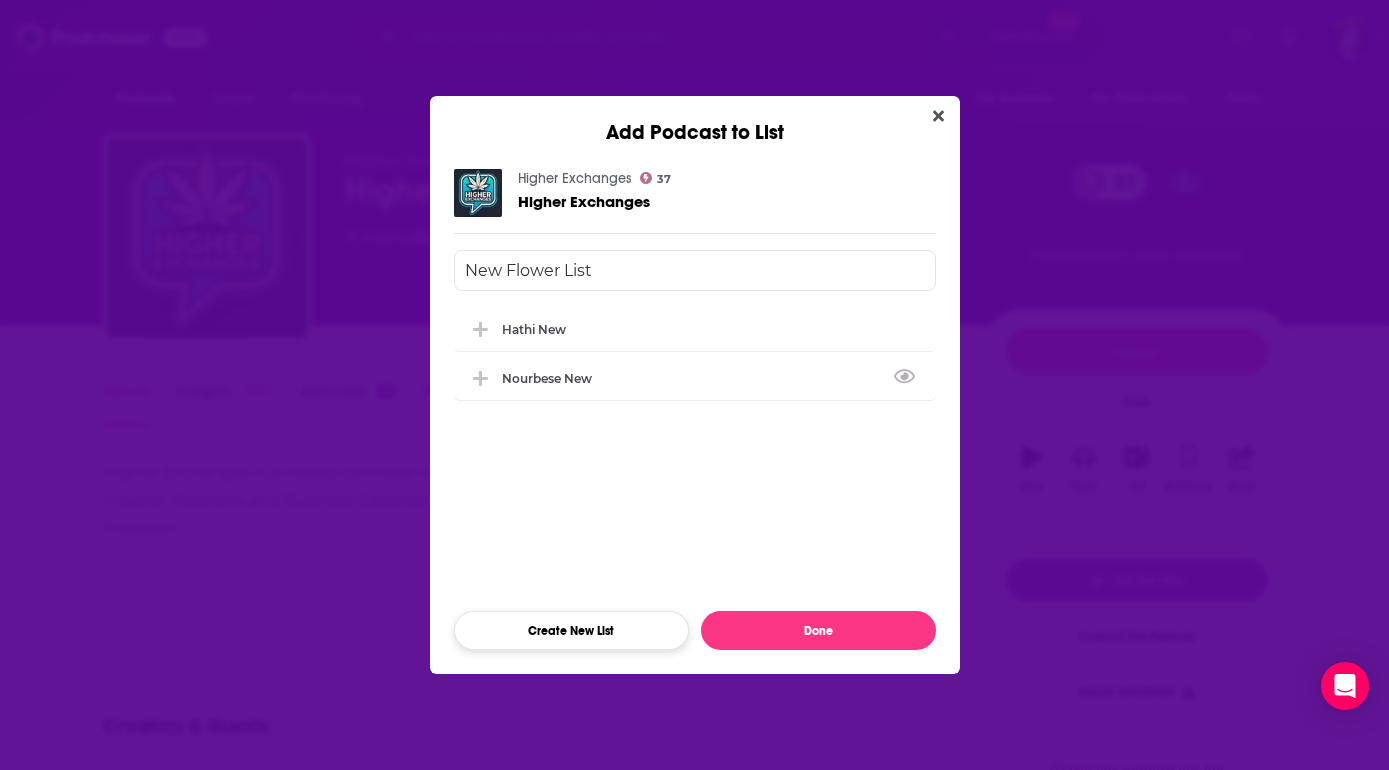 type on "New Flower List" 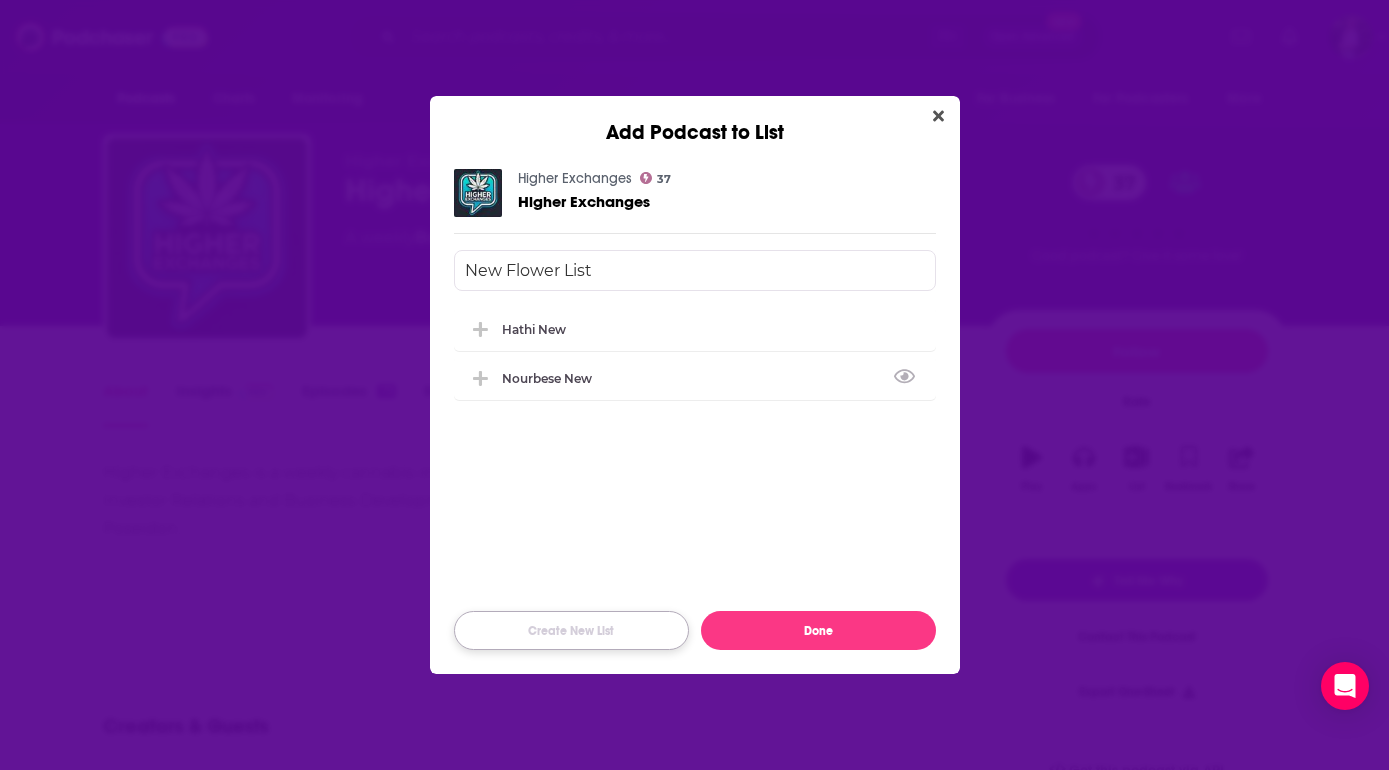 click on "Create New List" at bounding box center (571, 630) 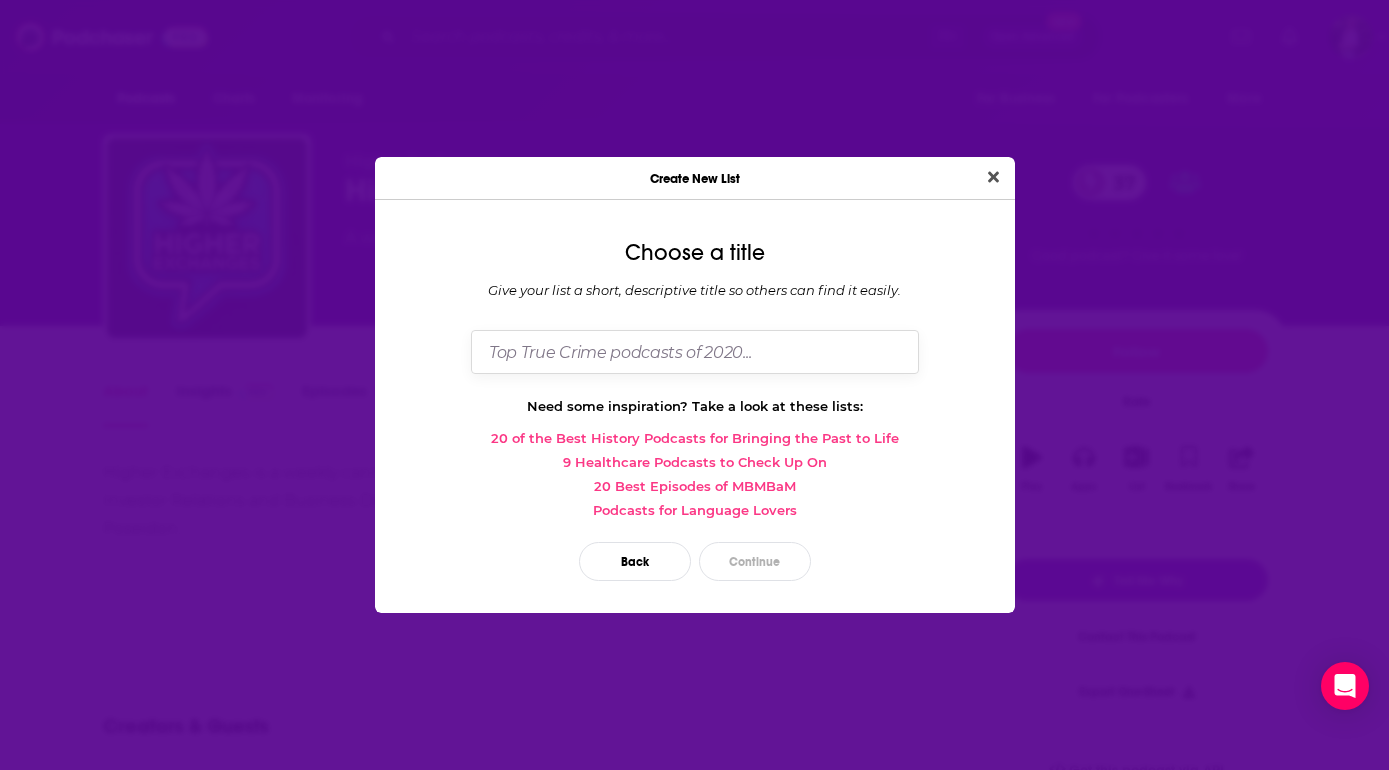 click at bounding box center [695, 351] 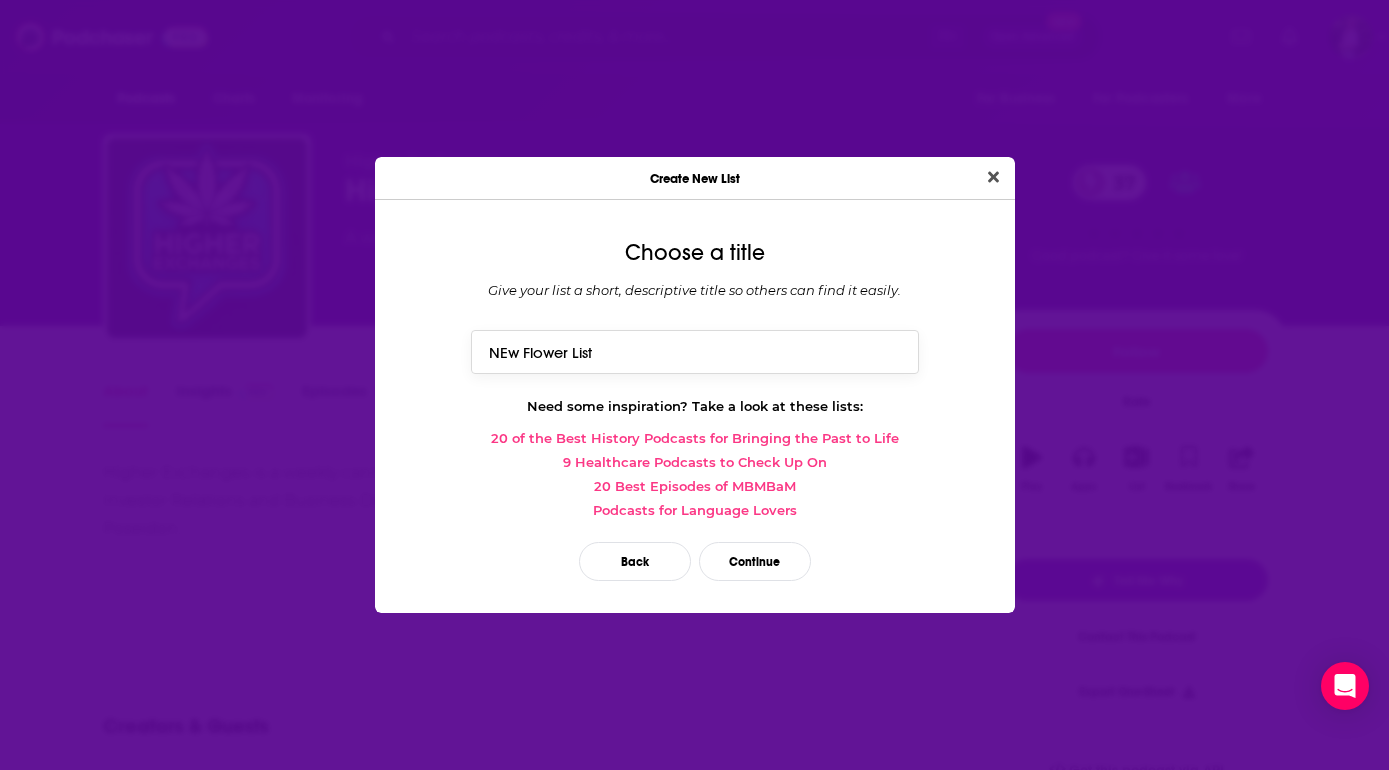 click on "NEw Flower List" at bounding box center [695, 351] 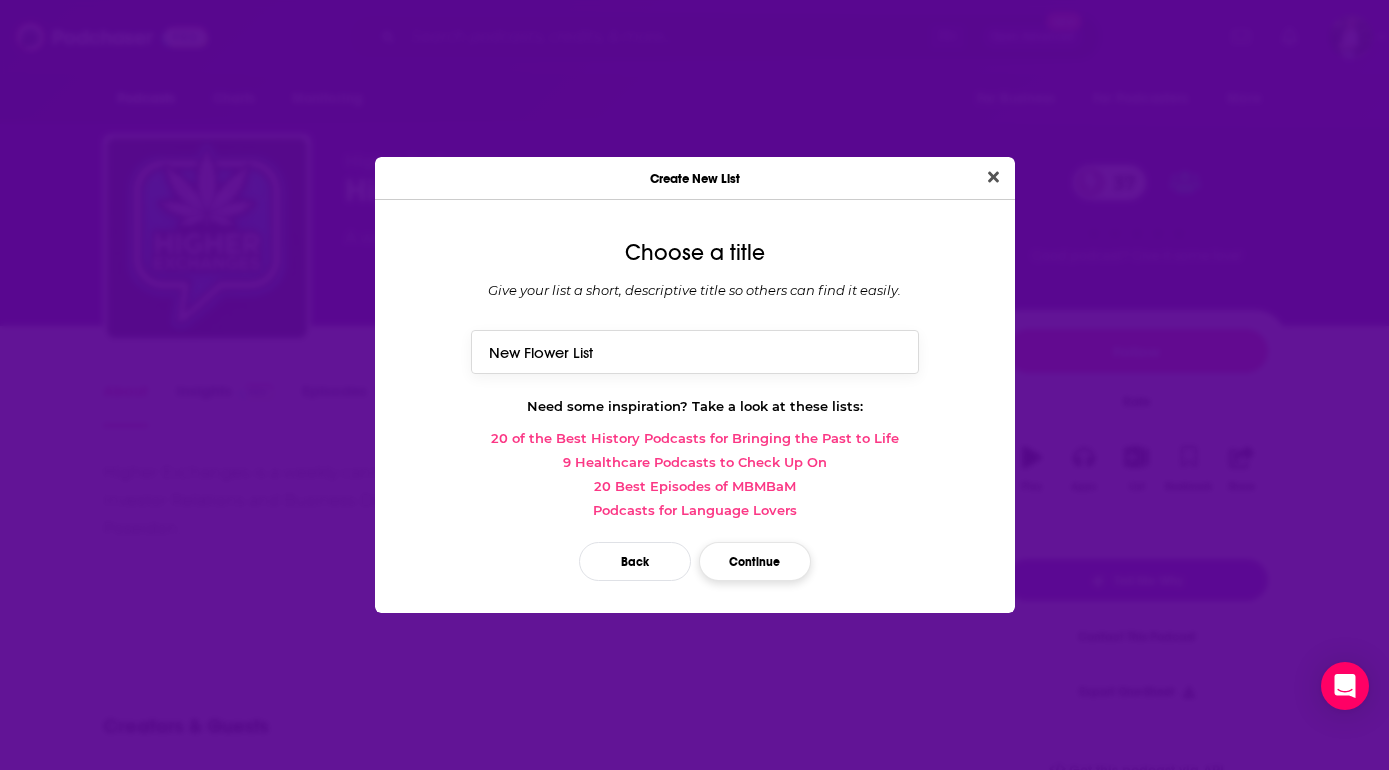 type on "New Flower List" 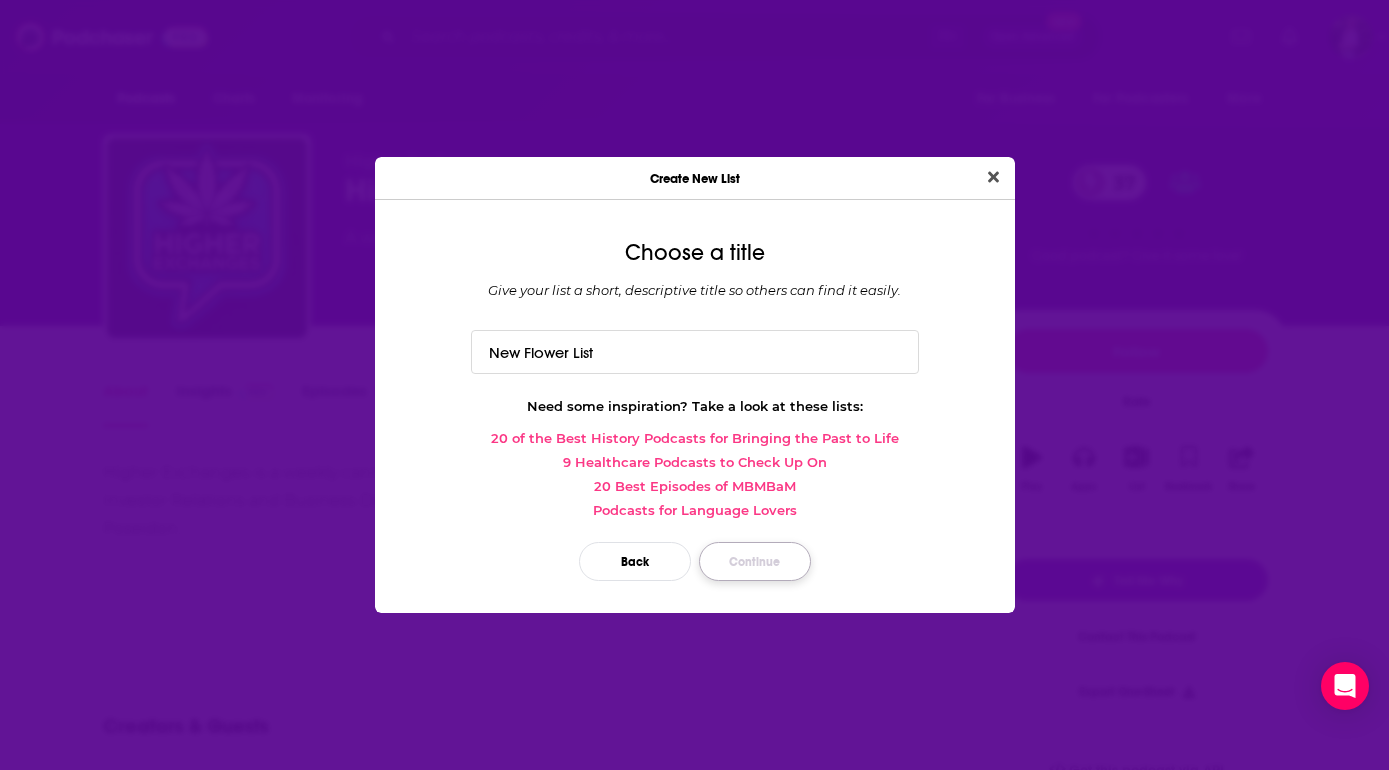 click on "Continue" at bounding box center [755, 561] 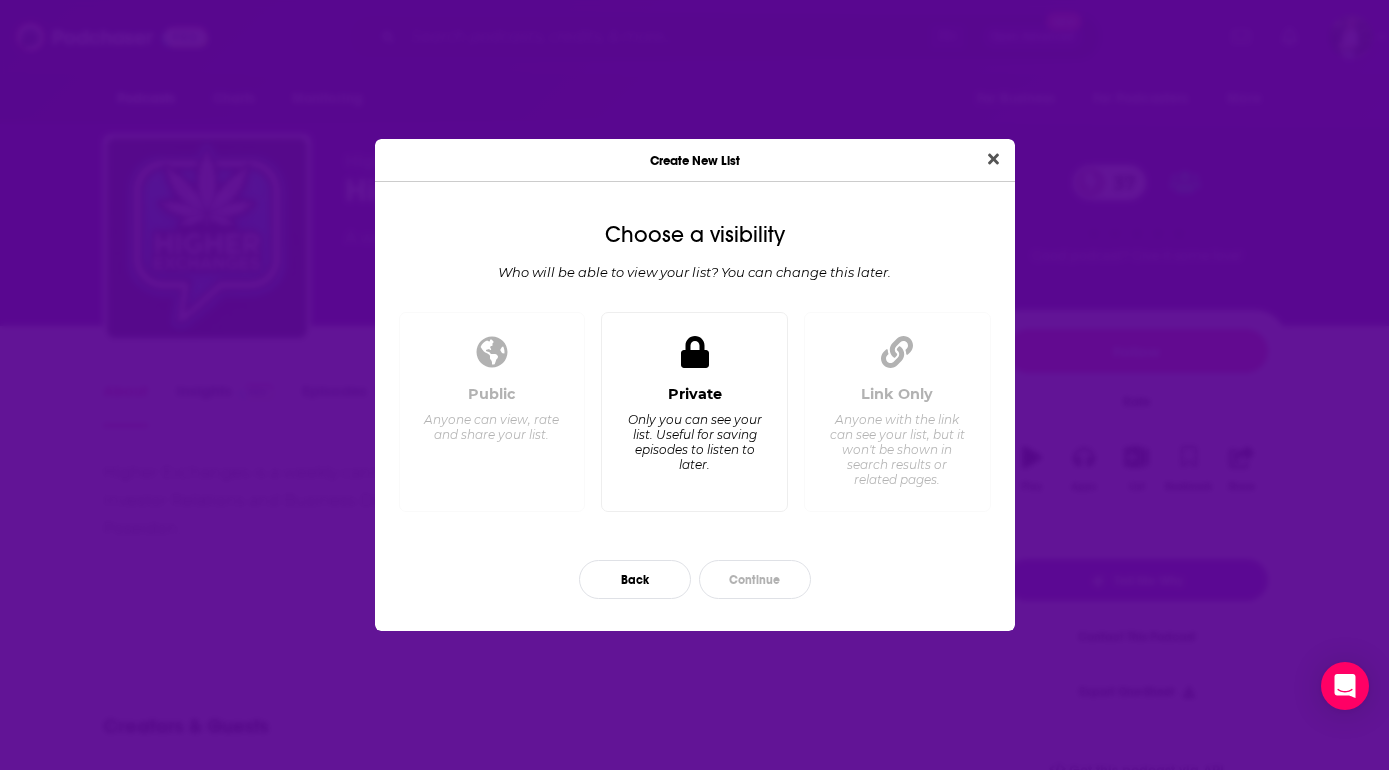 click on "Only you can see your list. Useful for saving episodes to listen to later." at bounding box center (694, 442) 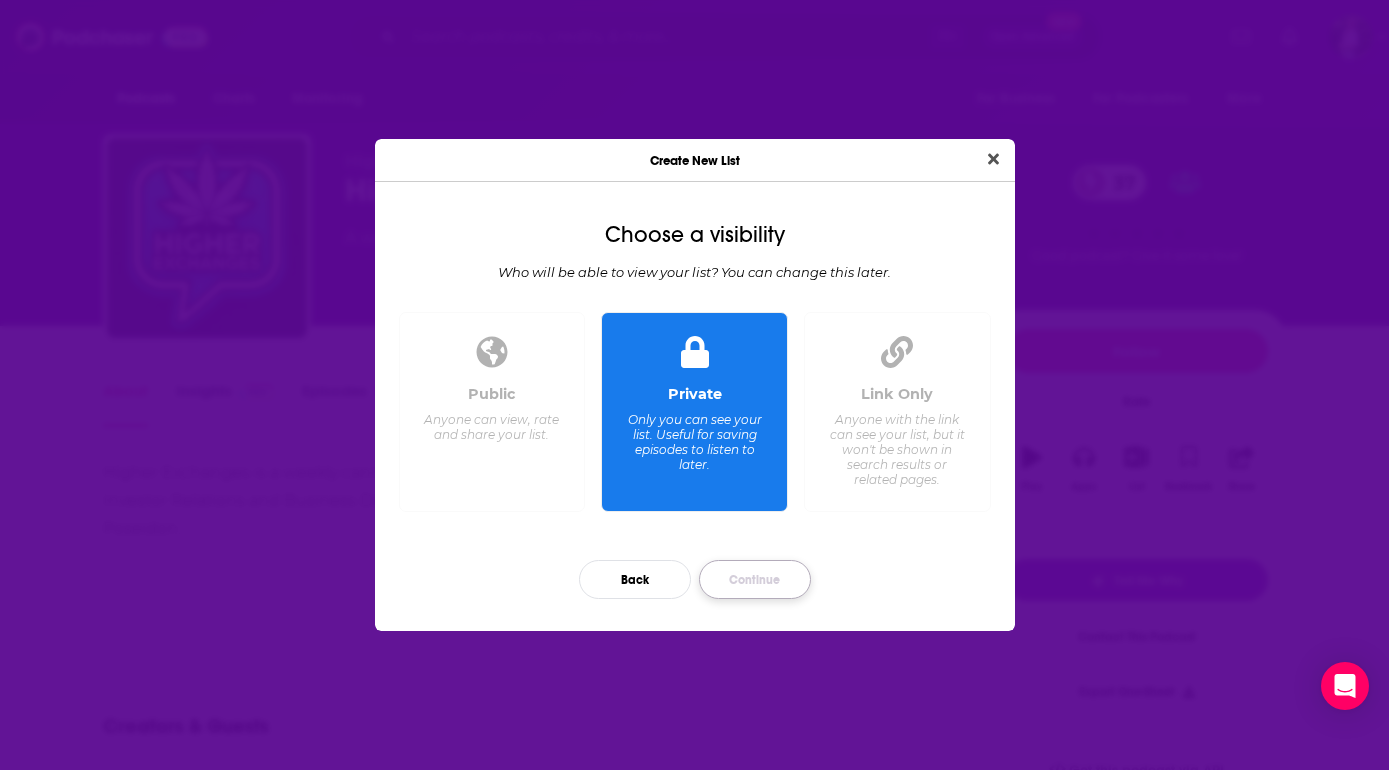 click on "Continue" at bounding box center (755, 579) 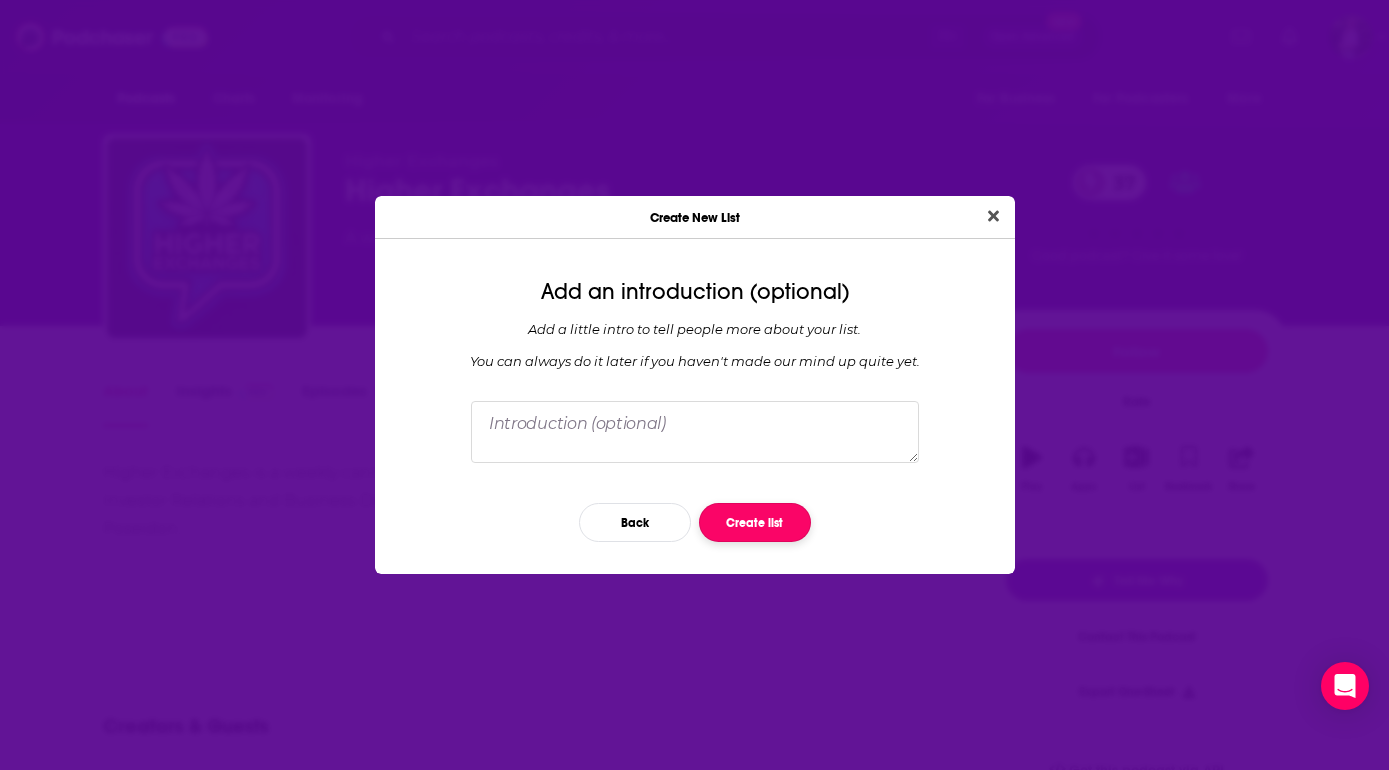 click on "Create list" at bounding box center (755, 522) 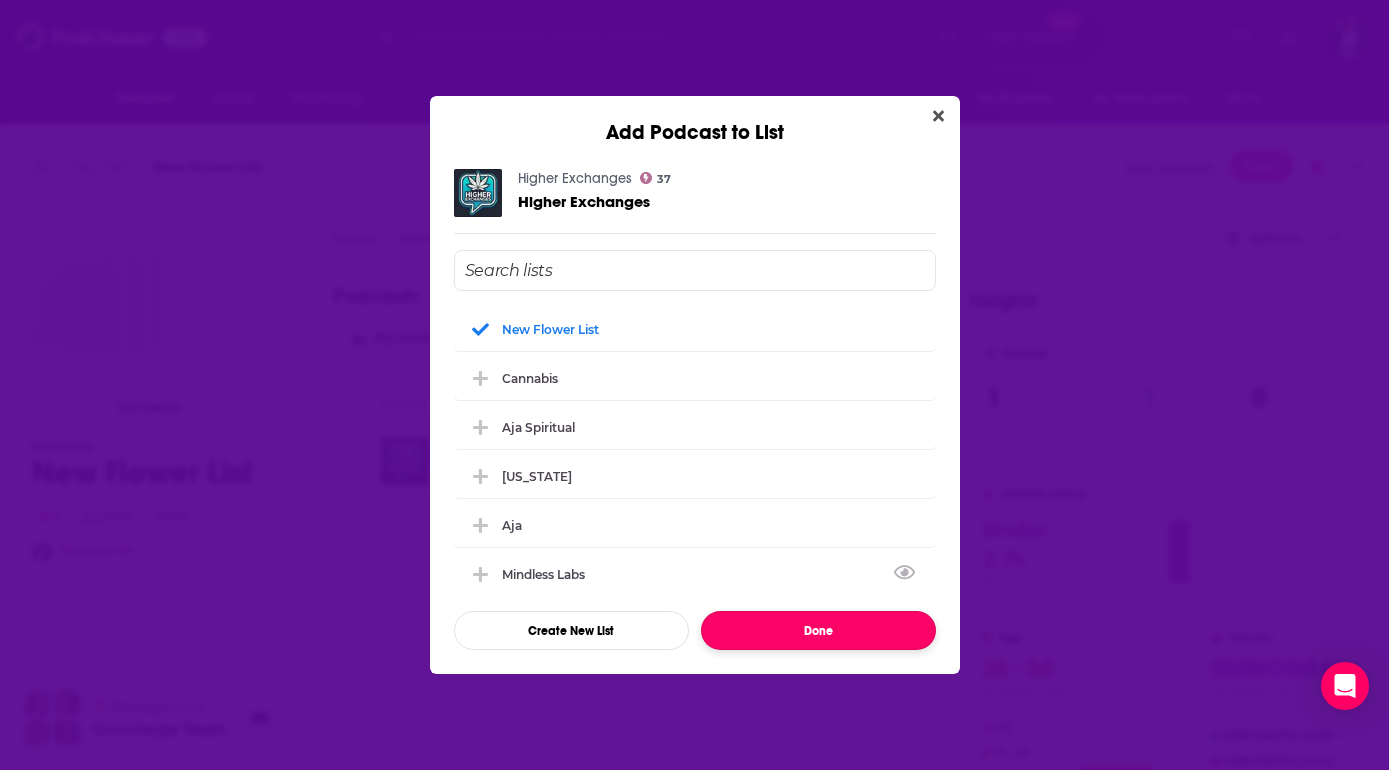 click on "Done" at bounding box center [818, 630] 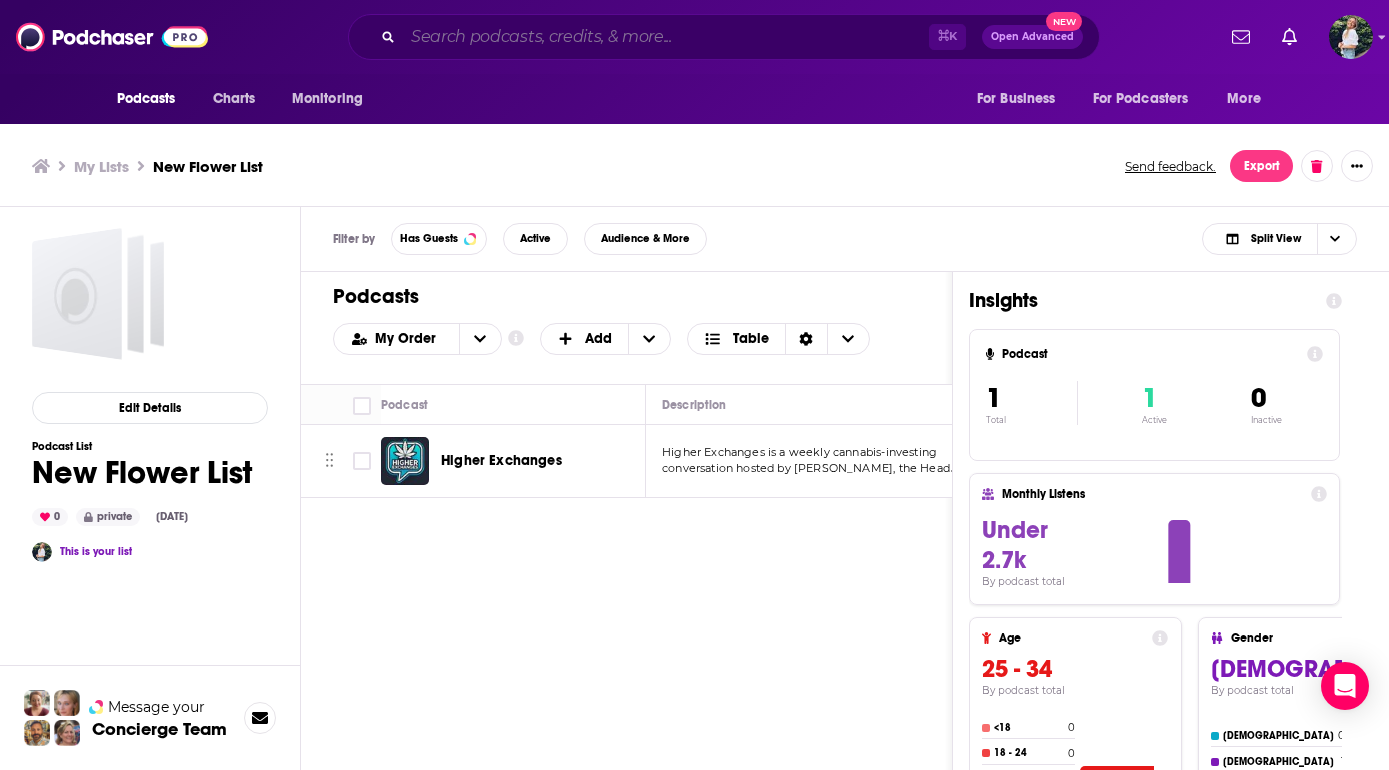 click at bounding box center (666, 37) 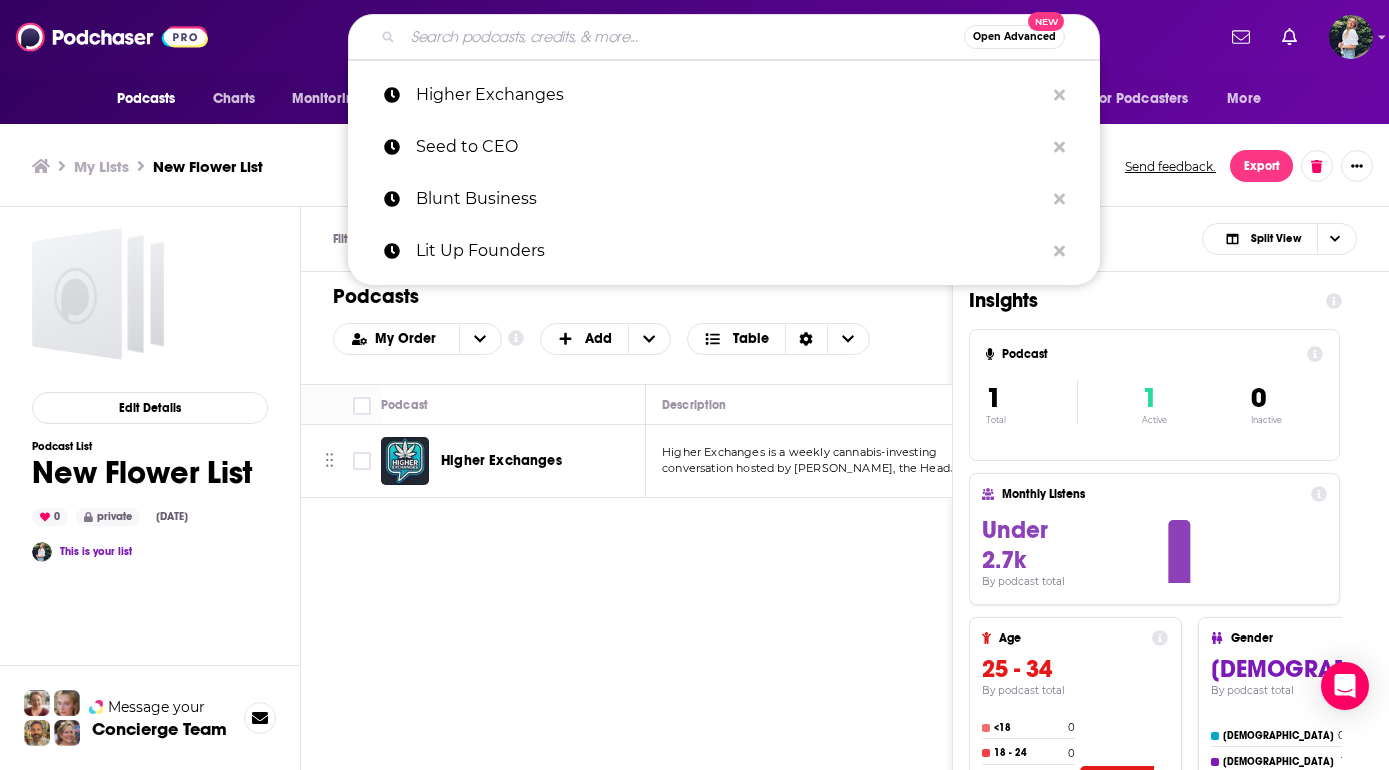 paste on "Kaya Cast" 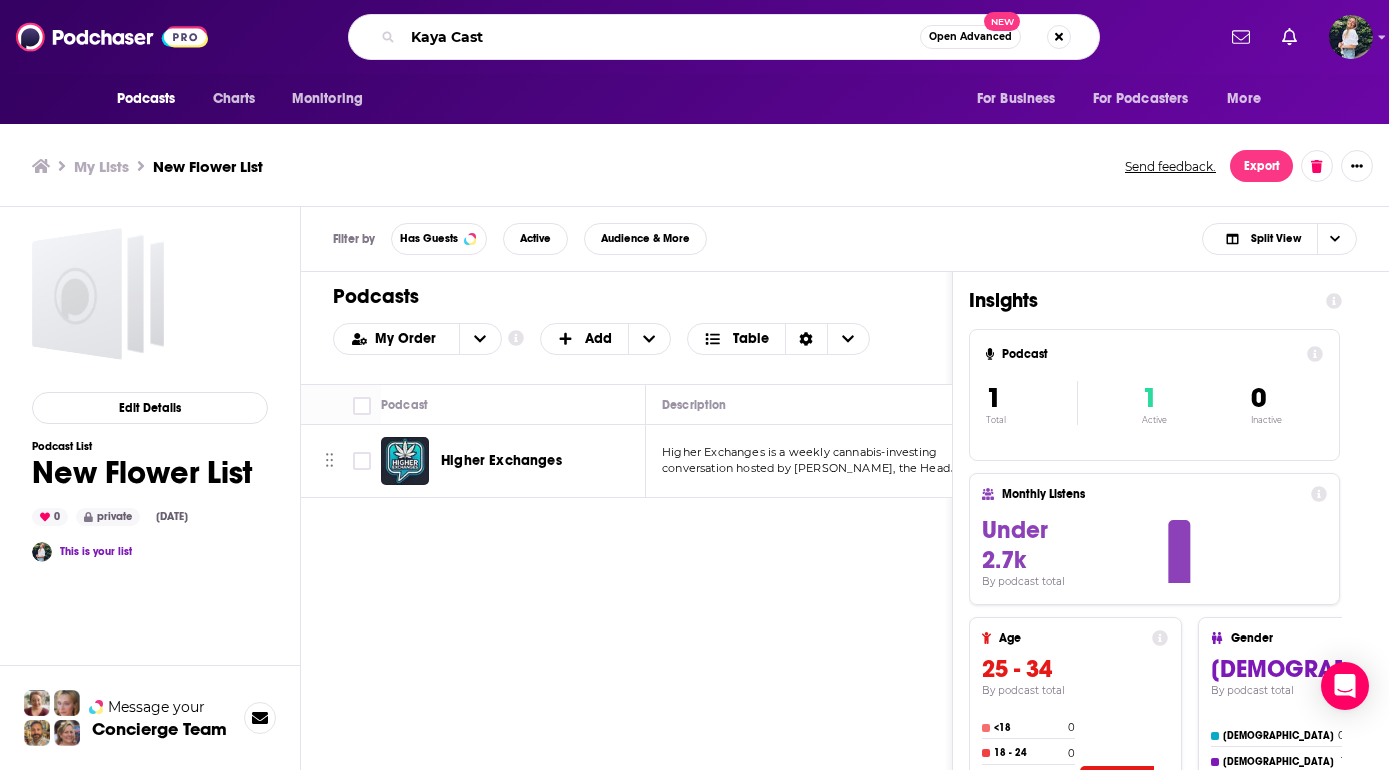 type on "Kaya Cast" 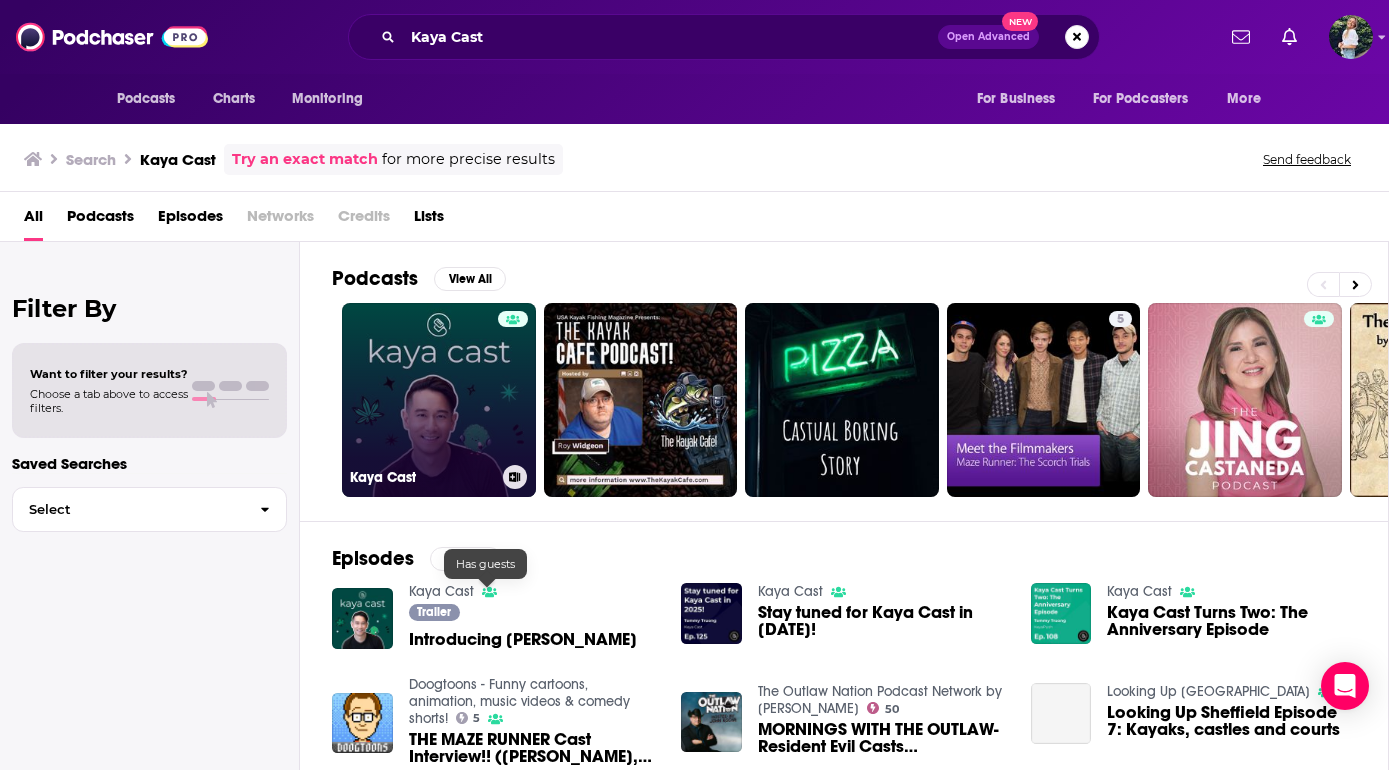 click on "Kaya Cast" at bounding box center (439, 400) 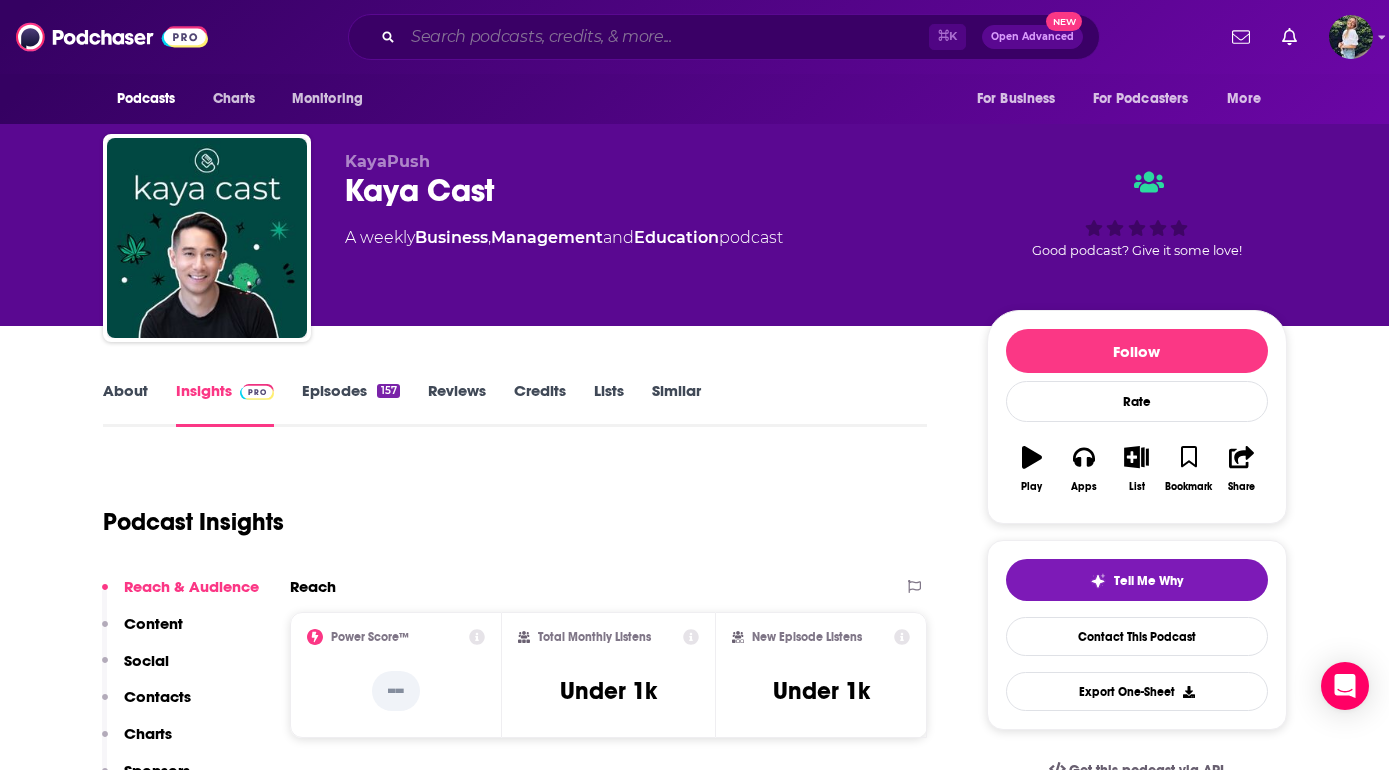 click at bounding box center [666, 37] 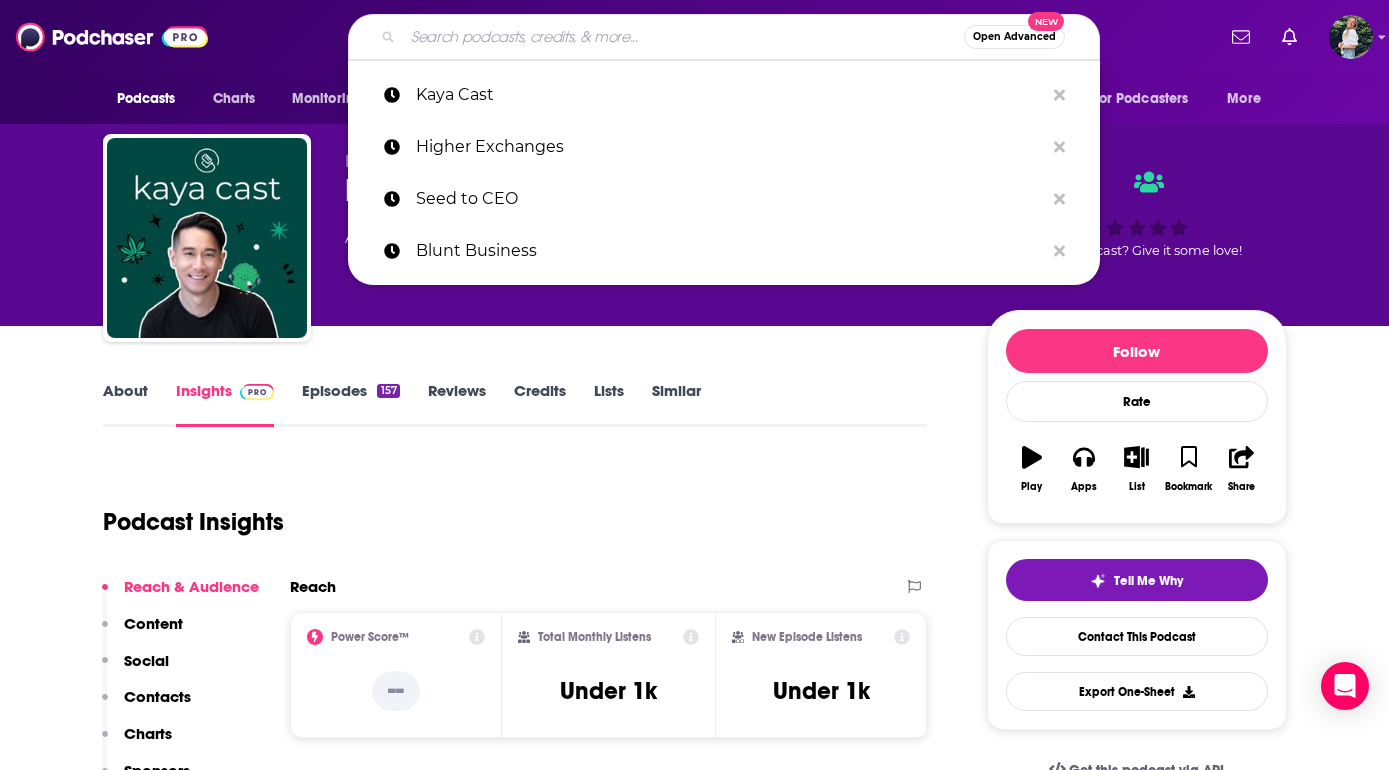 paste on "The Dime" 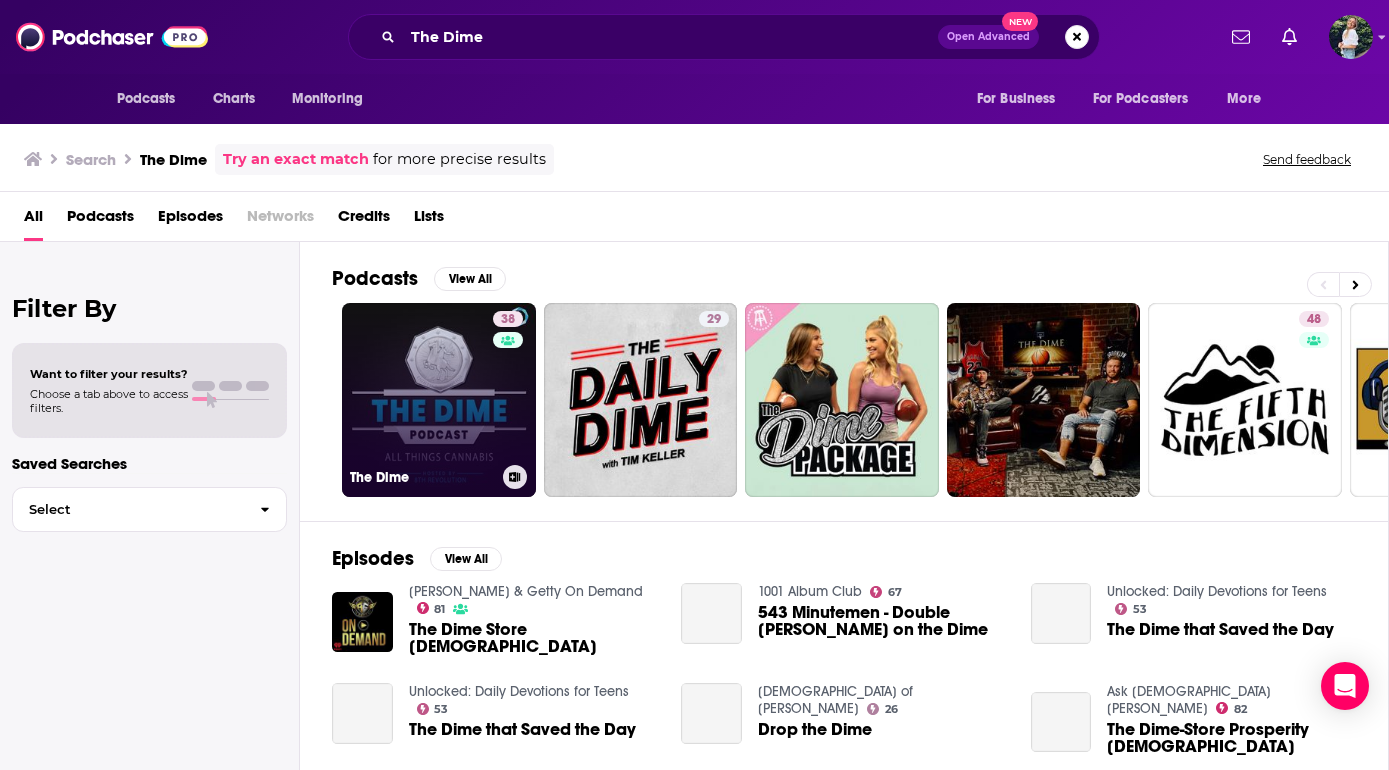click on "38 The Dime" at bounding box center (439, 400) 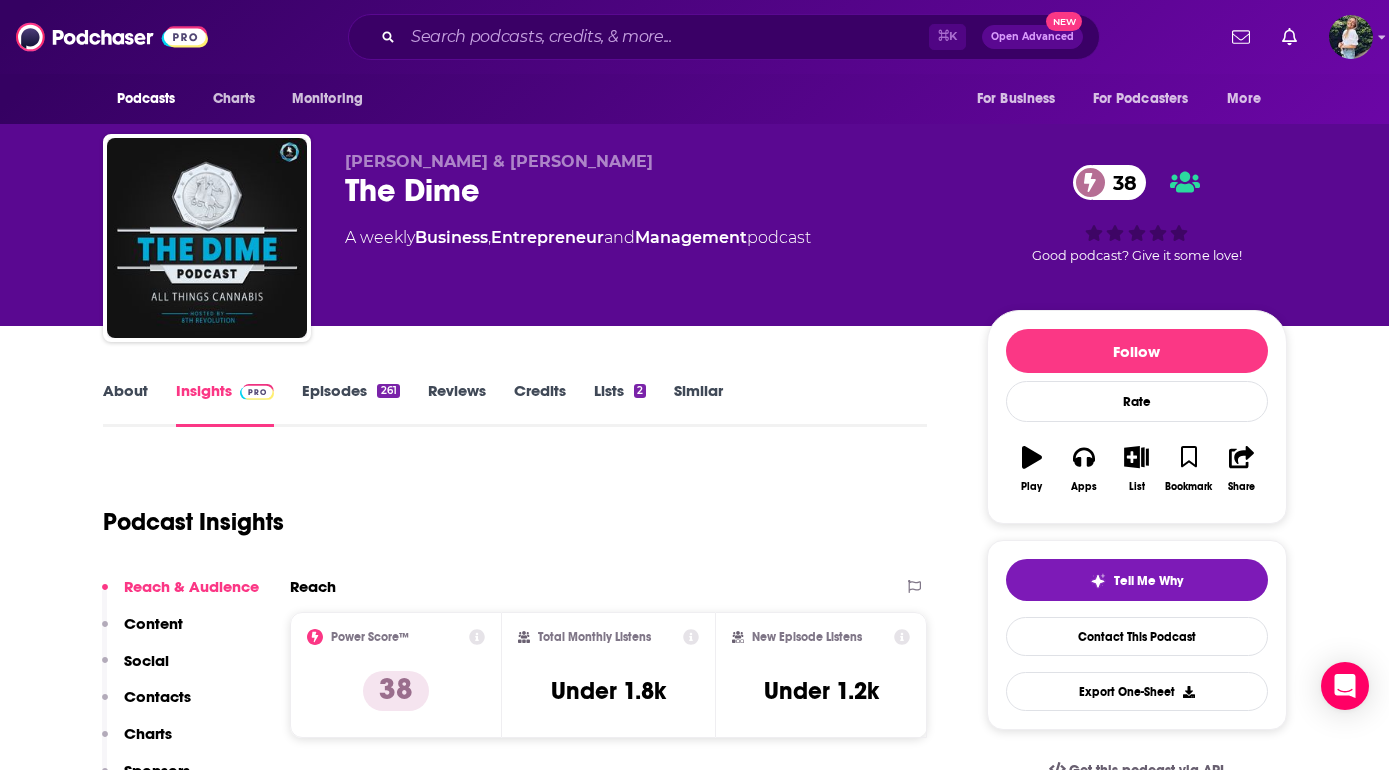 click on "About" at bounding box center [125, 404] 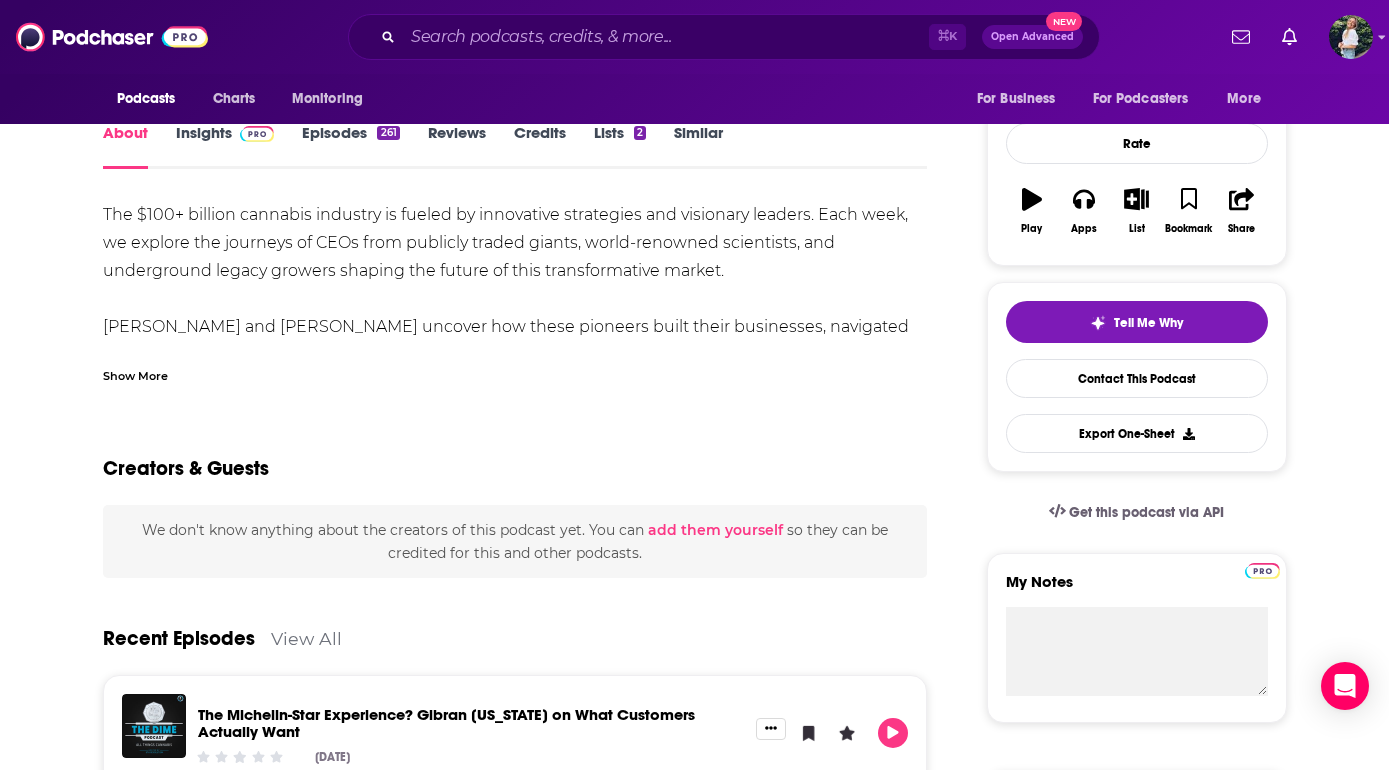 scroll, scrollTop: 0, scrollLeft: 0, axis: both 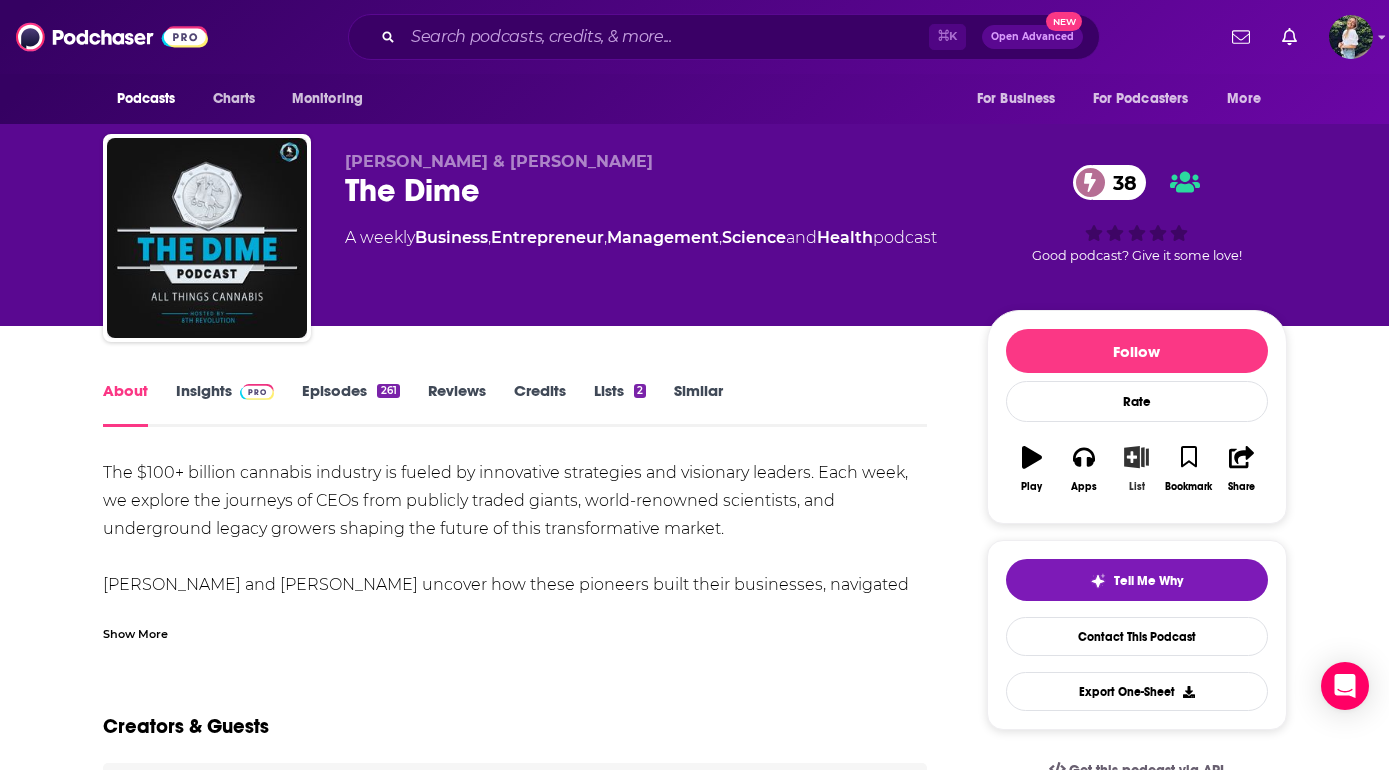 click 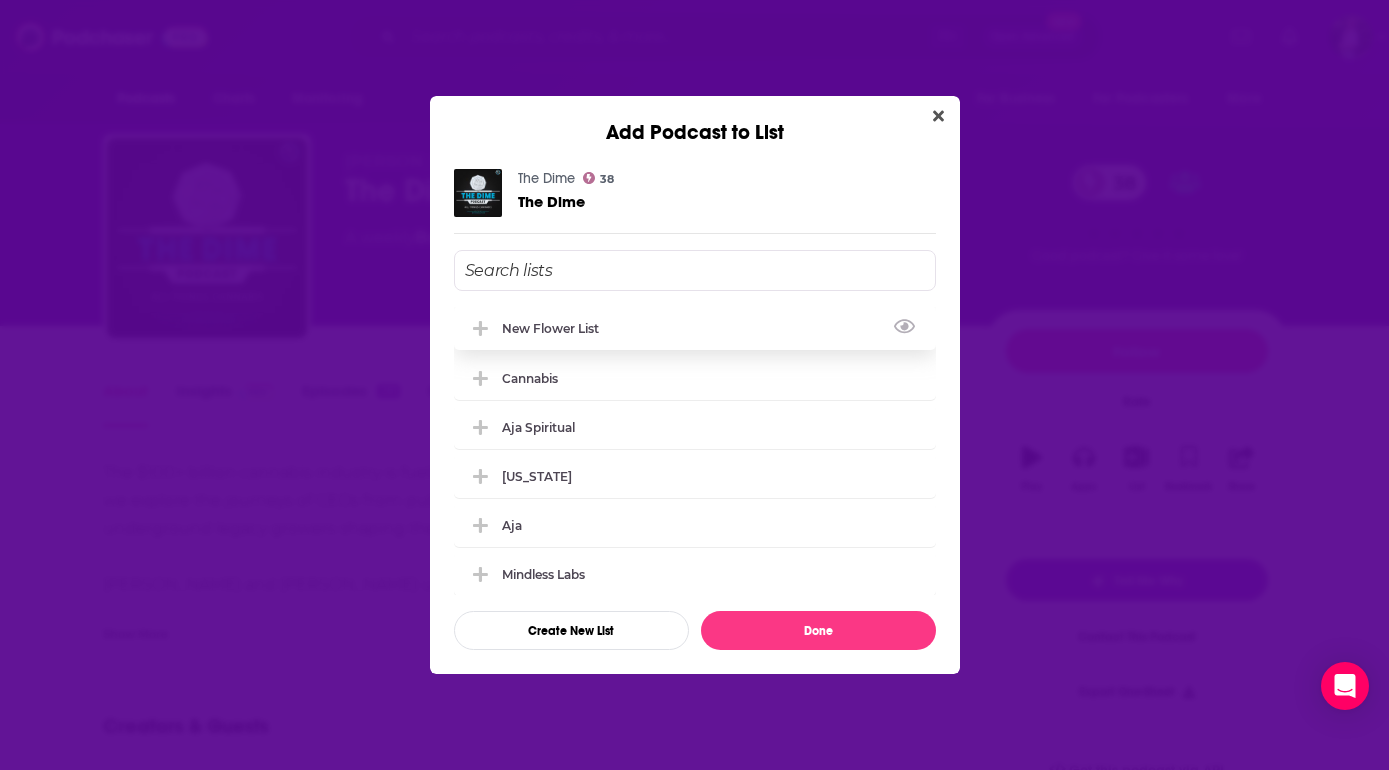 click 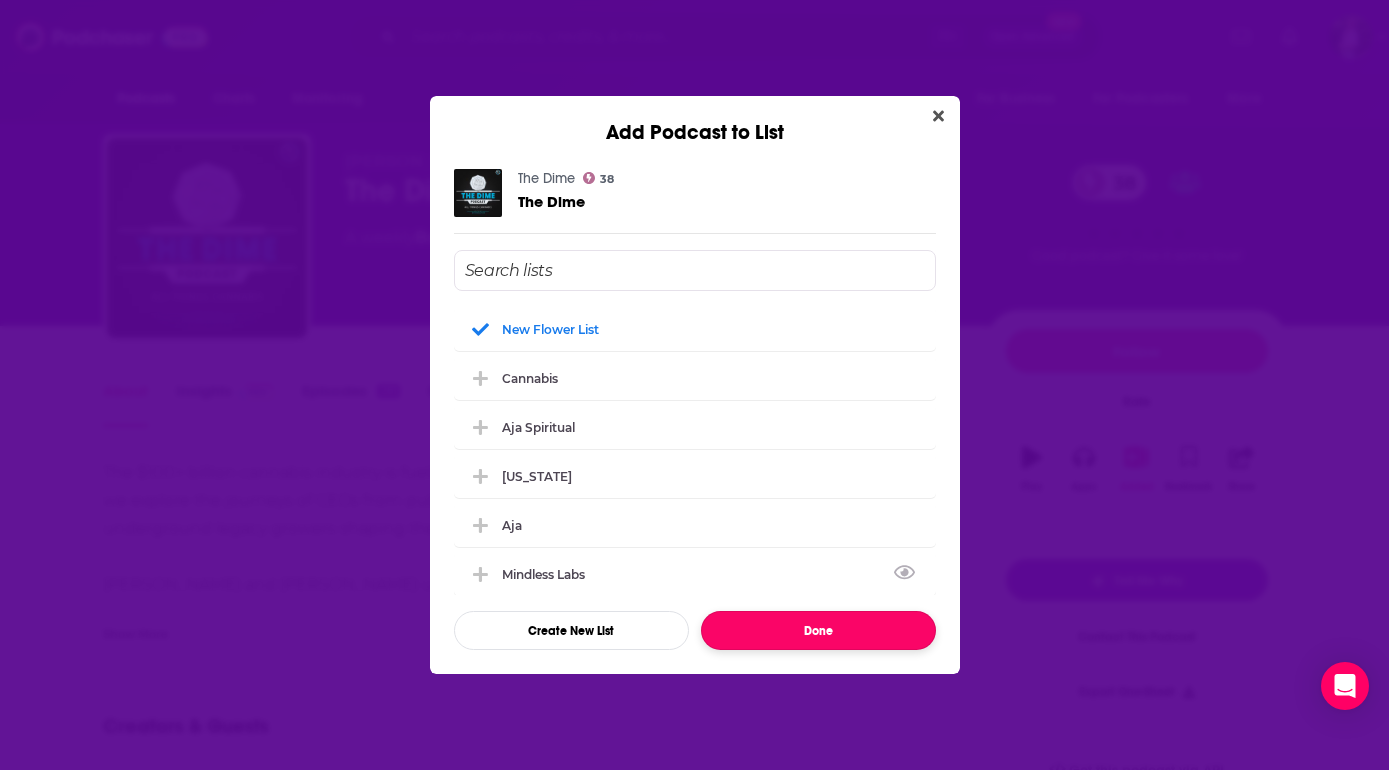 click on "Done" at bounding box center [818, 630] 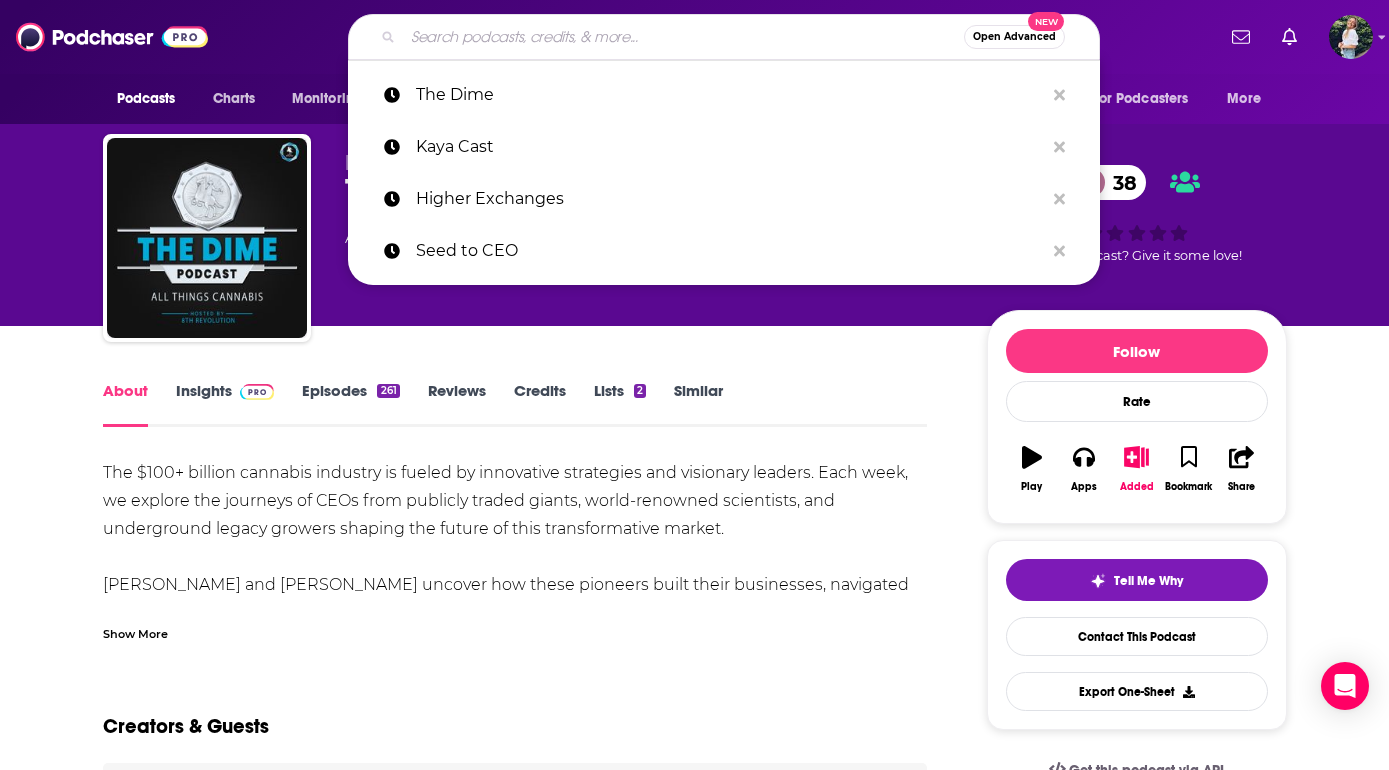 click at bounding box center (683, 37) 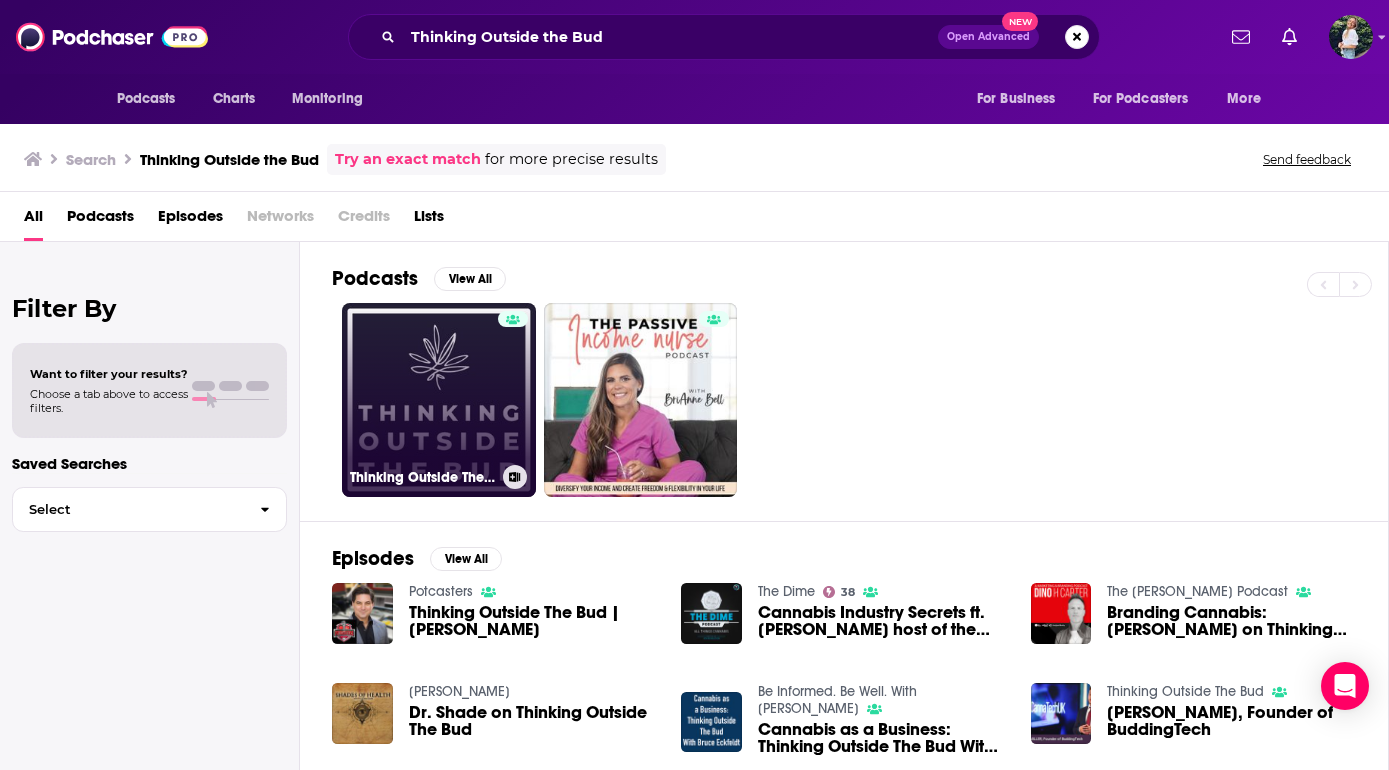 click on "Thinking Outside The Bud" at bounding box center (439, 400) 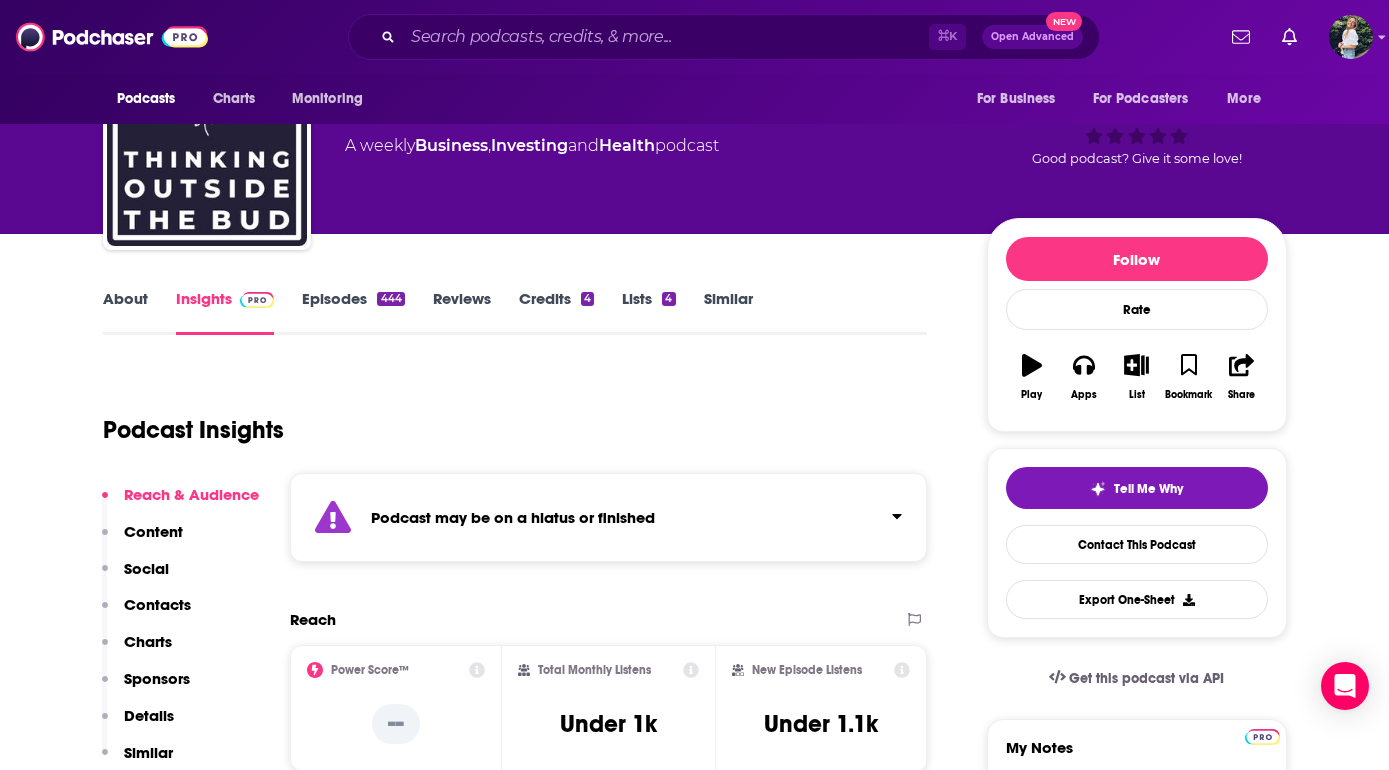 scroll, scrollTop: 0, scrollLeft: 0, axis: both 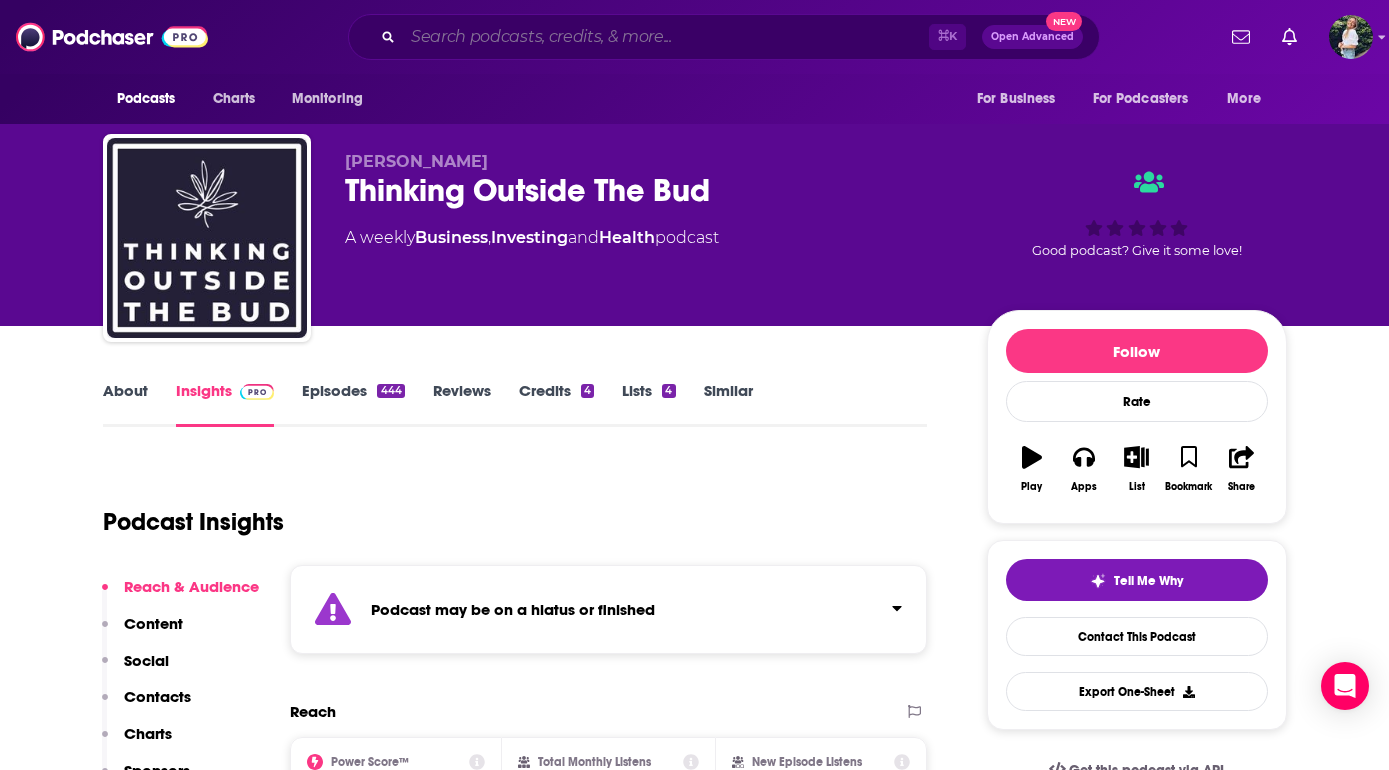 click at bounding box center [666, 37] 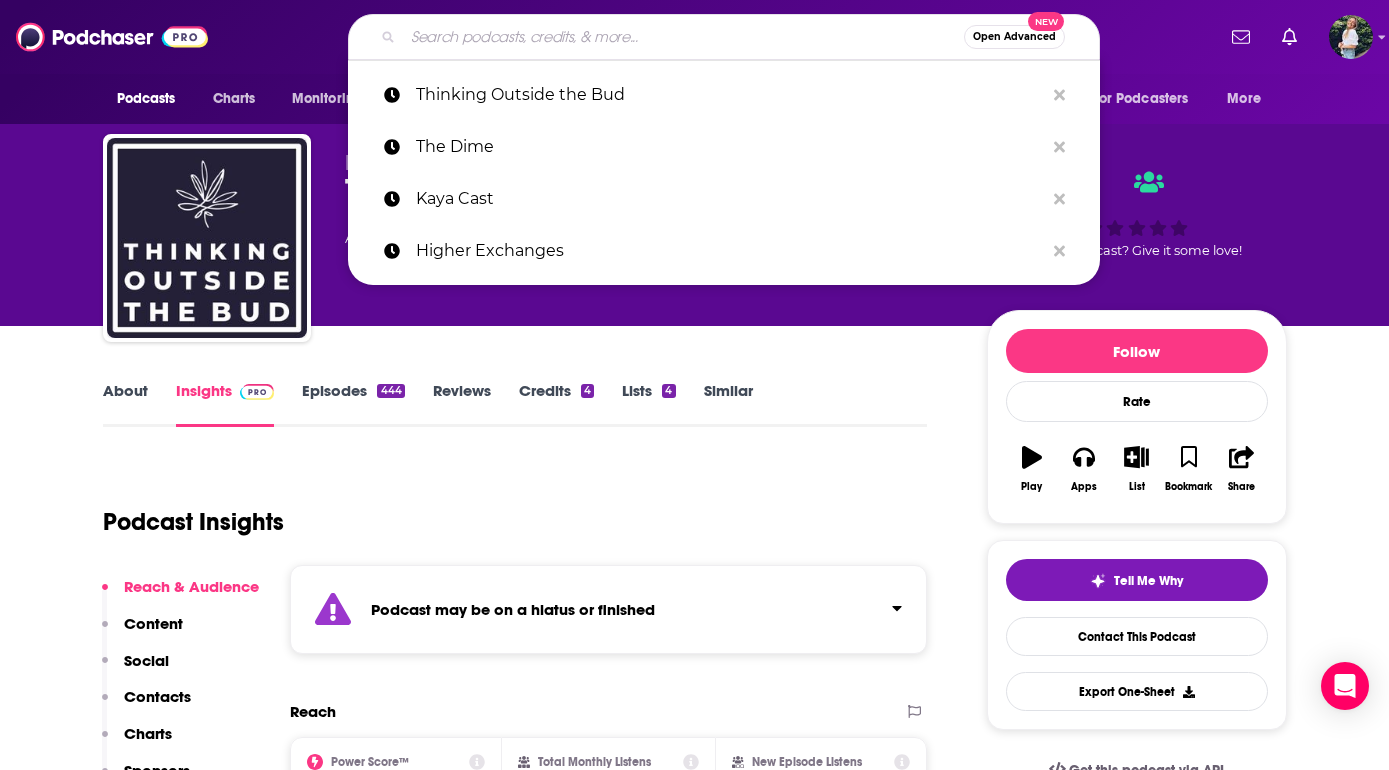 paste on "The Green Entrepreneur Podcast" 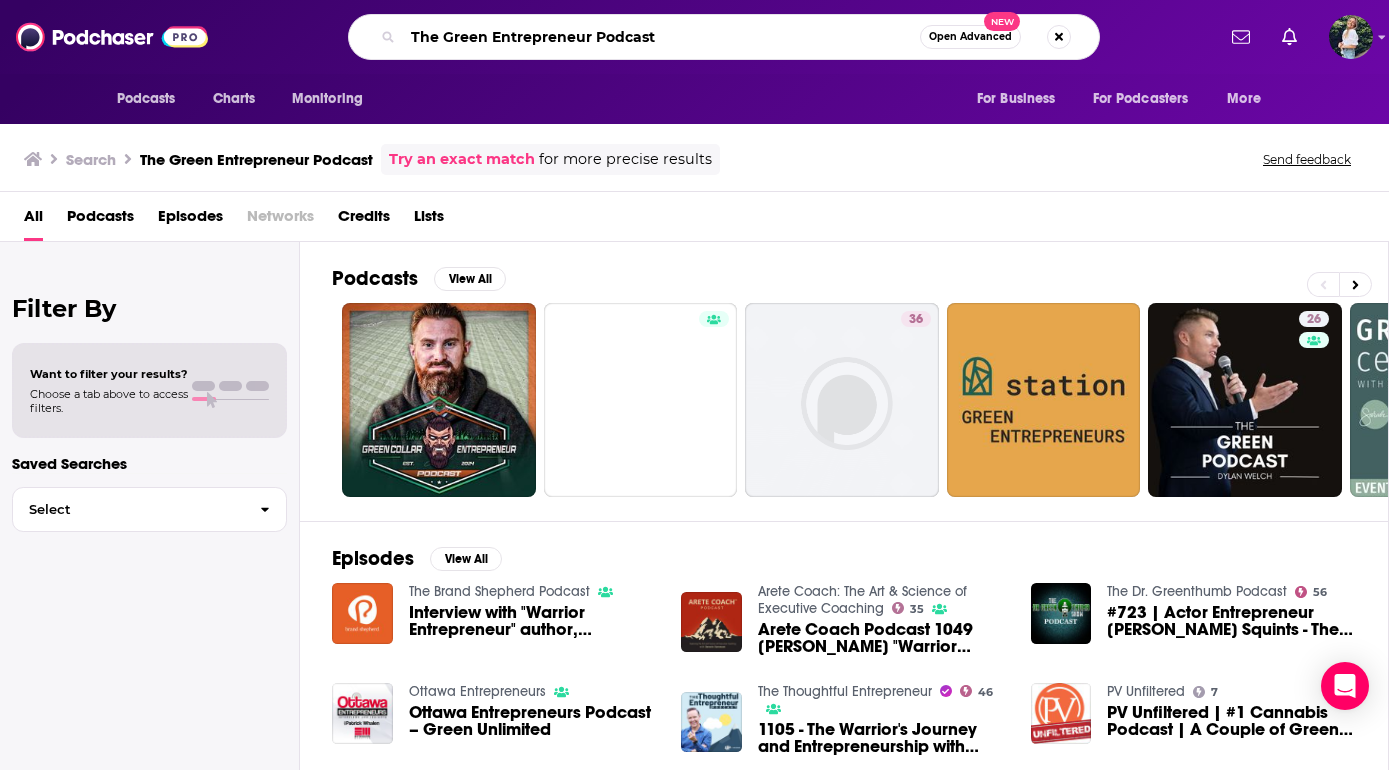 drag, startPoint x: 734, startPoint y: 41, endPoint x: 139, endPoint y: 40, distance: 595.00085 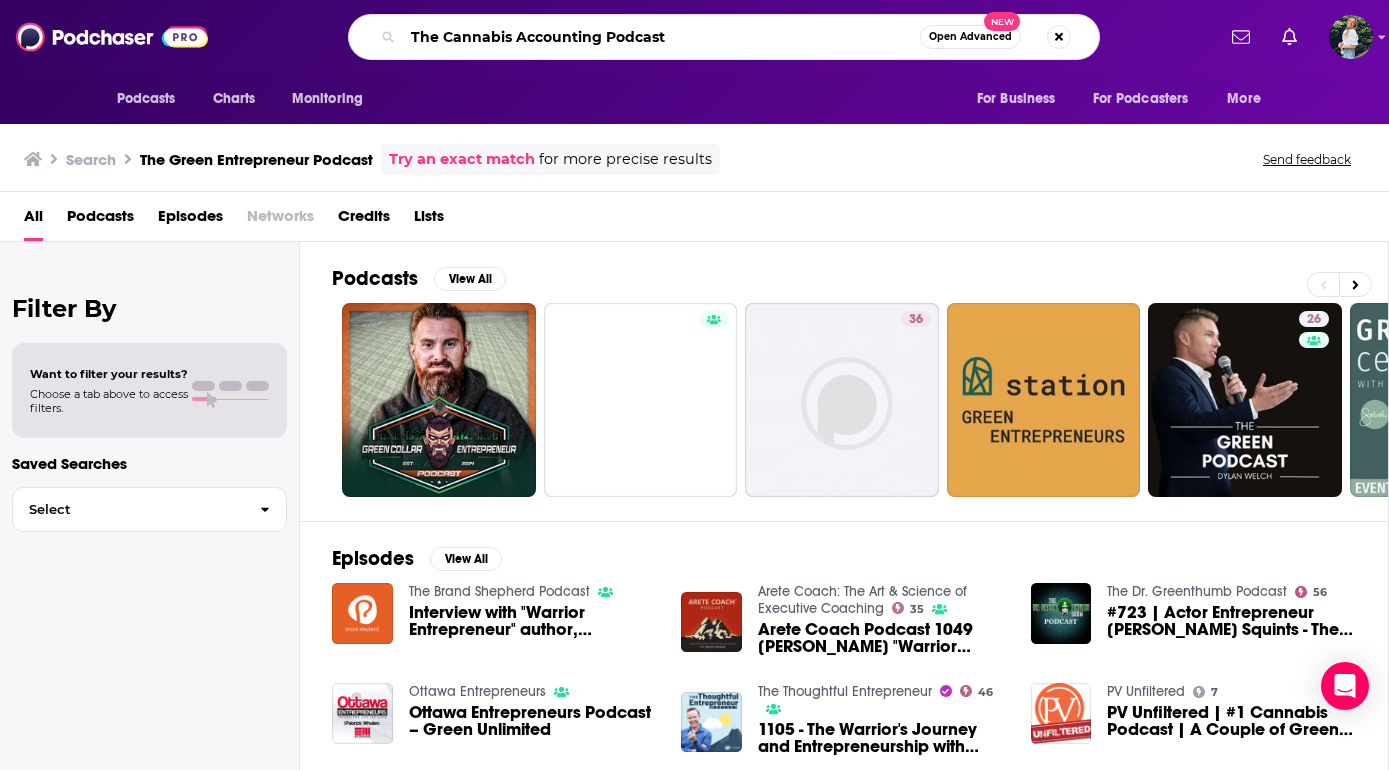 type on "The Cannabis Accounting Podcast" 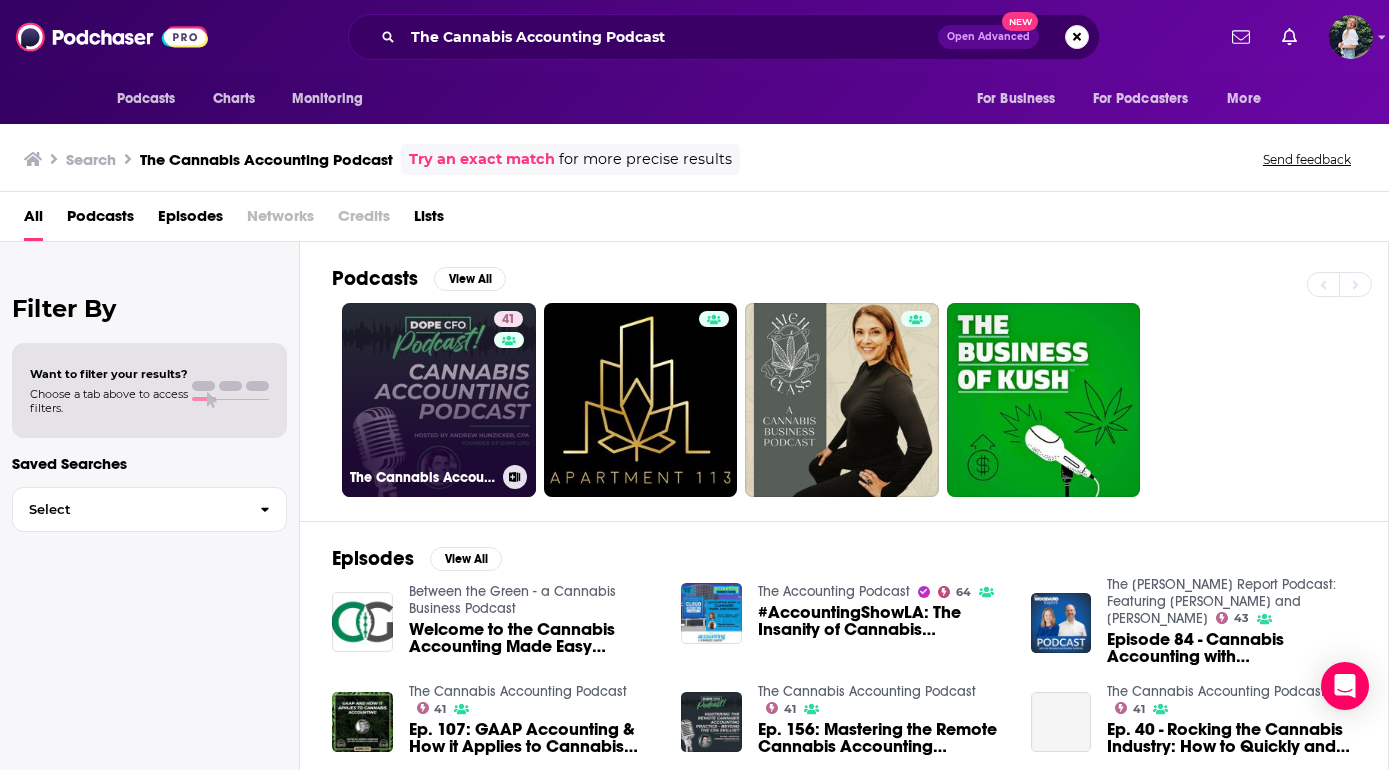 click on "41 The Cannabis Accounting Podcast" at bounding box center (439, 400) 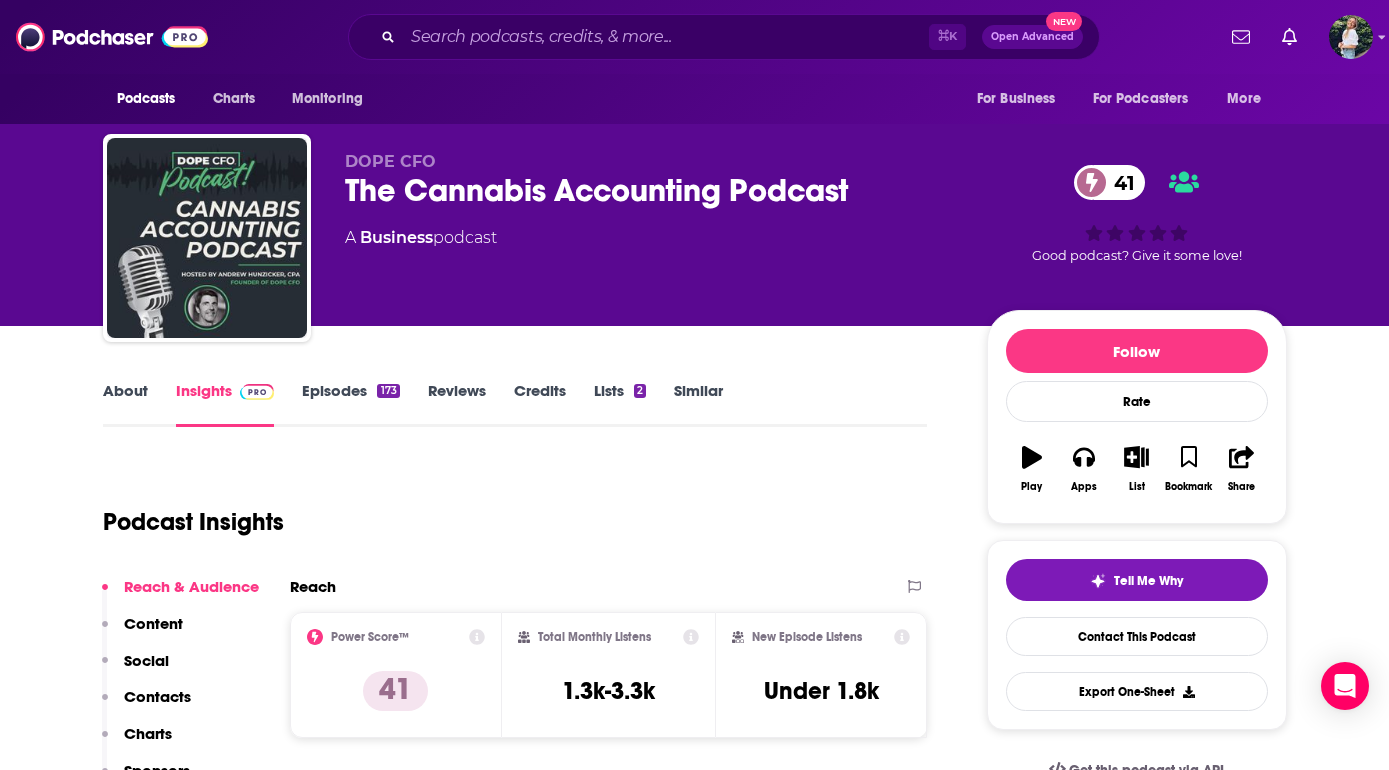 click on "About" at bounding box center [125, 404] 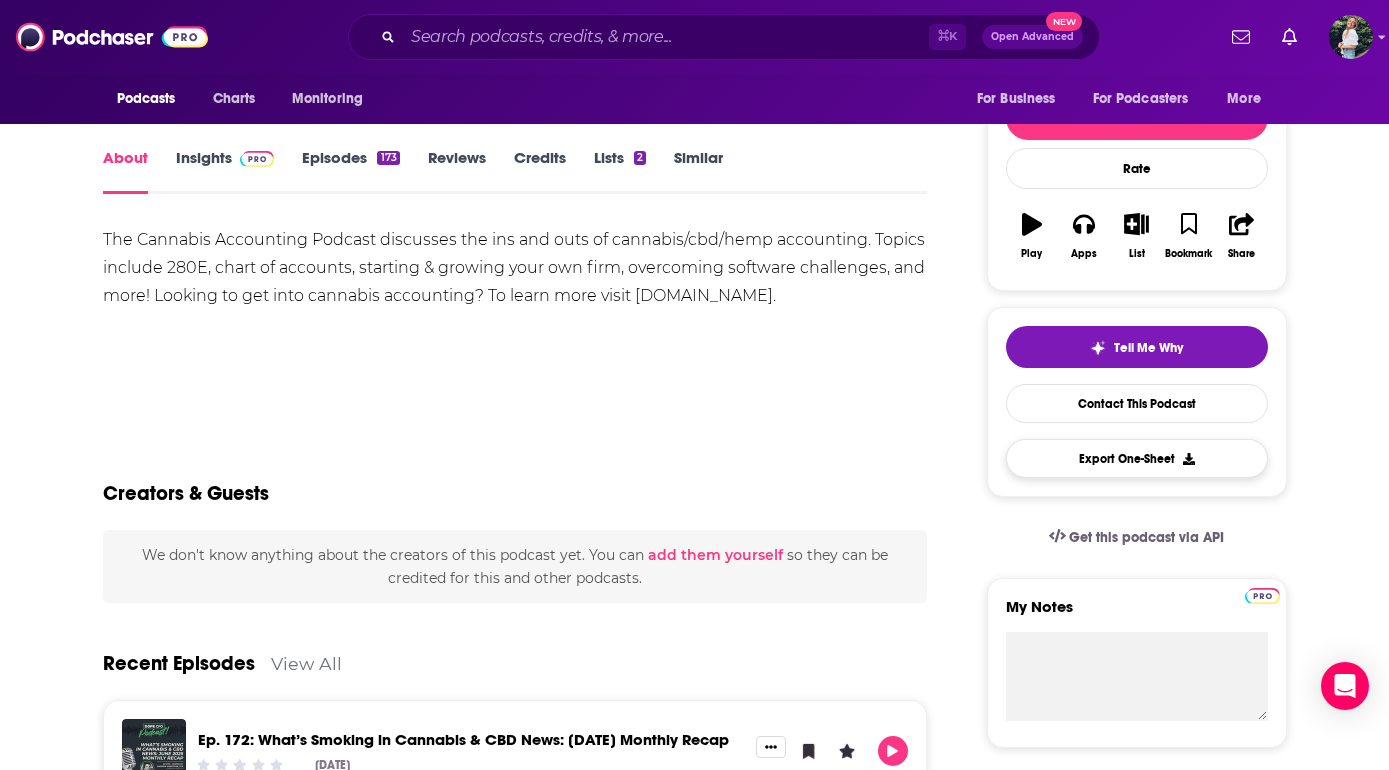 scroll, scrollTop: 231, scrollLeft: 0, axis: vertical 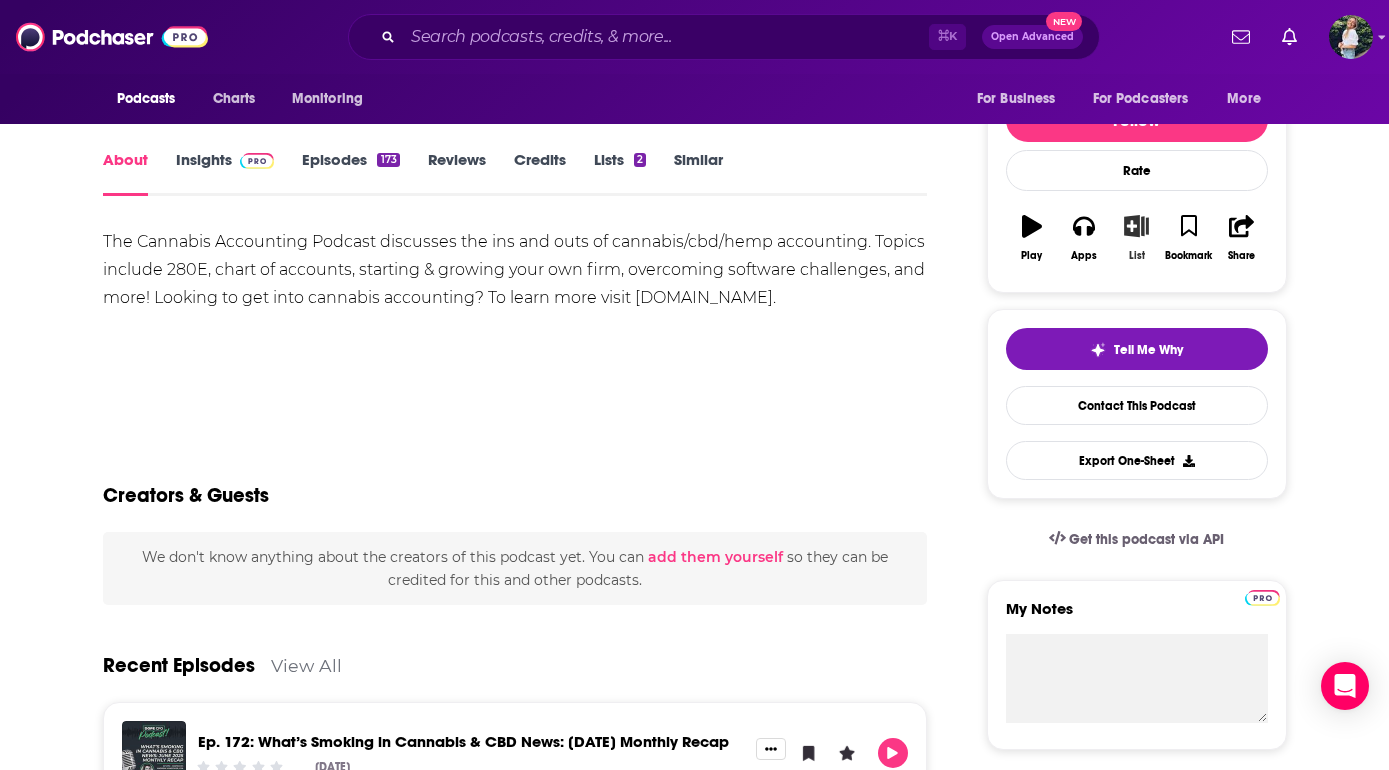 click on "List" at bounding box center (1136, 238) 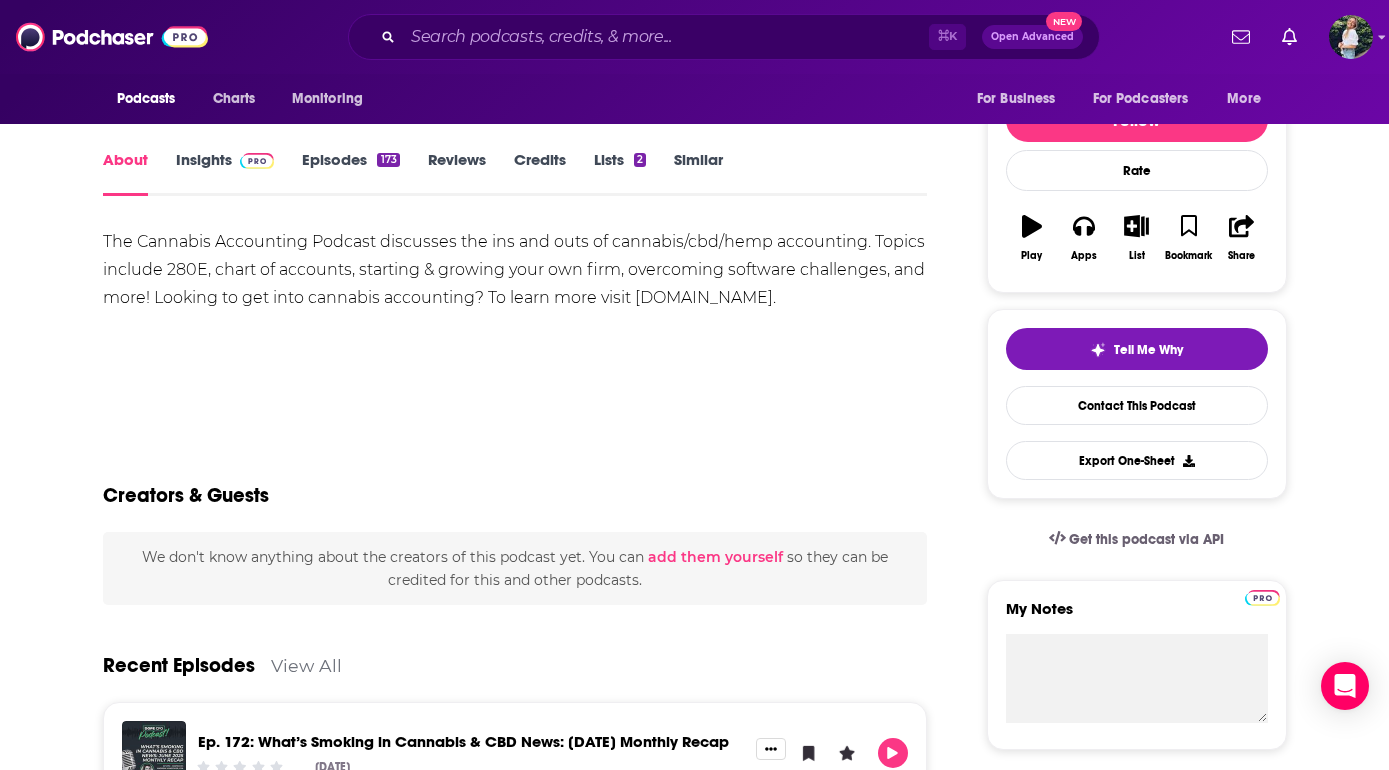 scroll, scrollTop: 0, scrollLeft: 0, axis: both 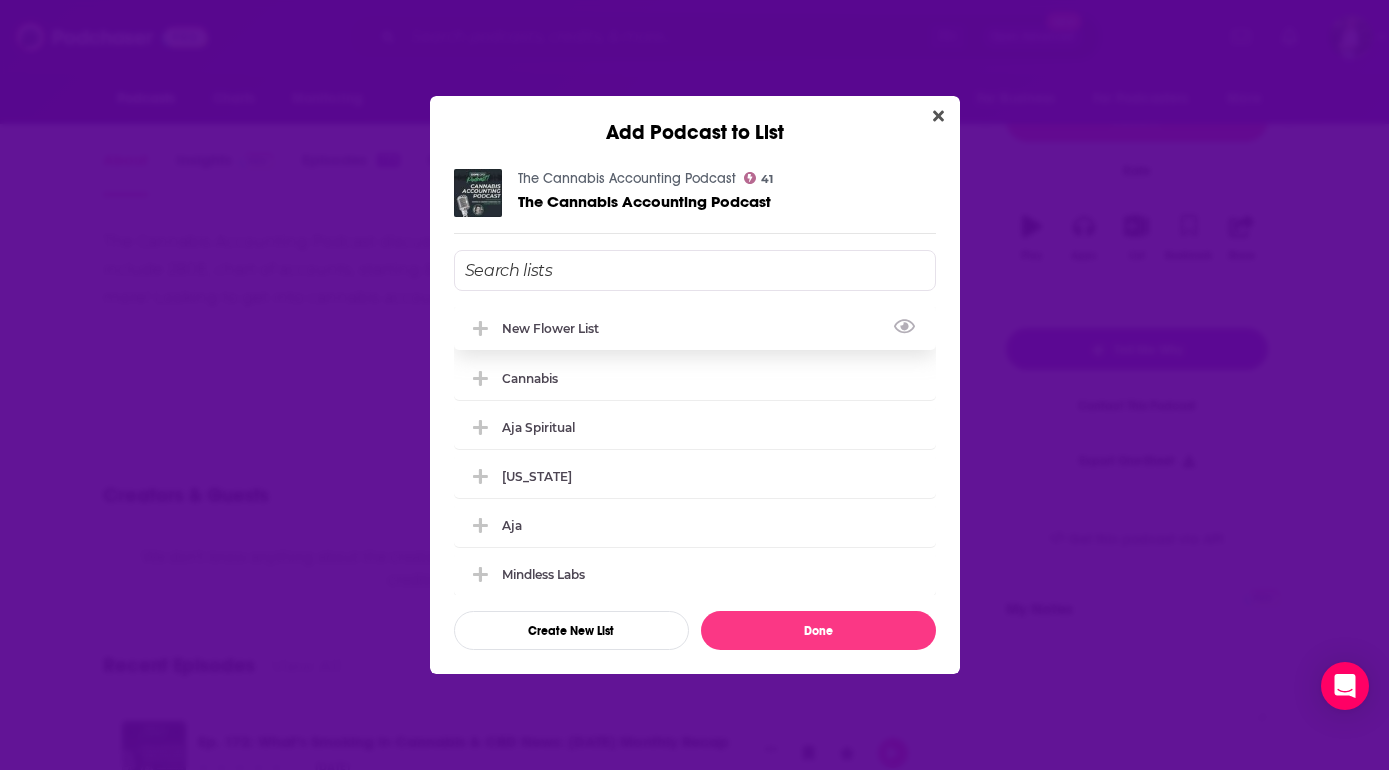 click 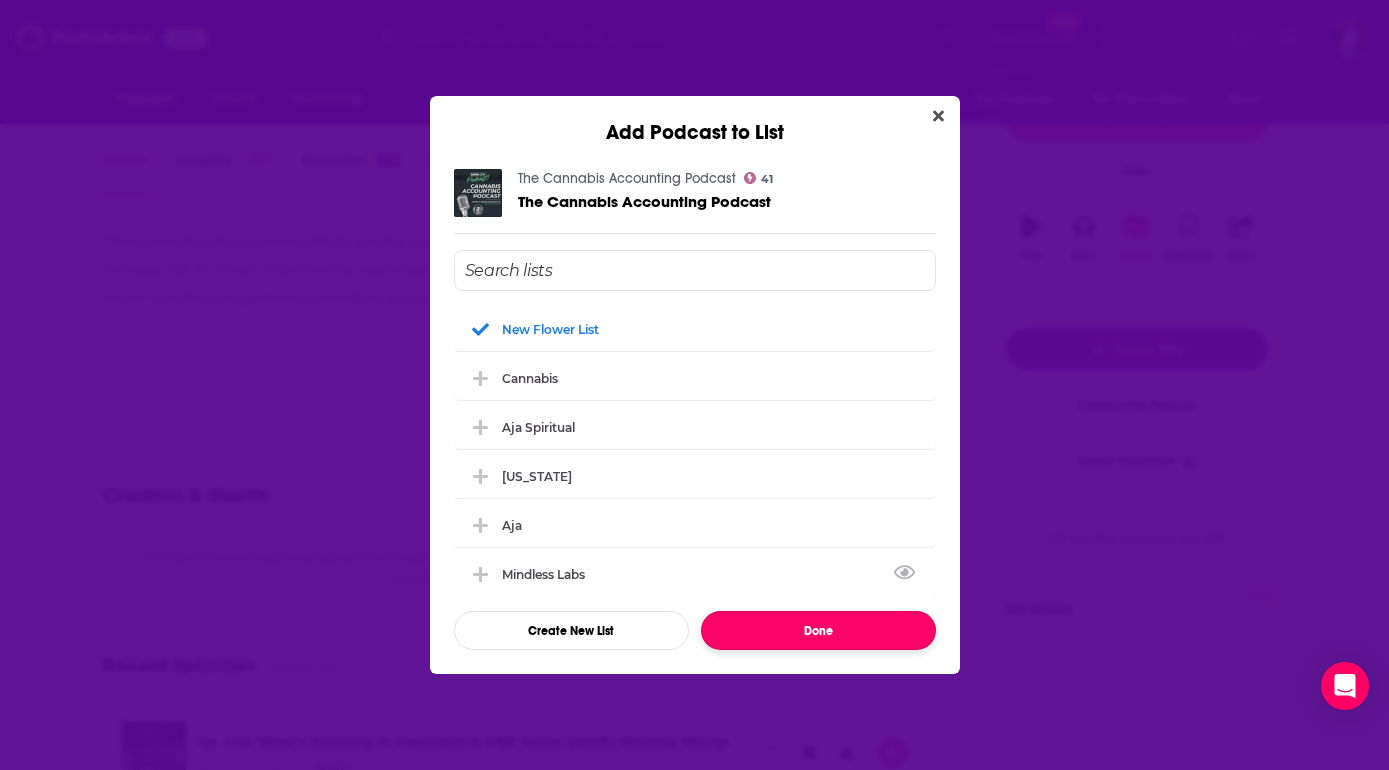click on "Done" at bounding box center (818, 630) 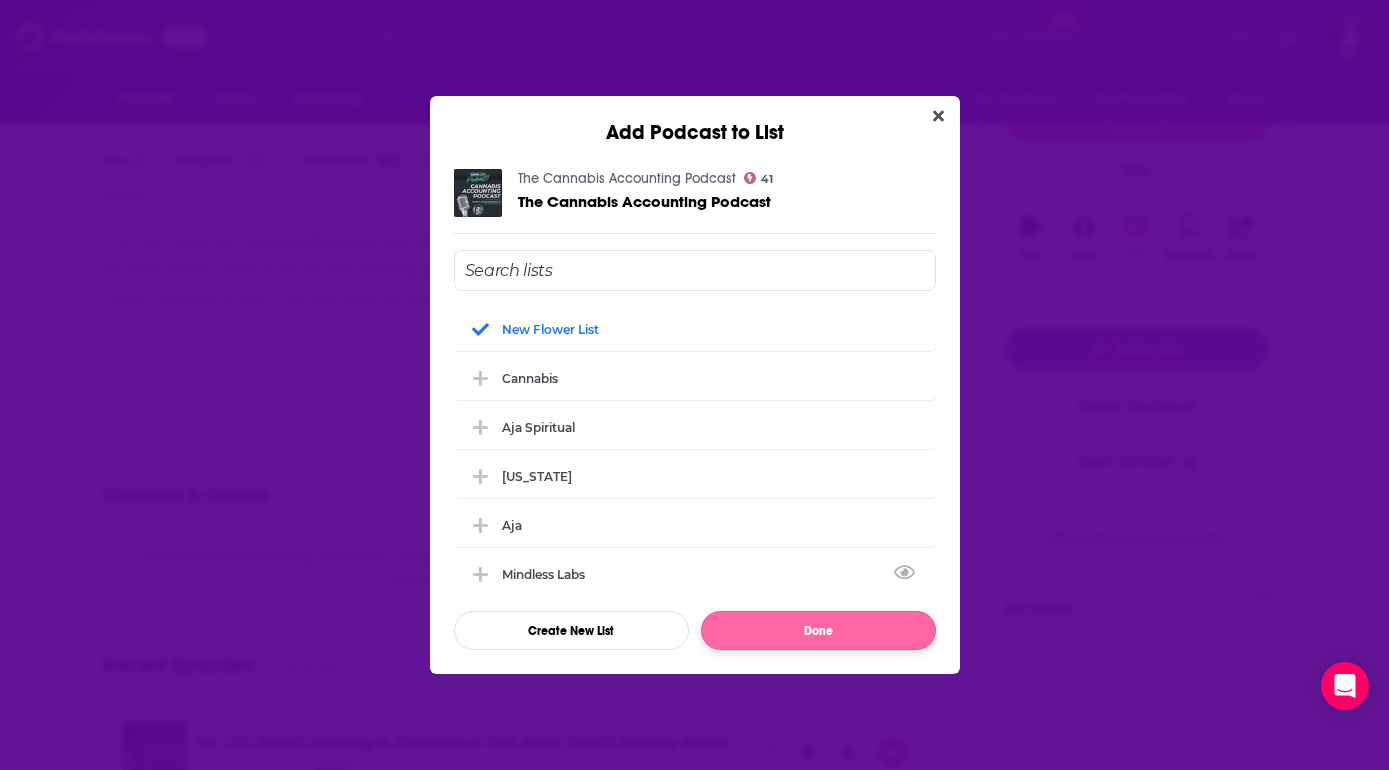 scroll, scrollTop: 231, scrollLeft: 0, axis: vertical 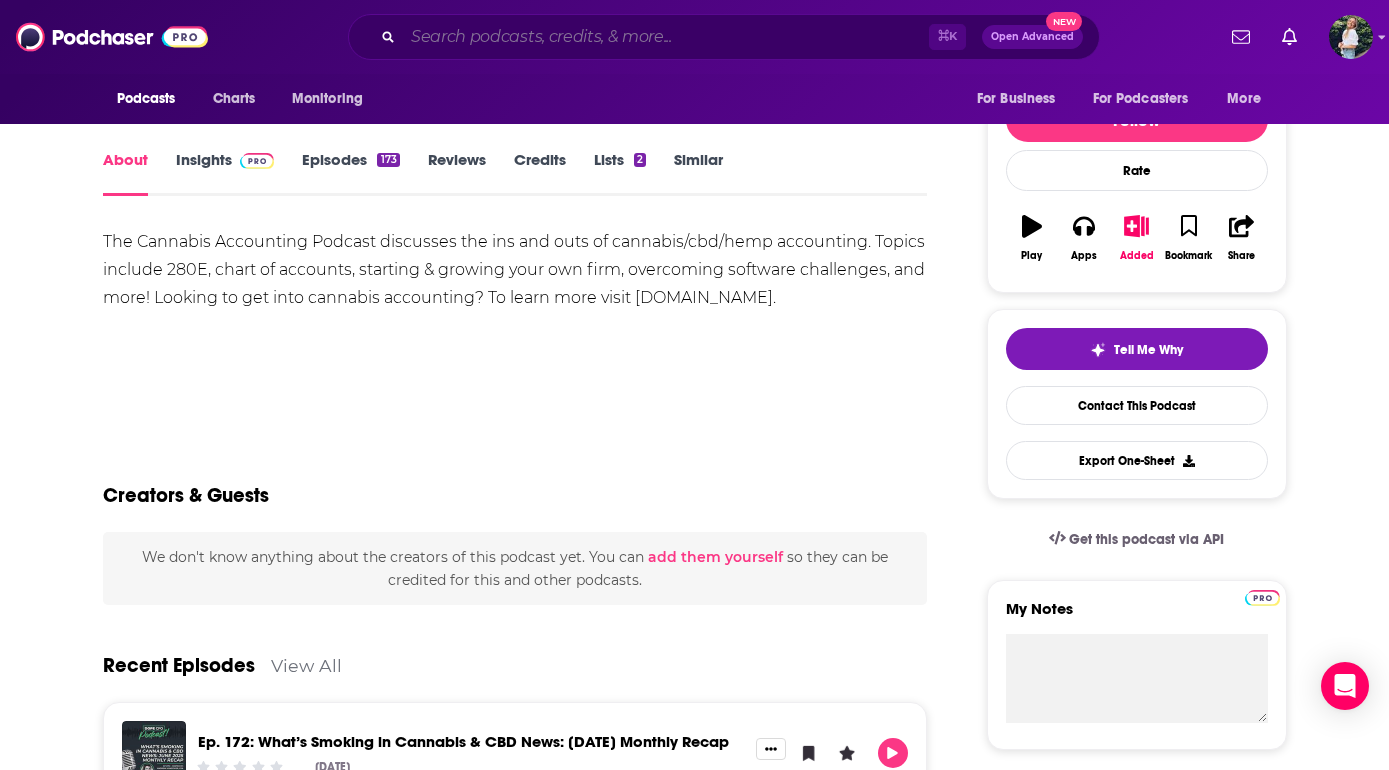 click at bounding box center (666, 37) 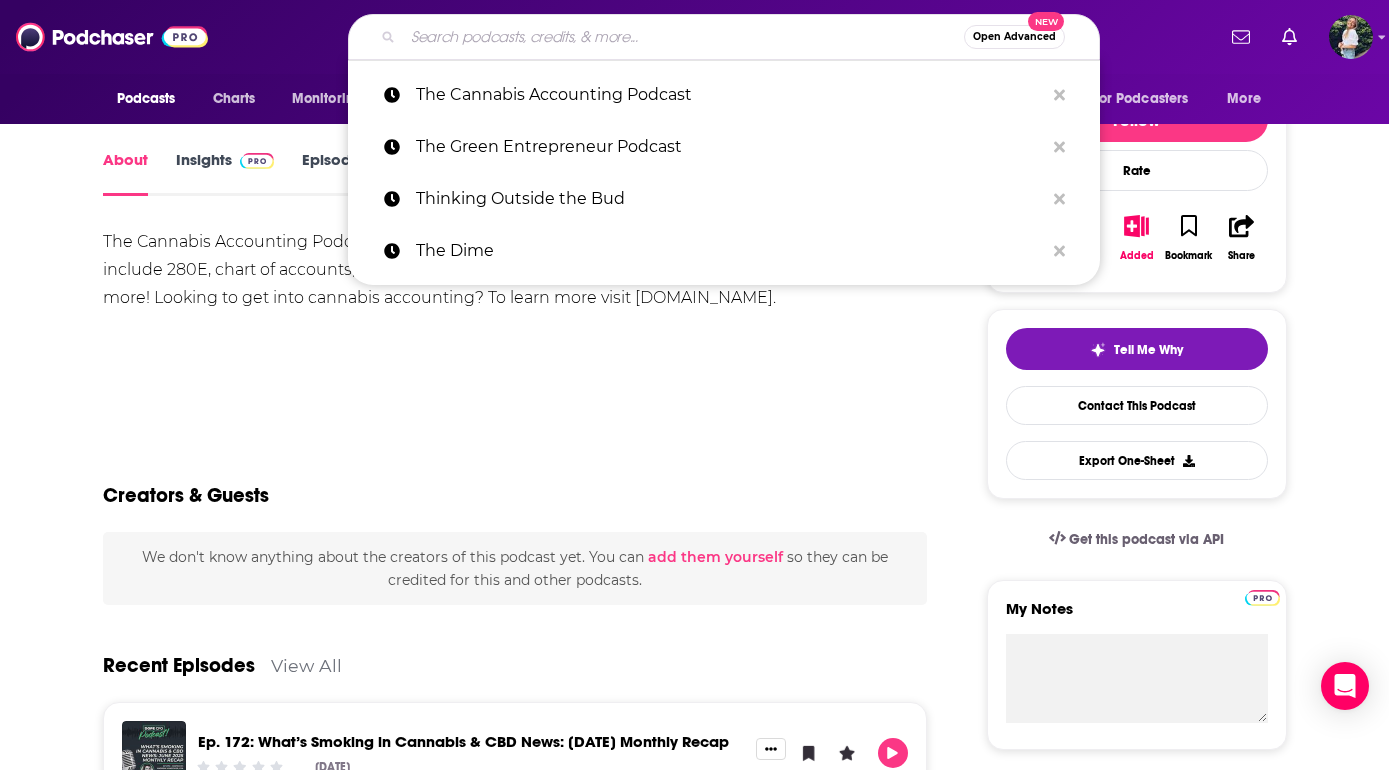 paste on "The Cannabis Conversation" 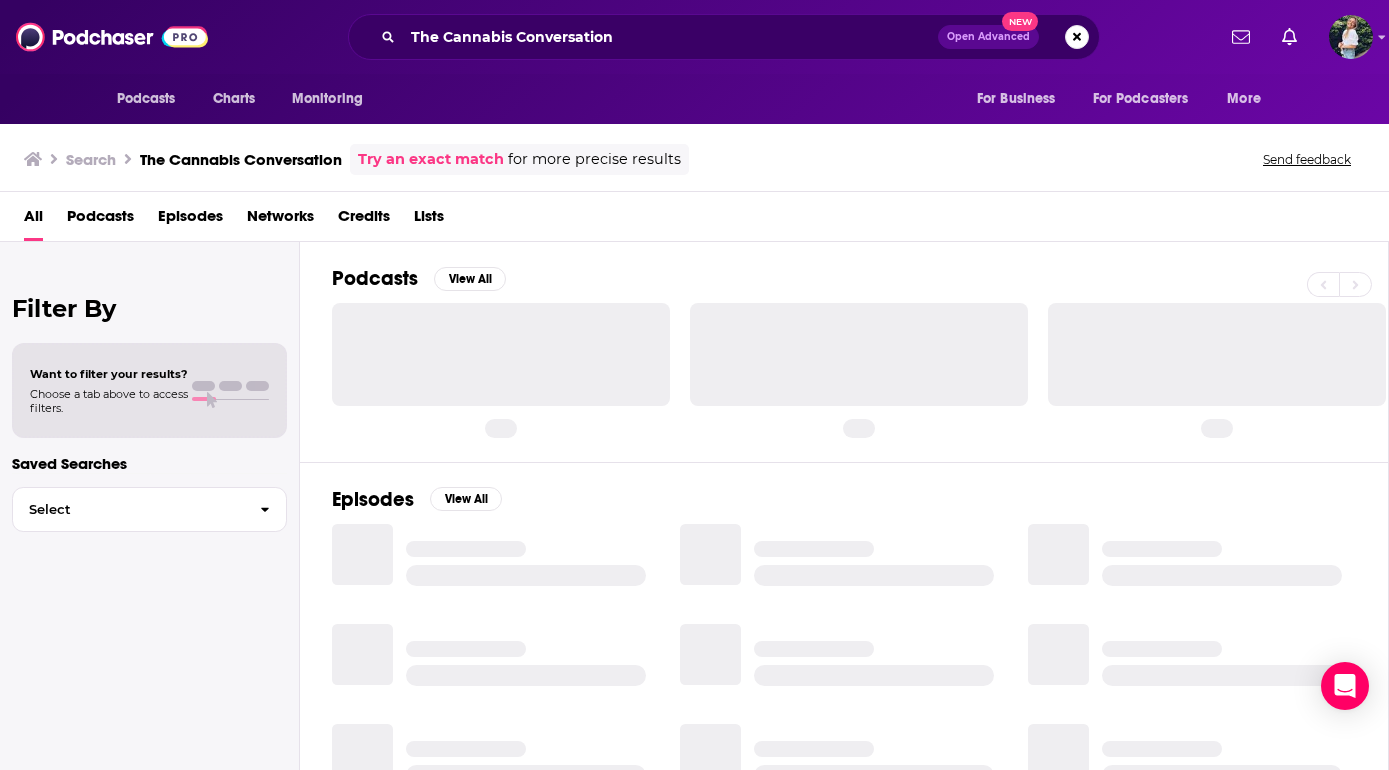scroll, scrollTop: 0, scrollLeft: 0, axis: both 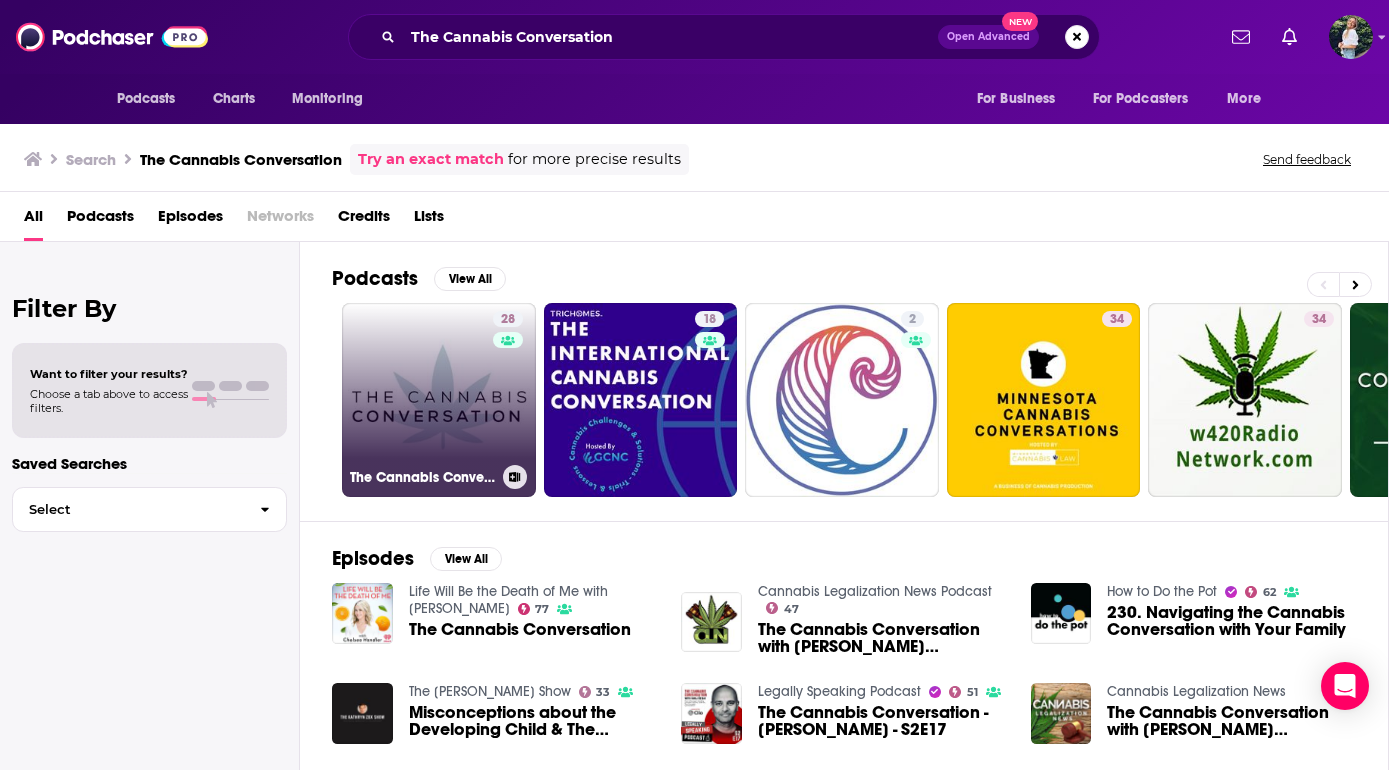 click on "28 The Cannabis Conversation | [MEDICAL_DATA] | CBD | Hemp" at bounding box center (439, 400) 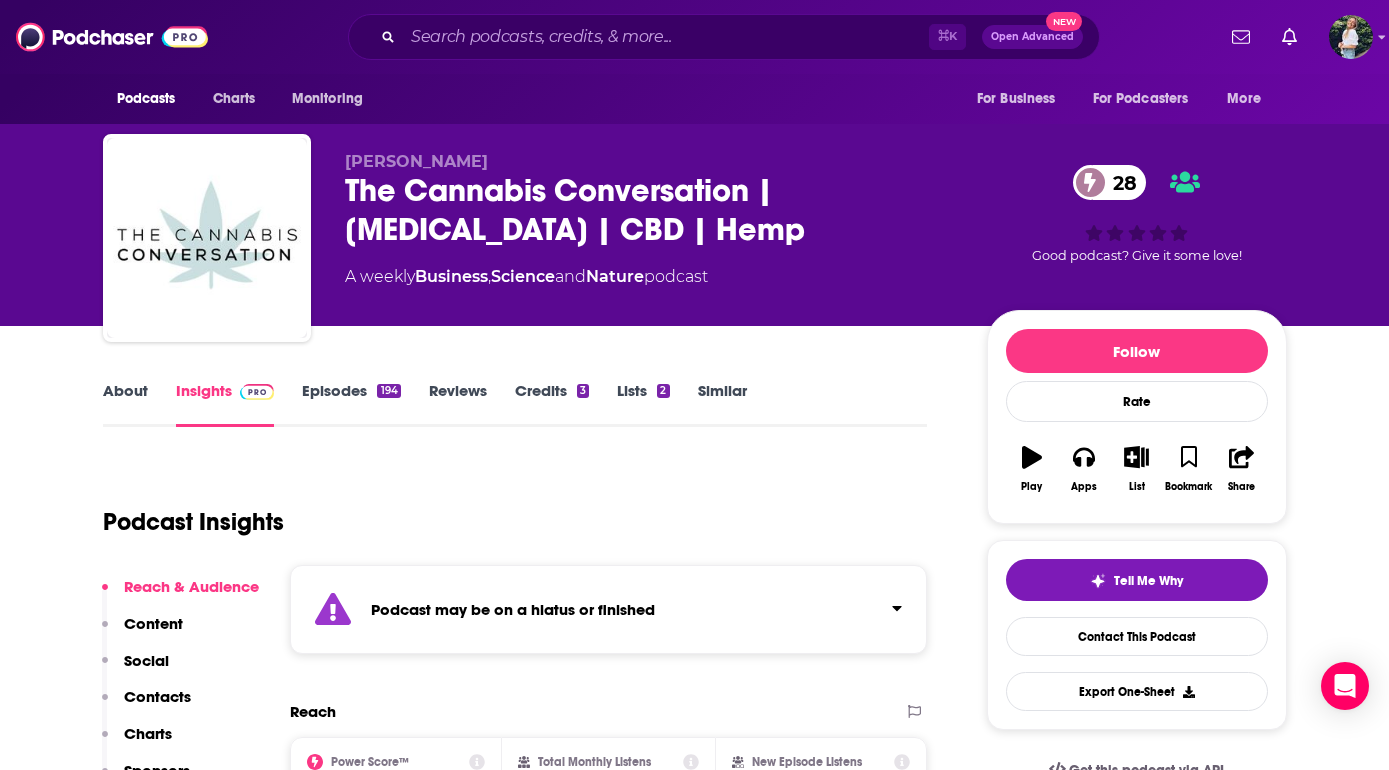 click on "Similar" at bounding box center [722, 404] 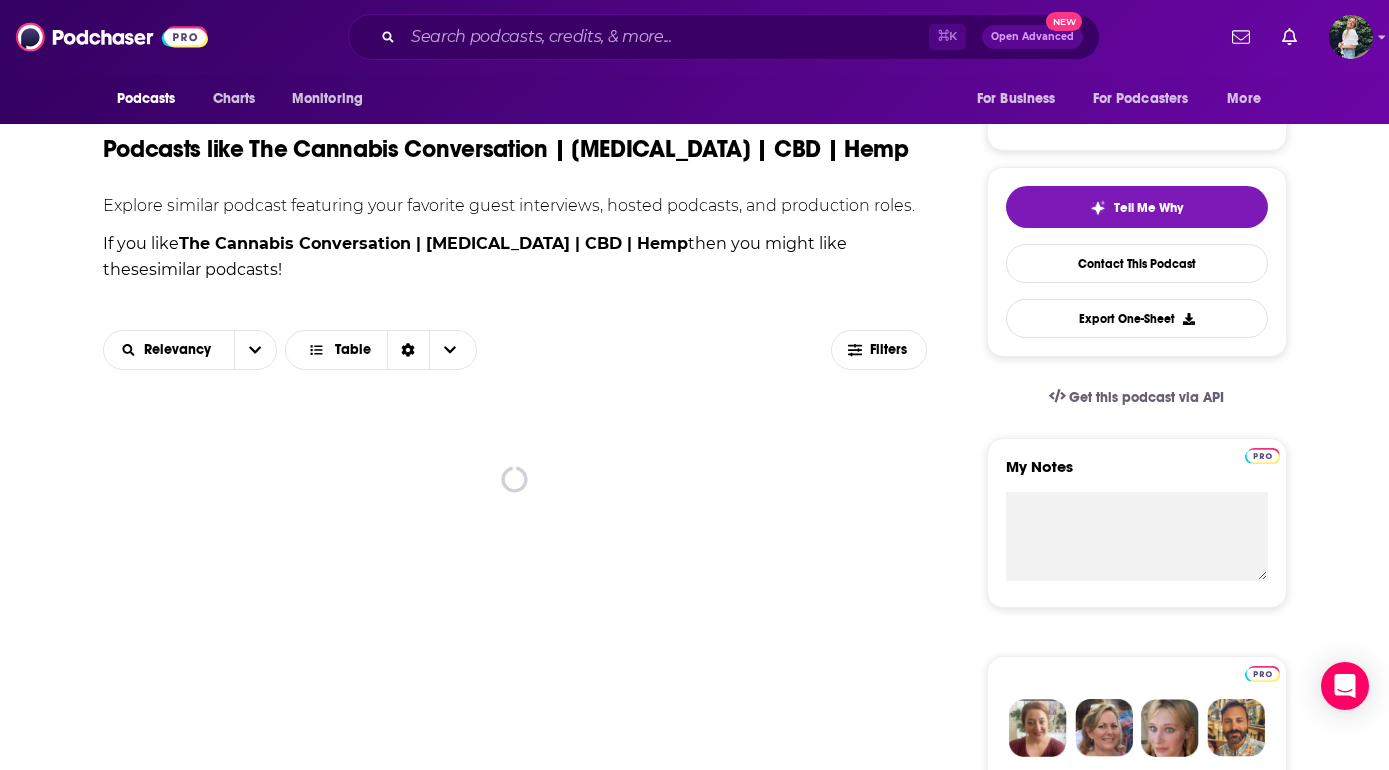 scroll, scrollTop: 495, scrollLeft: 0, axis: vertical 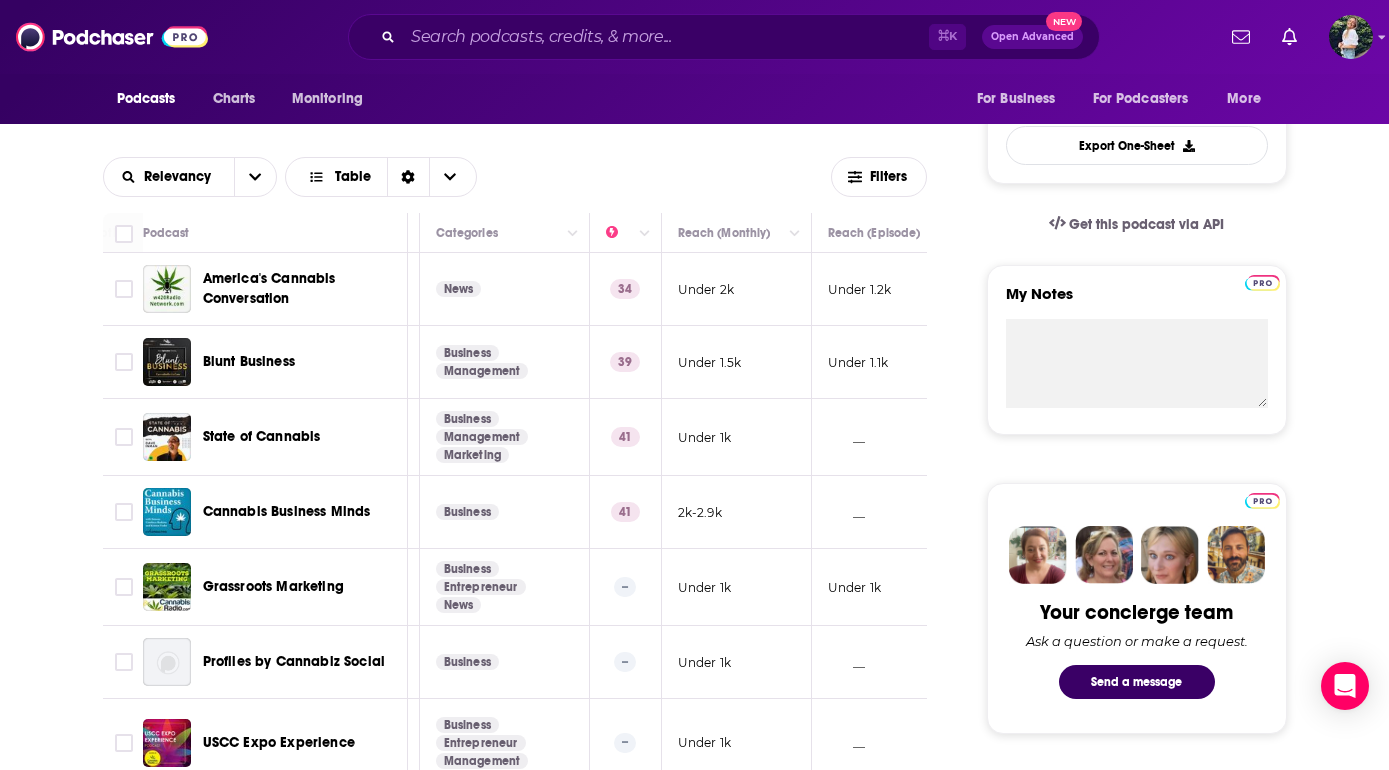 click at bounding box center [124, 512] 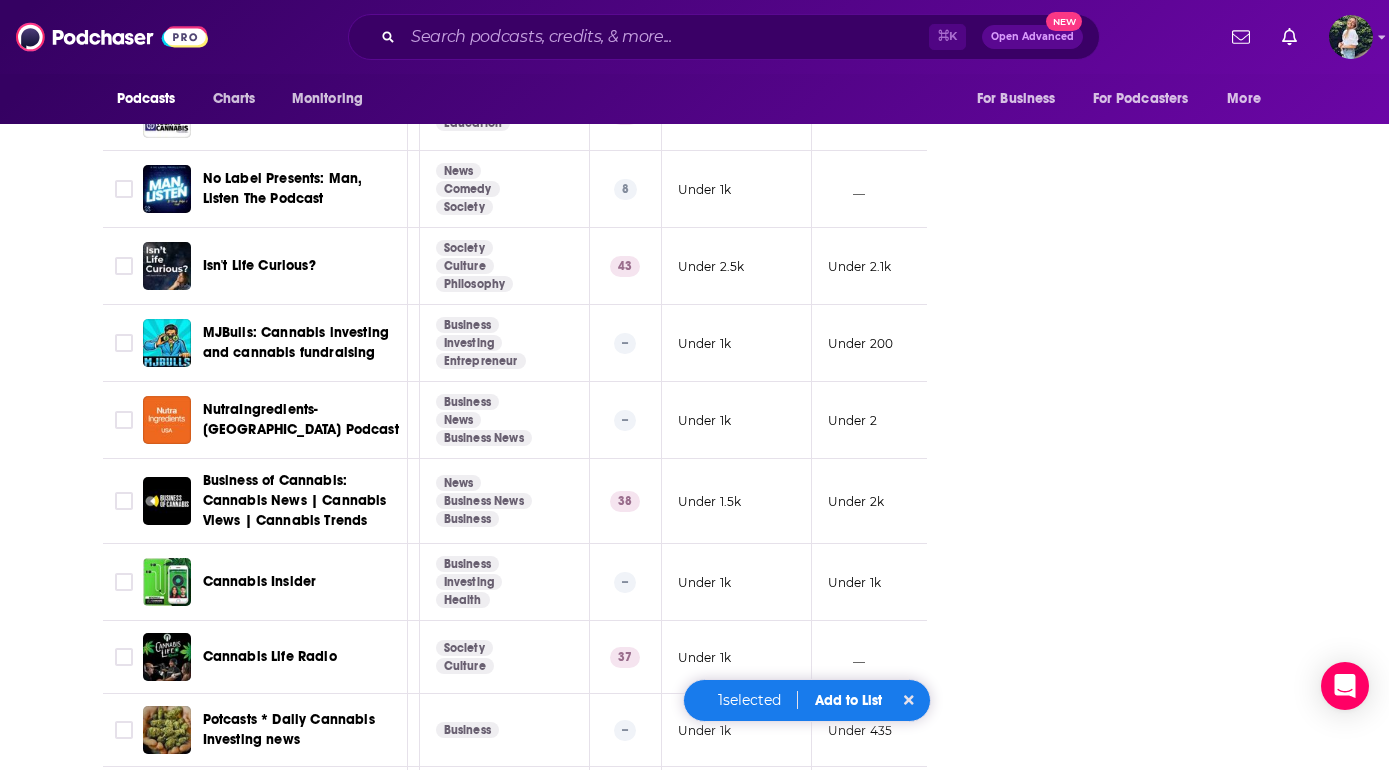 scroll, scrollTop: 7367, scrollLeft: 0, axis: vertical 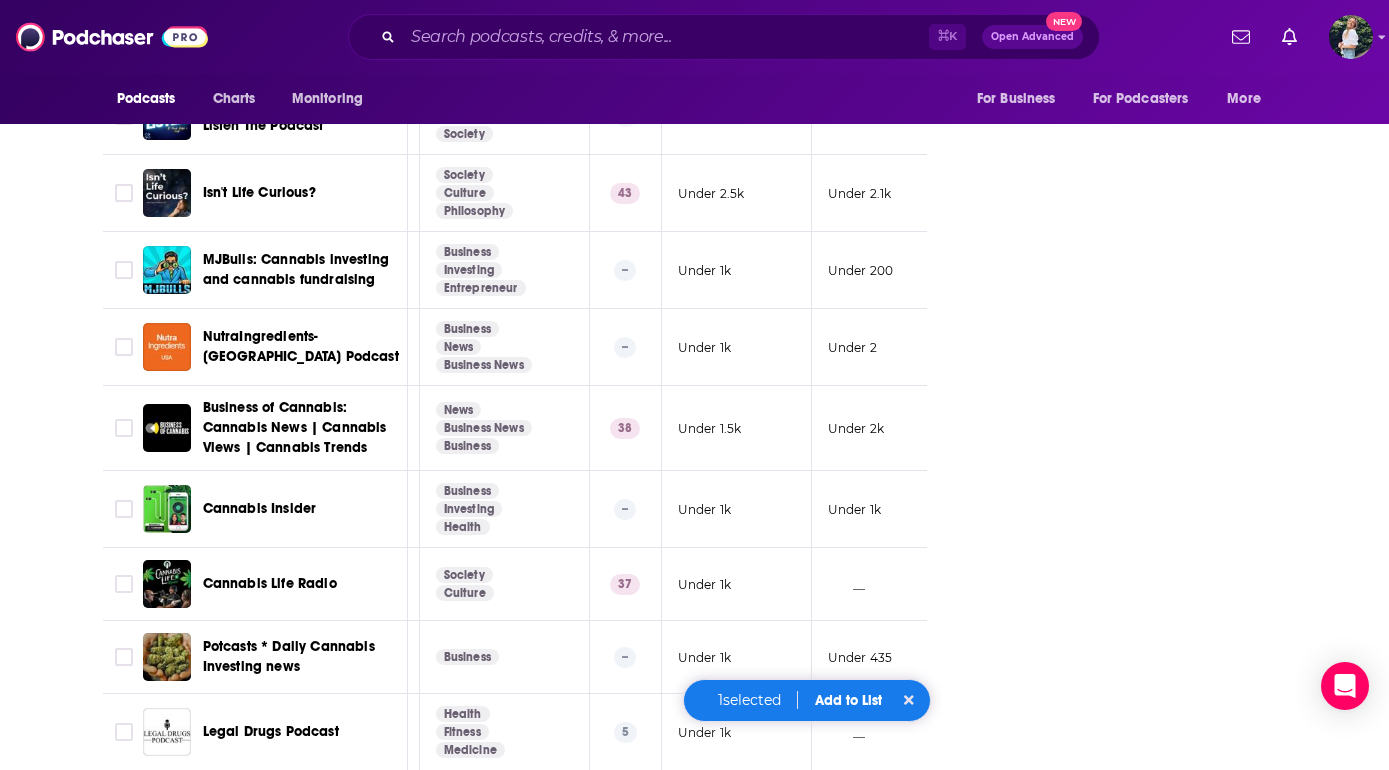 click on "Add to List" at bounding box center (848, 700) 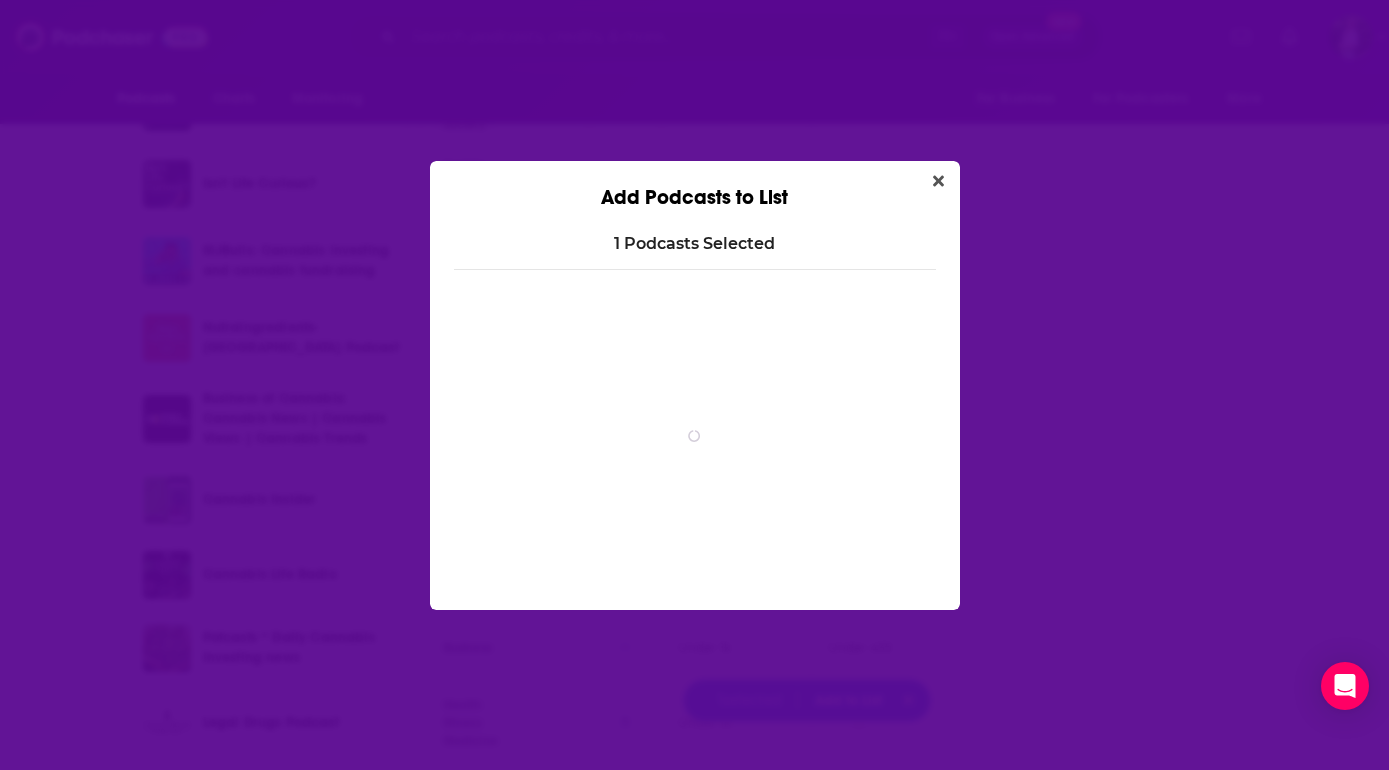 scroll, scrollTop: 0, scrollLeft: 0, axis: both 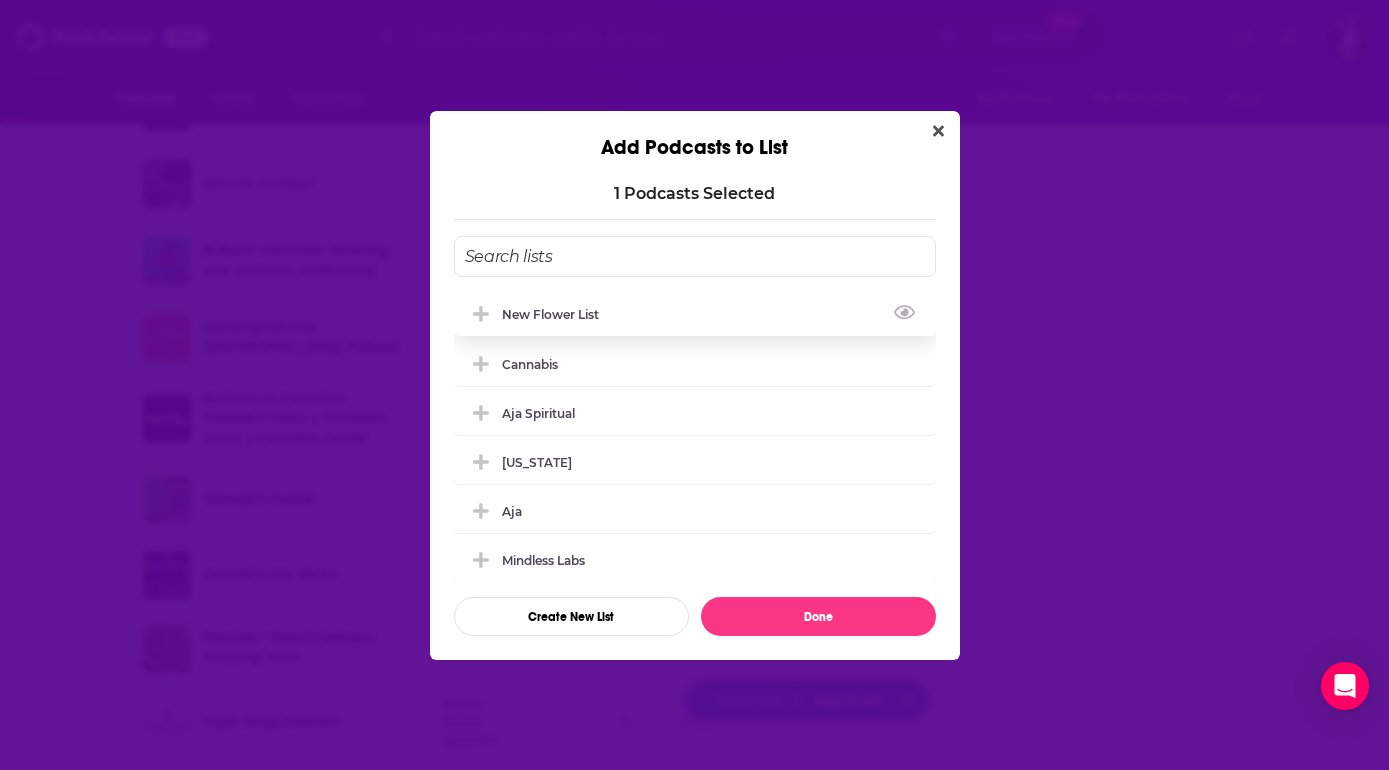 click 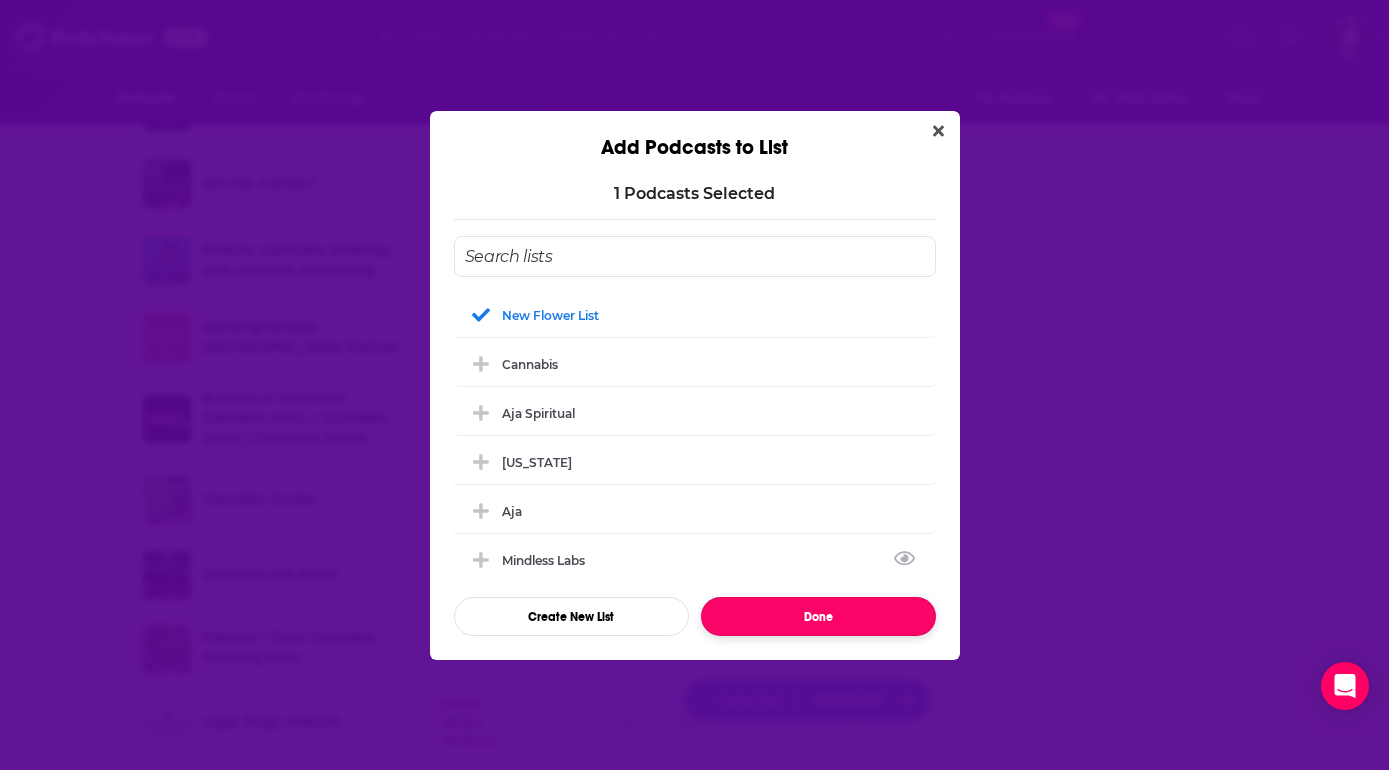 click on "Done" at bounding box center [818, 616] 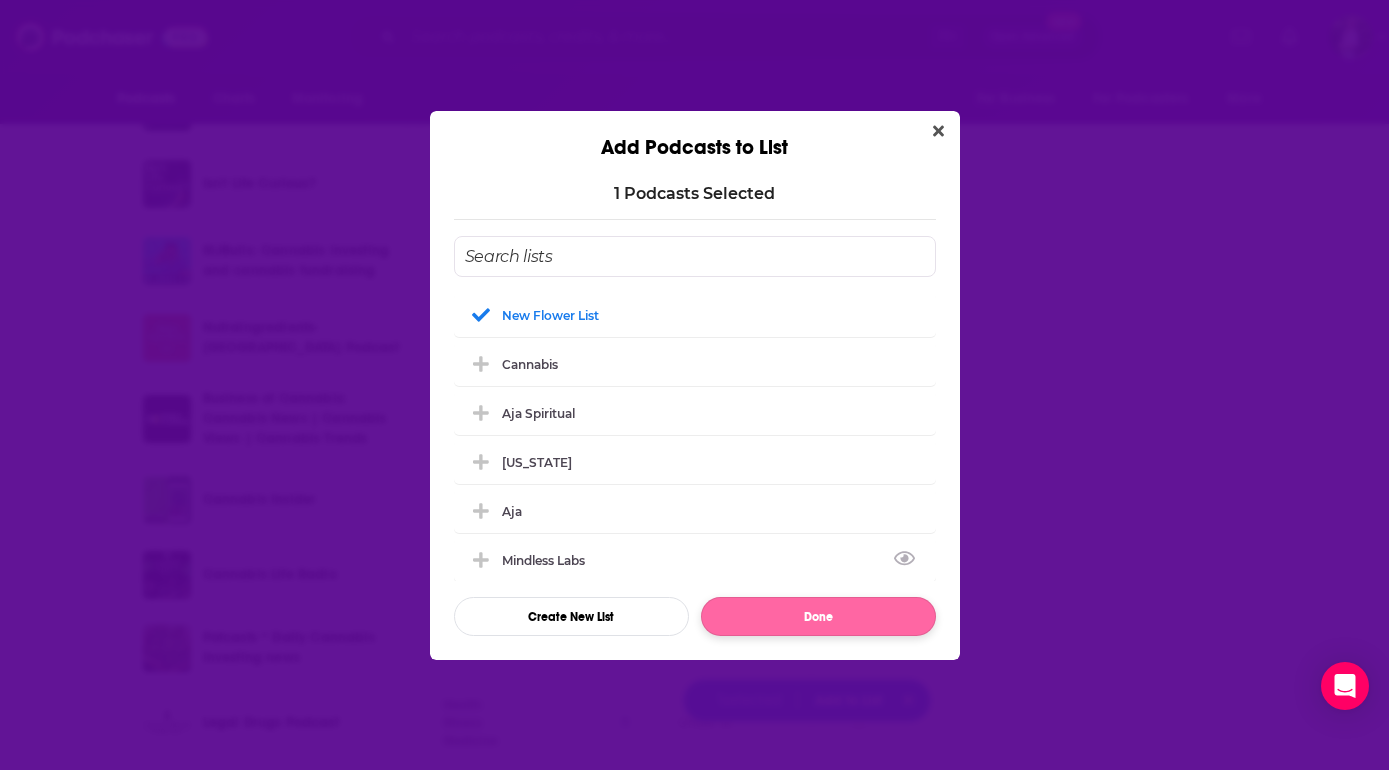 checkbox on "false" 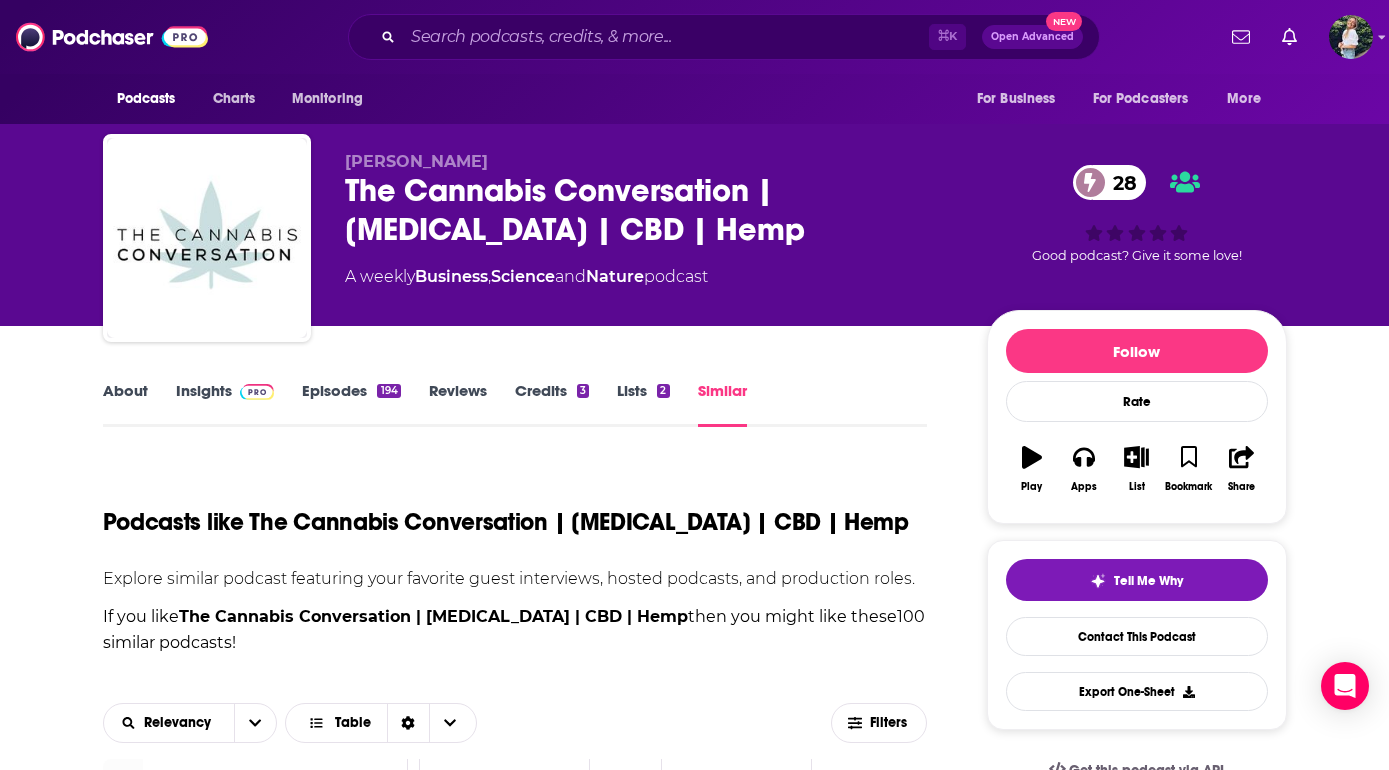 scroll, scrollTop: 7367, scrollLeft: 0, axis: vertical 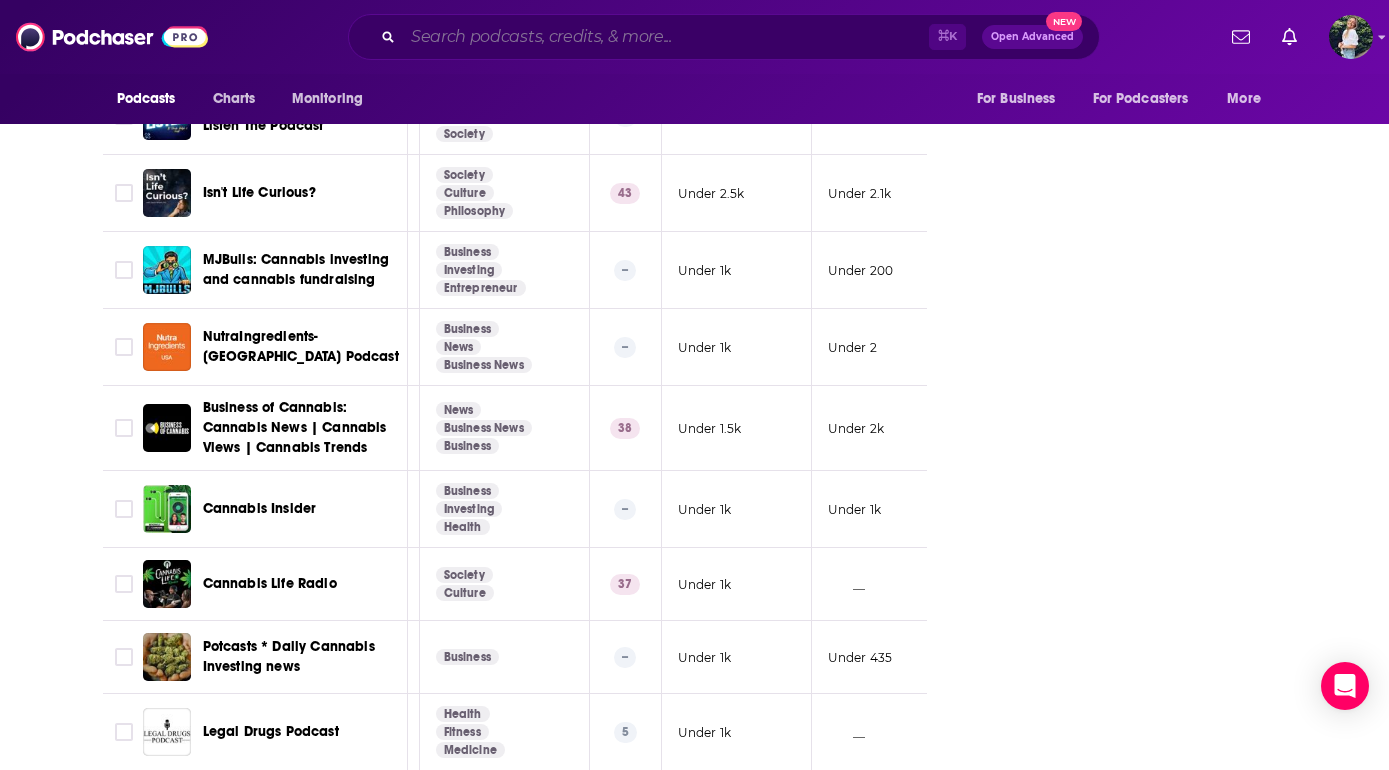 click at bounding box center [666, 37] 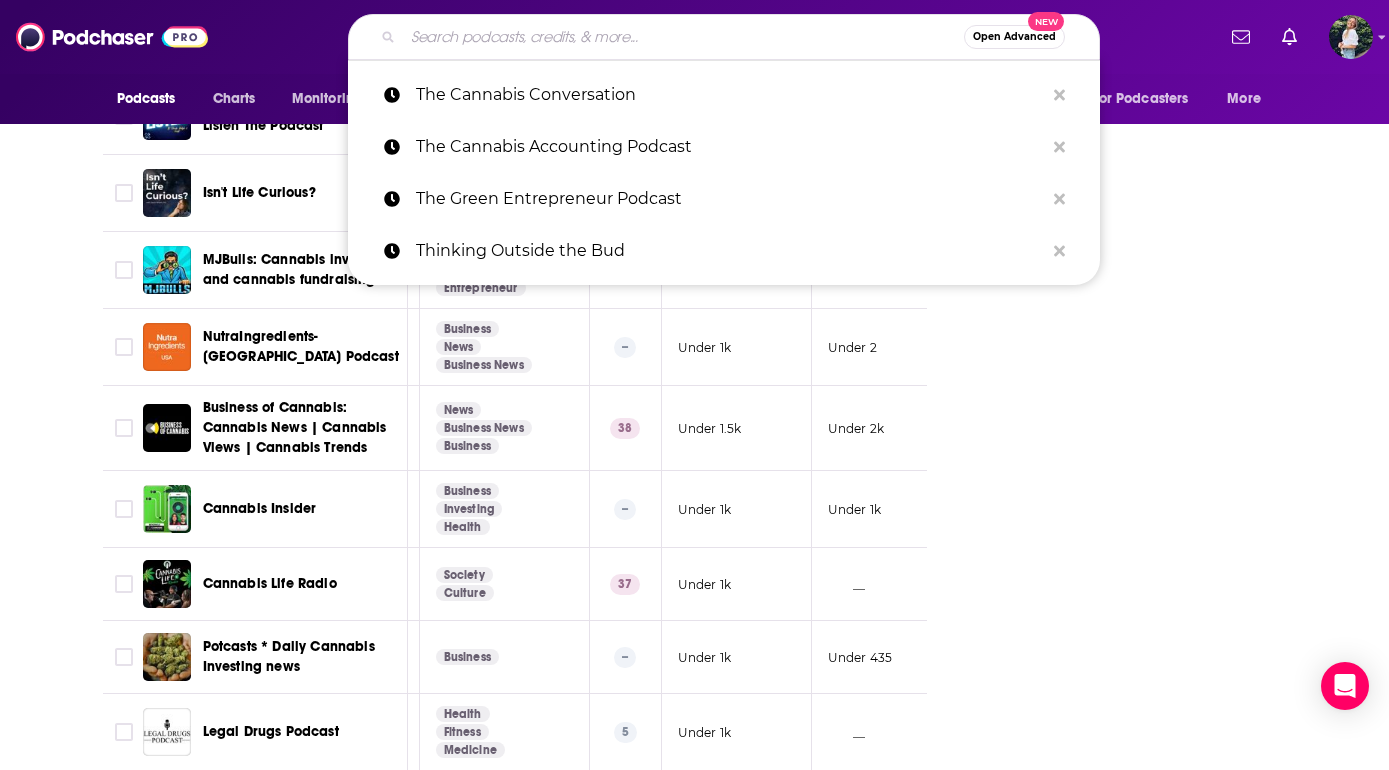 paste on "Marijuana [DATE]" 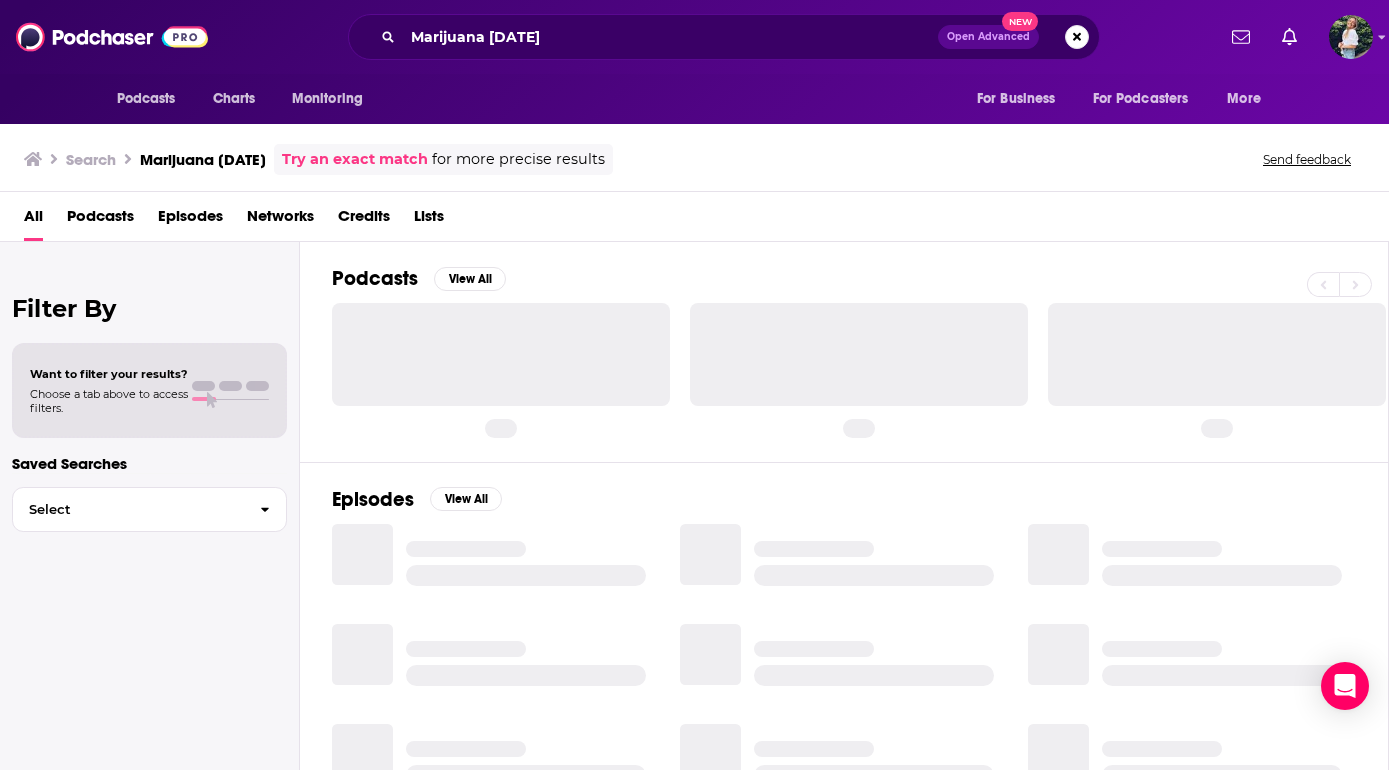 scroll, scrollTop: 0, scrollLeft: 0, axis: both 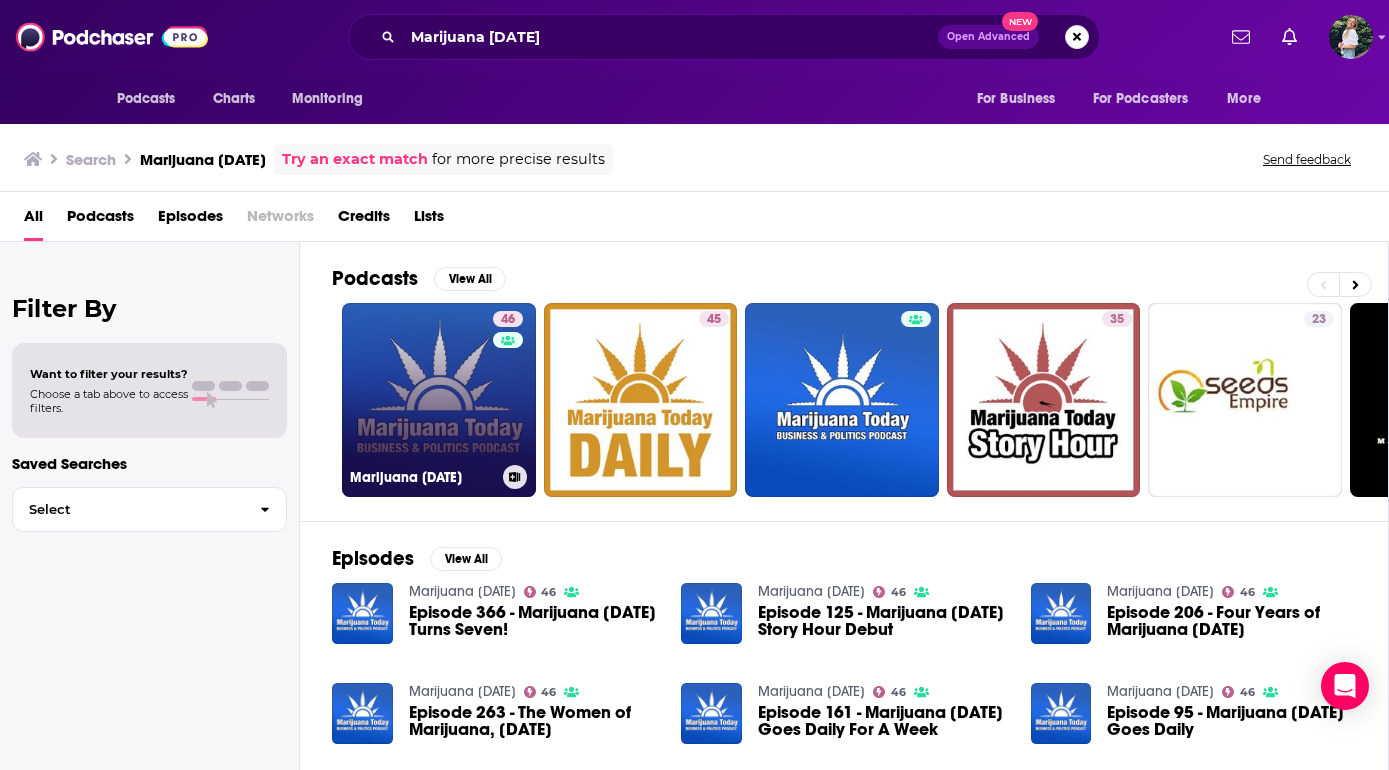 click on "46 Marijuana [DATE]" at bounding box center [439, 400] 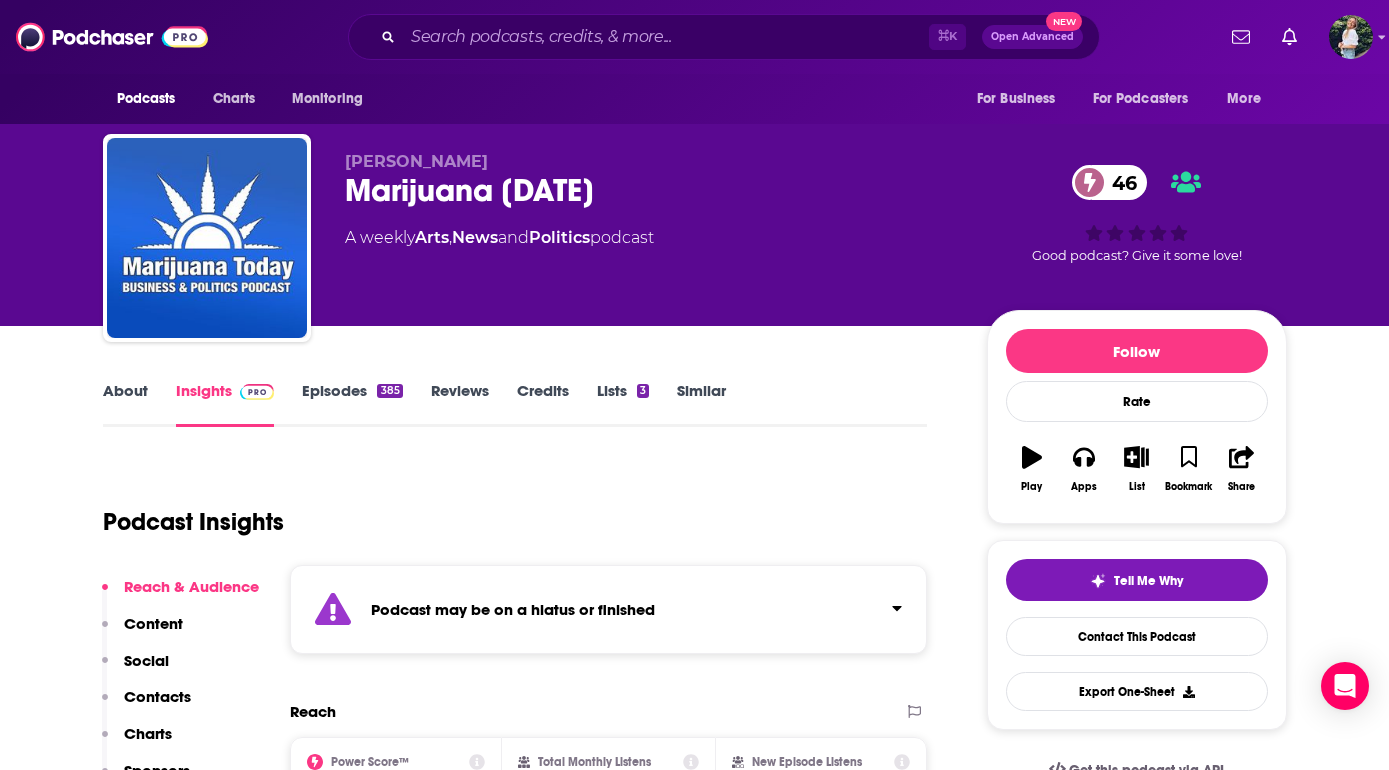 scroll, scrollTop: 121, scrollLeft: 0, axis: vertical 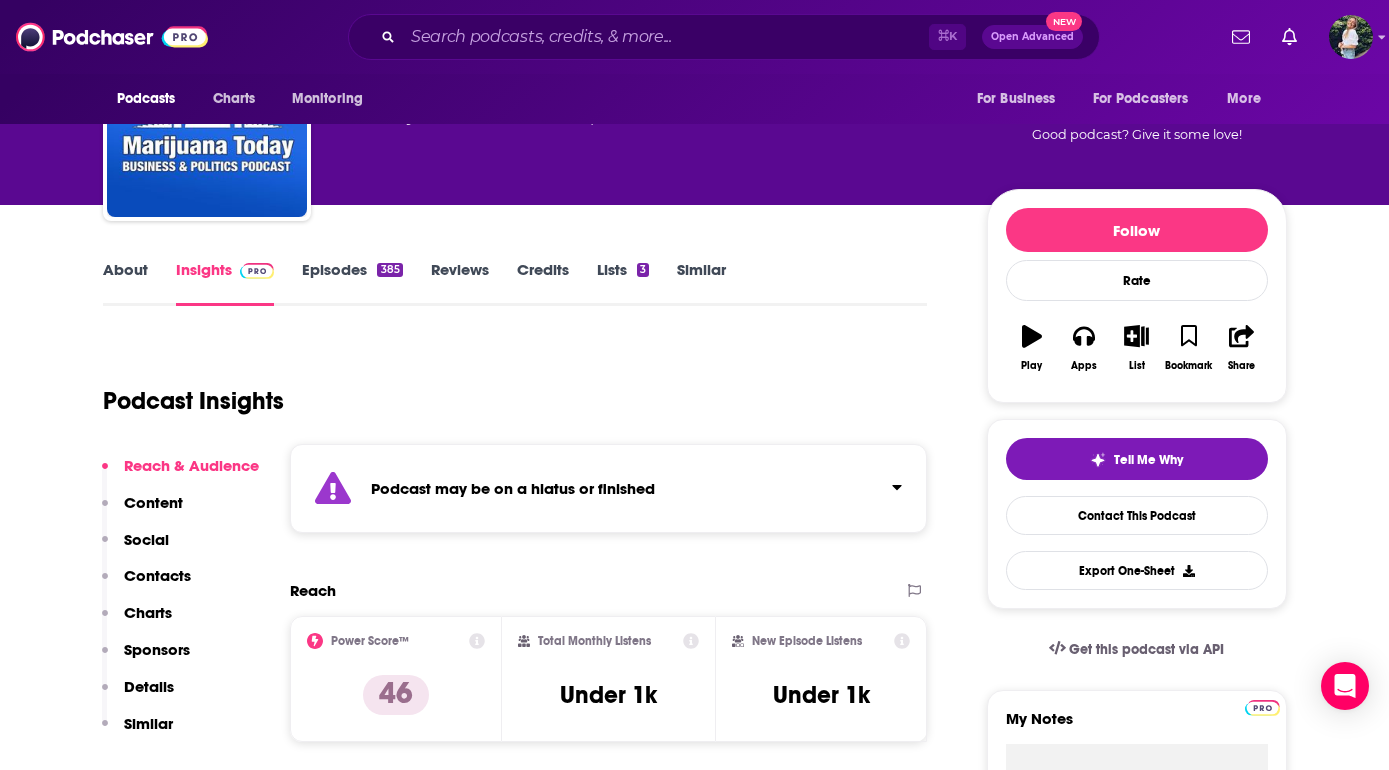 click on "Similar" at bounding box center (701, 283) 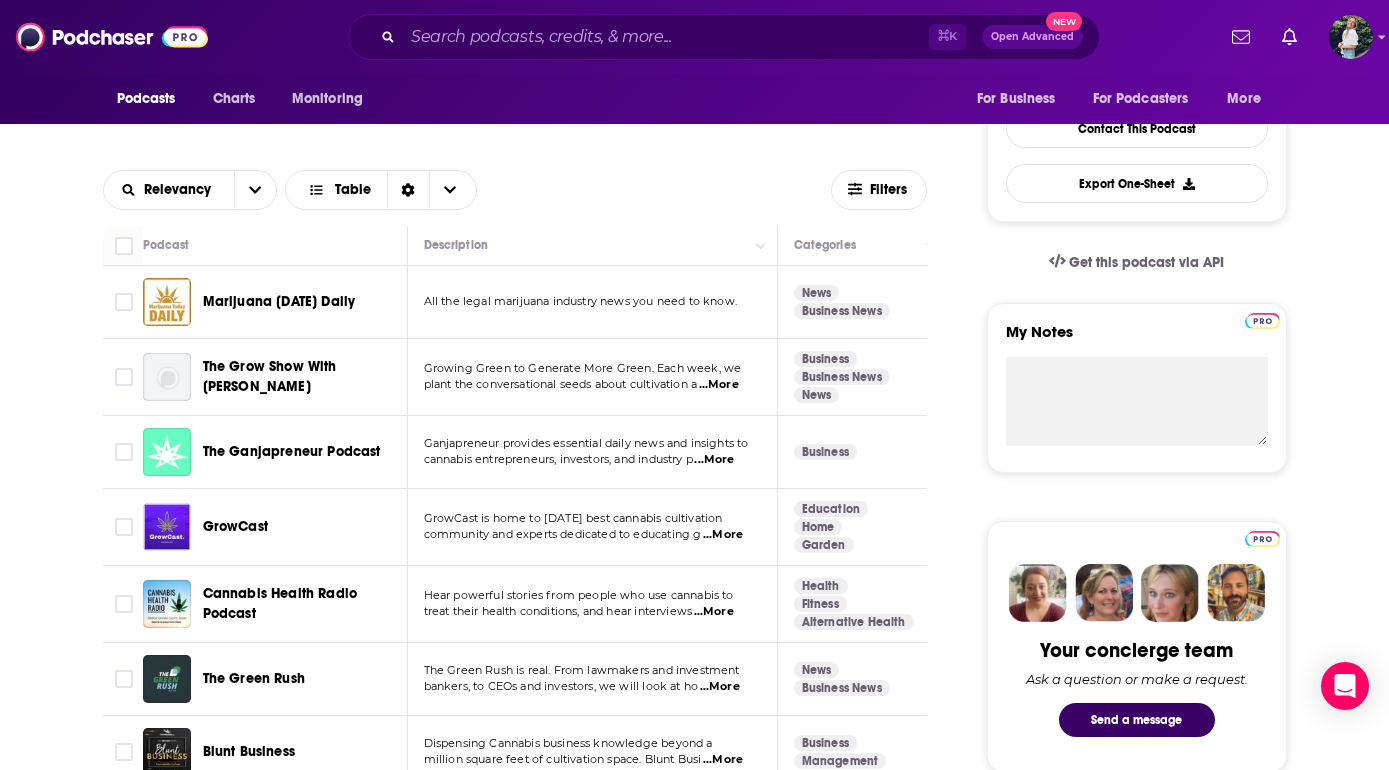 scroll, scrollTop: 509, scrollLeft: 0, axis: vertical 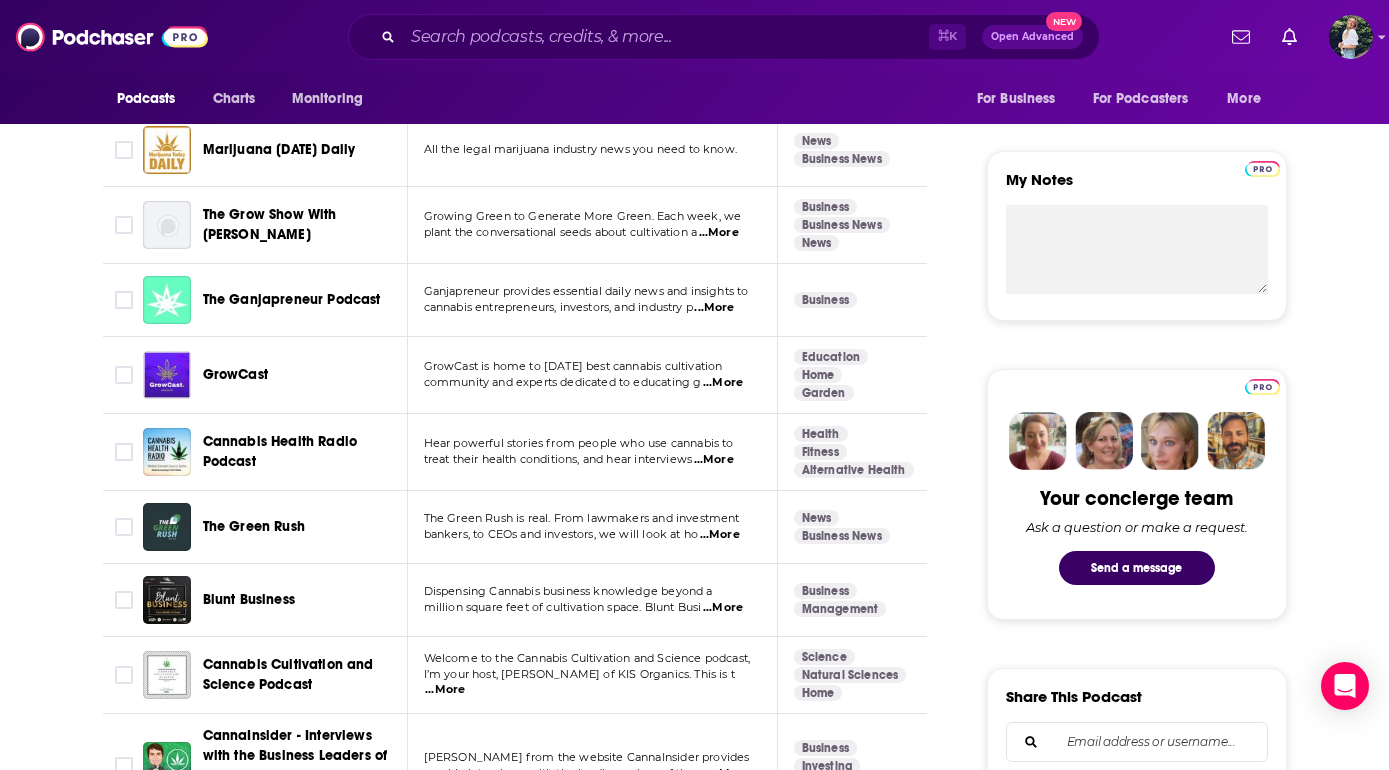 click on "...More" at bounding box center (723, 383) 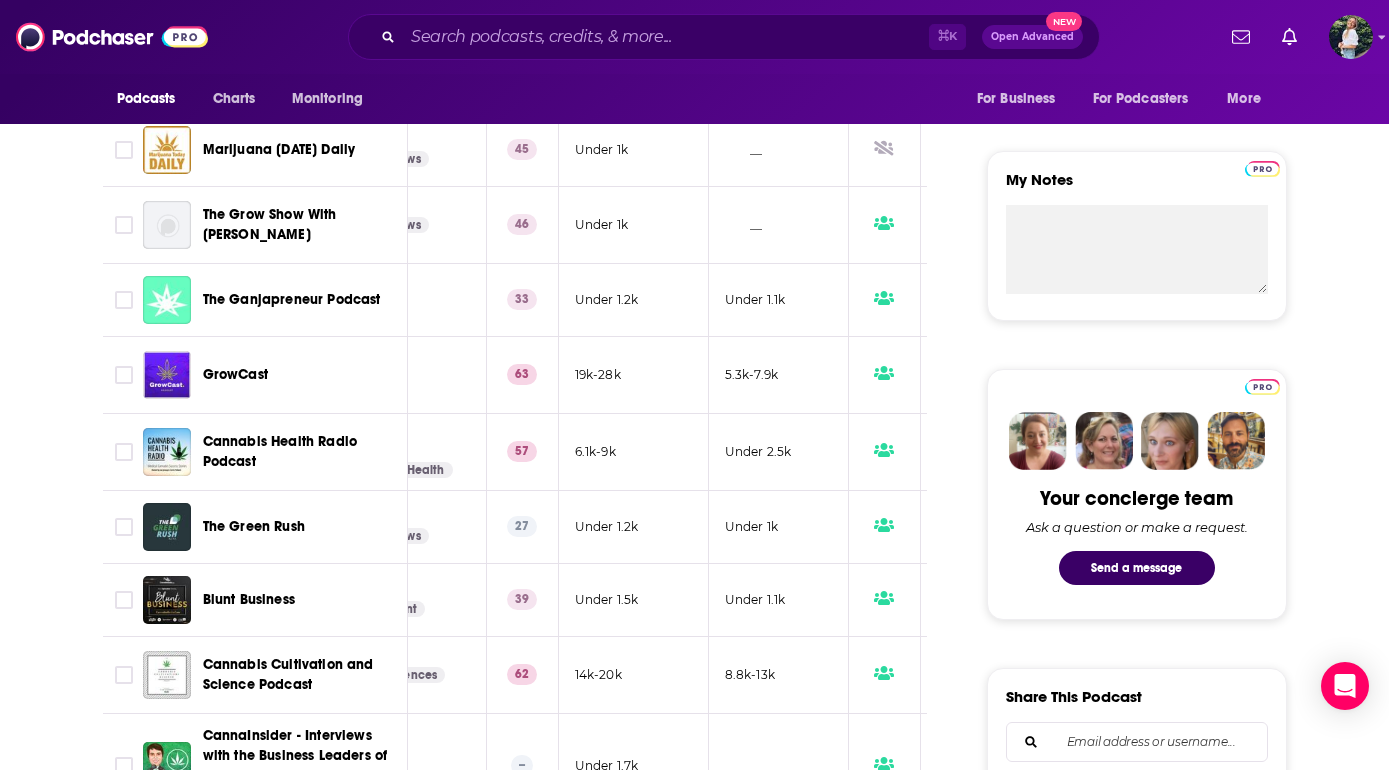 scroll, scrollTop: 0, scrollLeft: 464, axis: horizontal 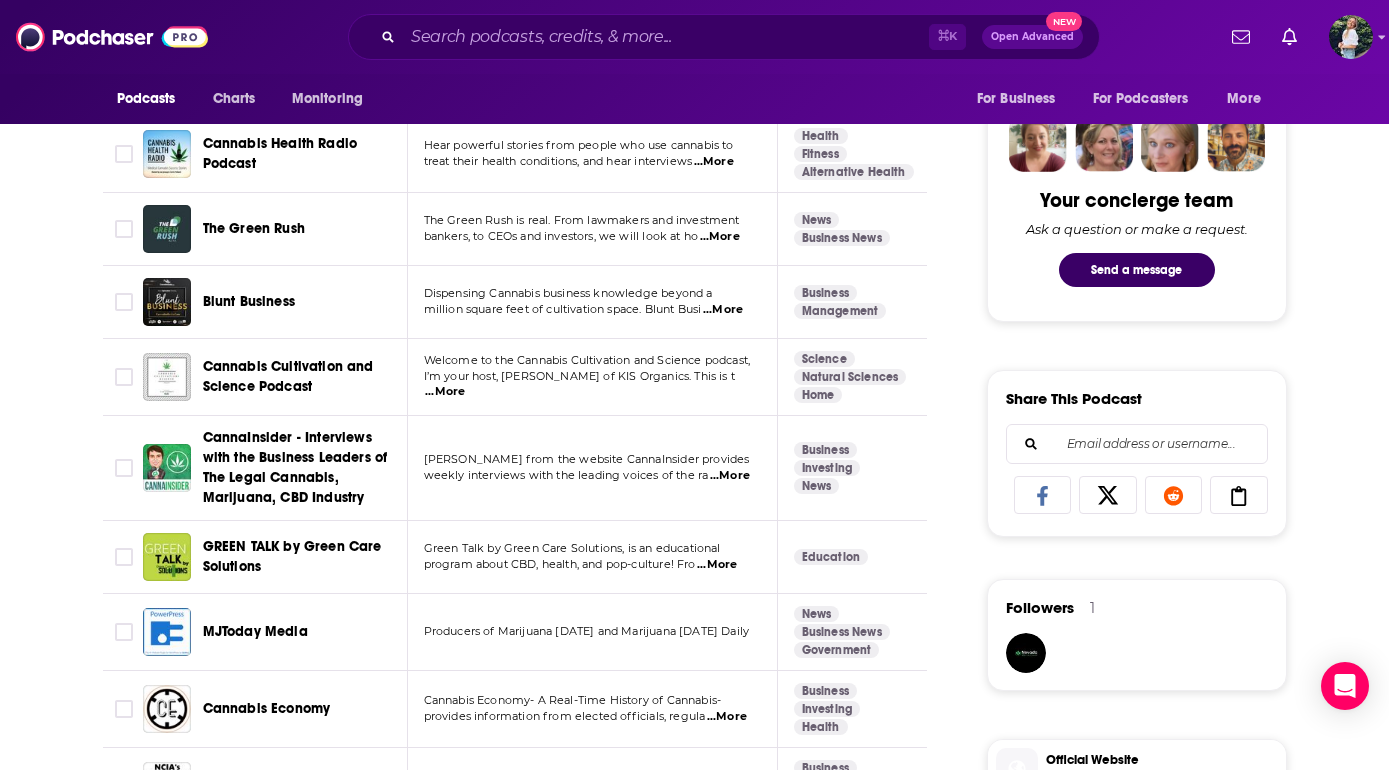 click on "...More" at bounding box center [445, 392] 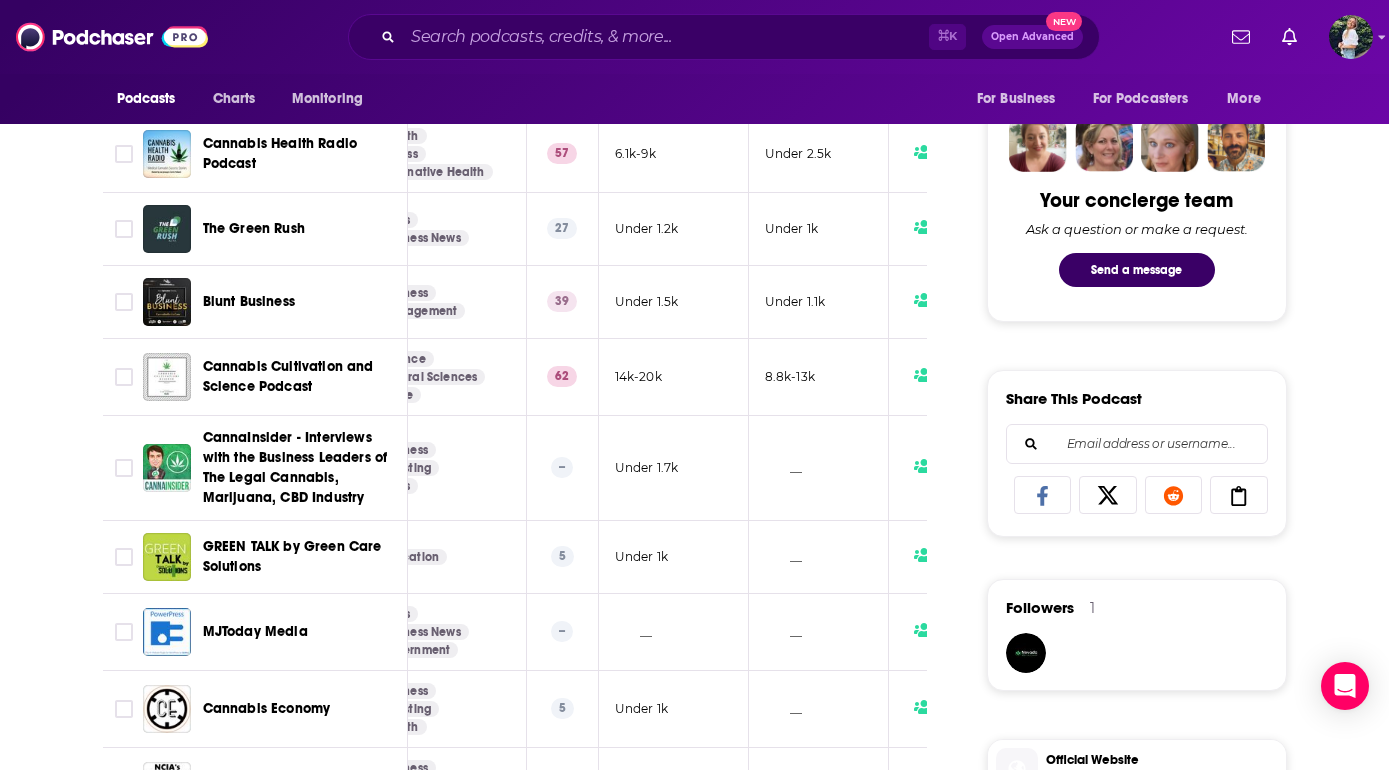 scroll, scrollTop: 0, scrollLeft: 427, axis: horizontal 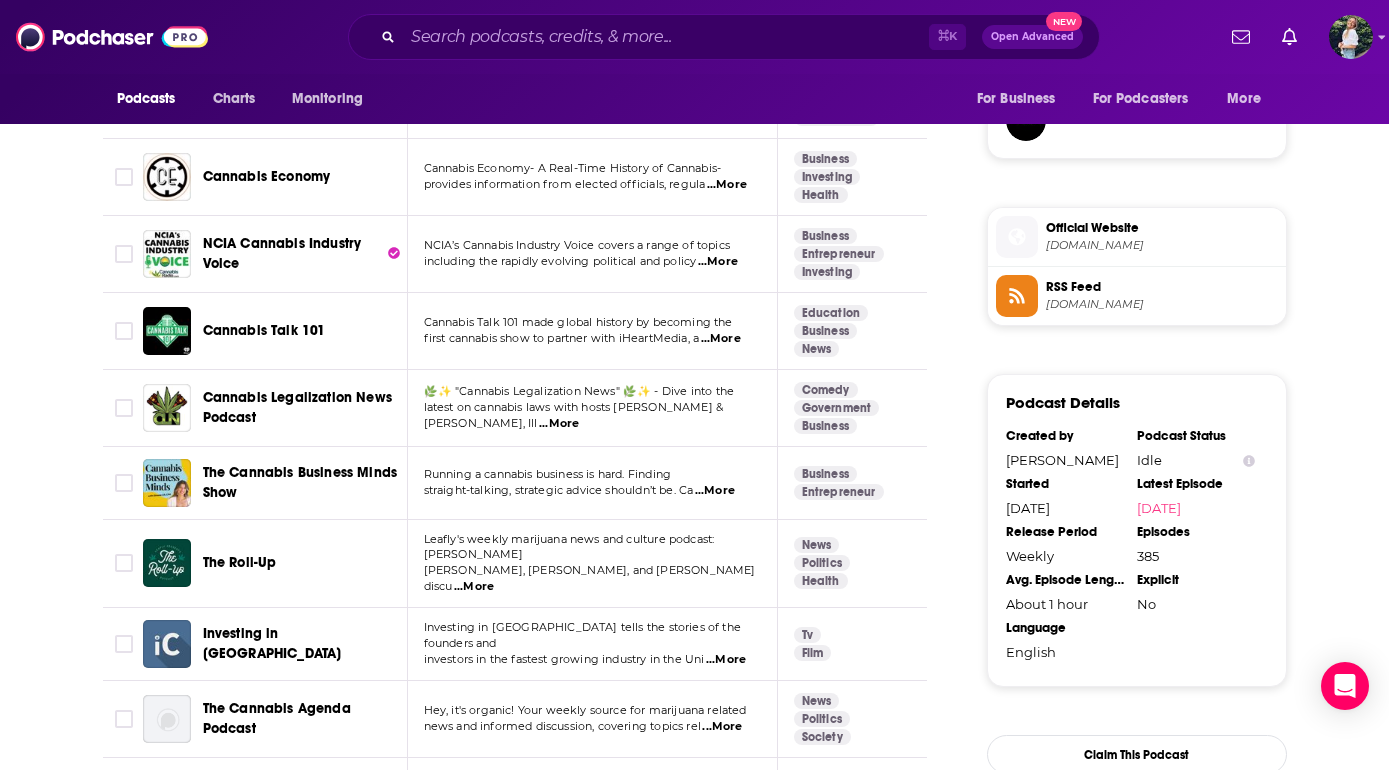 click on "...More" at bounding box center [559, 424] 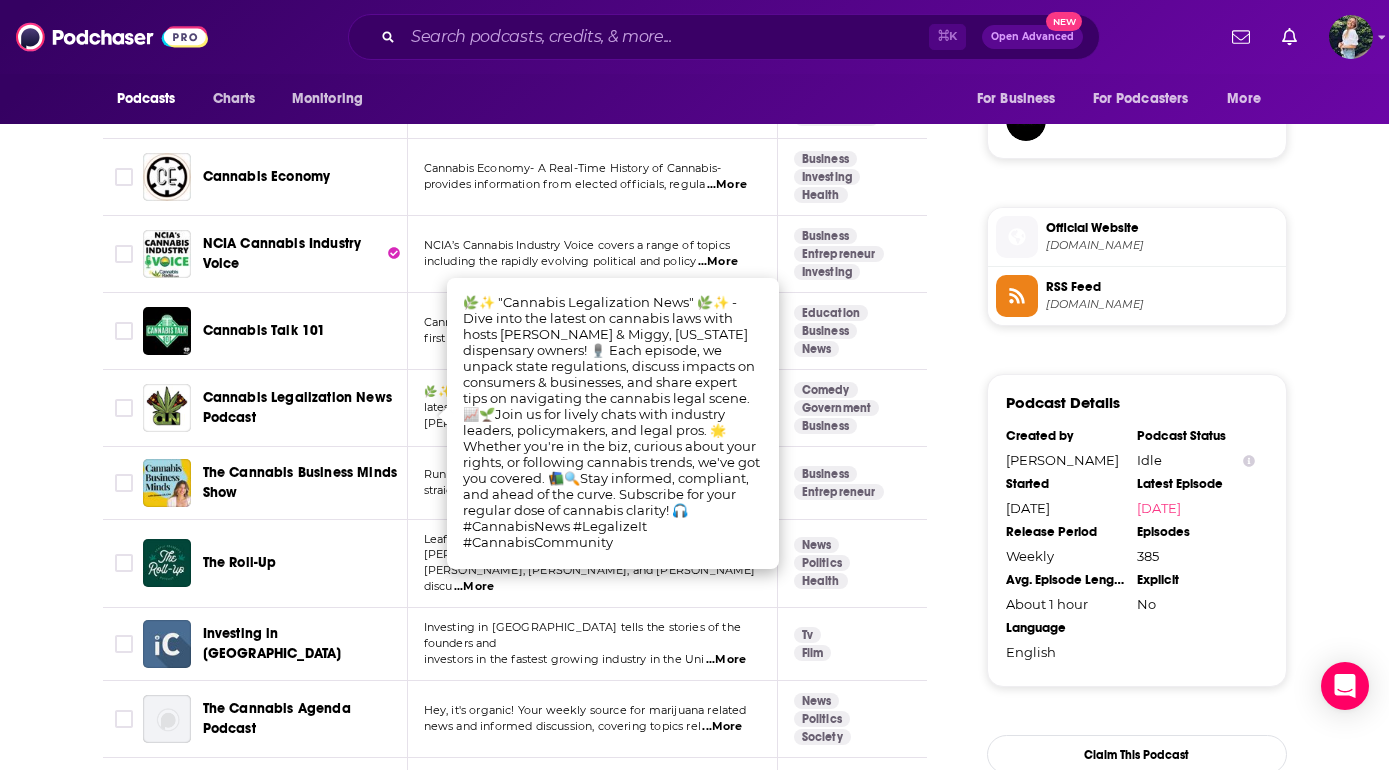 click on "Comedy Government Business" at bounding box center (863, 408) 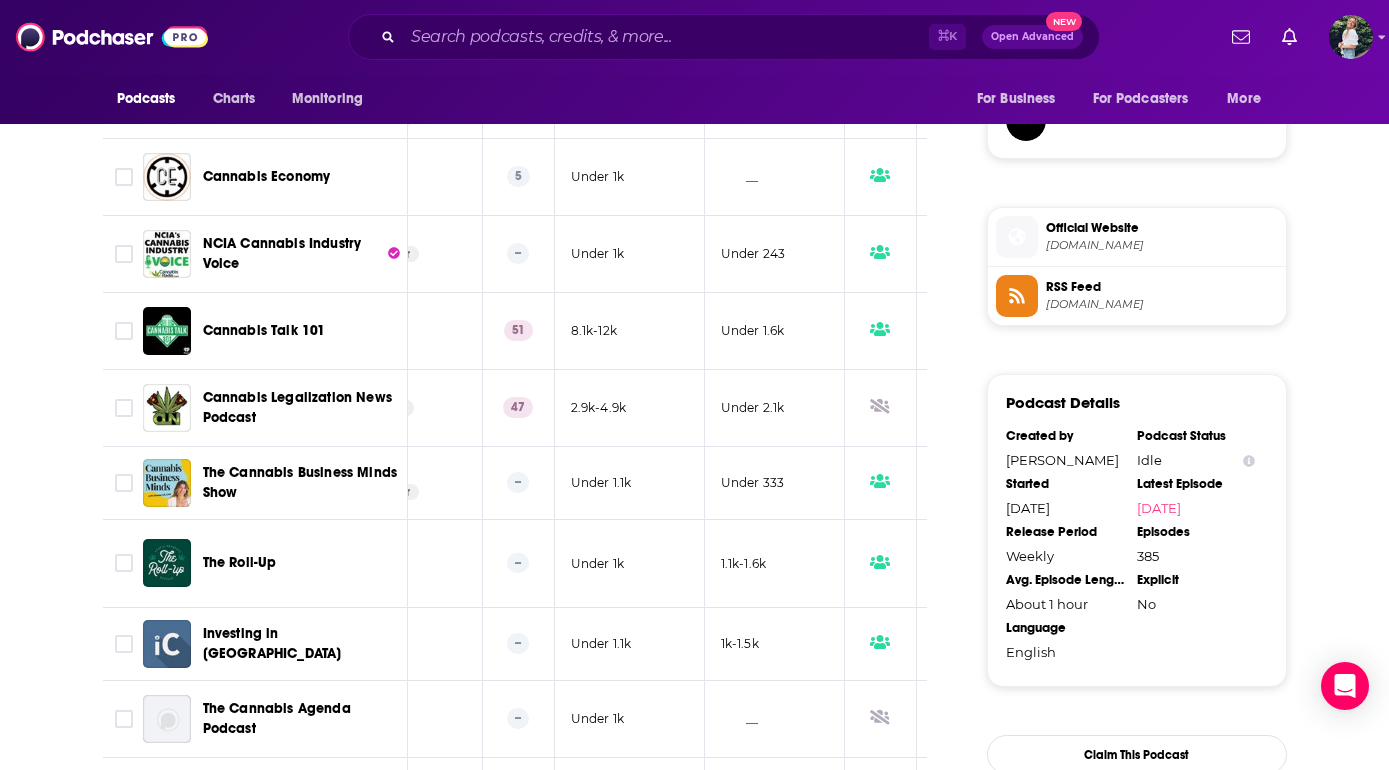 scroll, scrollTop: 0, scrollLeft: 468, axis: horizontal 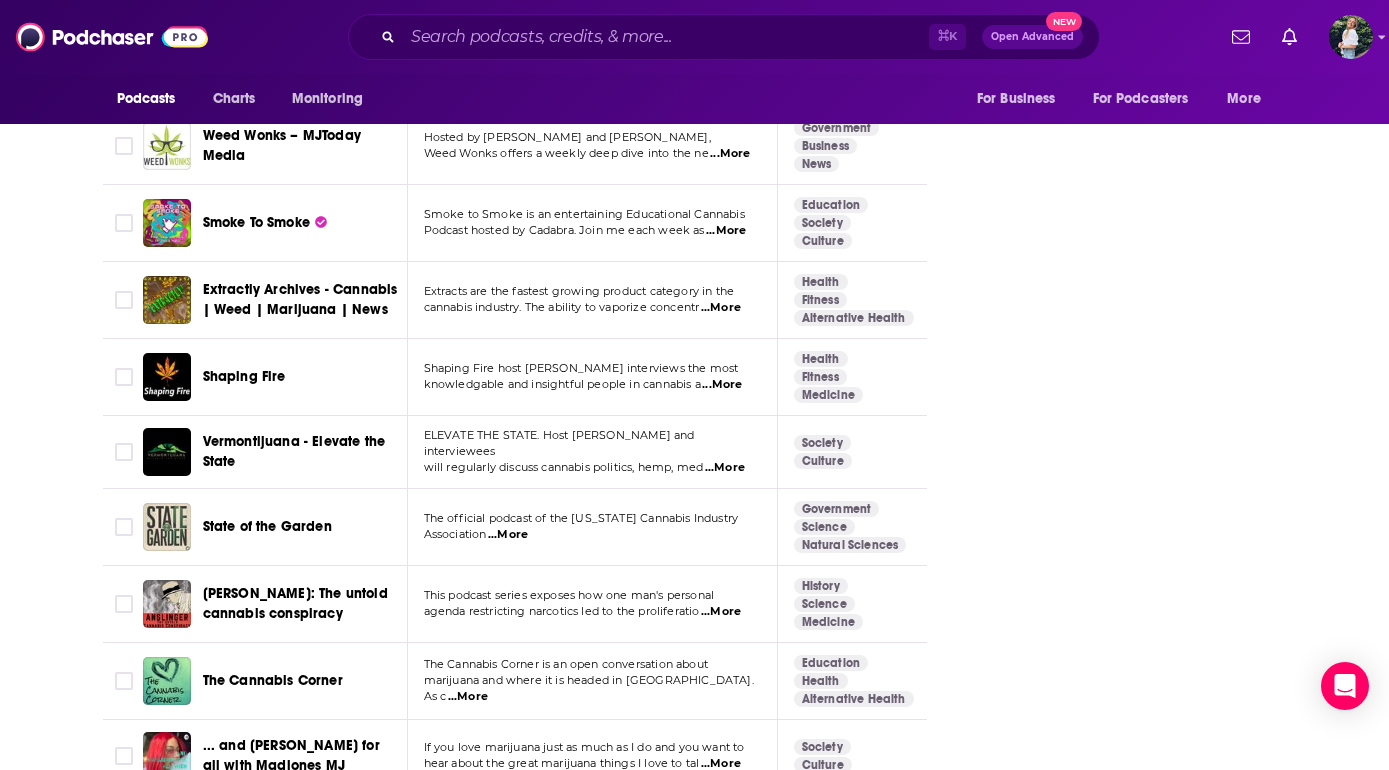 click on "...More" at bounding box center [722, 385] 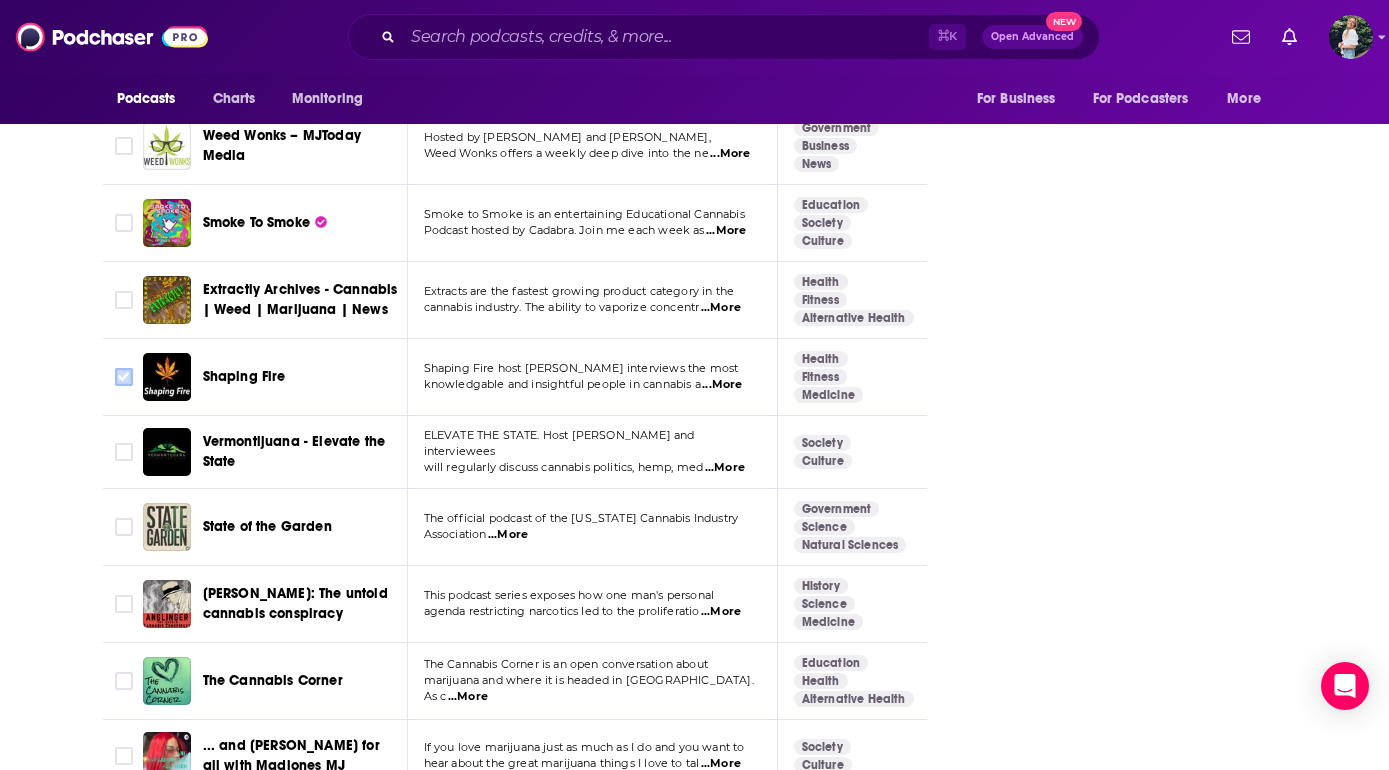 click 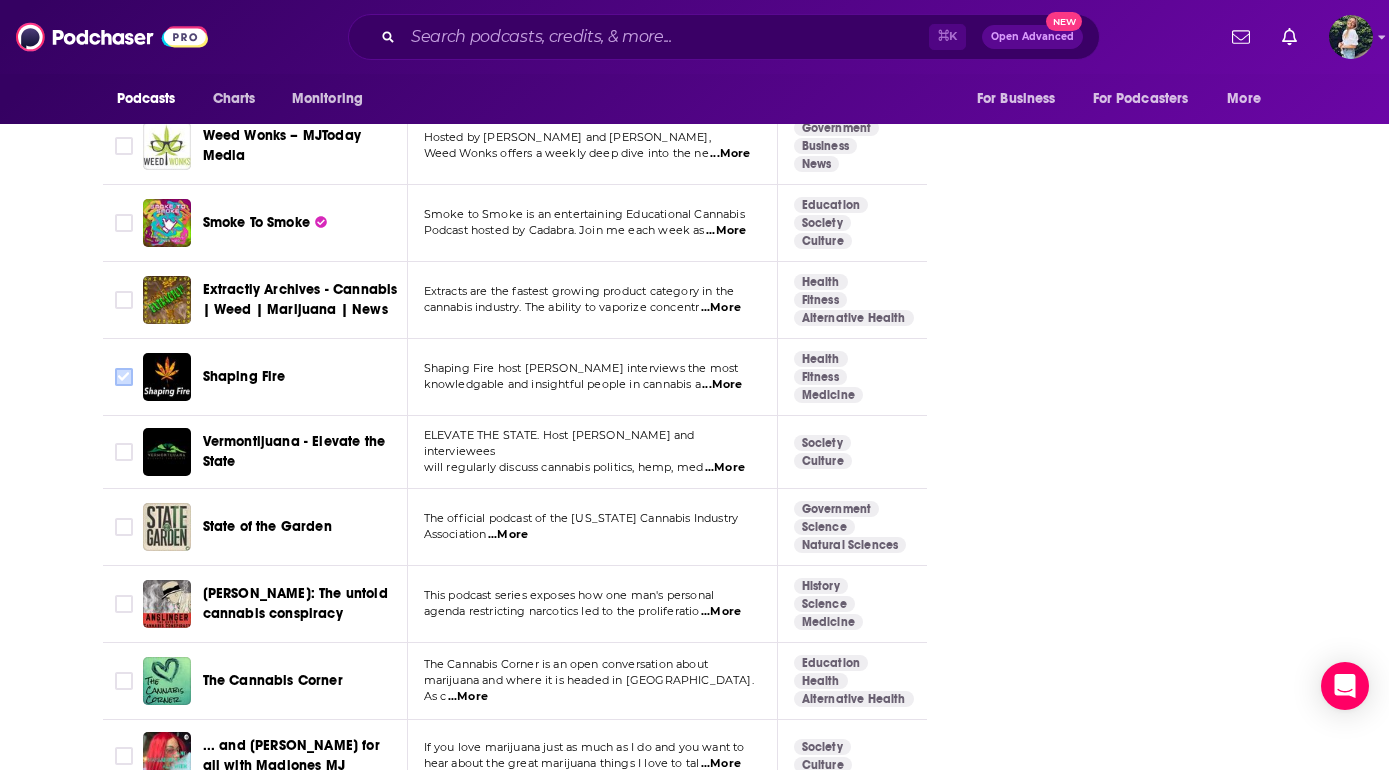 click at bounding box center (124, 377) 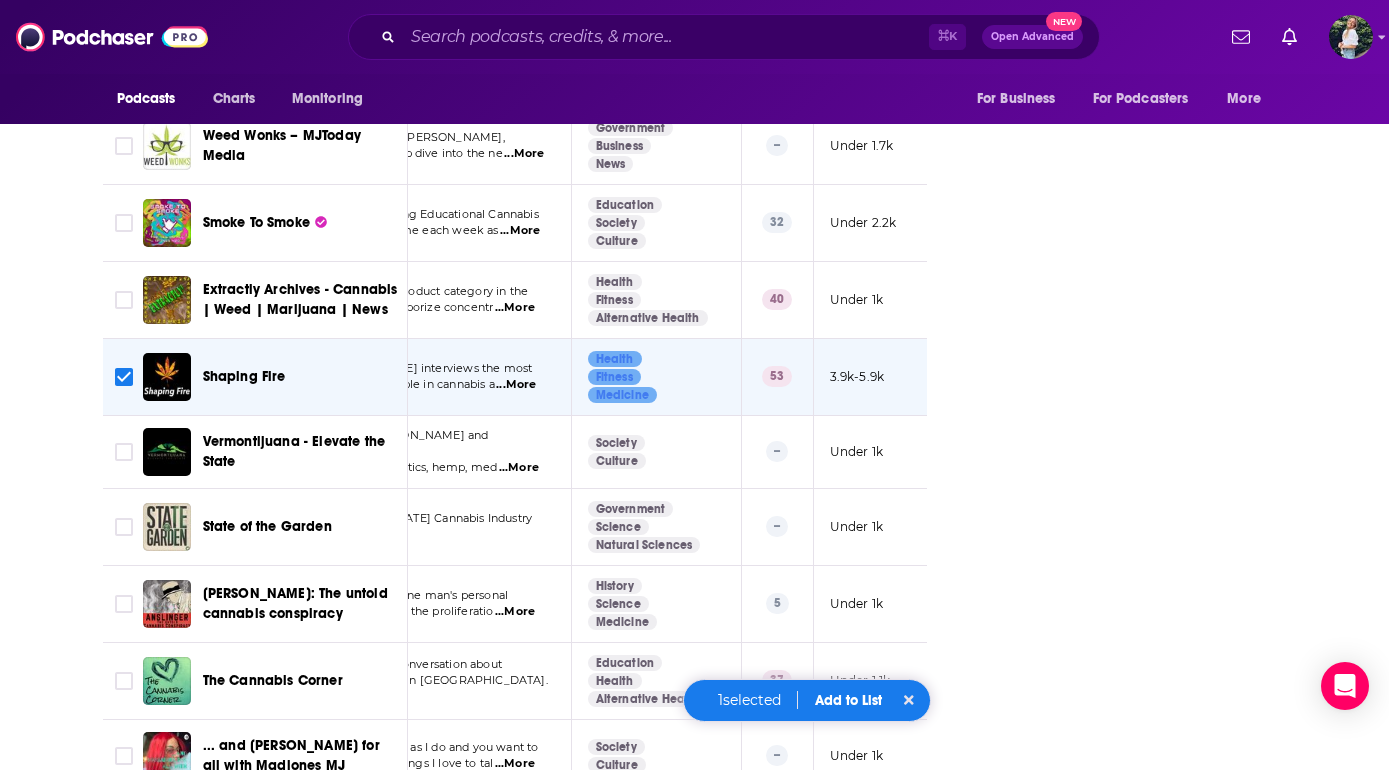 scroll, scrollTop: 0, scrollLeft: 418, axis: horizontal 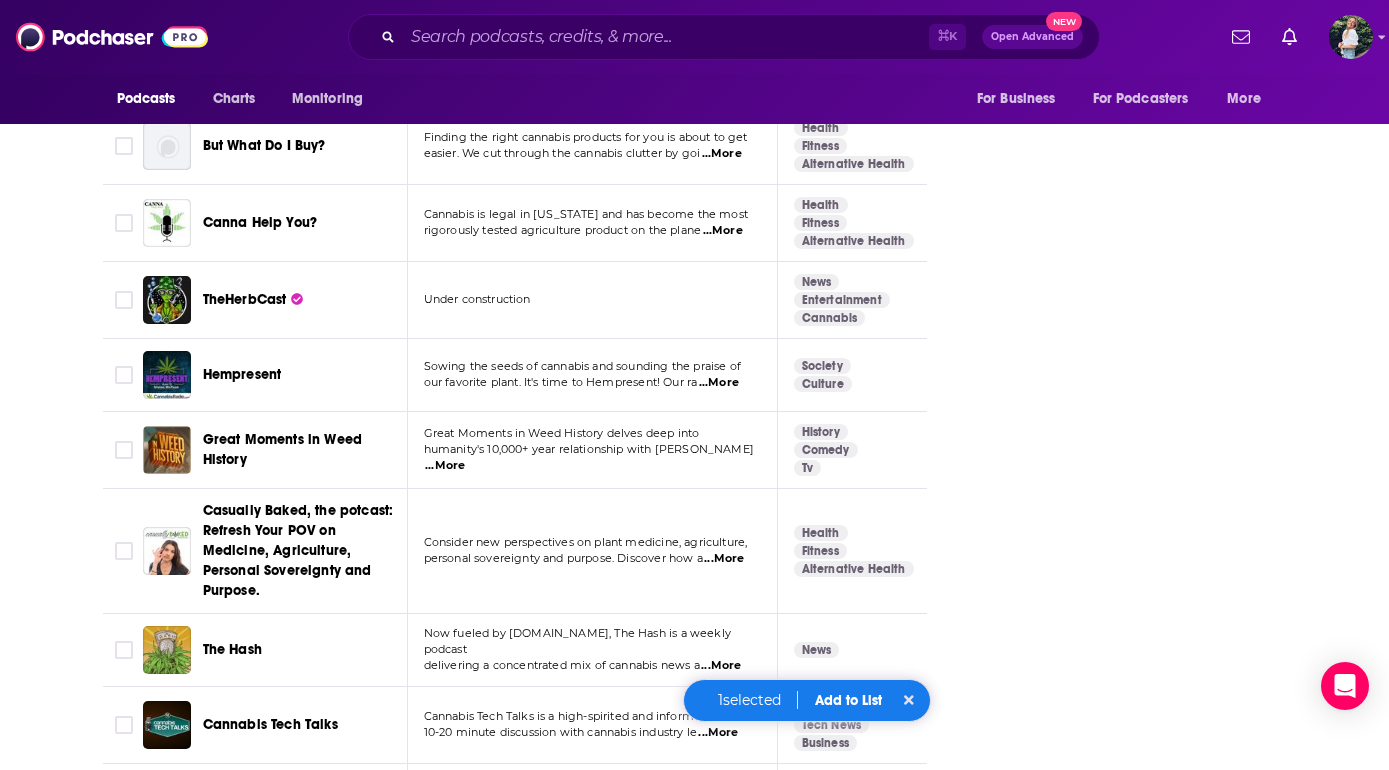 click on "...More" at bounding box center (445, 466) 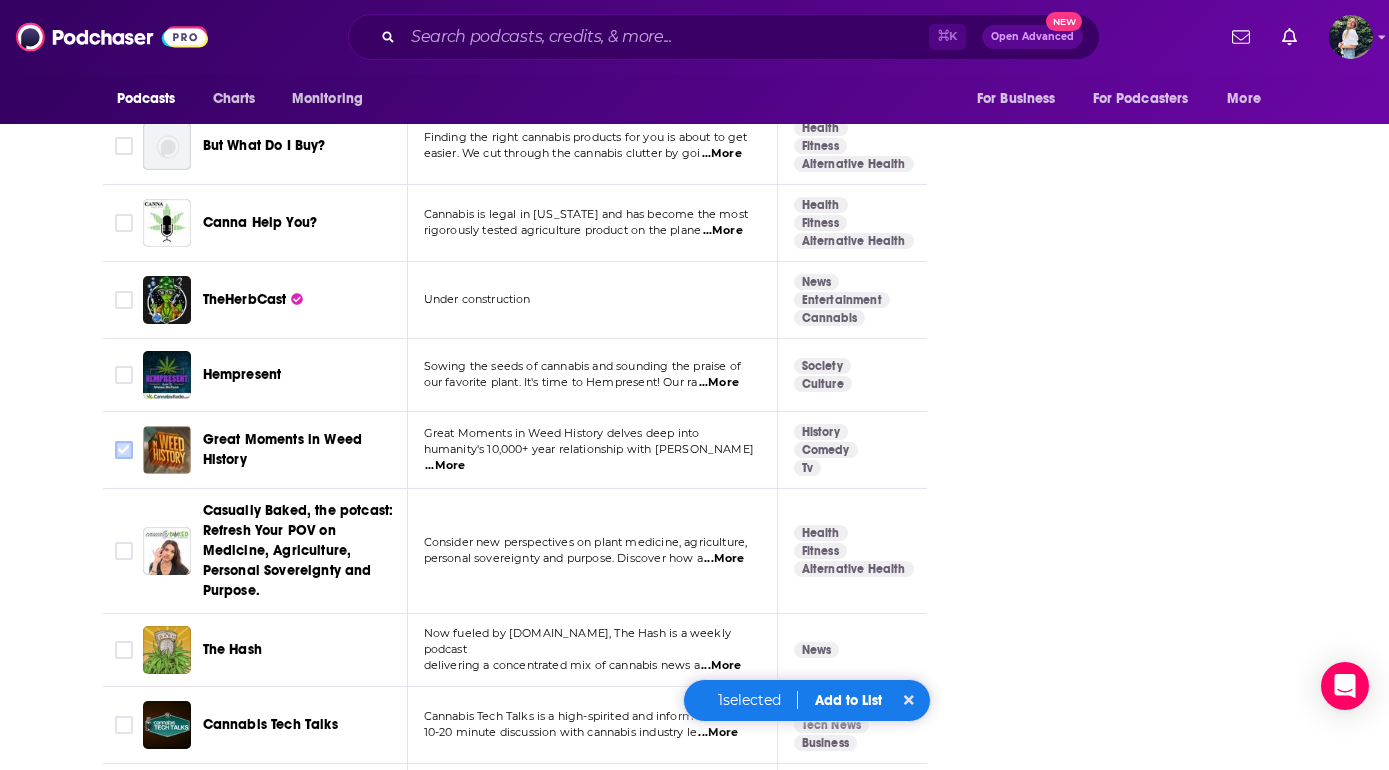 click at bounding box center [124, 450] 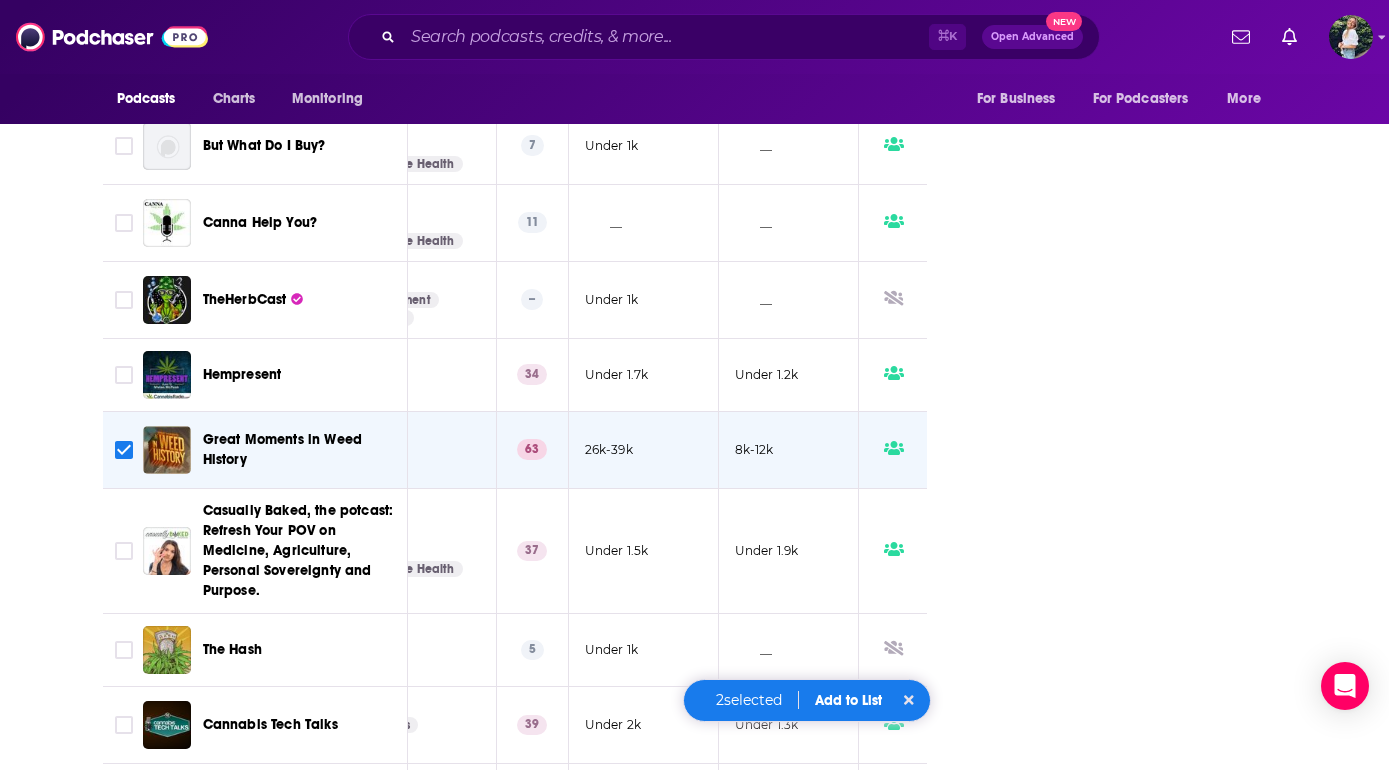 scroll, scrollTop: 0, scrollLeft: 496, axis: horizontal 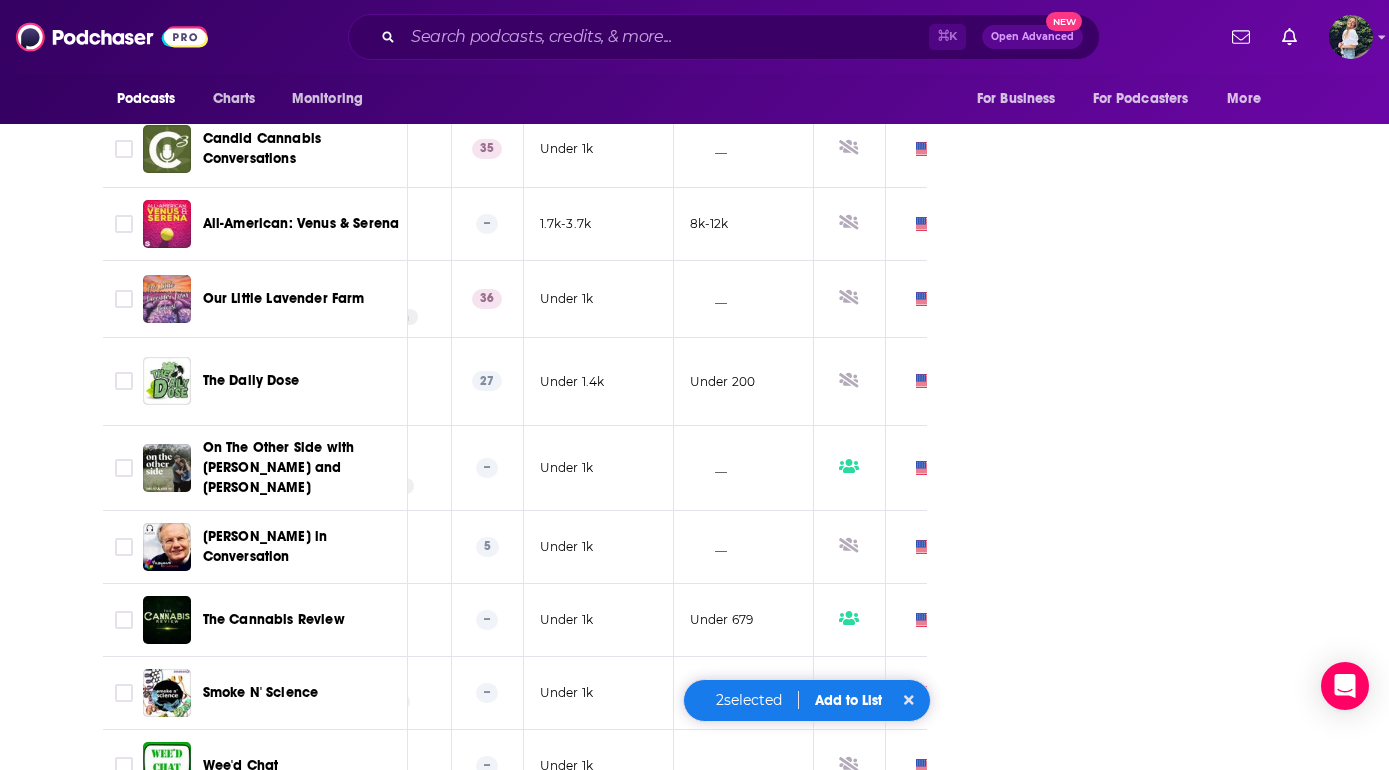 click on "Add to List" at bounding box center (848, 700) 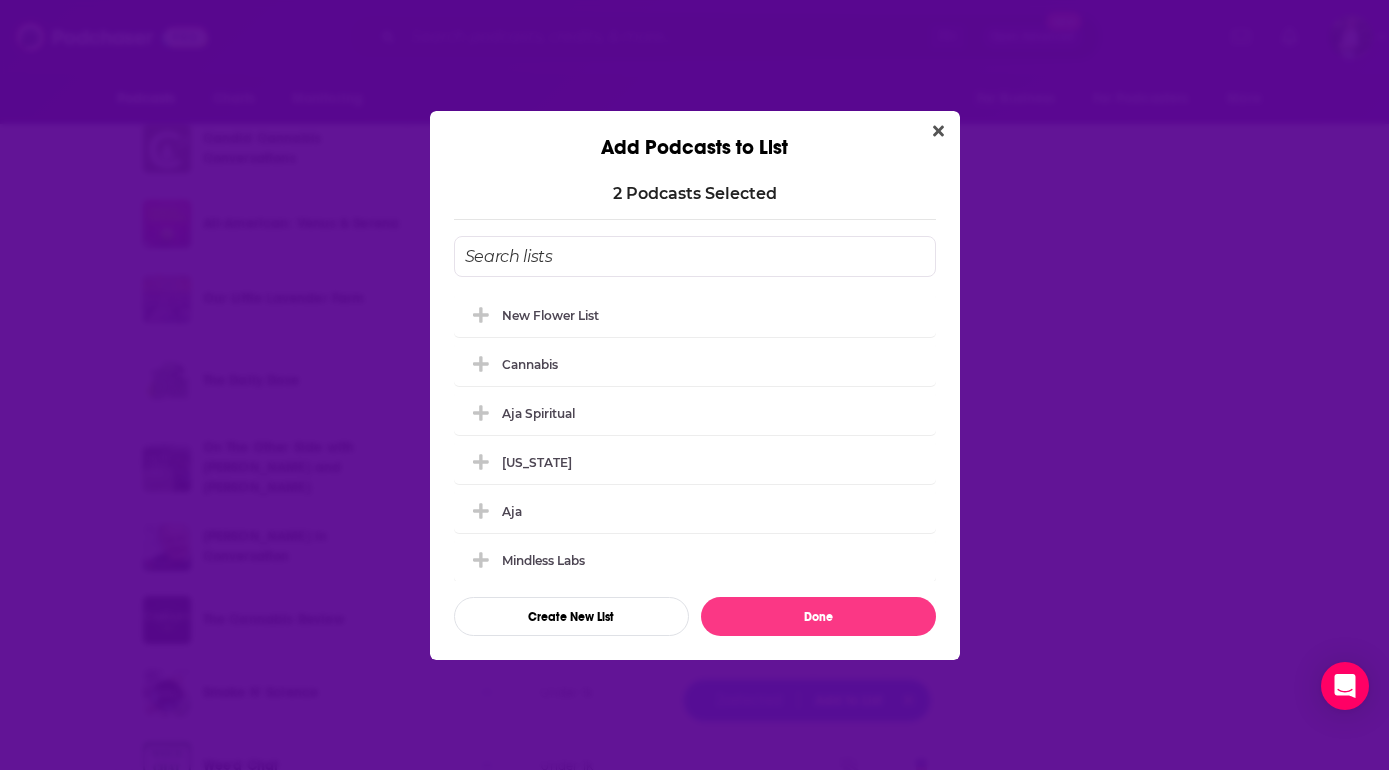 scroll, scrollTop: 0, scrollLeft: 0, axis: both 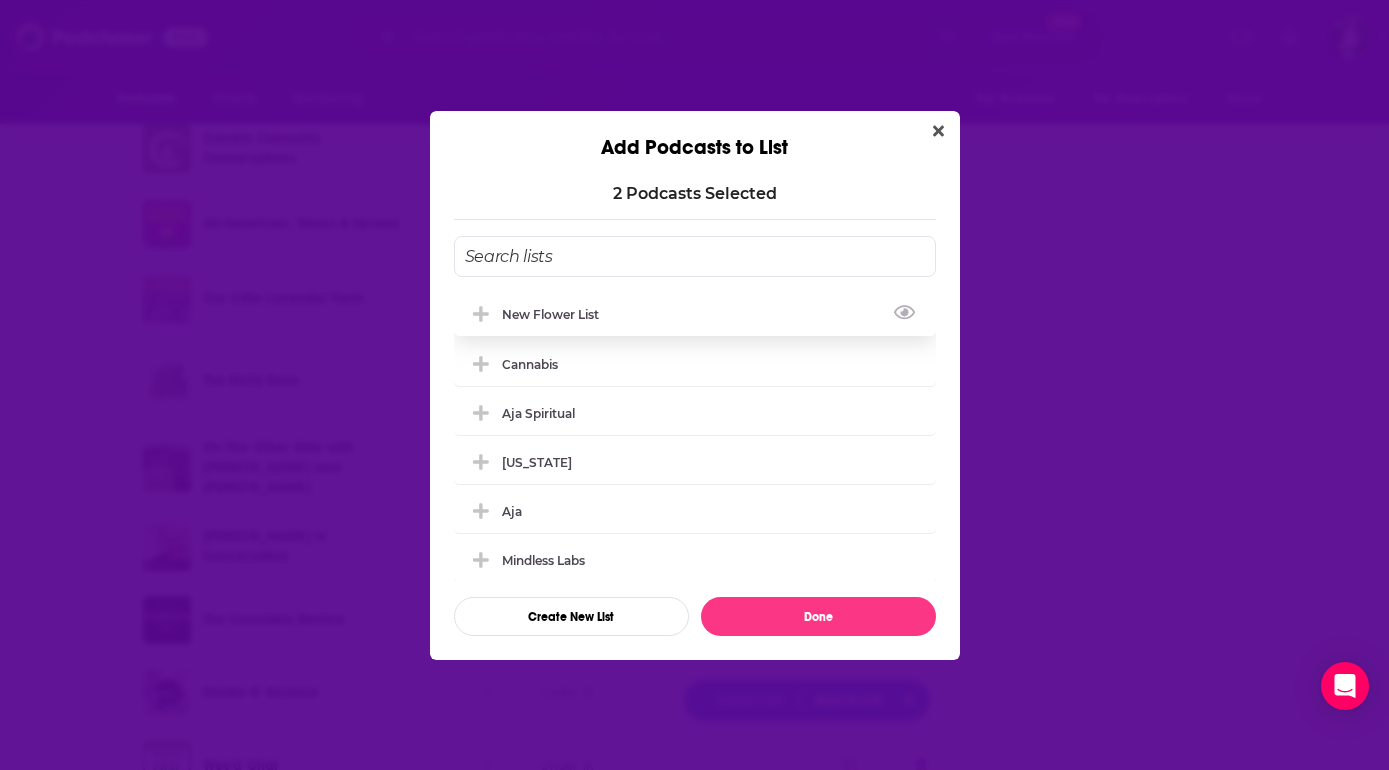 click 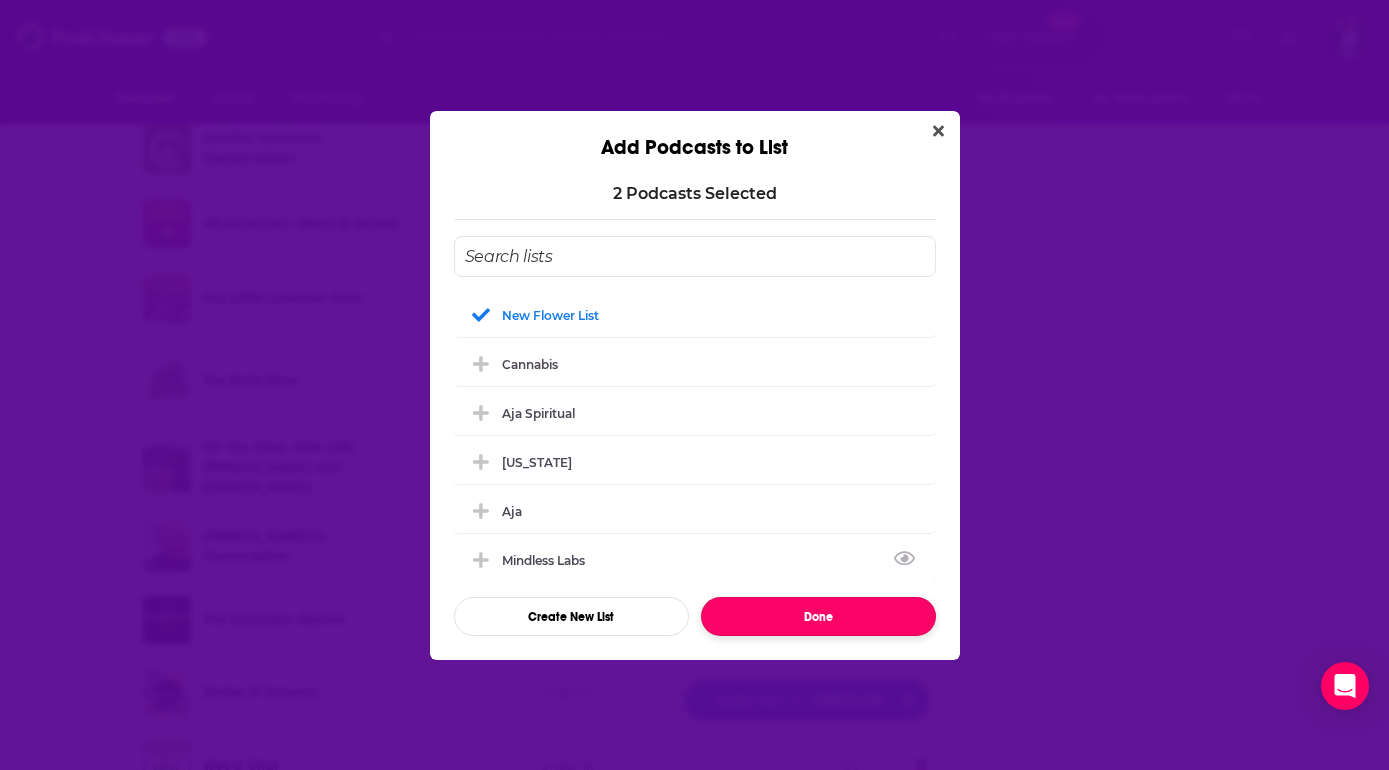 click on "Done" at bounding box center [818, 616] 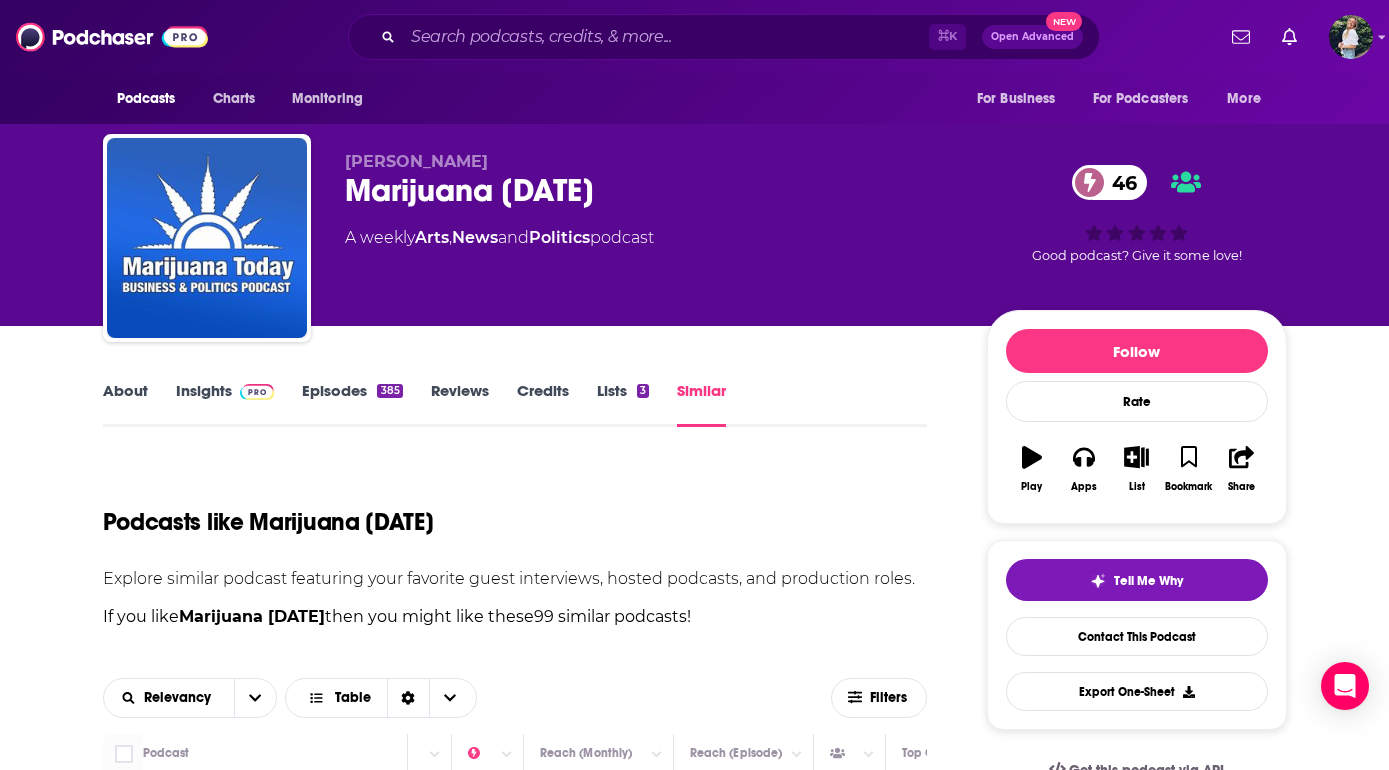 scroll, scrollTop: 6831, scrollLeft: 0, axis: vertical 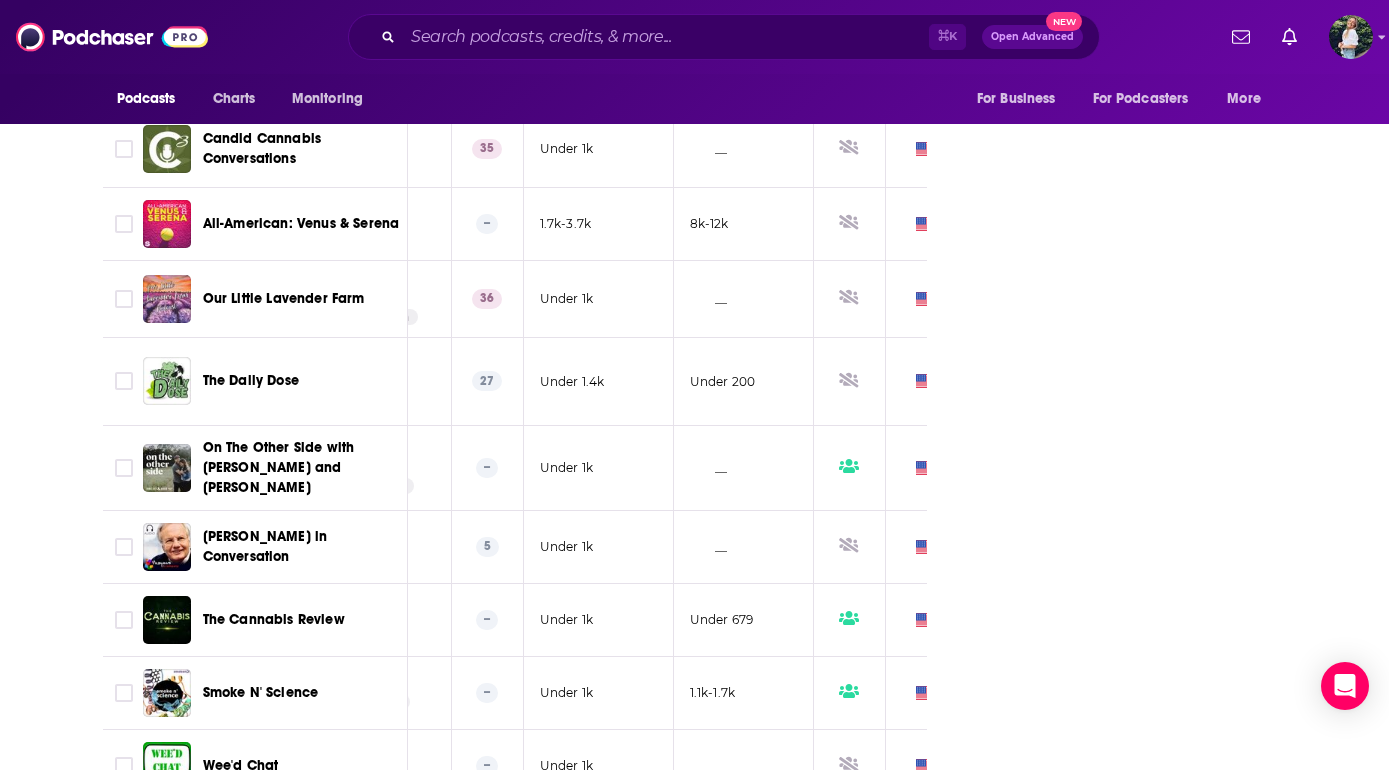 checkbox on "false" 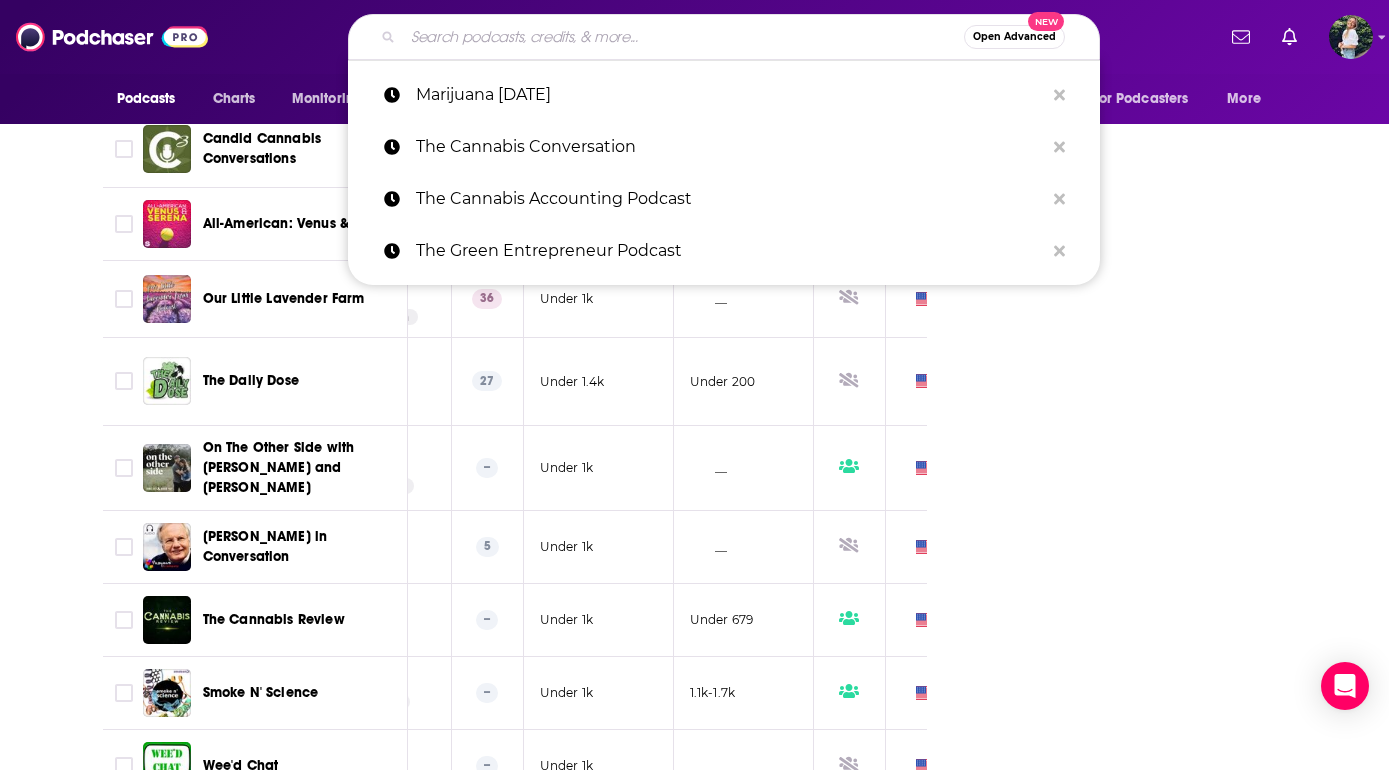 click at bounding box center (683, 37) 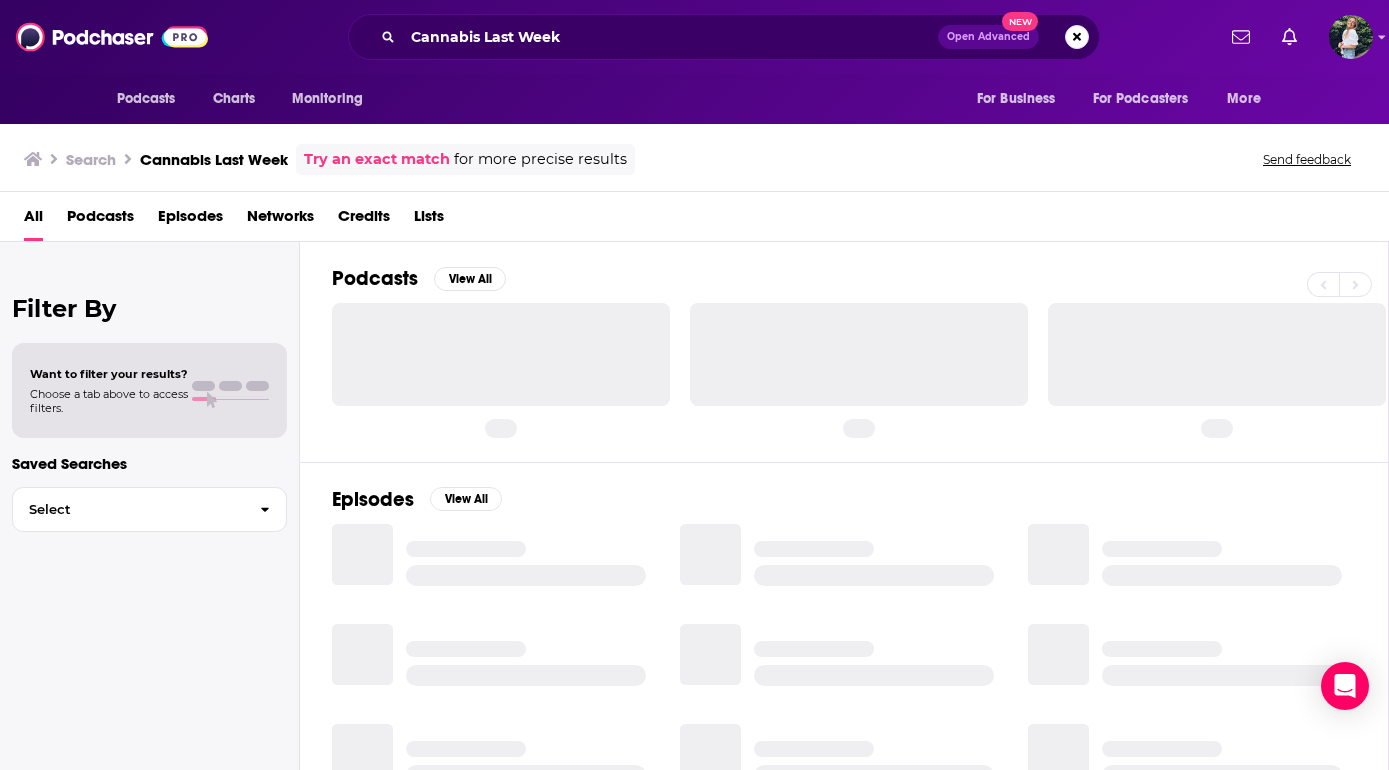 scroll, scrollTop: 0, scrollLeft: 0, axis: both 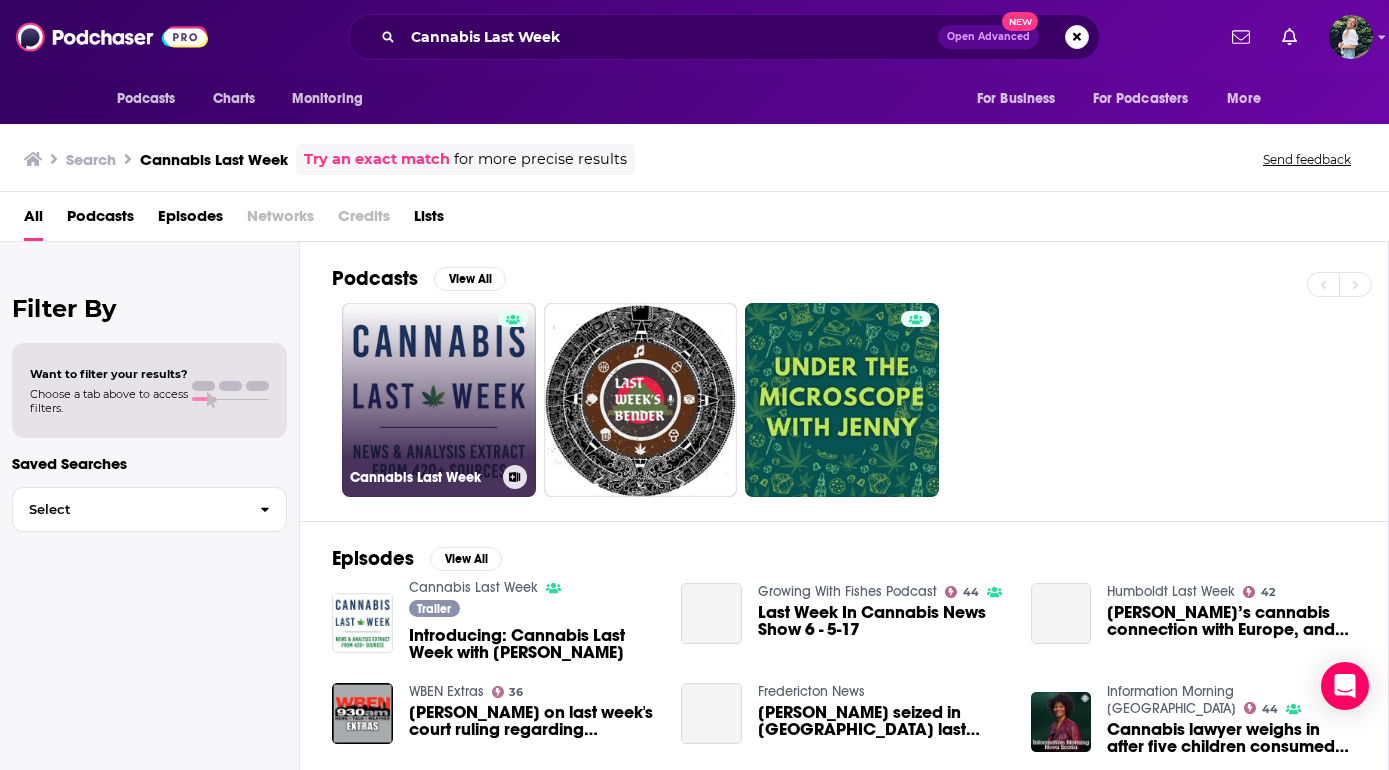 click on "Cannabis Last Week" at bounding box center (439, 400) 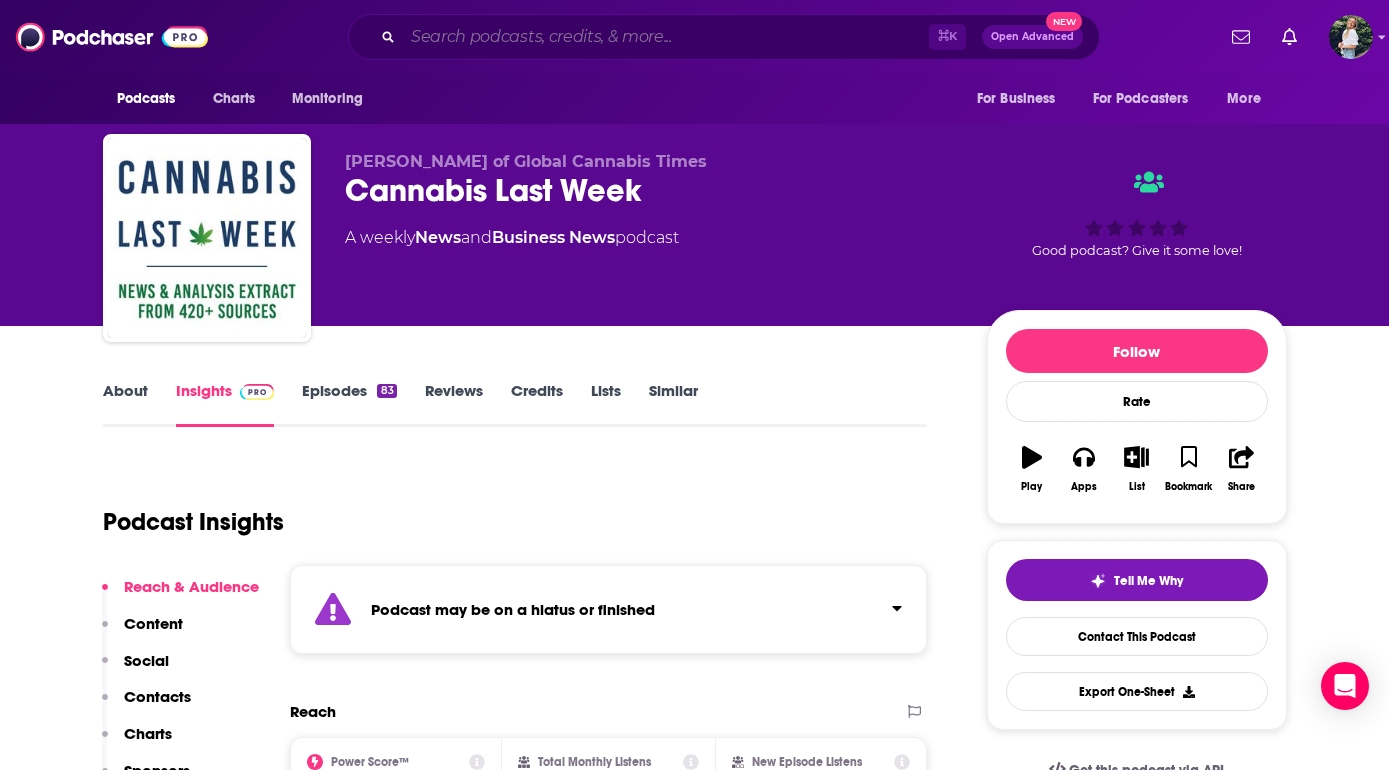 click at bounding box center (666, 37) 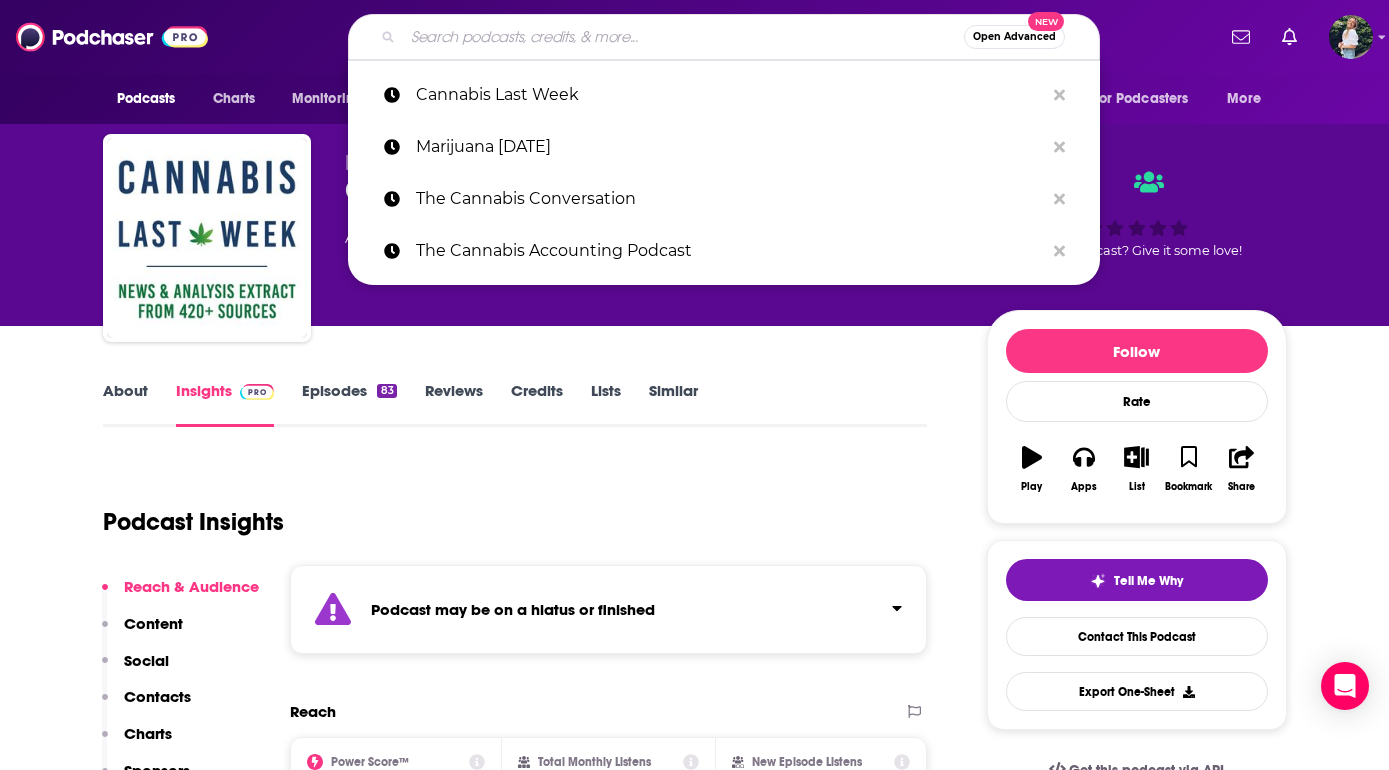 paste on "Global Cannabis Times" 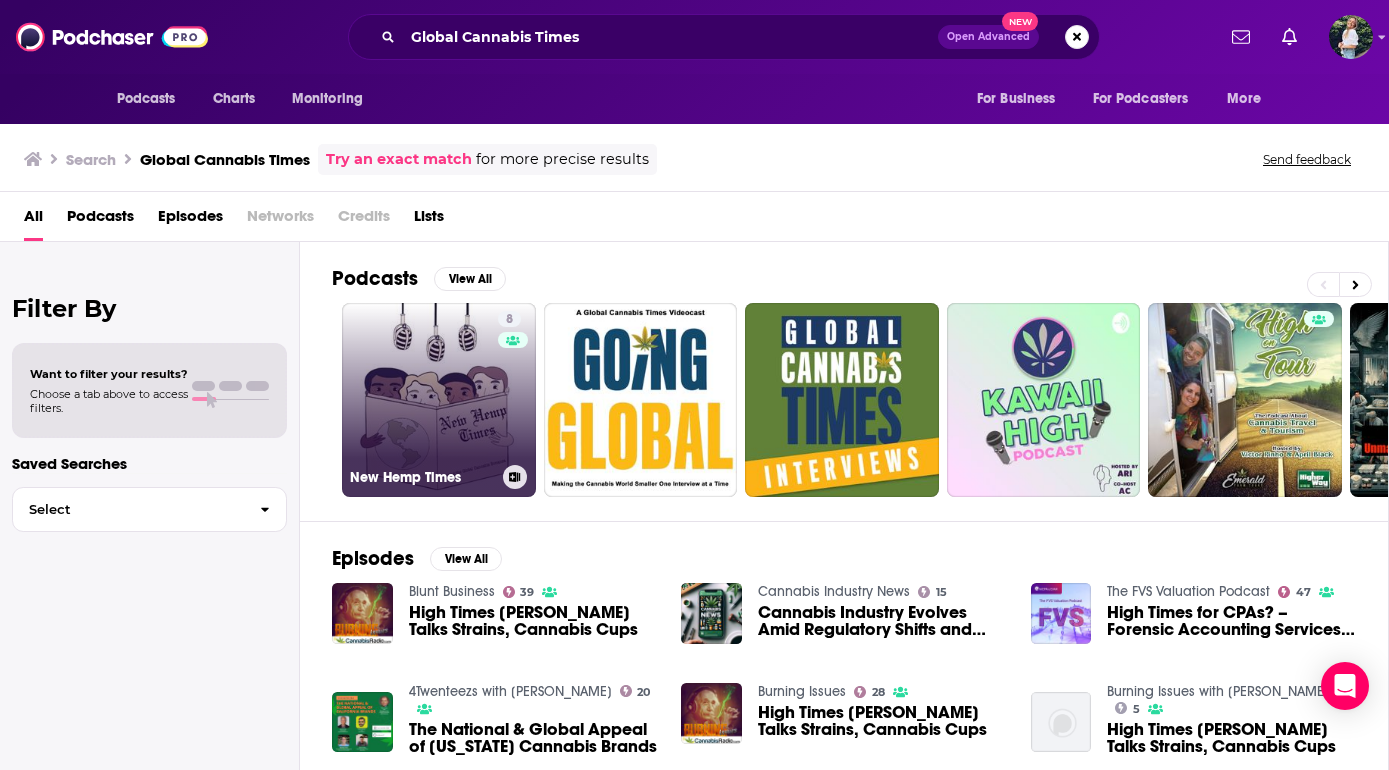 click on "8 New Hemp Times" at bounding box center (439, 400) 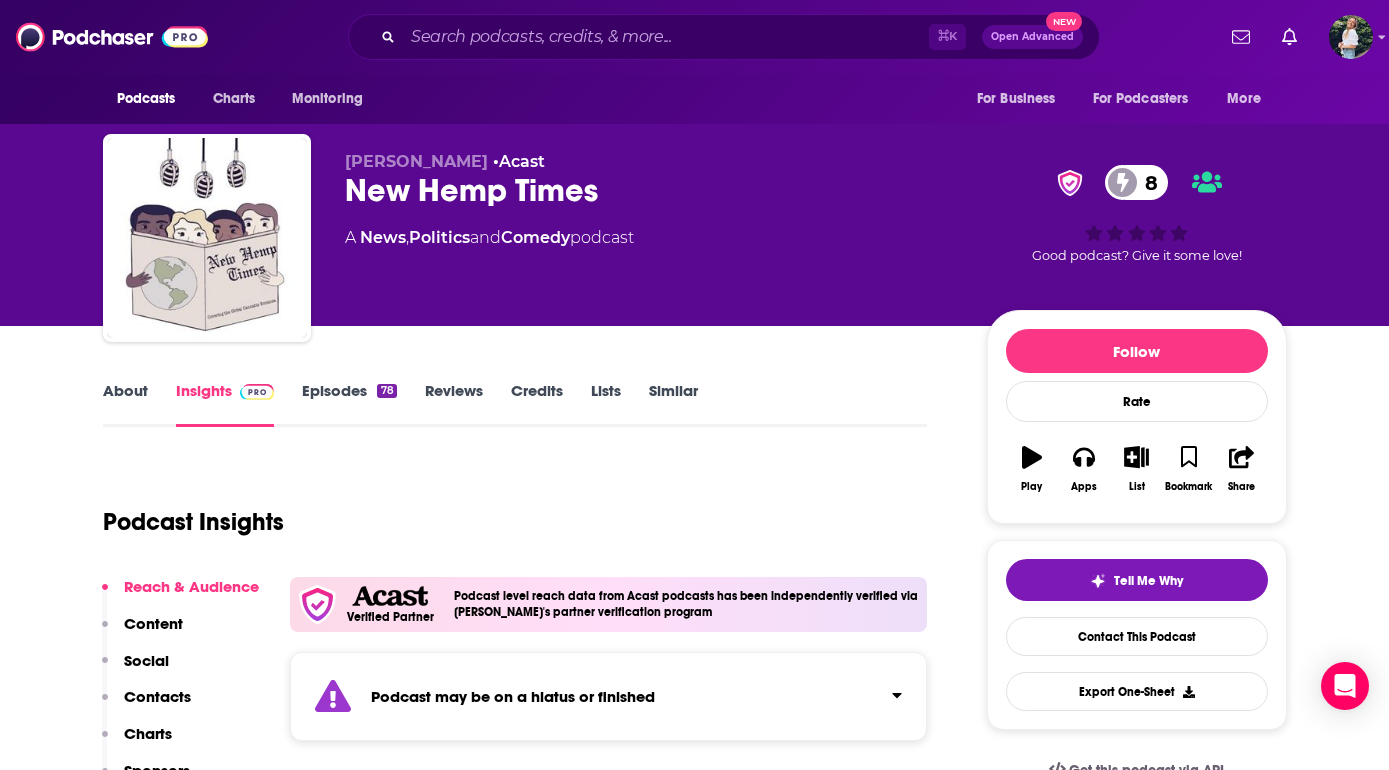 scroll, scrollTop: 55, scrollLeft: 0, axis: vertical 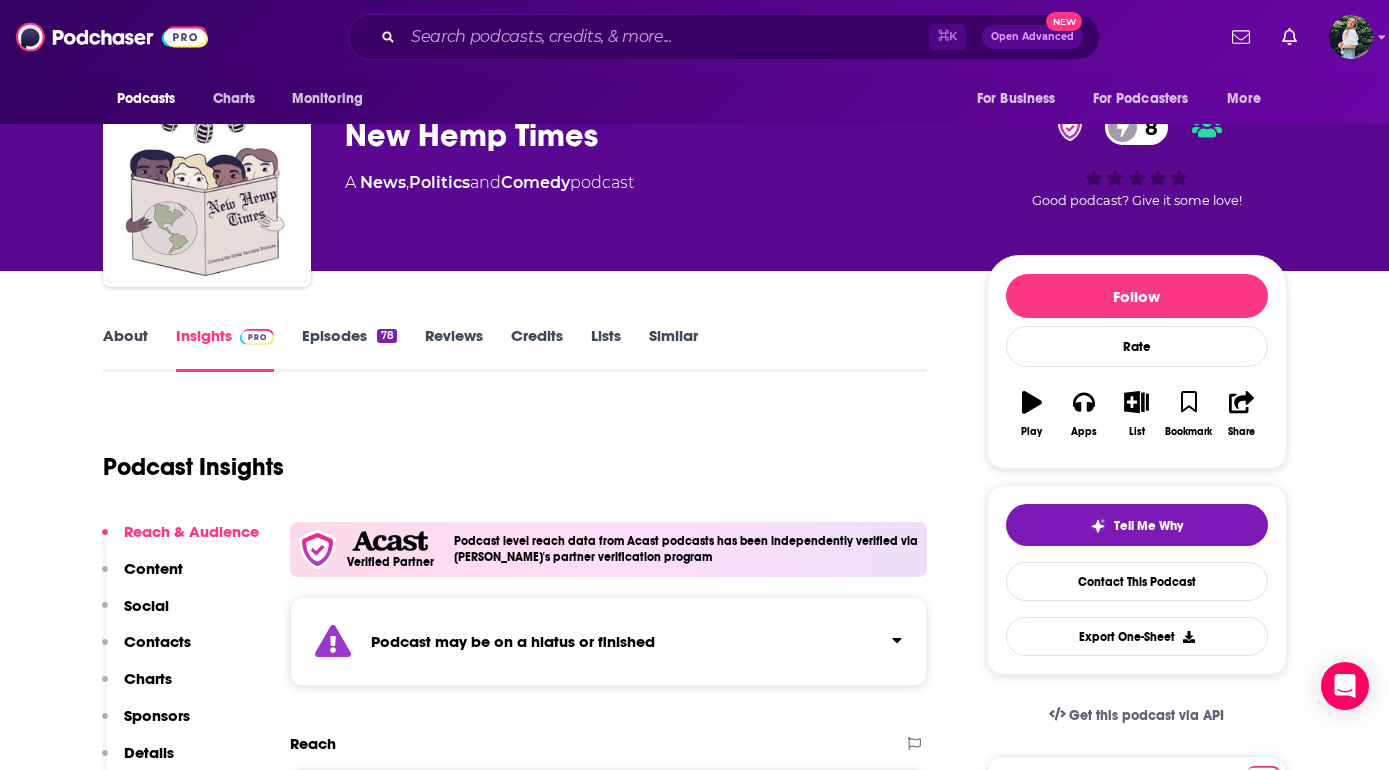 click on "Similar" at bounding box center [673, 349] 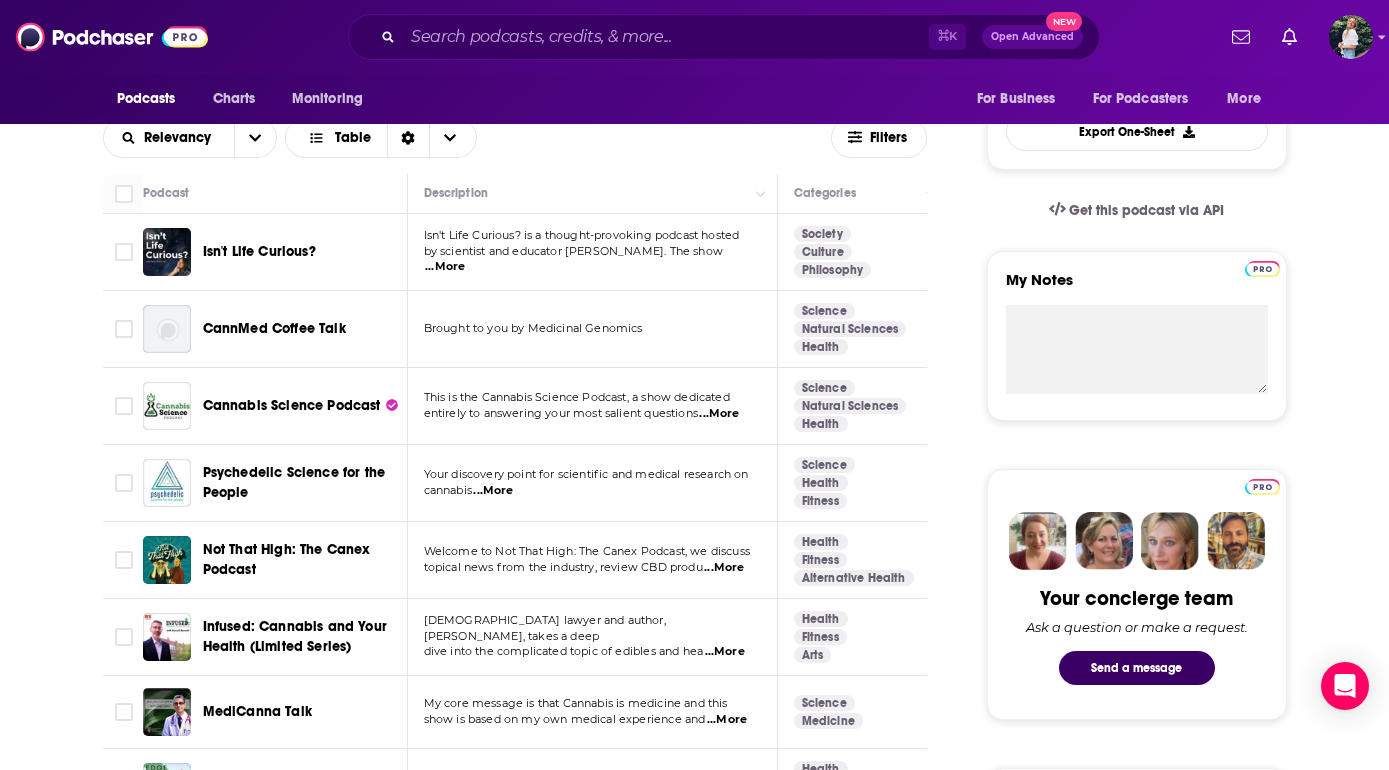 scroll, scrollTop: 557, scrollLeft: 0, axis: vertical 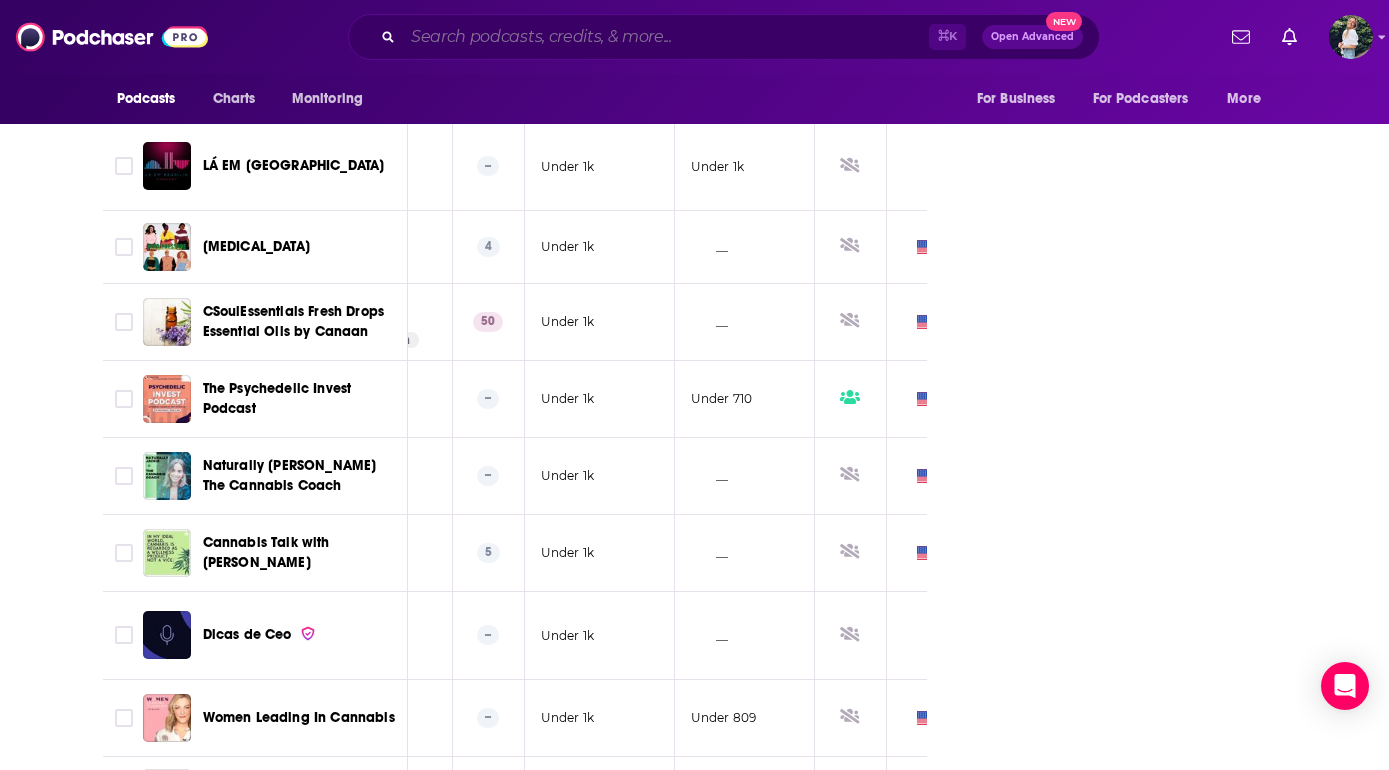 click at bounding box center [666, 37] 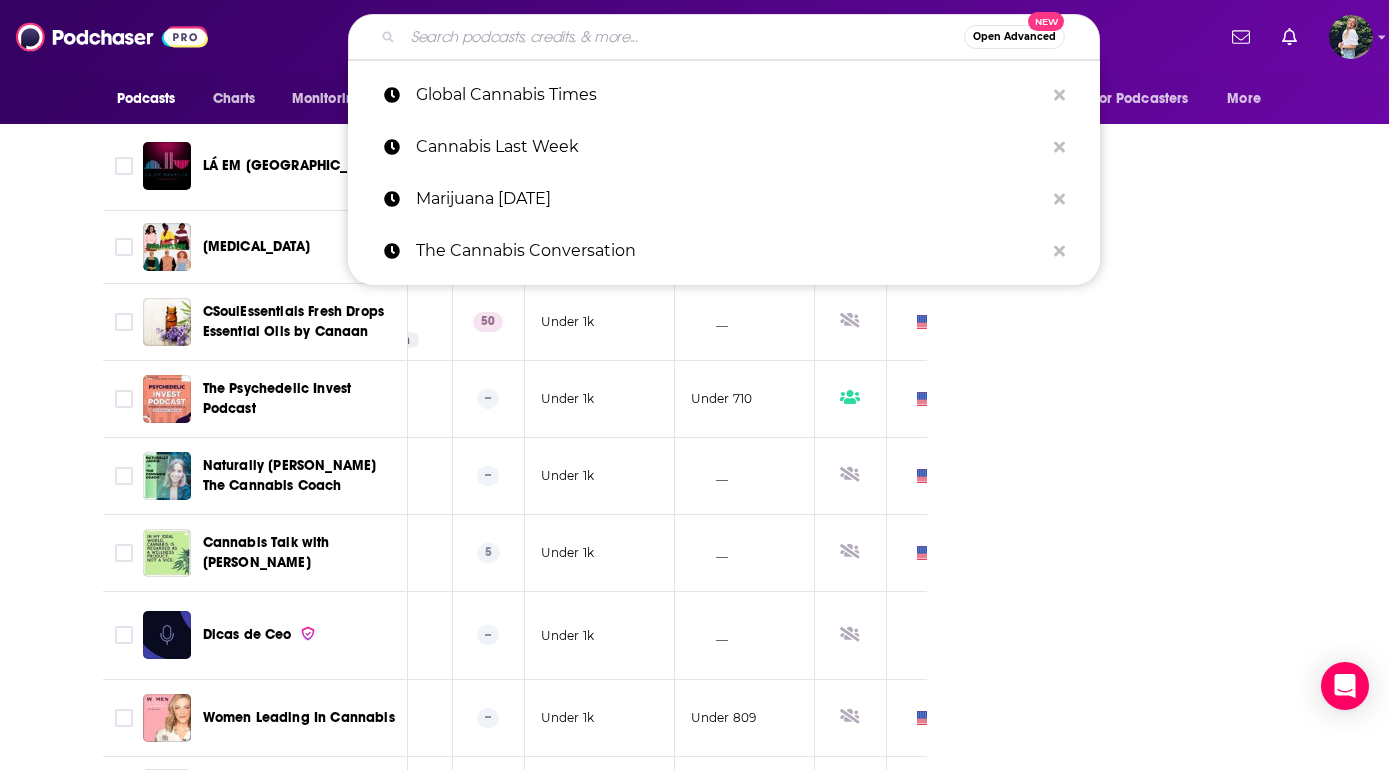 paste on "The [PERSON_NAME] Show" 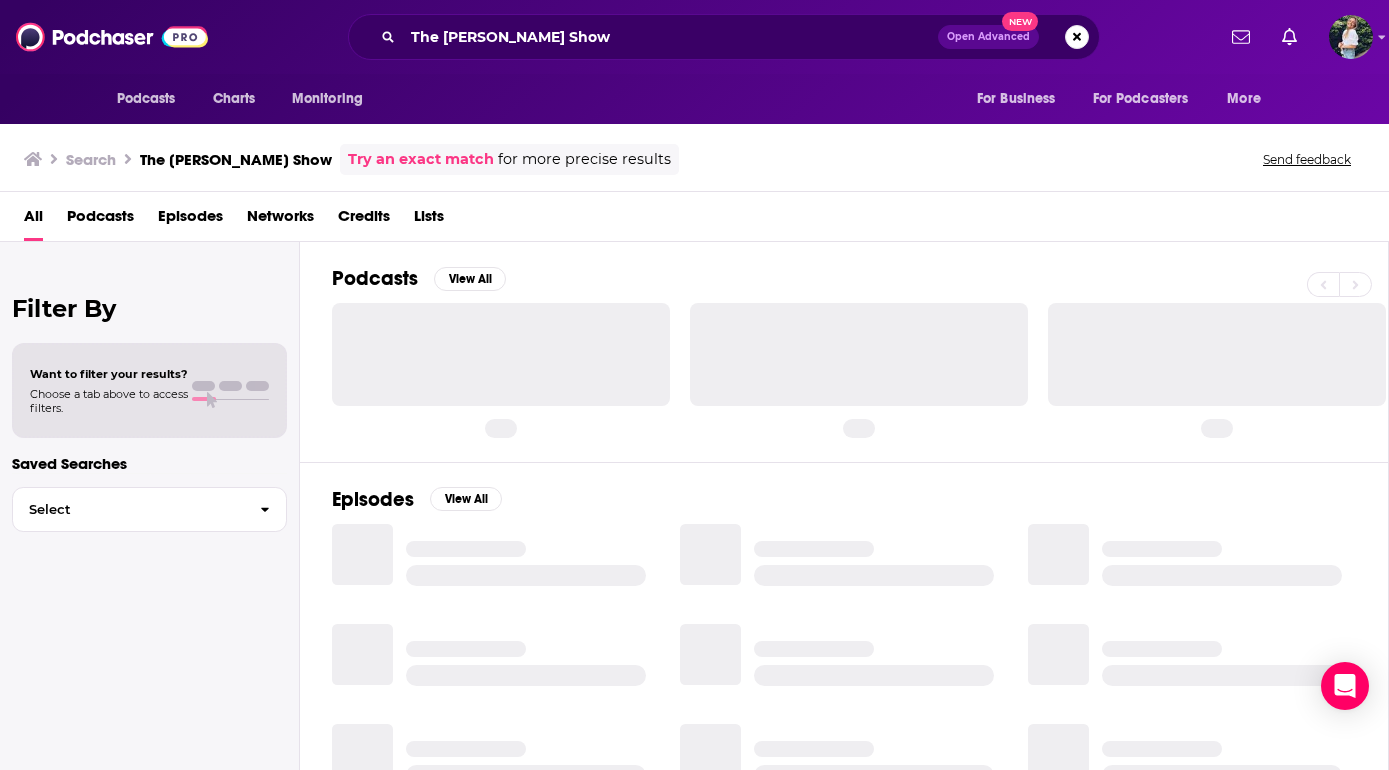 scroll, scrollTop: 0, scrollLeft: 0, axis: both 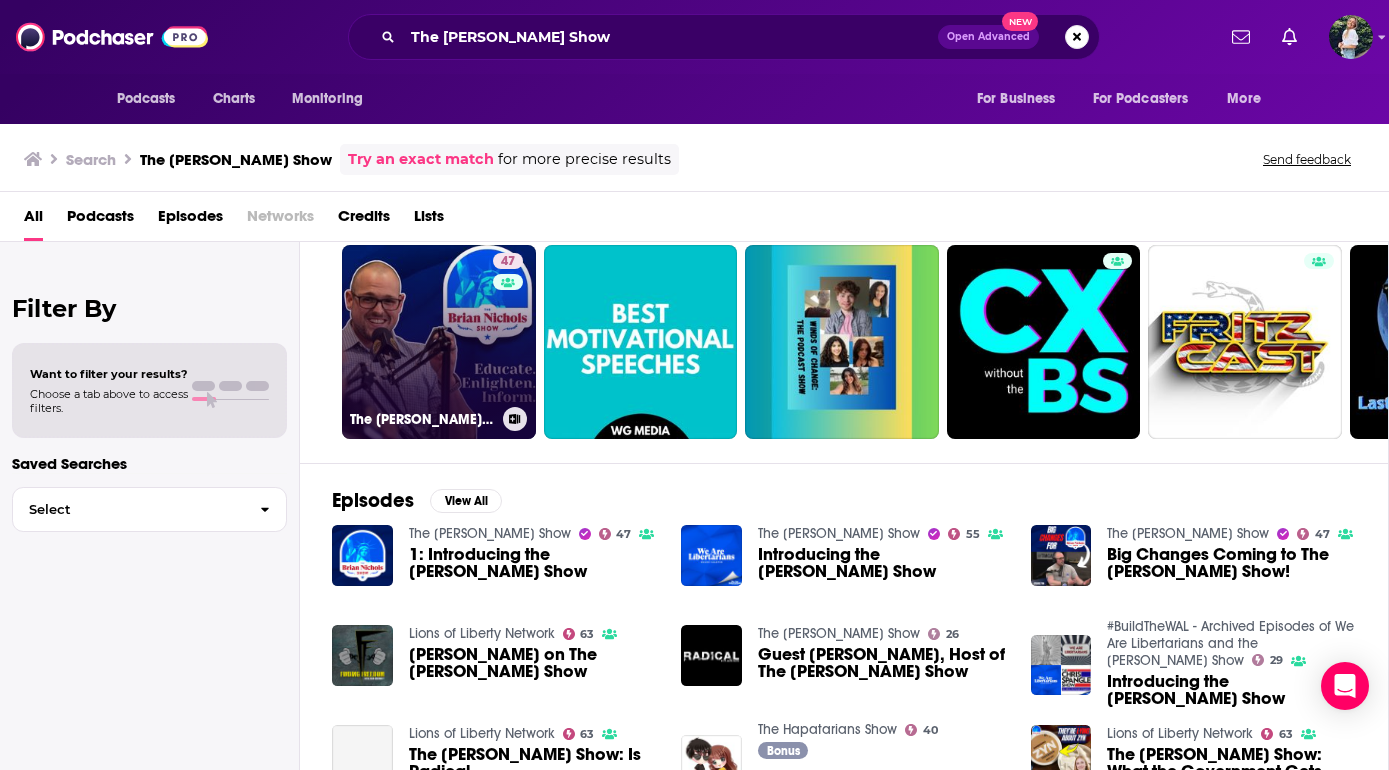 click on "47 The [PERSON_NAME] Show" at bounding box center [439, 342] 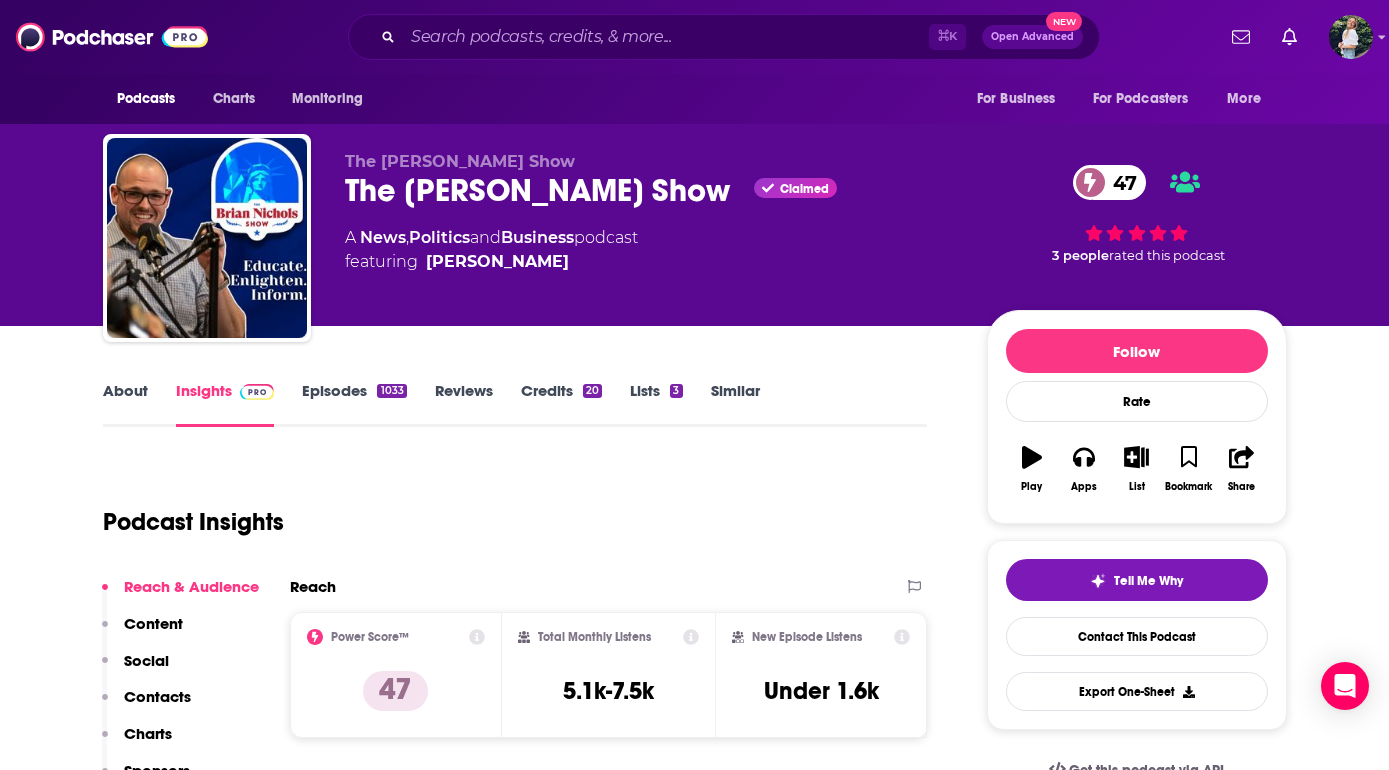 click on "About" at bounding box center (125, 404) 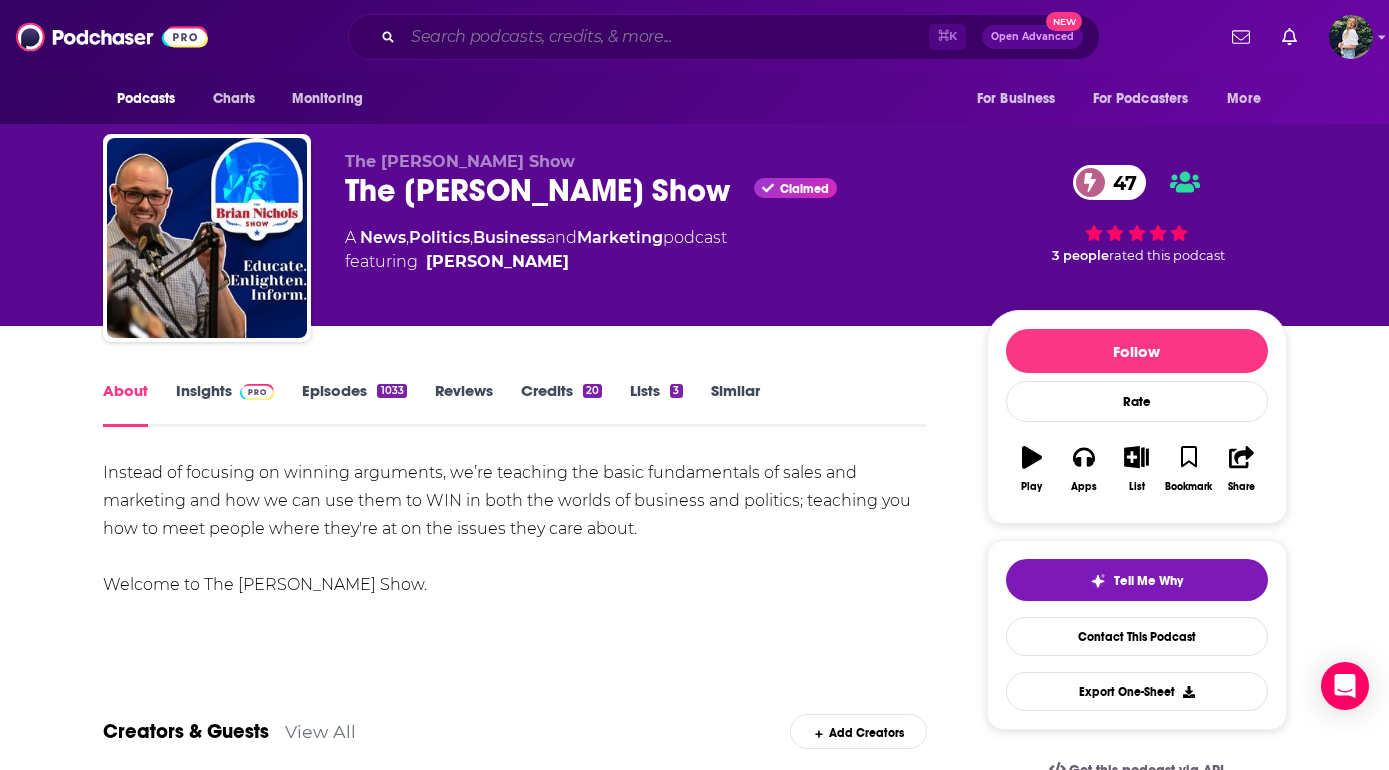 click at bounding box center [666, 37] 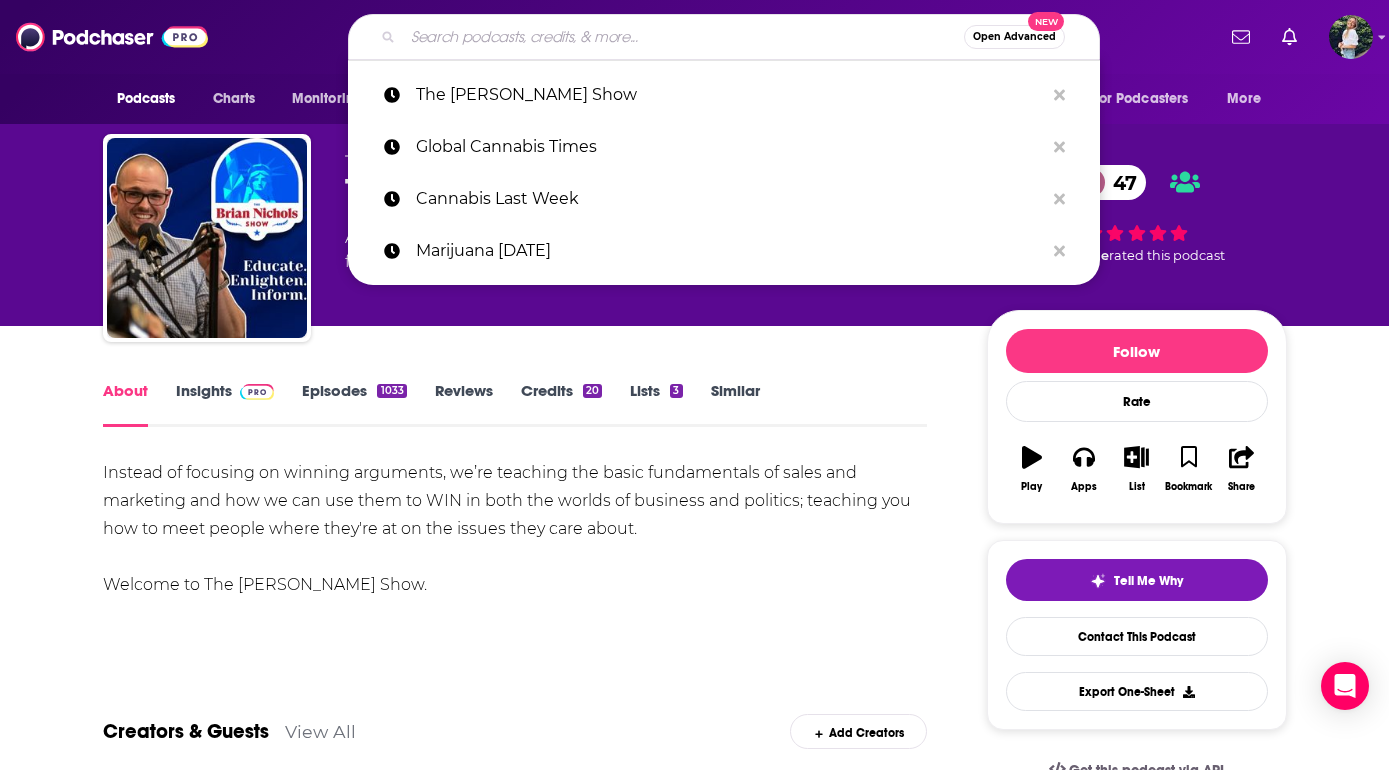 paste on "High on Health" 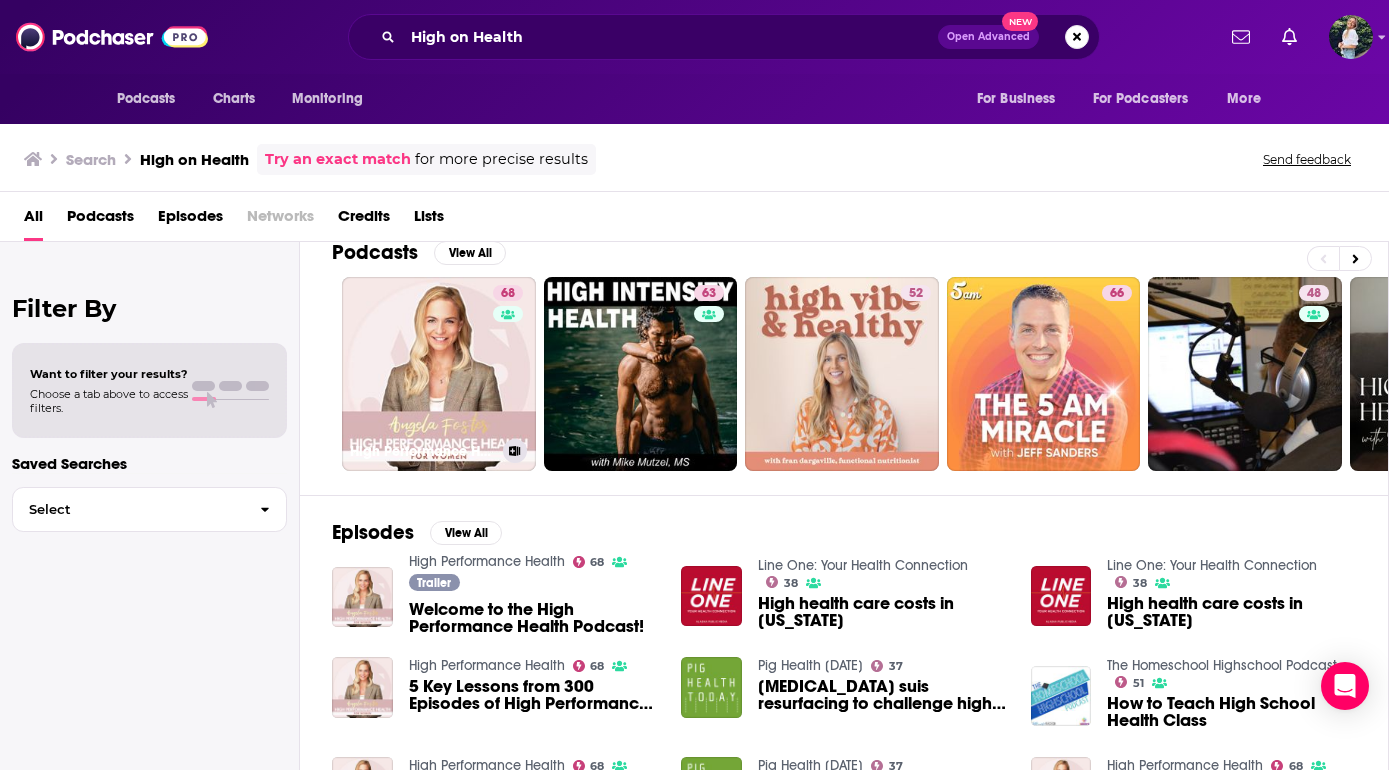 scroll, scrollTop: 22, scrollLeft: 0, axis: vertical 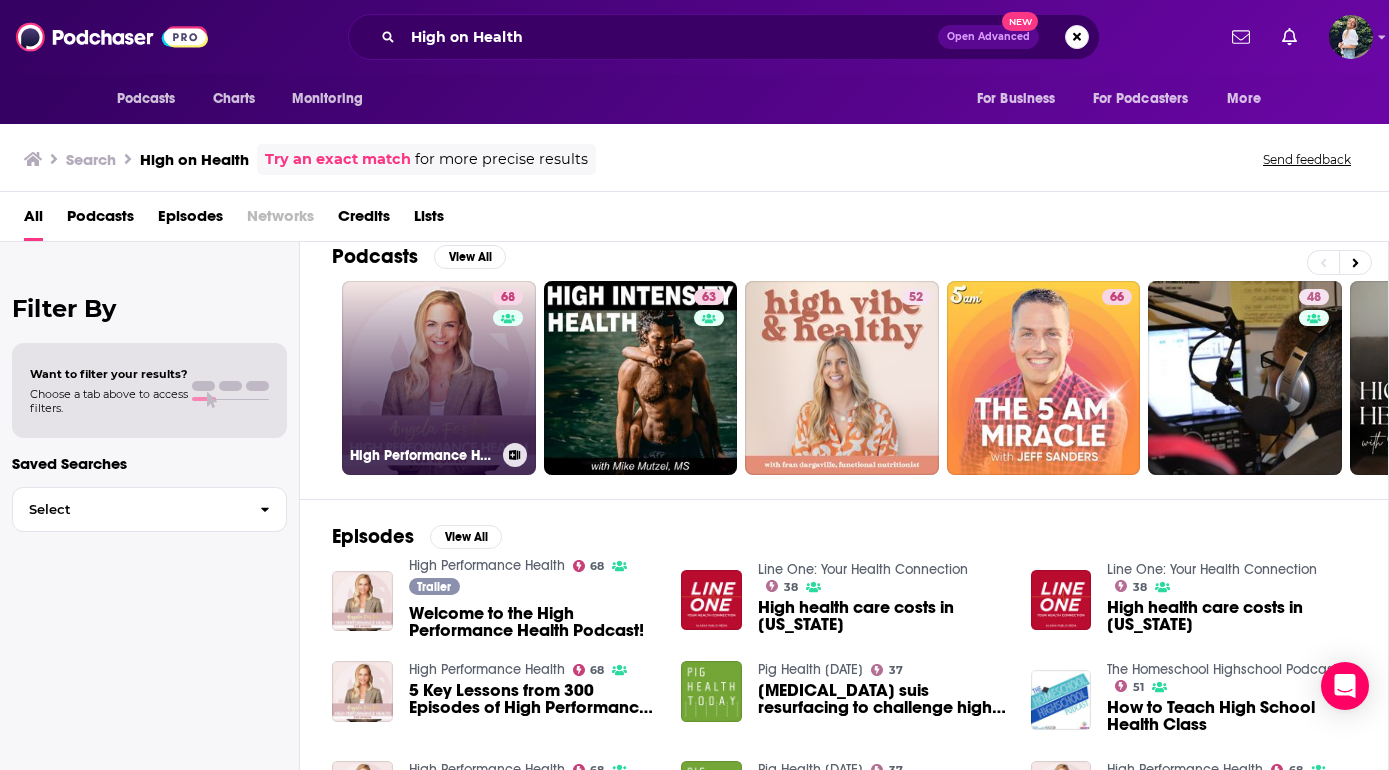 click on "68 High Performance Health" at bounding box center (439, 378) 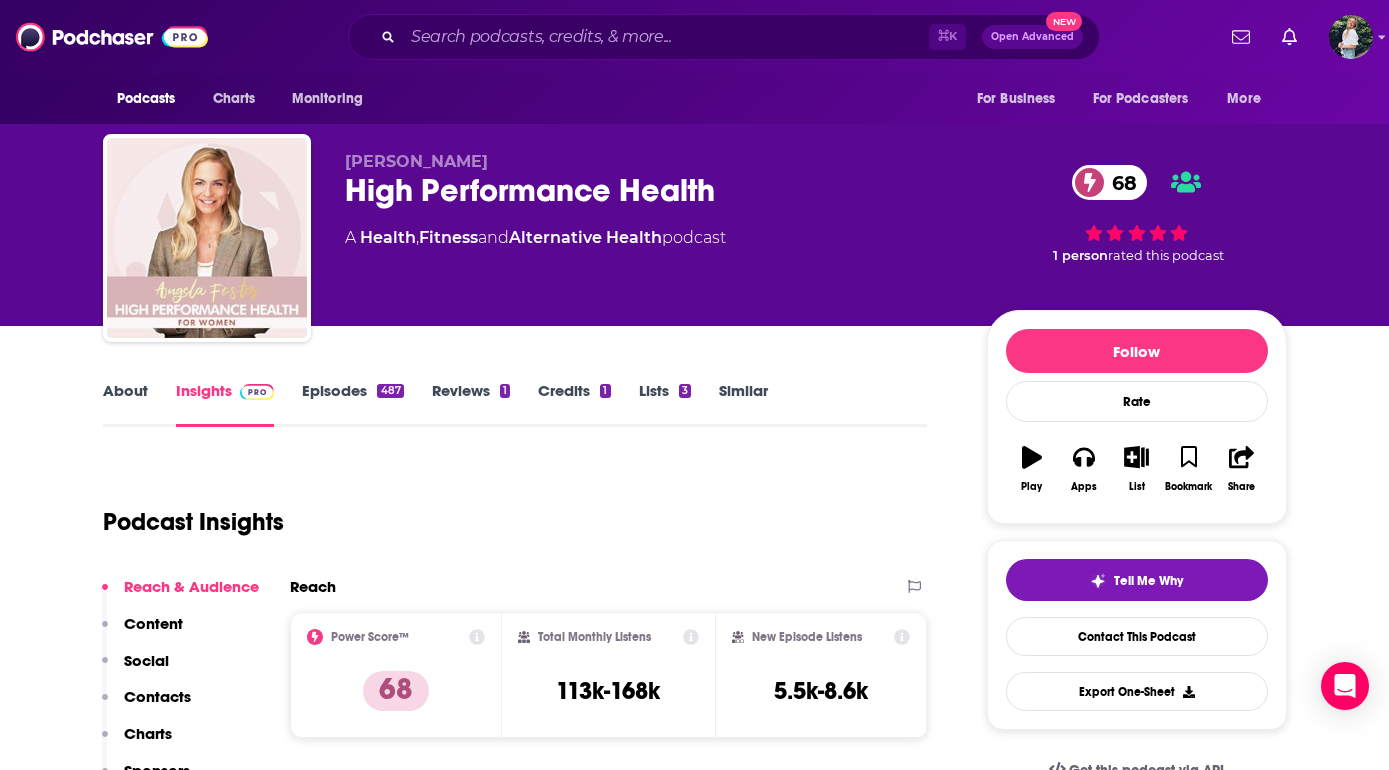 click on "About" at bounding box center (125, 404) 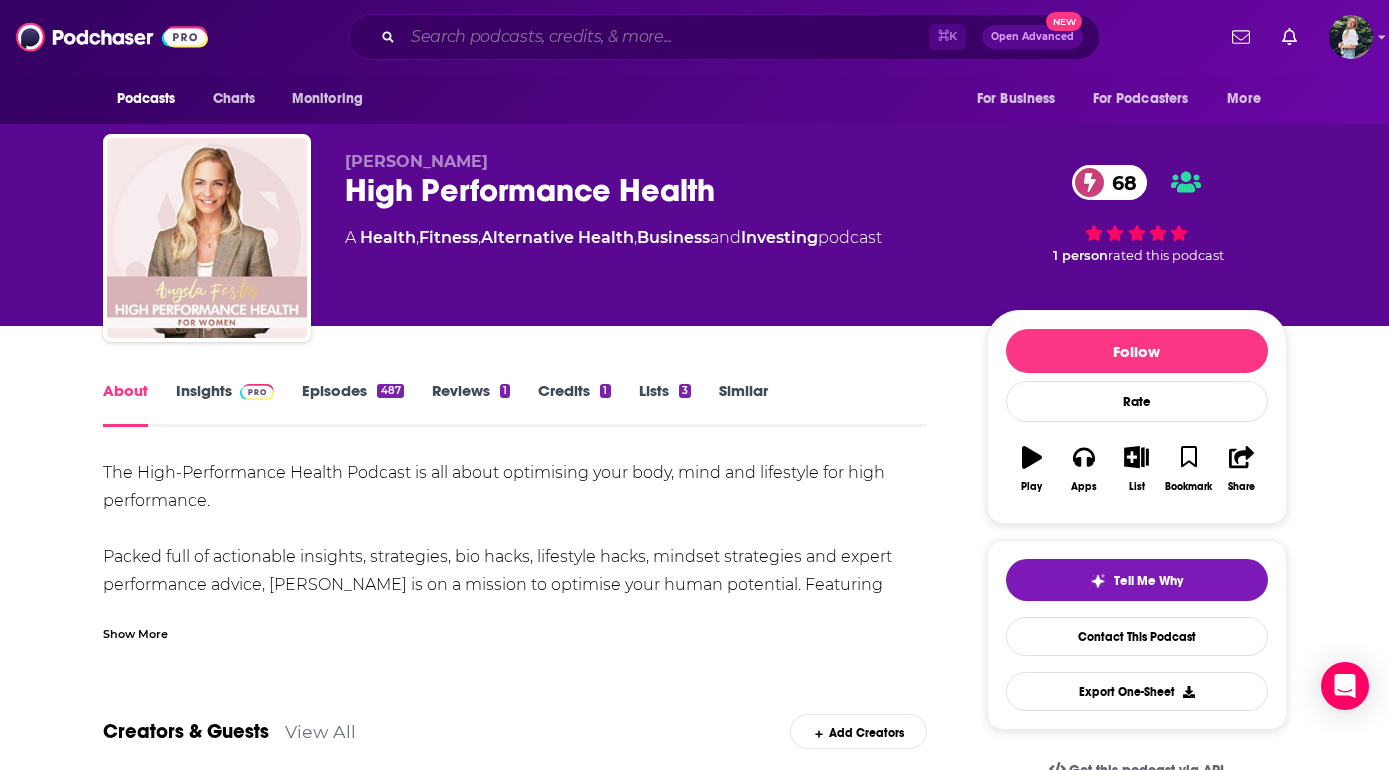 click at bounding box center (666, 37) 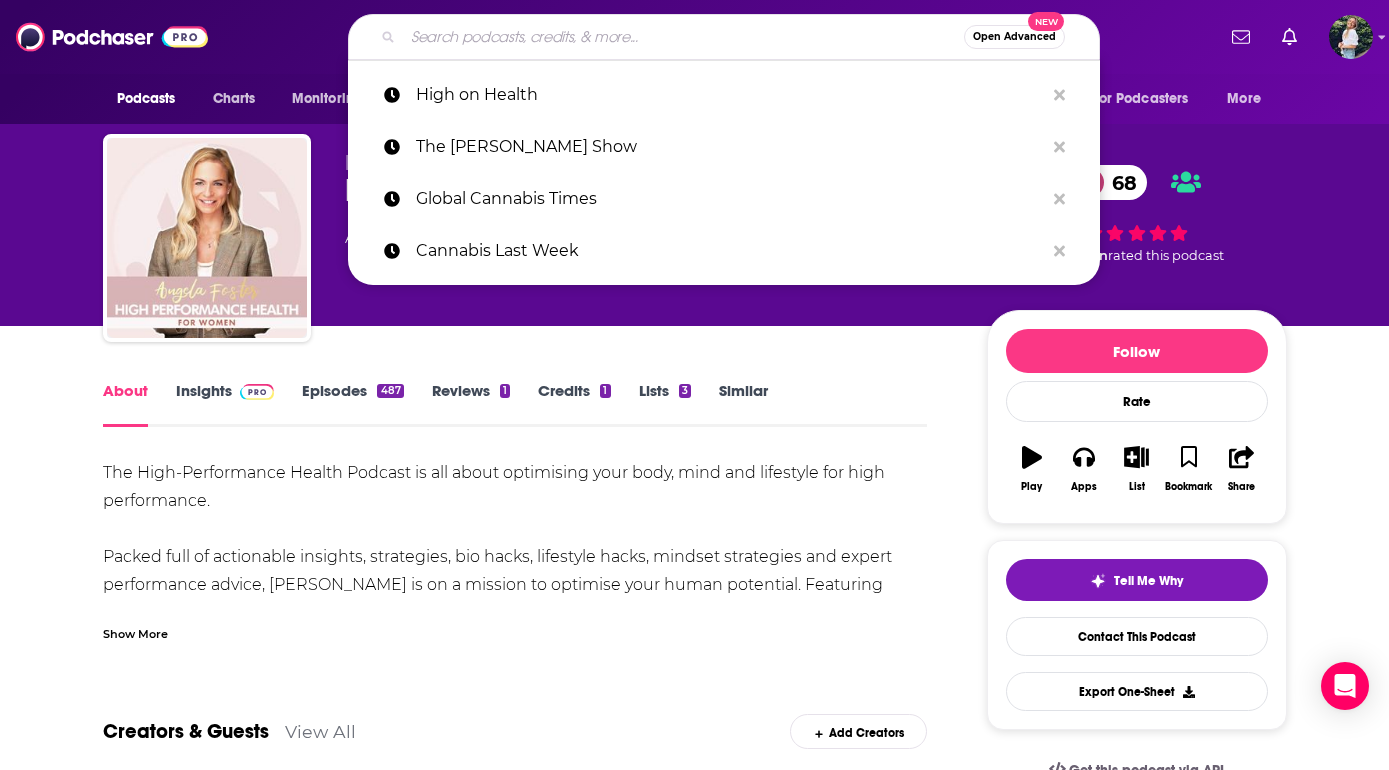 paste on "Cannabis Truth Podcast" 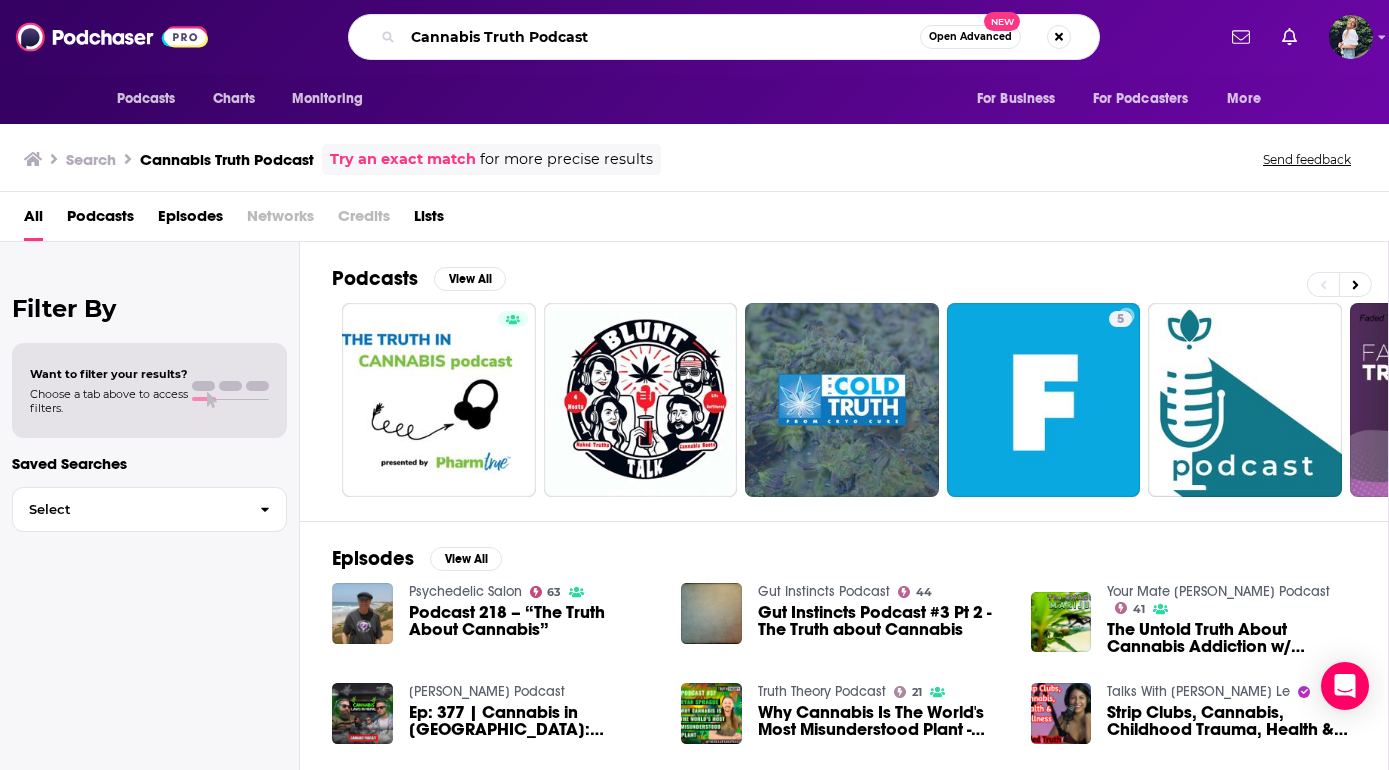 drag, startPoint x: 606, startPoint y: 45, endPoint x: 200, endPoint y: 2, distance: 408.27075 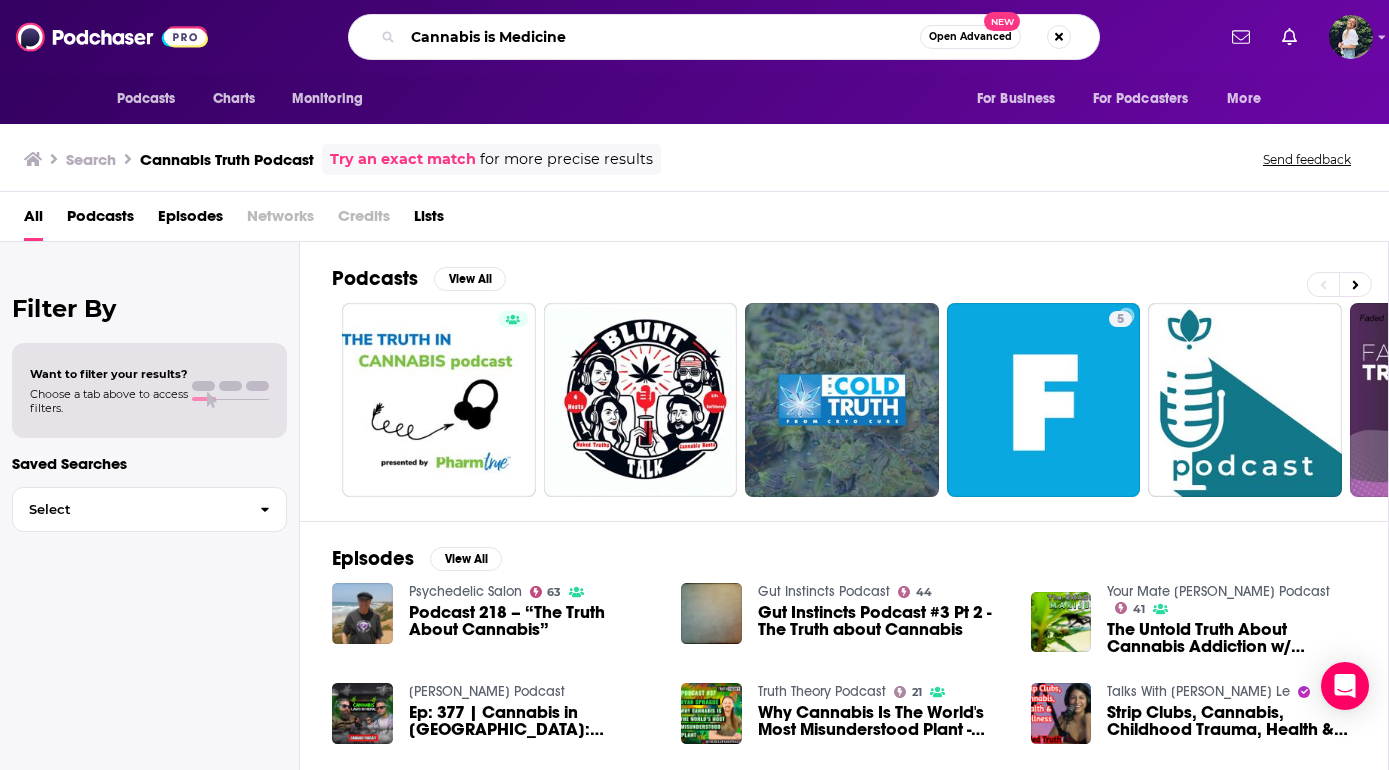 type on "Cannabis is Medicine" 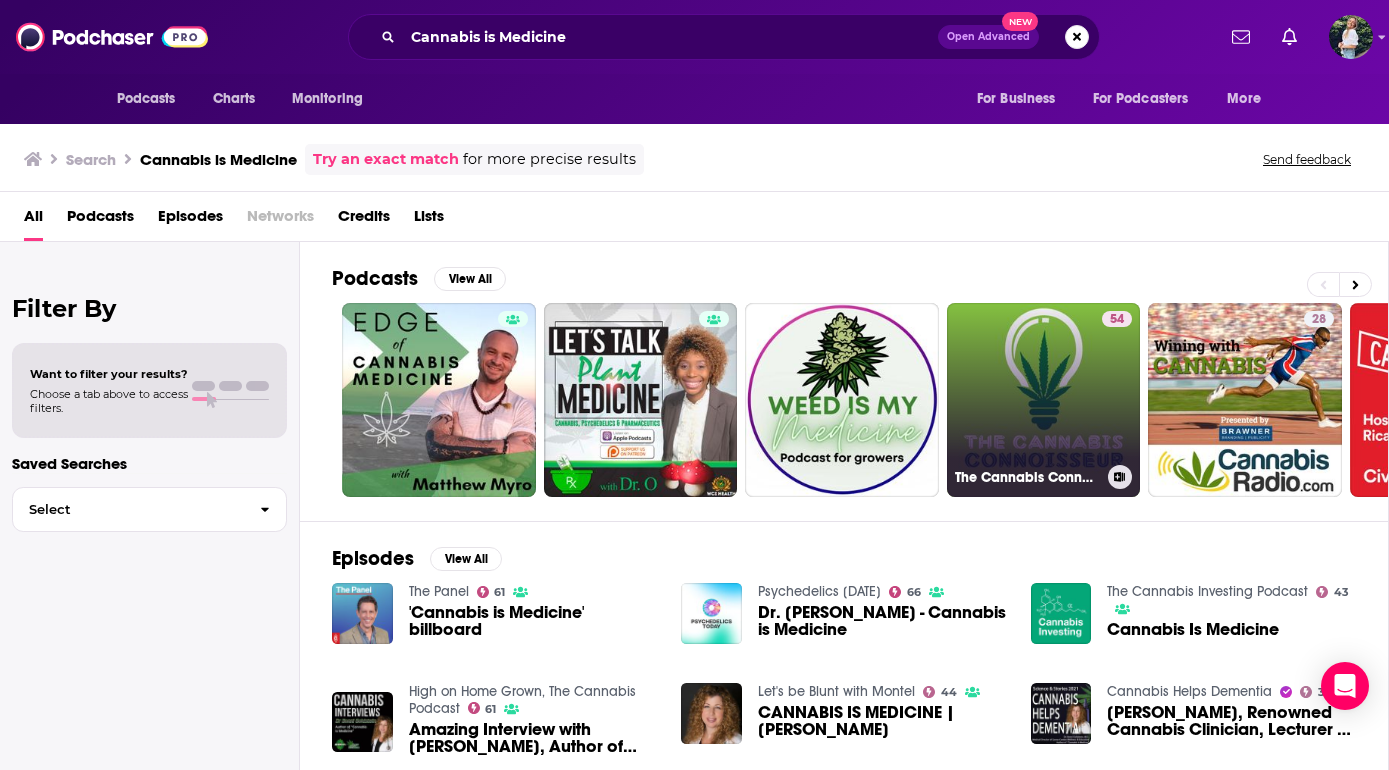 click on "54 The Cannabis Connoisseur" at bounding box center [1044, 400] 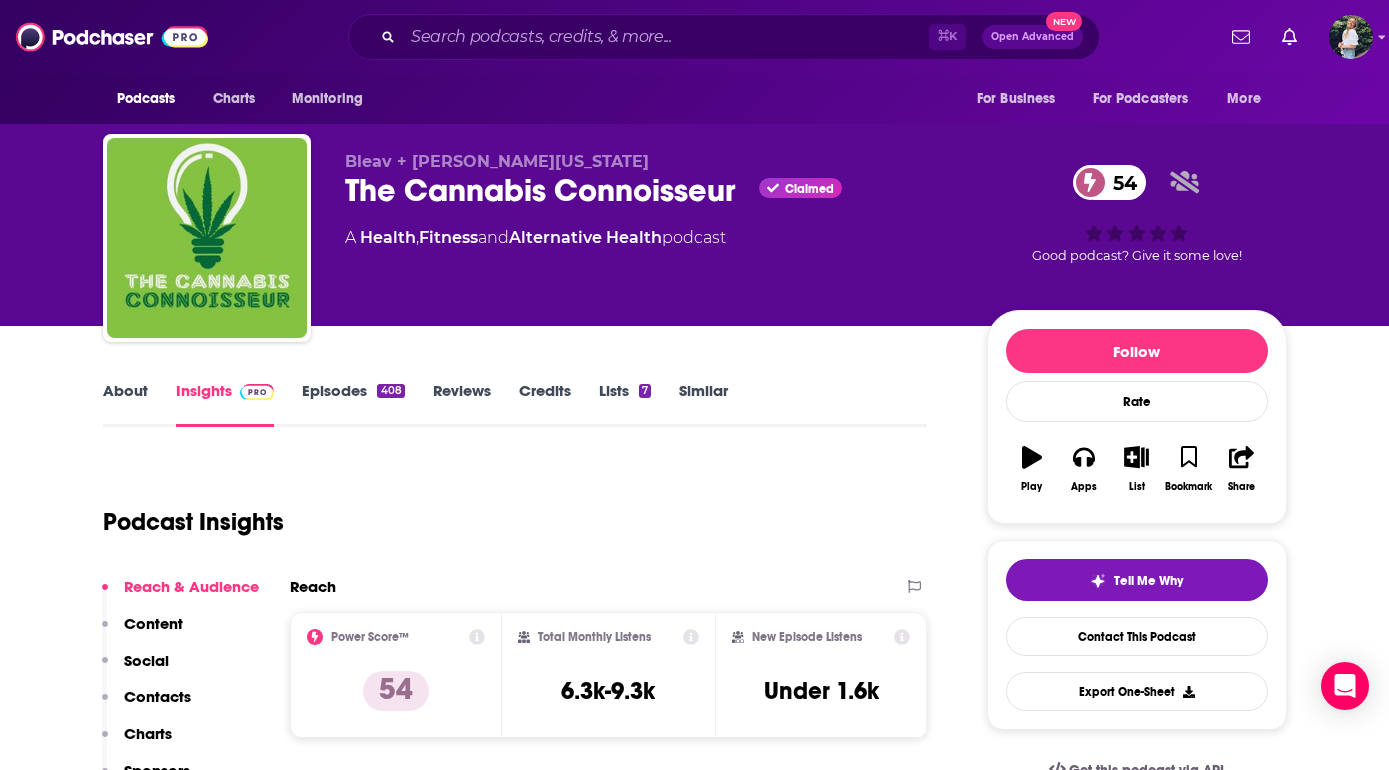 click on "About" at bounding box center [125, 404] 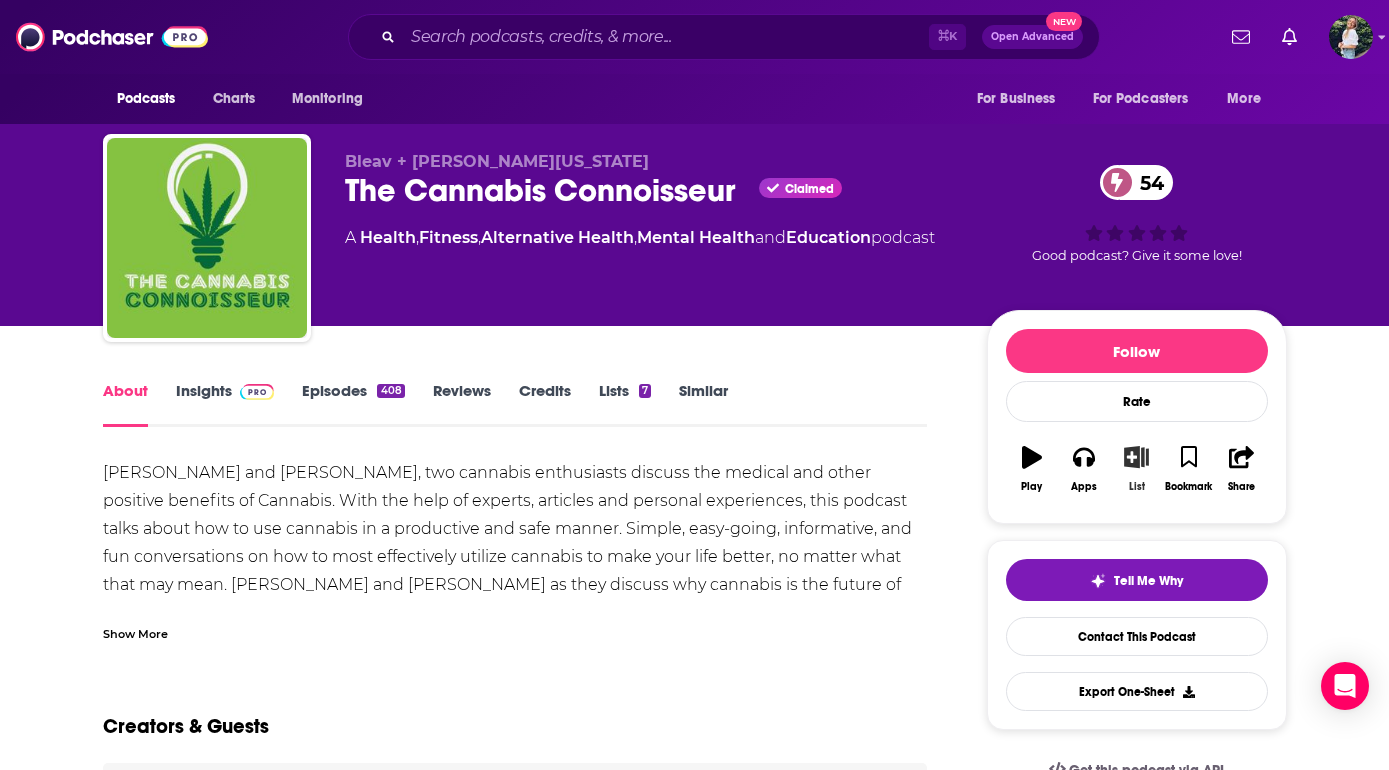click 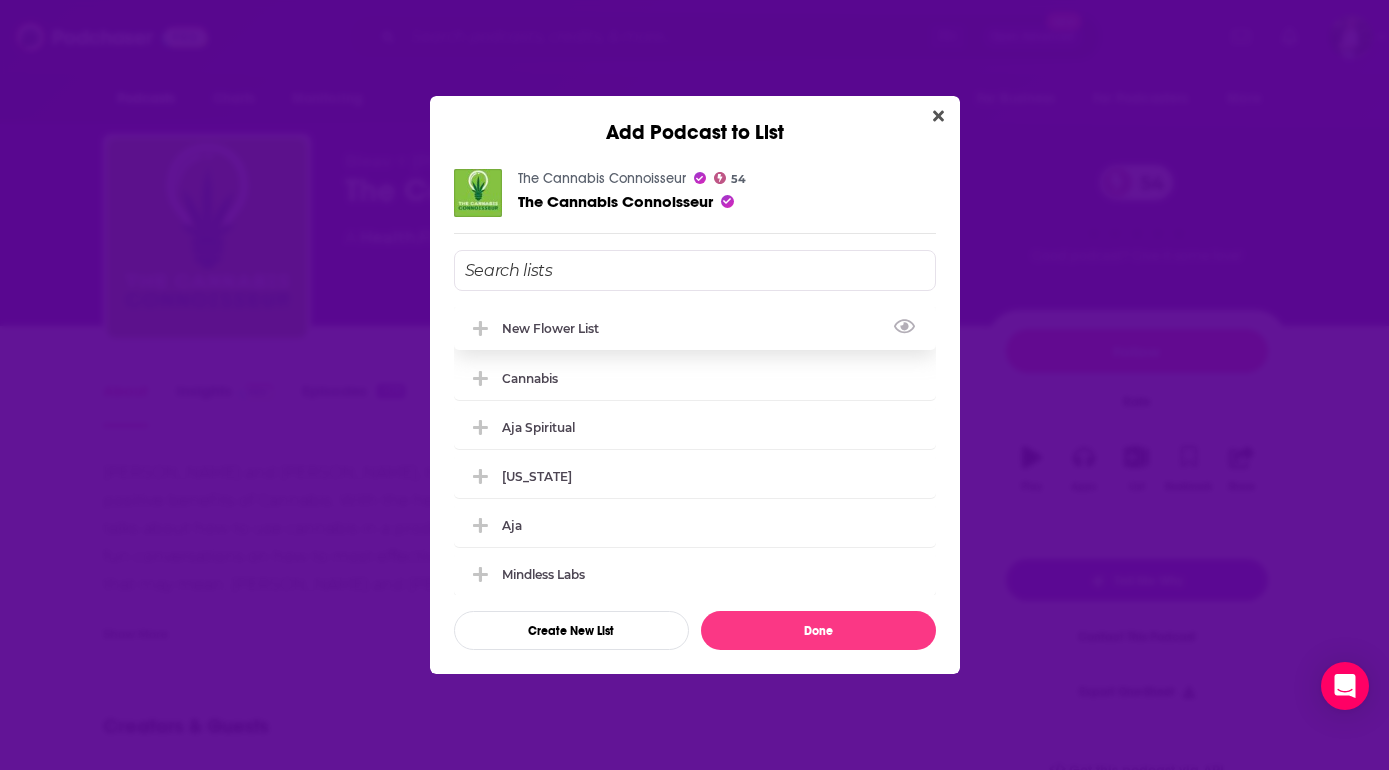 click at bounding box center [484, 328] 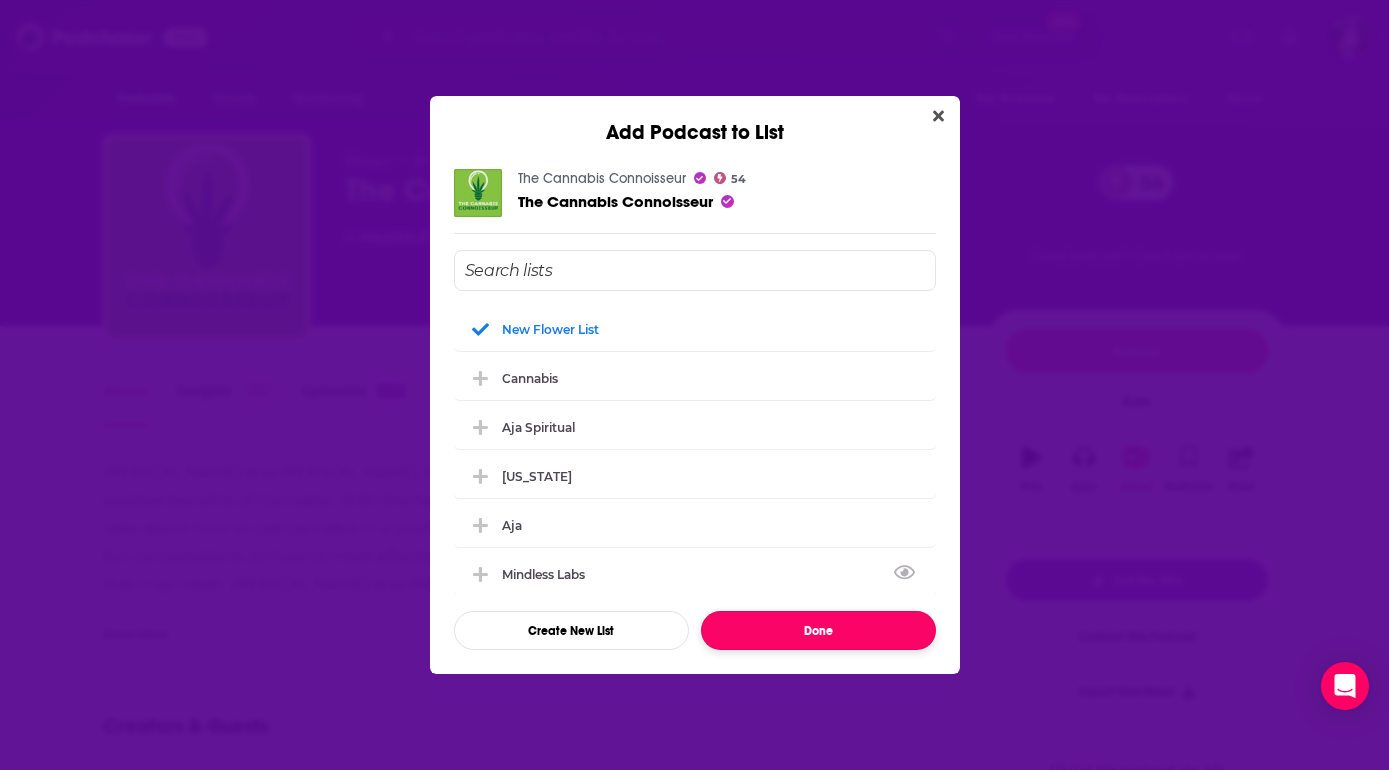 click on "Done" at bounding box center (818, 630) 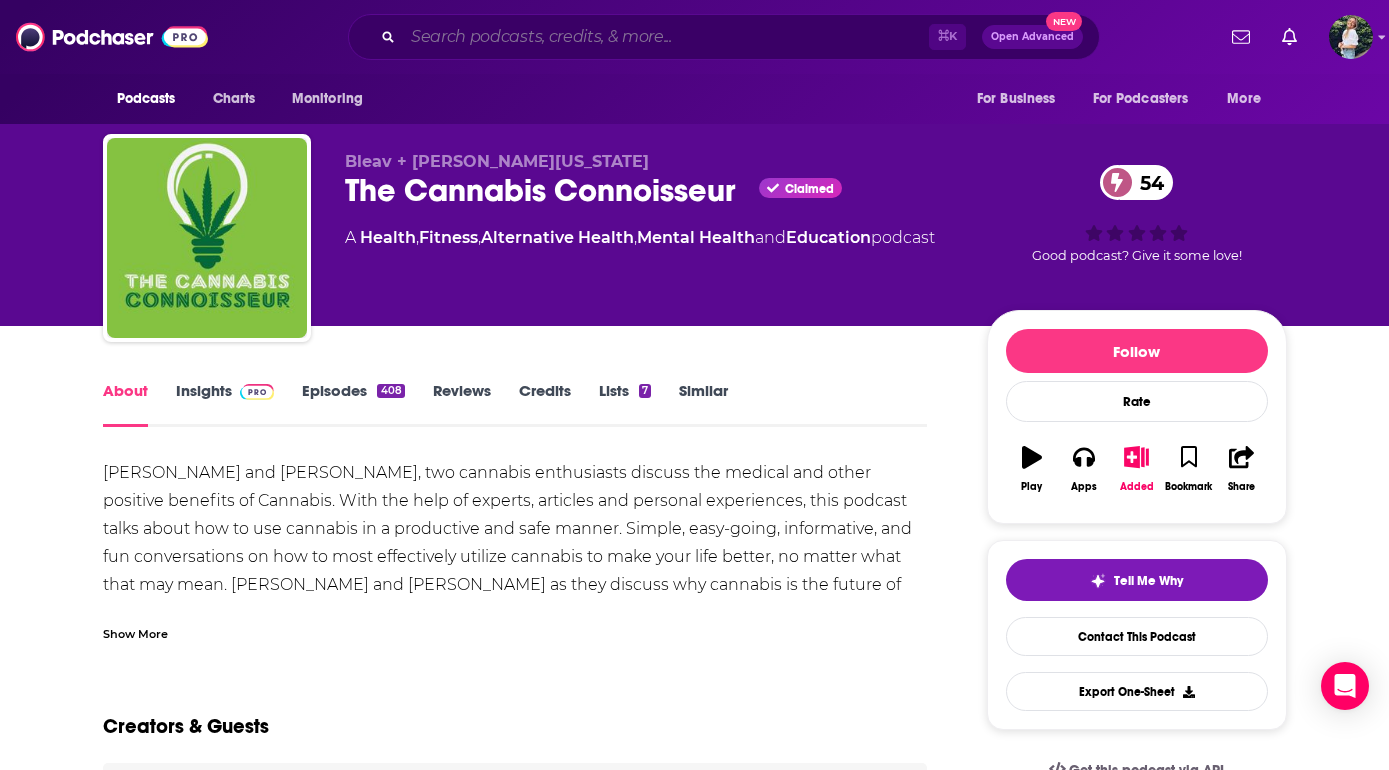click at bounding box center [666, 37] 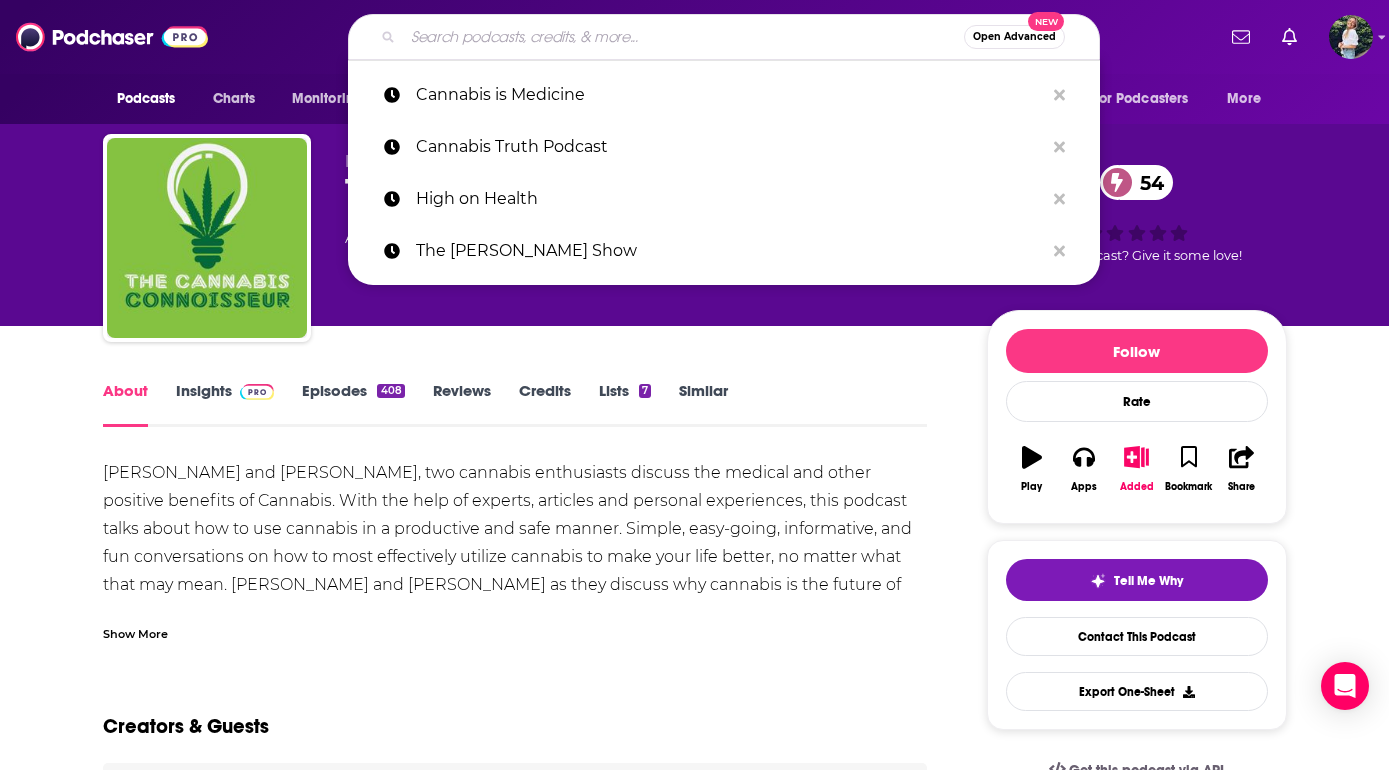 paste on "Effective Cannabis Podcast" 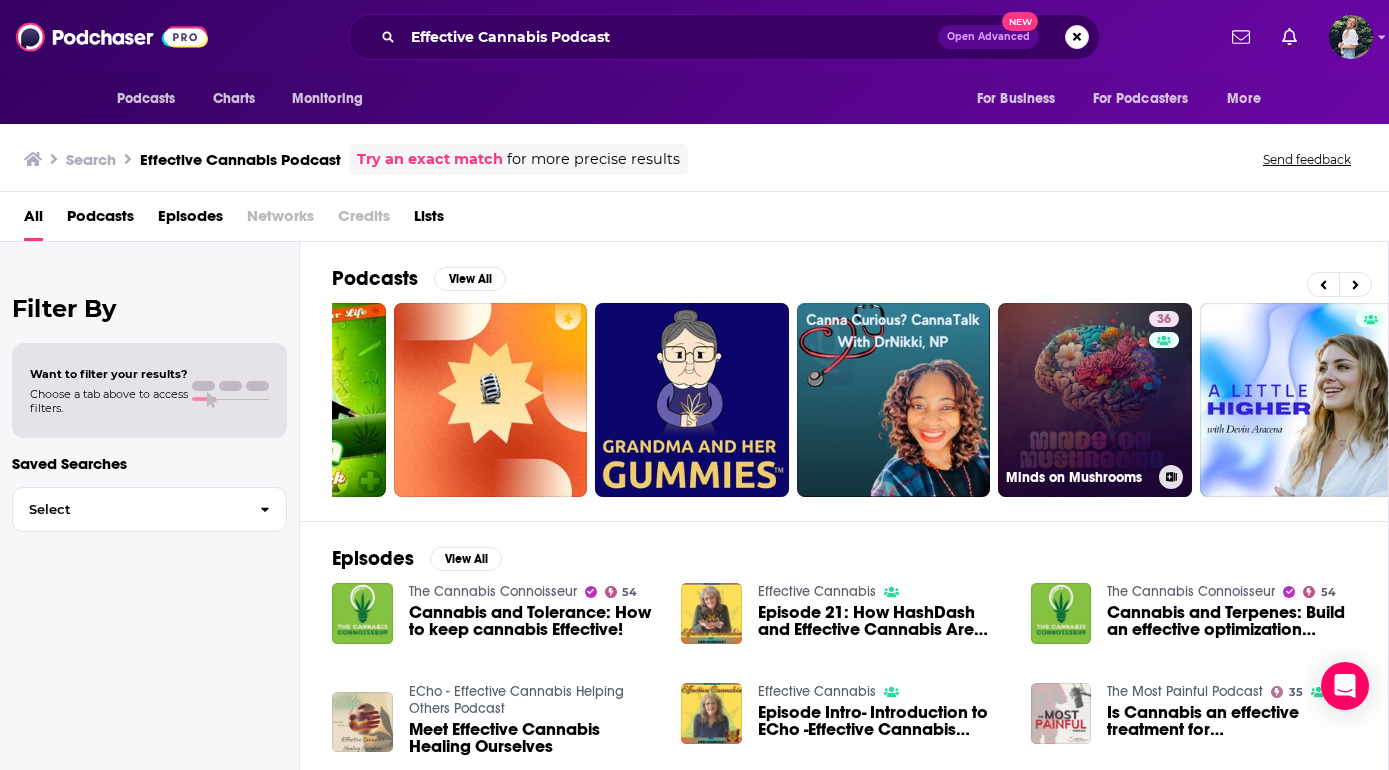scroll, scrollTop: 0, scrollLeft: 780, axis: horizontal 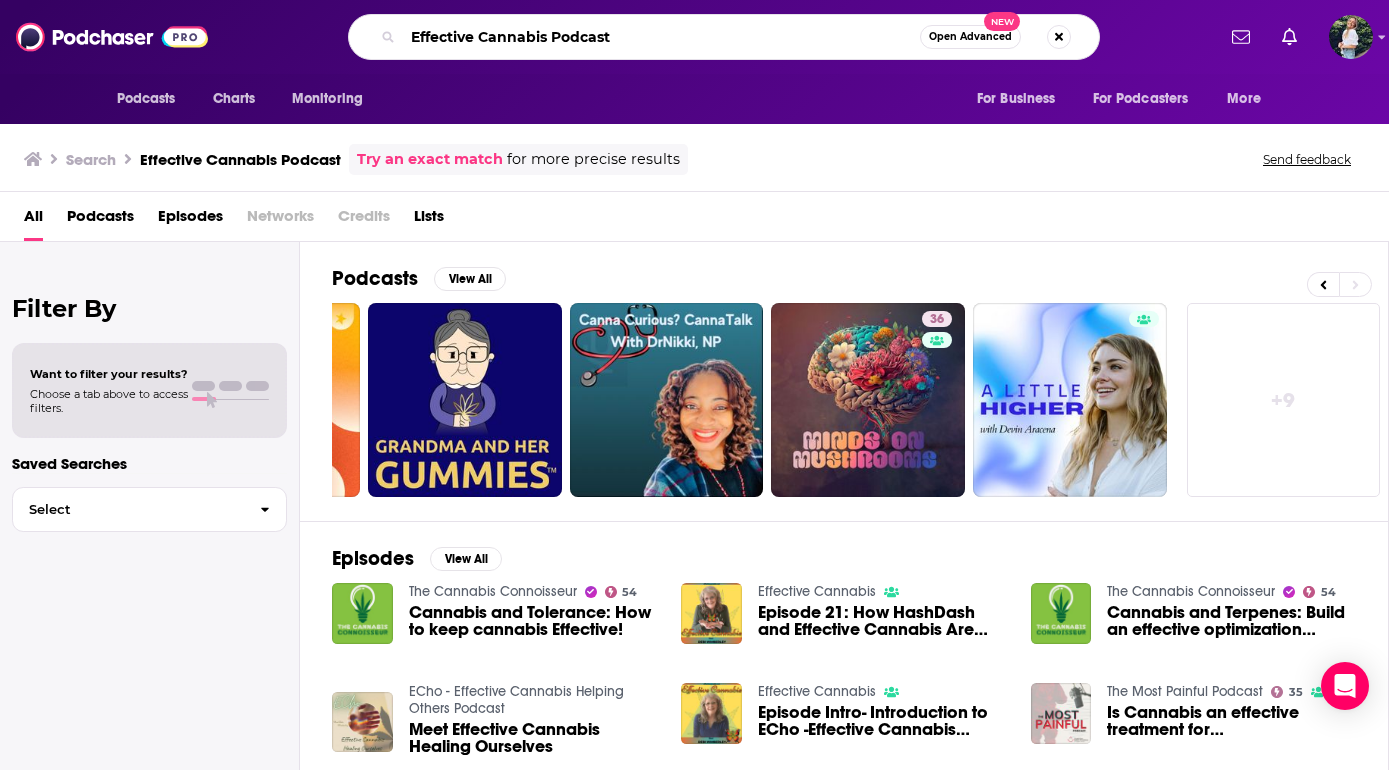 drag, startPoint x: 630, startPoint y: 29, endPoint x: 222, endPoint y: 26, distance: 408.01102 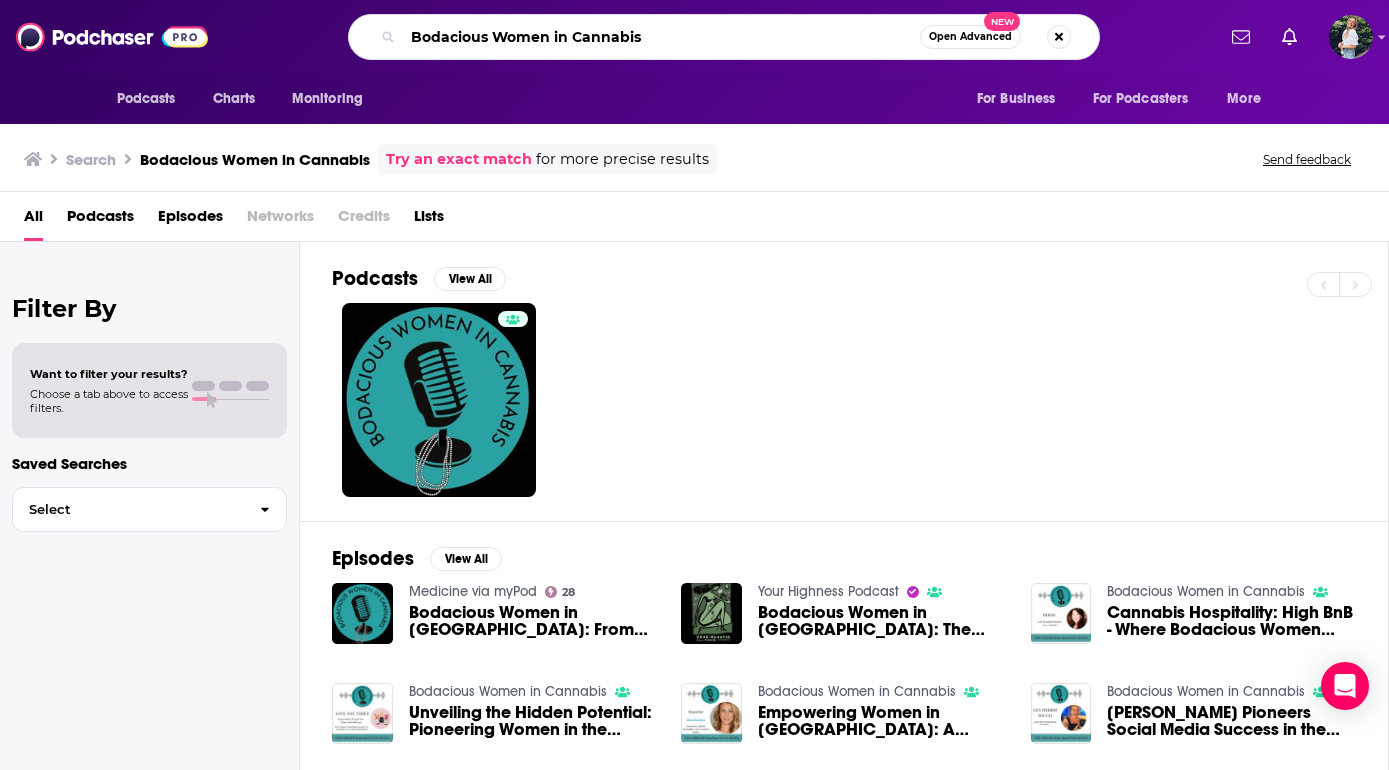 drag, startPoint x: 863, startPoint y: 40, endPoint x: 302, endPoint y: 27, distance: 561.1506 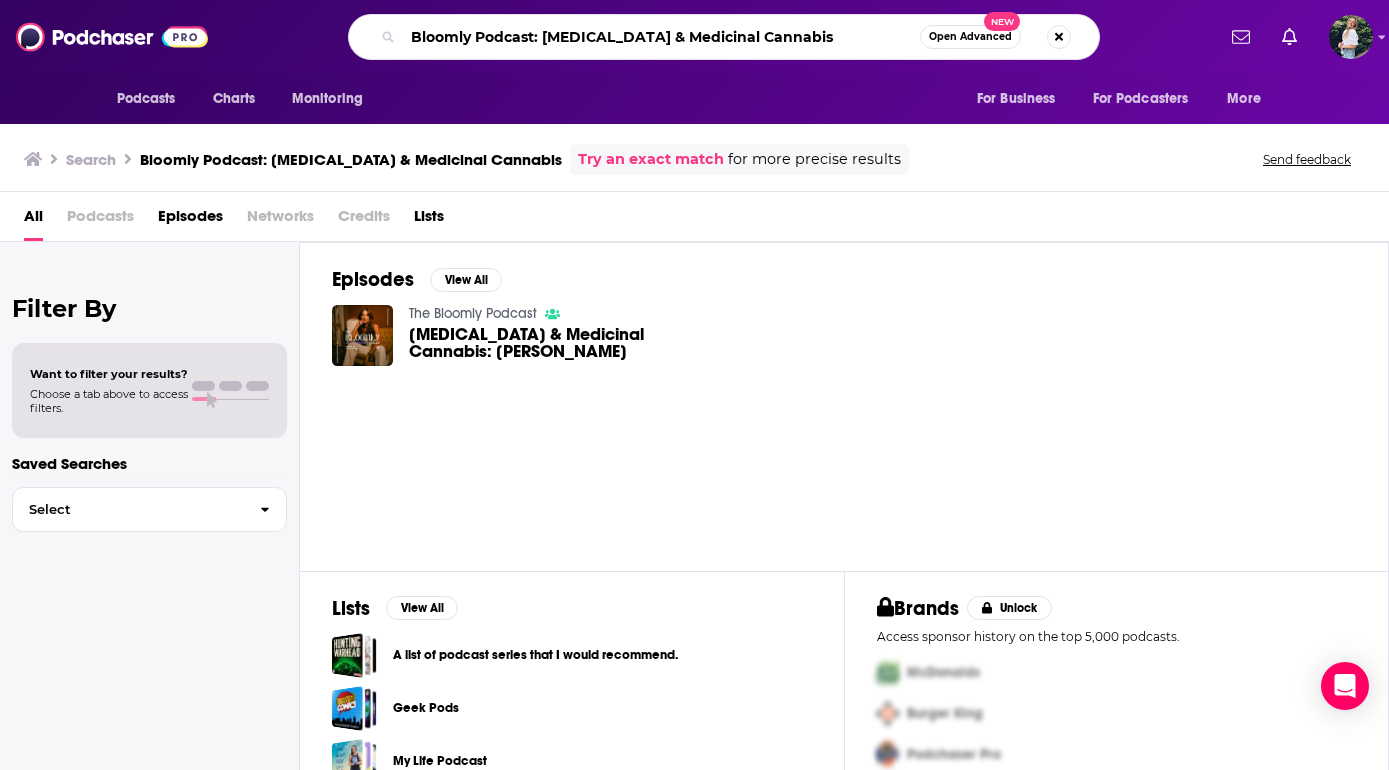 drag, startPoint x: 836, startPoint y: 39, endPoint x: 534, endPoint y: 34, distance: 302.04138 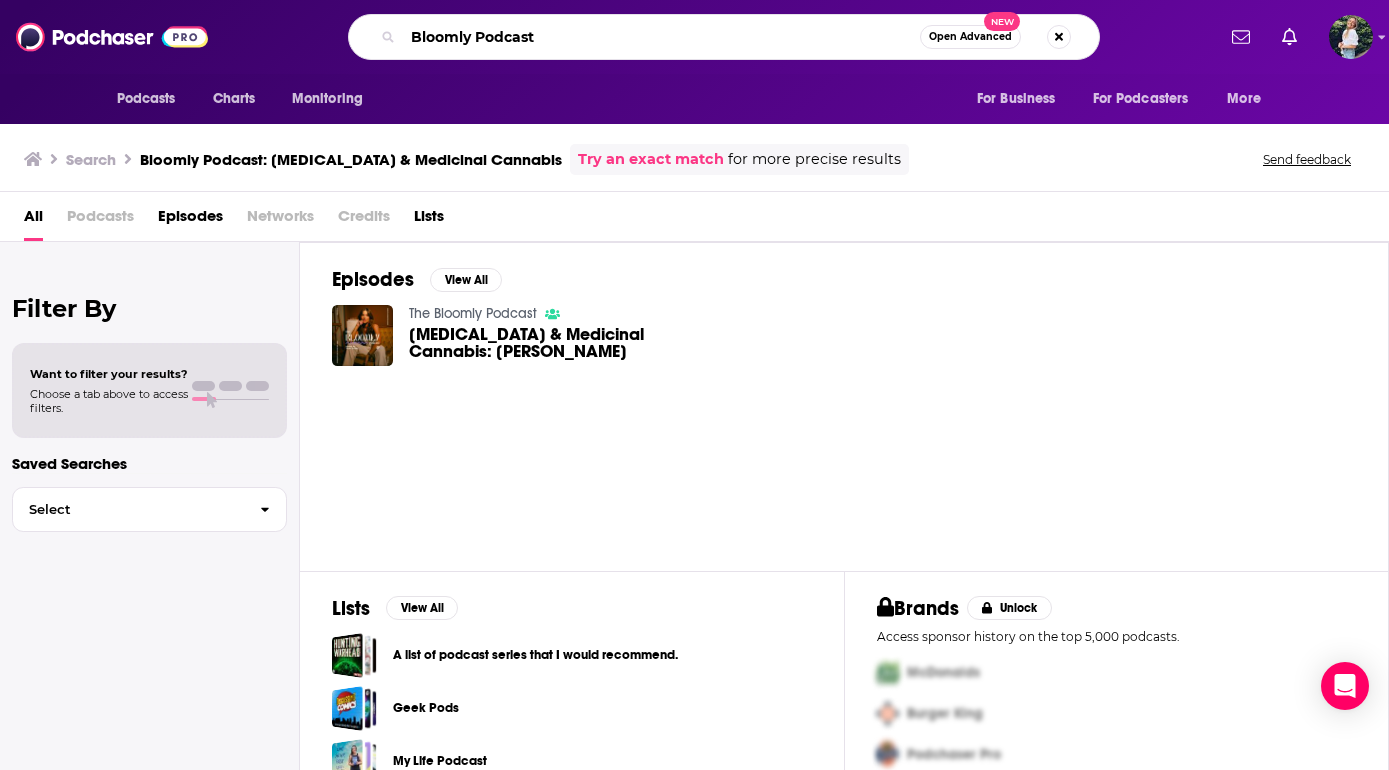 type on "Bloomly Podcast" 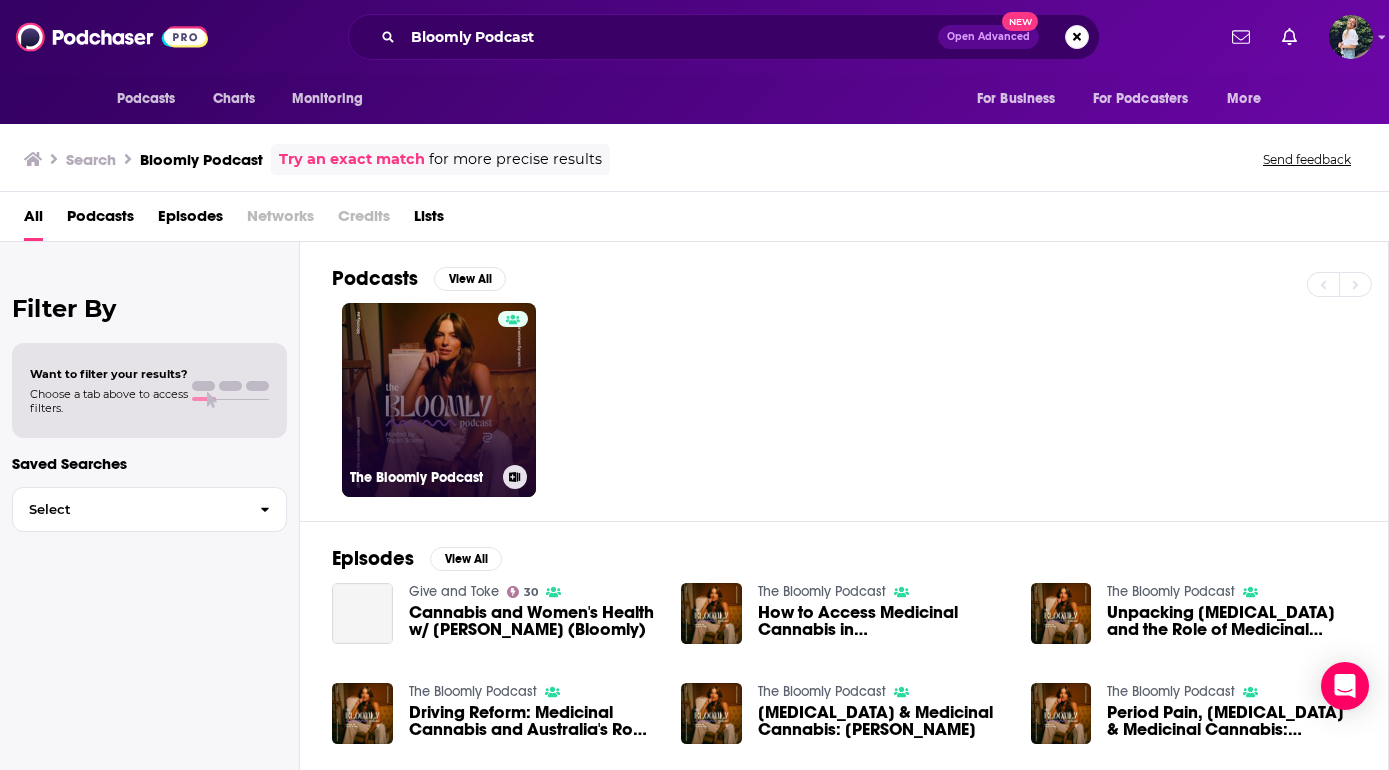 click on "The Bloomly Podcast" at bounding box center (439, 400) 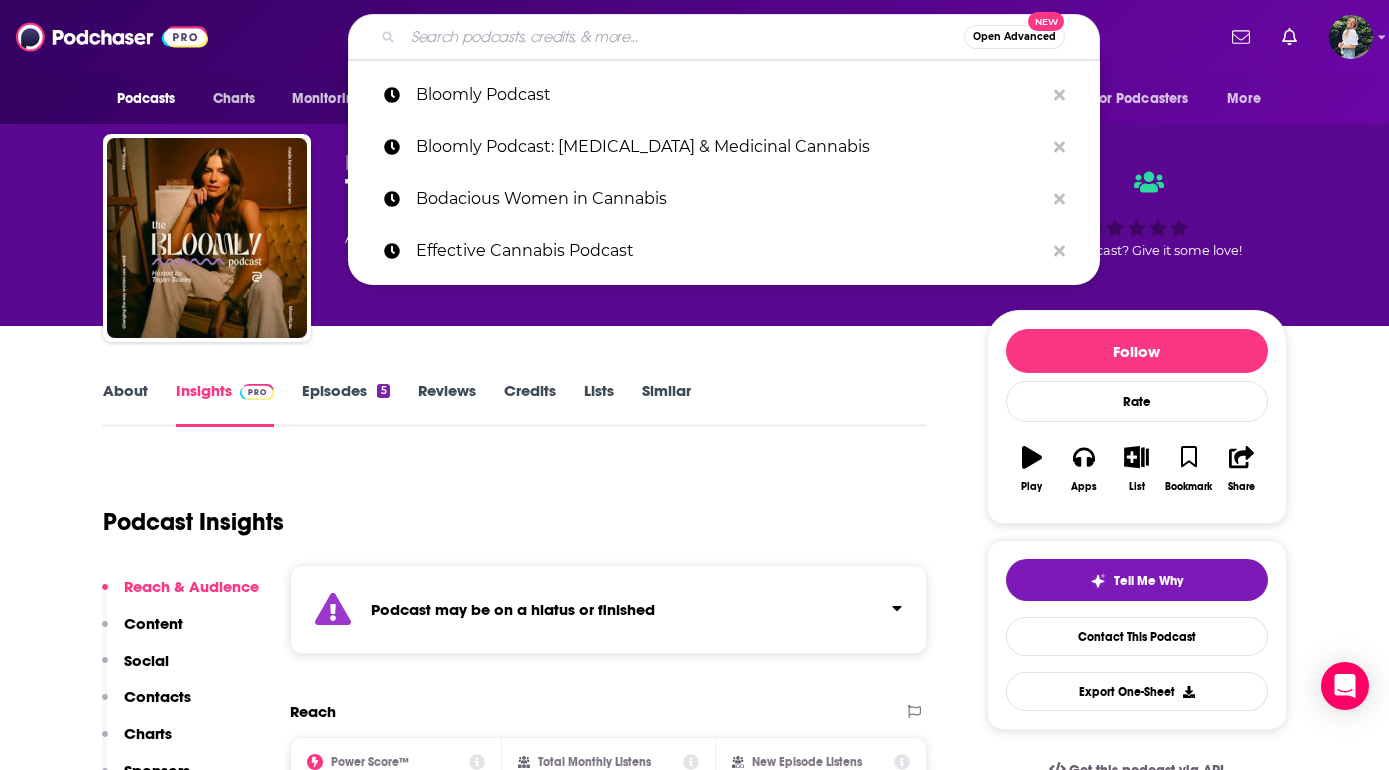 click at bounding box center (683, 37) 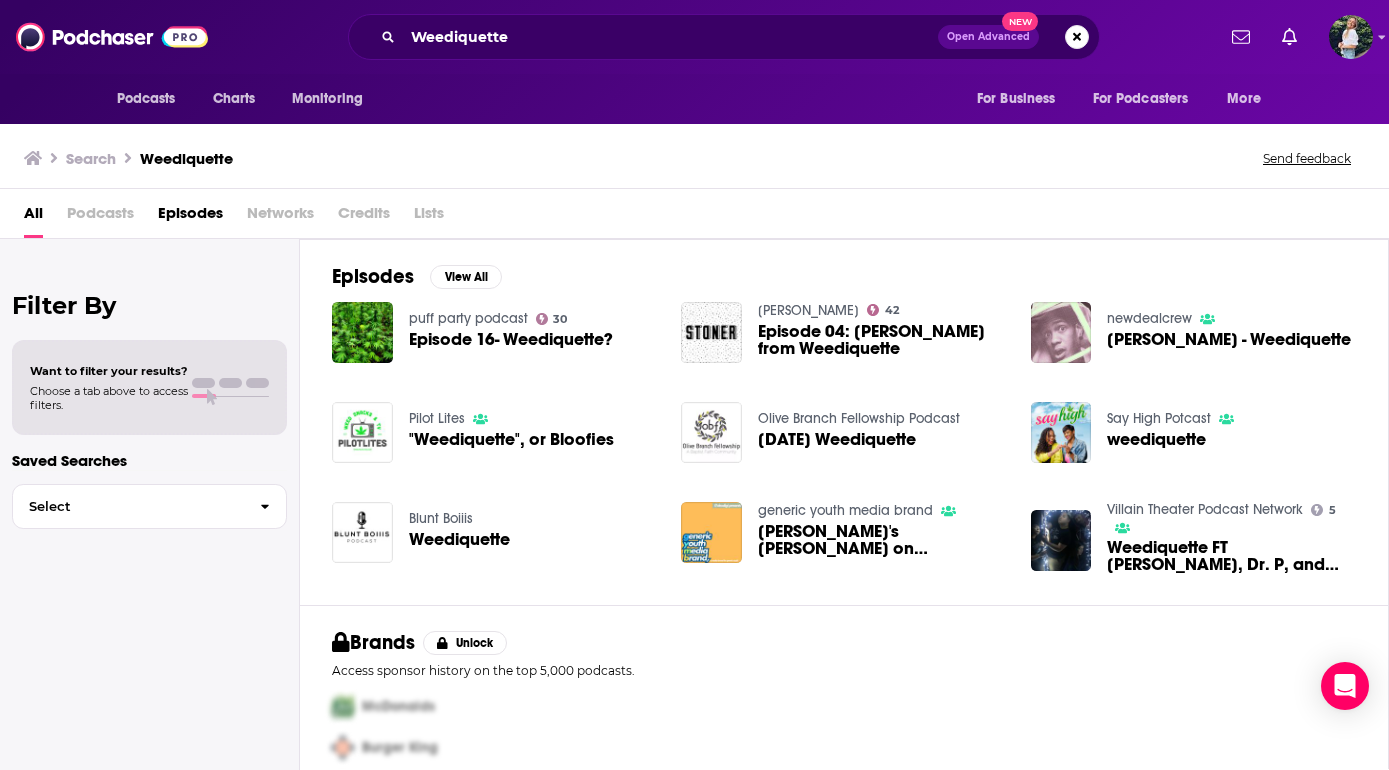 scroll, scrollTop: 0, scrollLeft: 0, axis: both 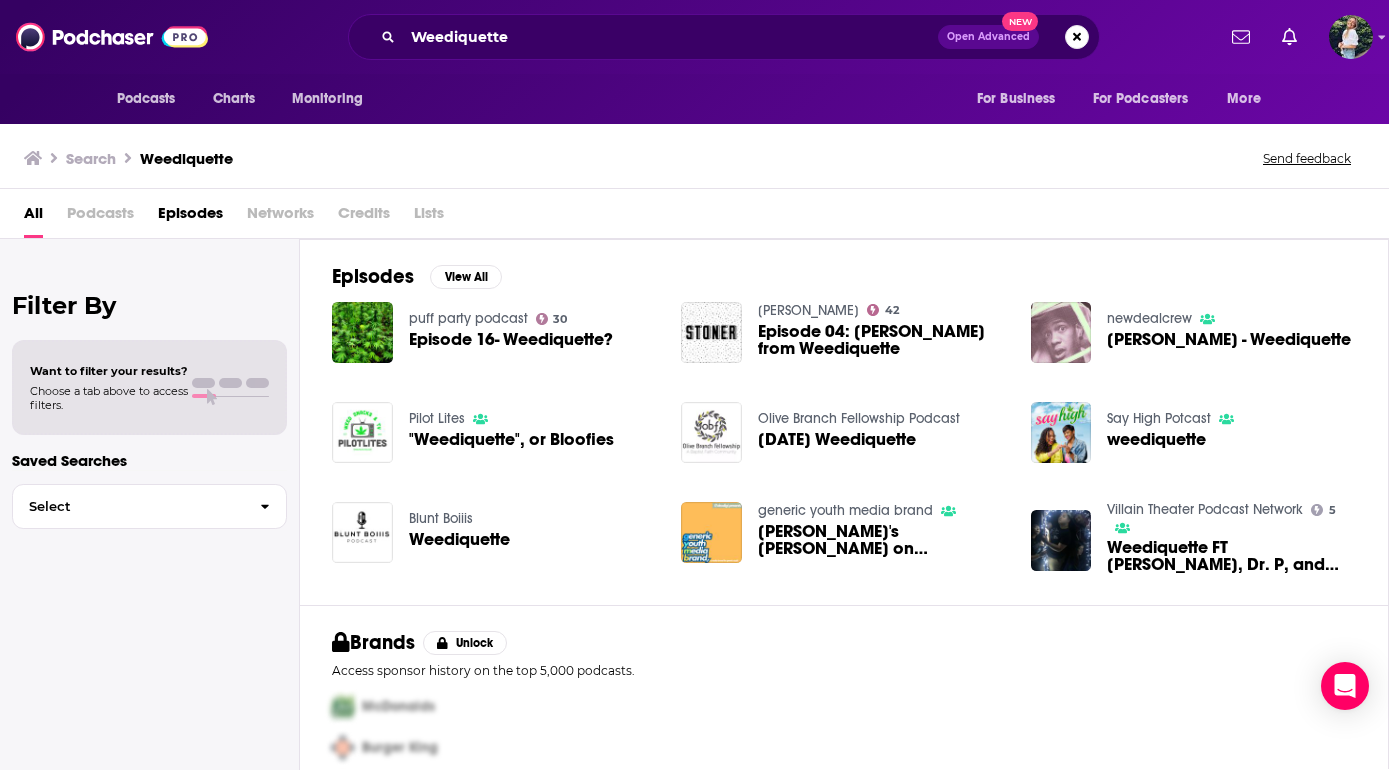 click on "Podcasts" at bounding box center (100, 217) 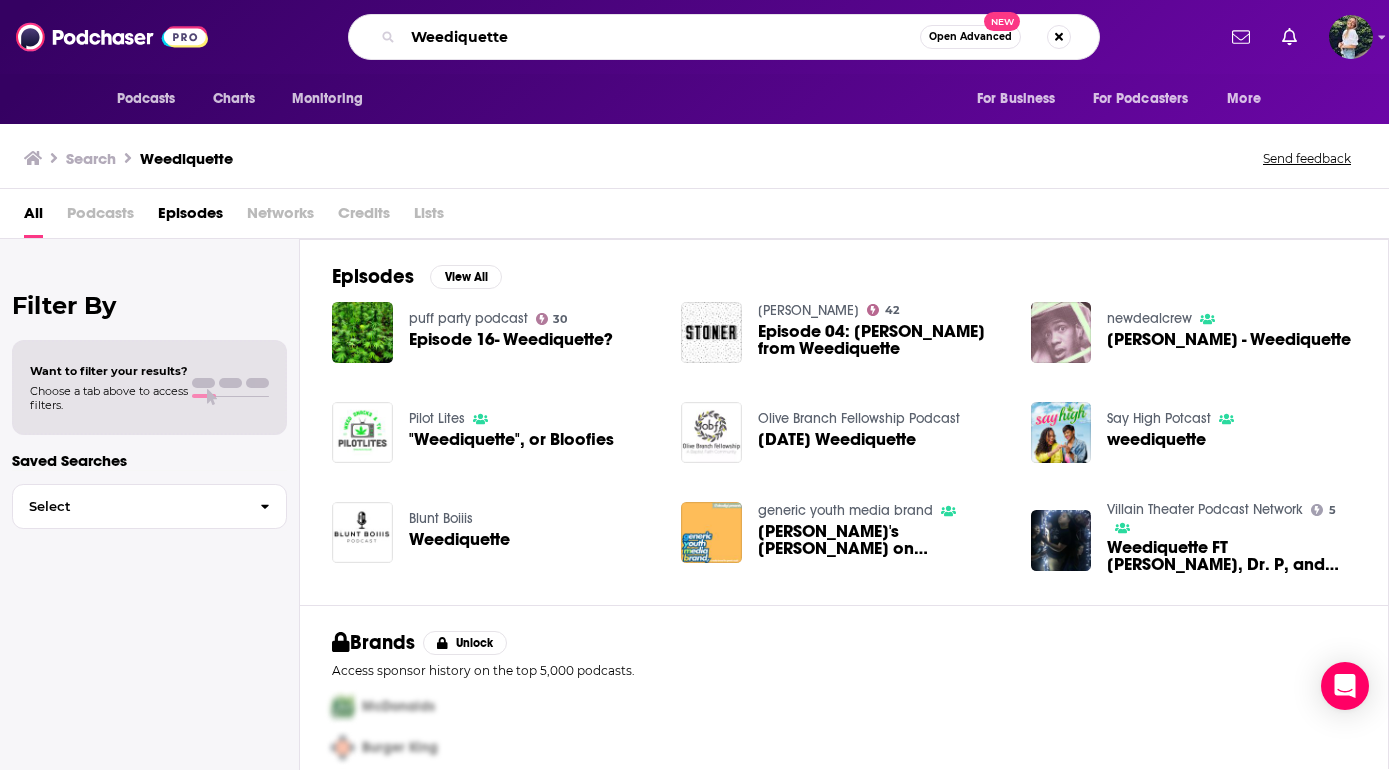 drag, startPoint x: 612, startPoint y: 28, endPoint x: 195, endPoint y: 28, distance: 417 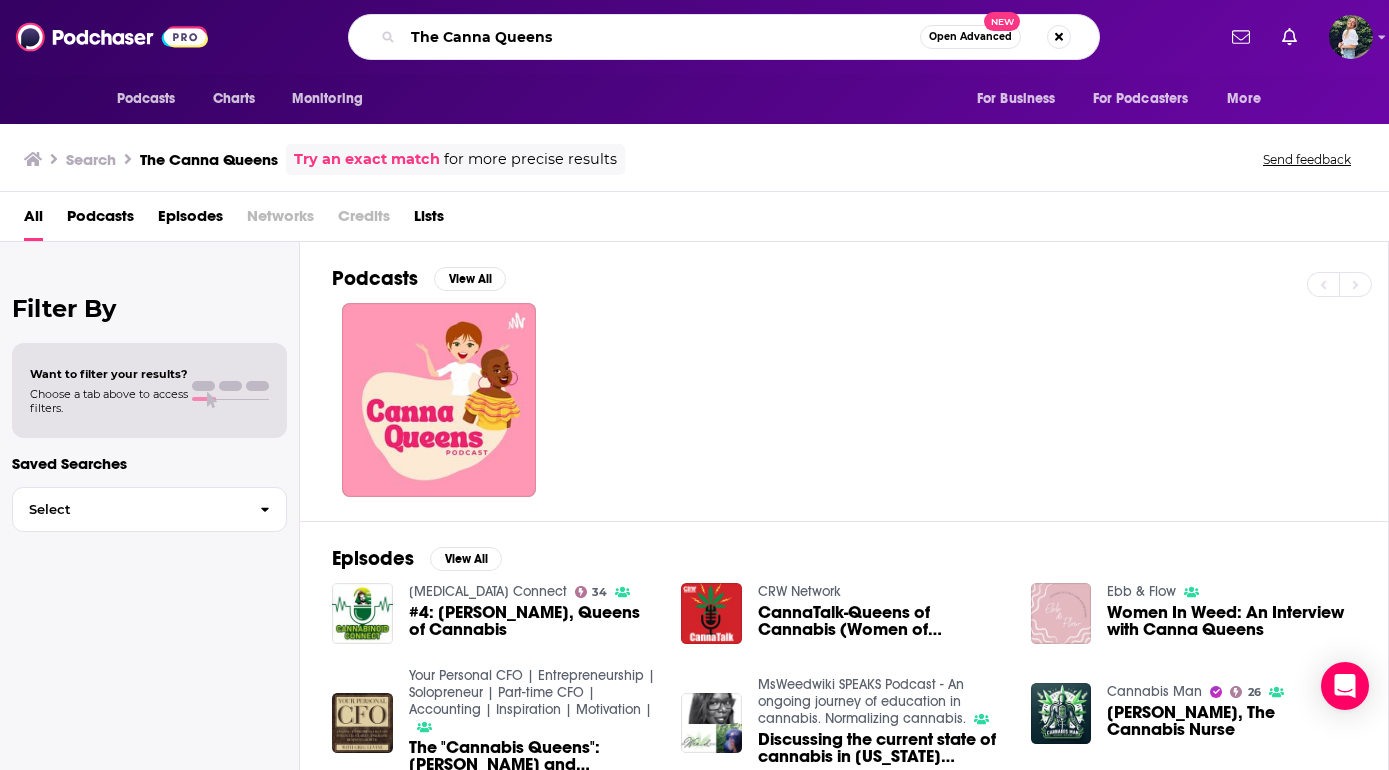 drag, startPoint x: 744, startPoint y: 43, endPoint x: 146, endPoint y: 42, distance: 598.00085 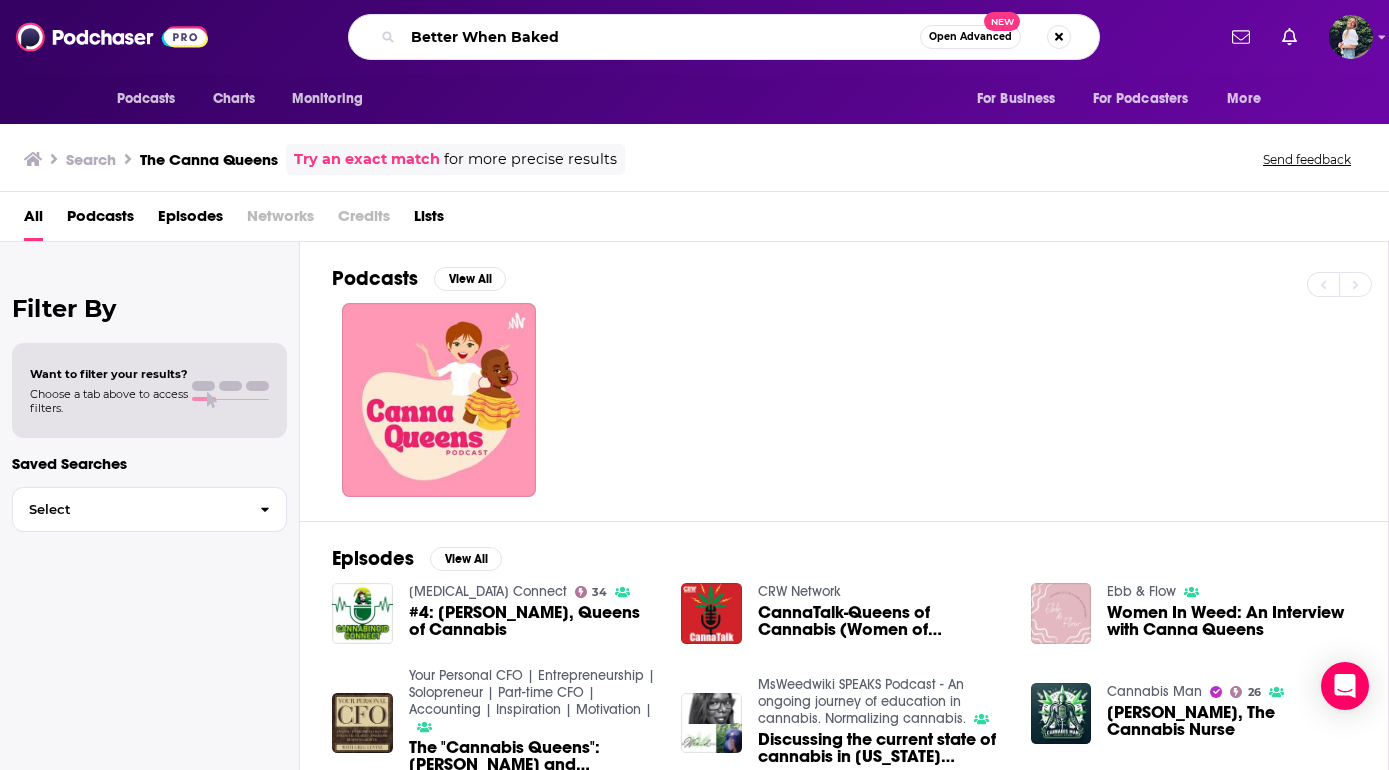 type on "Better When Baked" 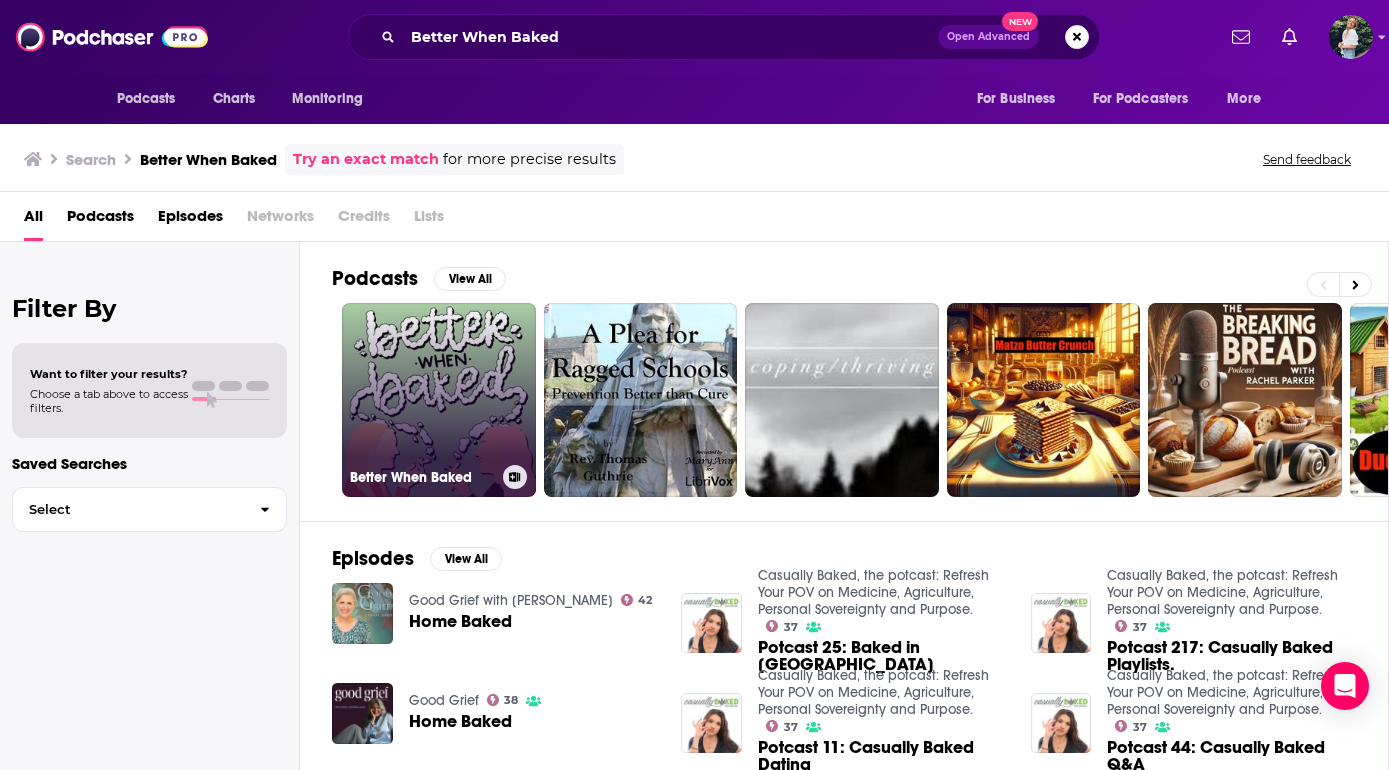 click on "Better When Baked" at bounding box center (439, 400) 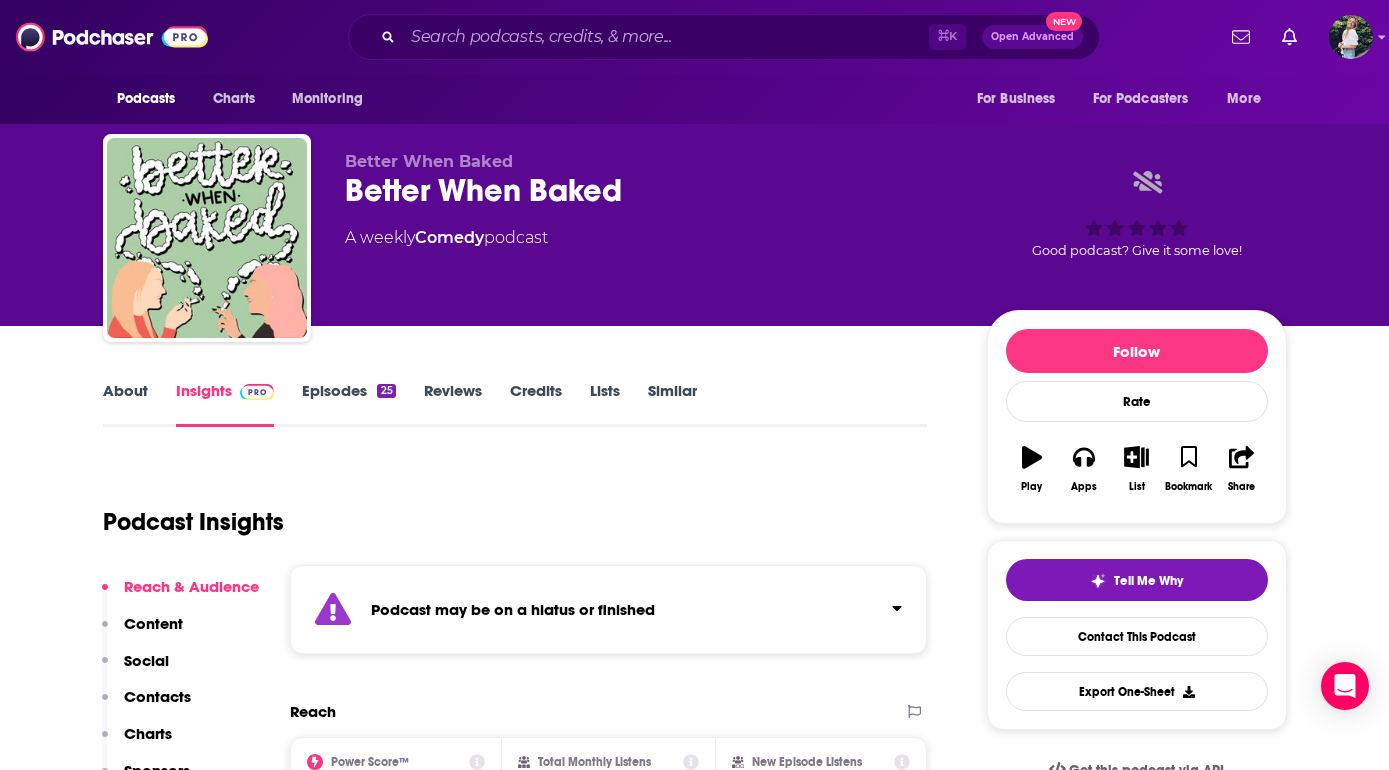 click on "Similar" at bounding box center [672, 404] 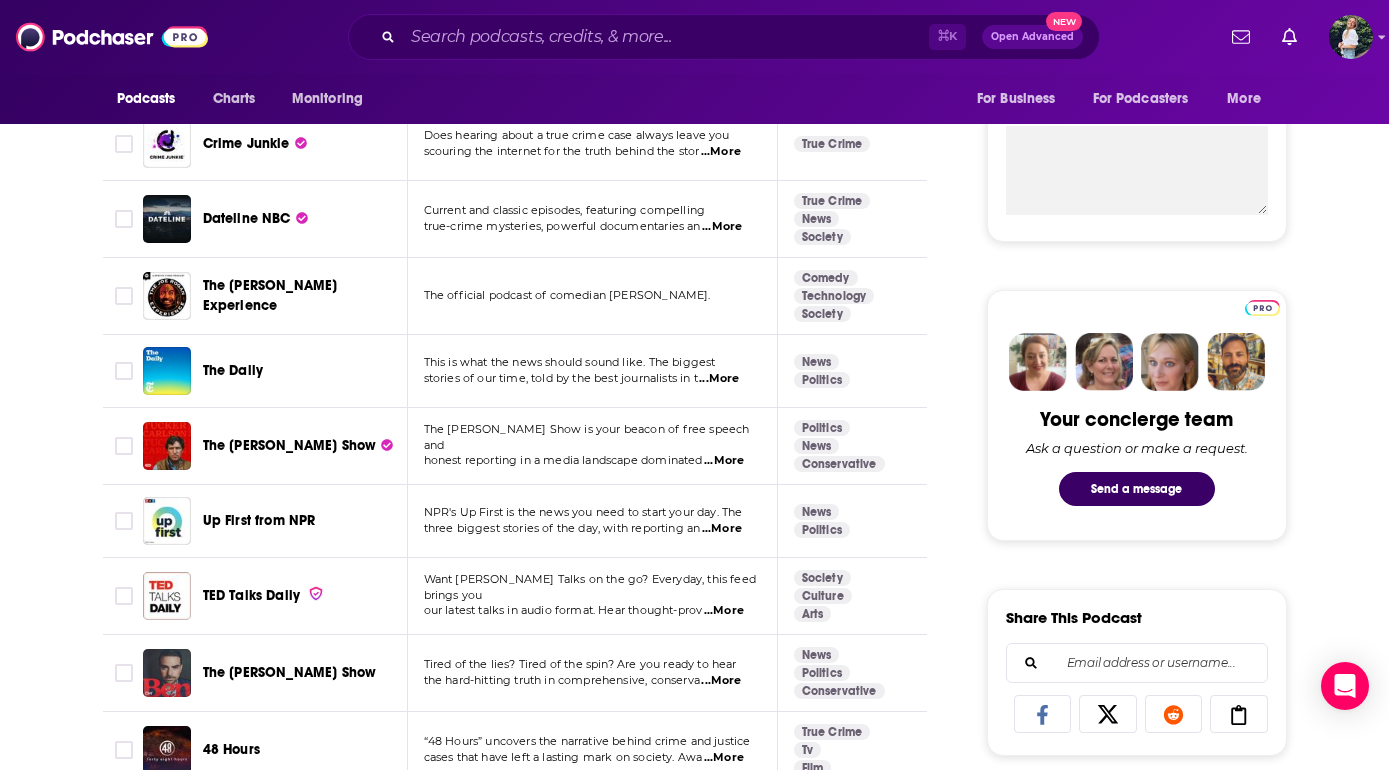 scroll, scrollTop: 404, scrollLeft: 0, axis: vertical 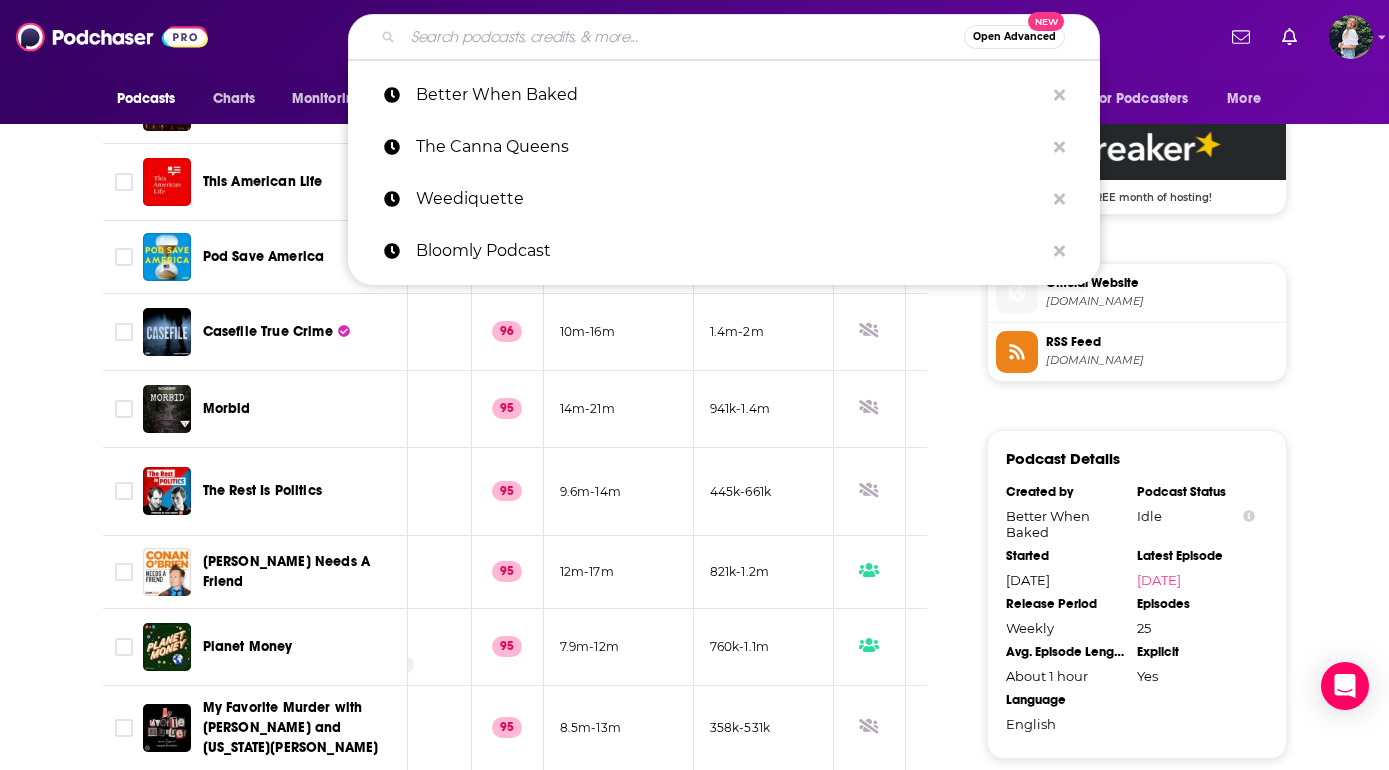 click at bounding box center (683, 37) 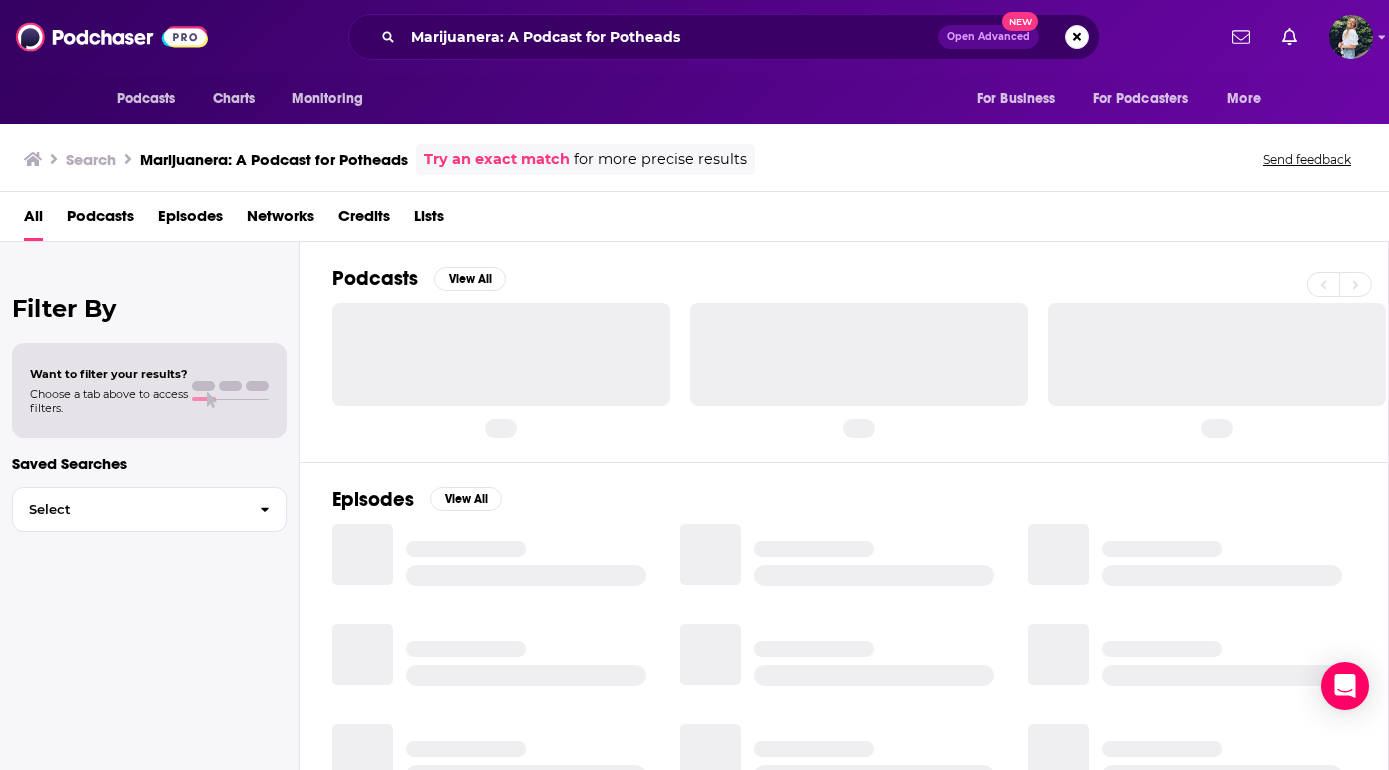 scroll, scrollTop: 0, scrollLeft: 0, axis: both 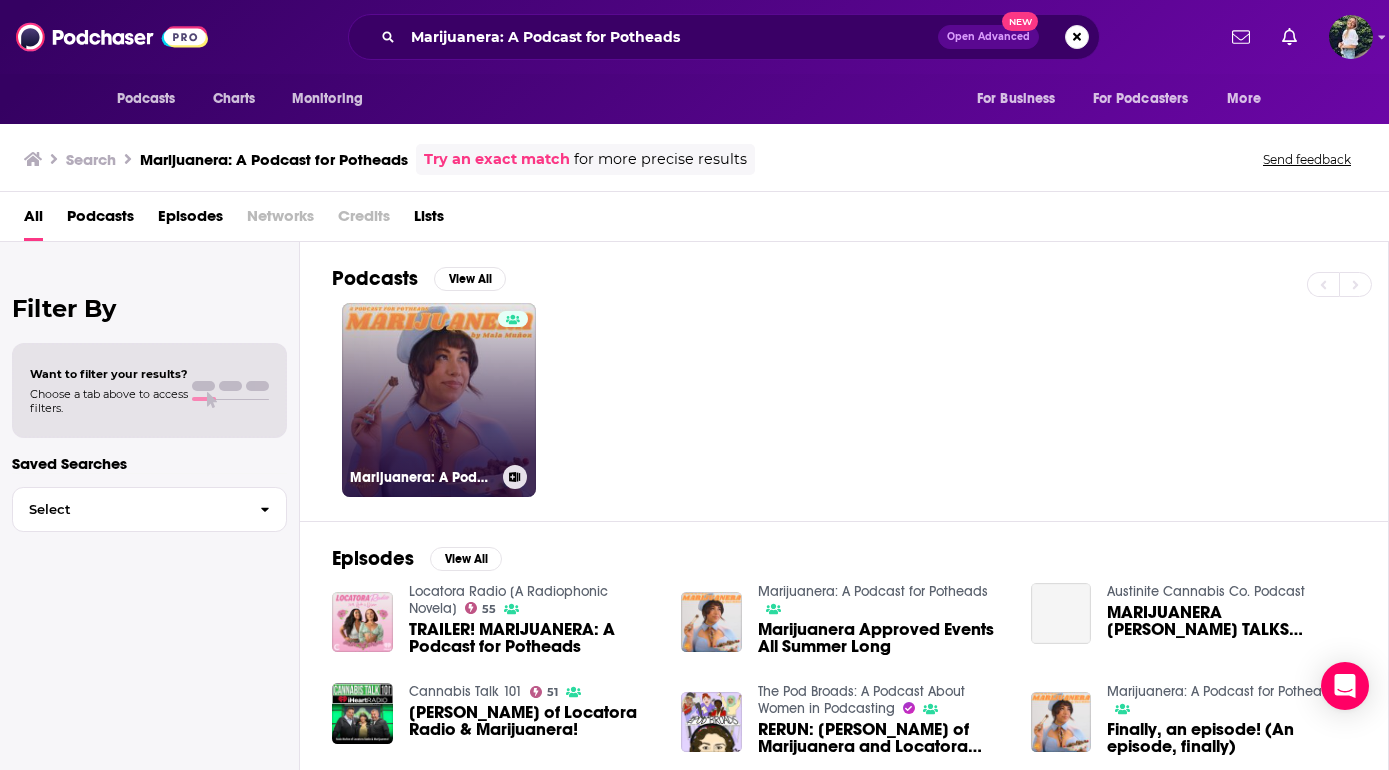 click on "Marijuanera: A Podcast for Potheads" at bounding box center [439, 400] 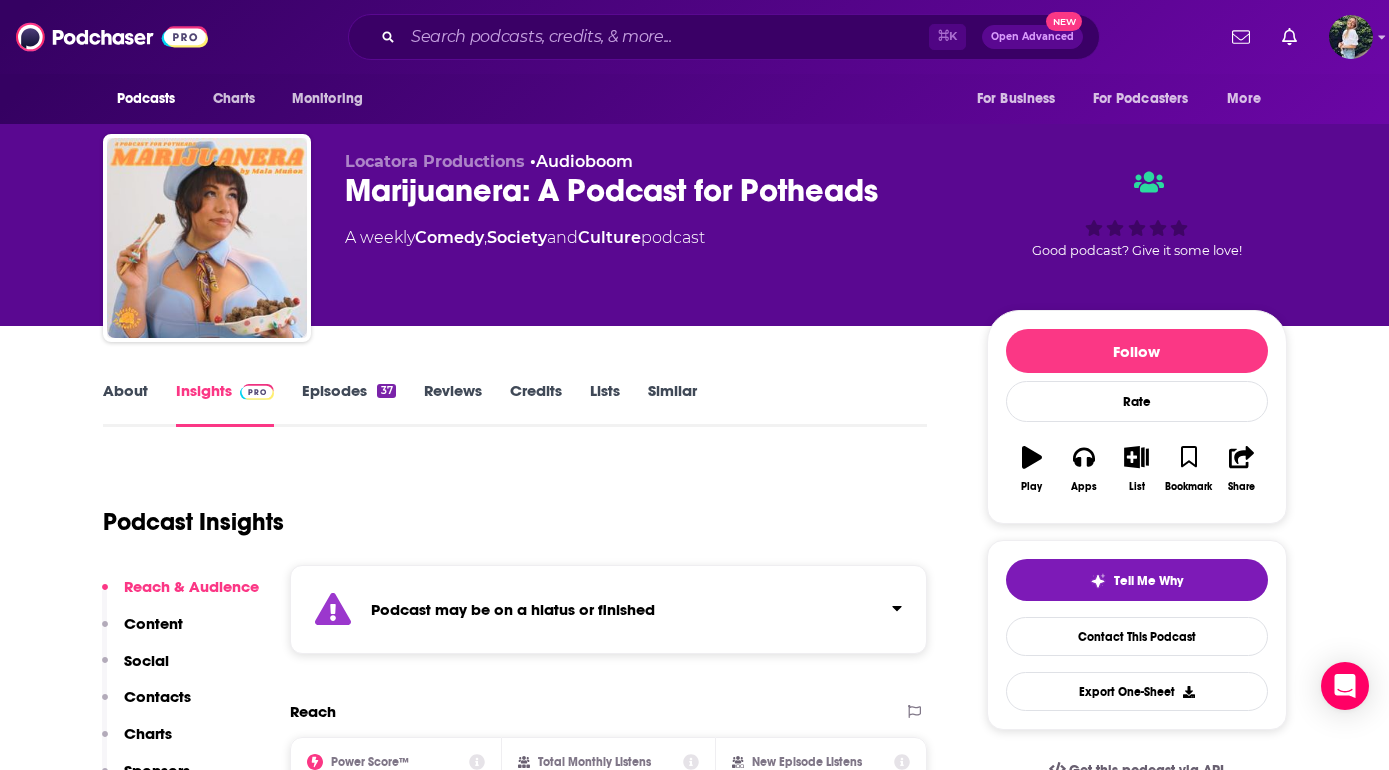 click on "Similar" at bounding box center [672, 404] 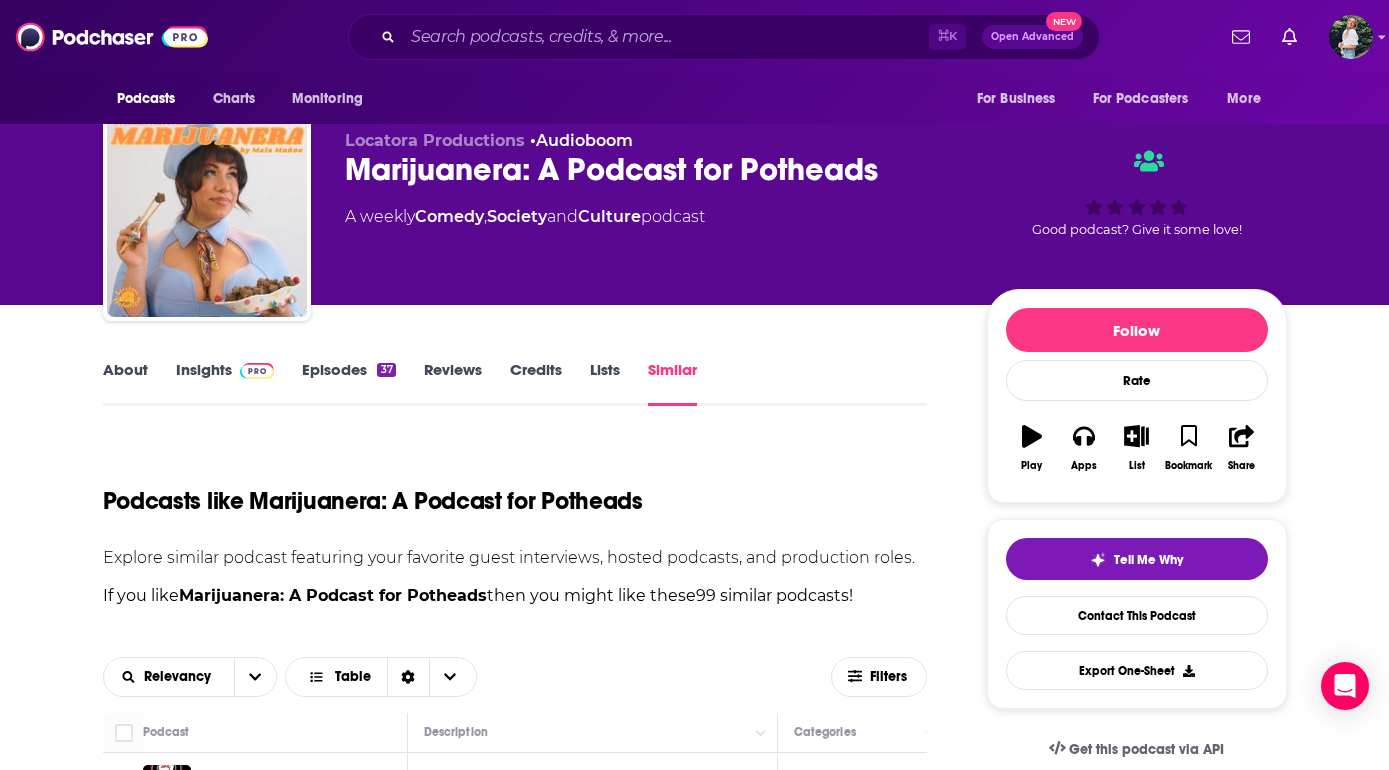 scroll, scrollTop: 2, scrollLeft: 0, axis: vertical 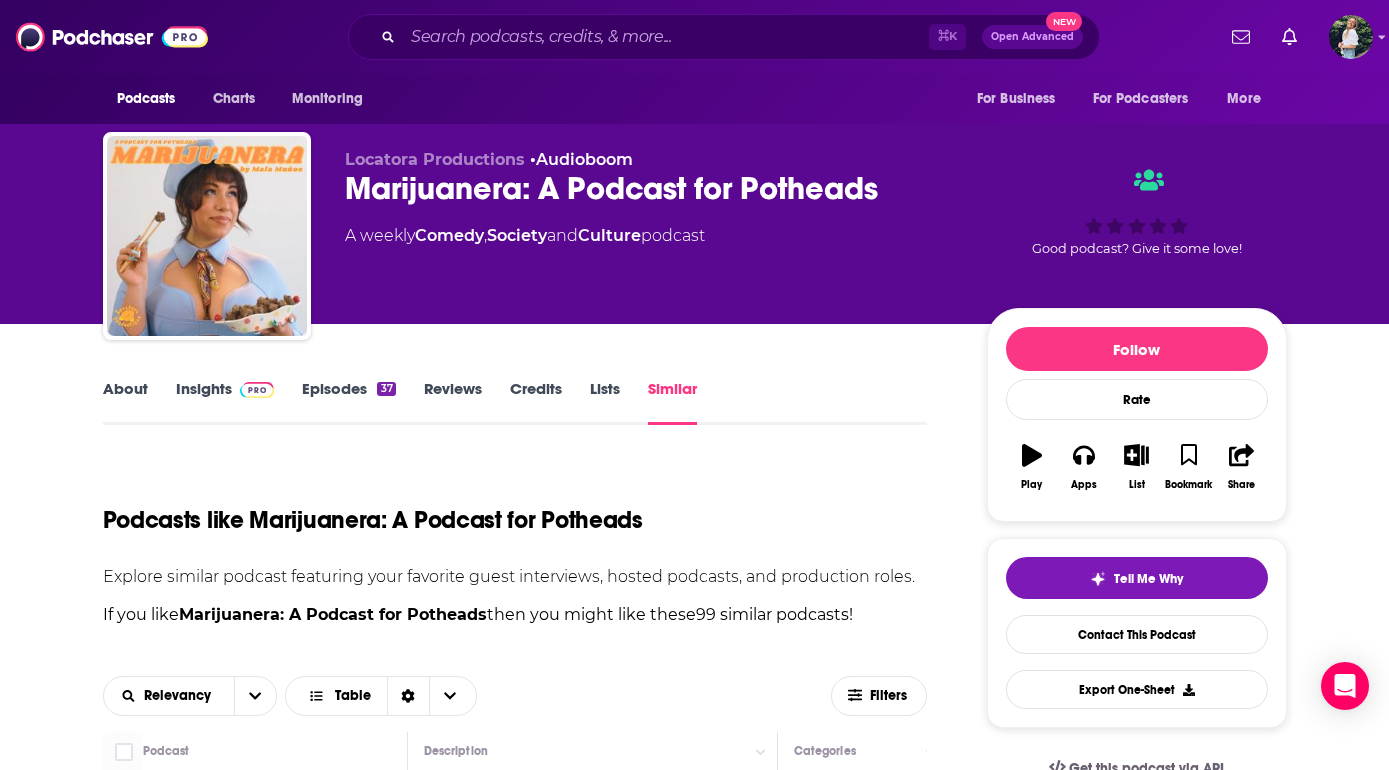 click on "About" at bounding box center (125, 402) 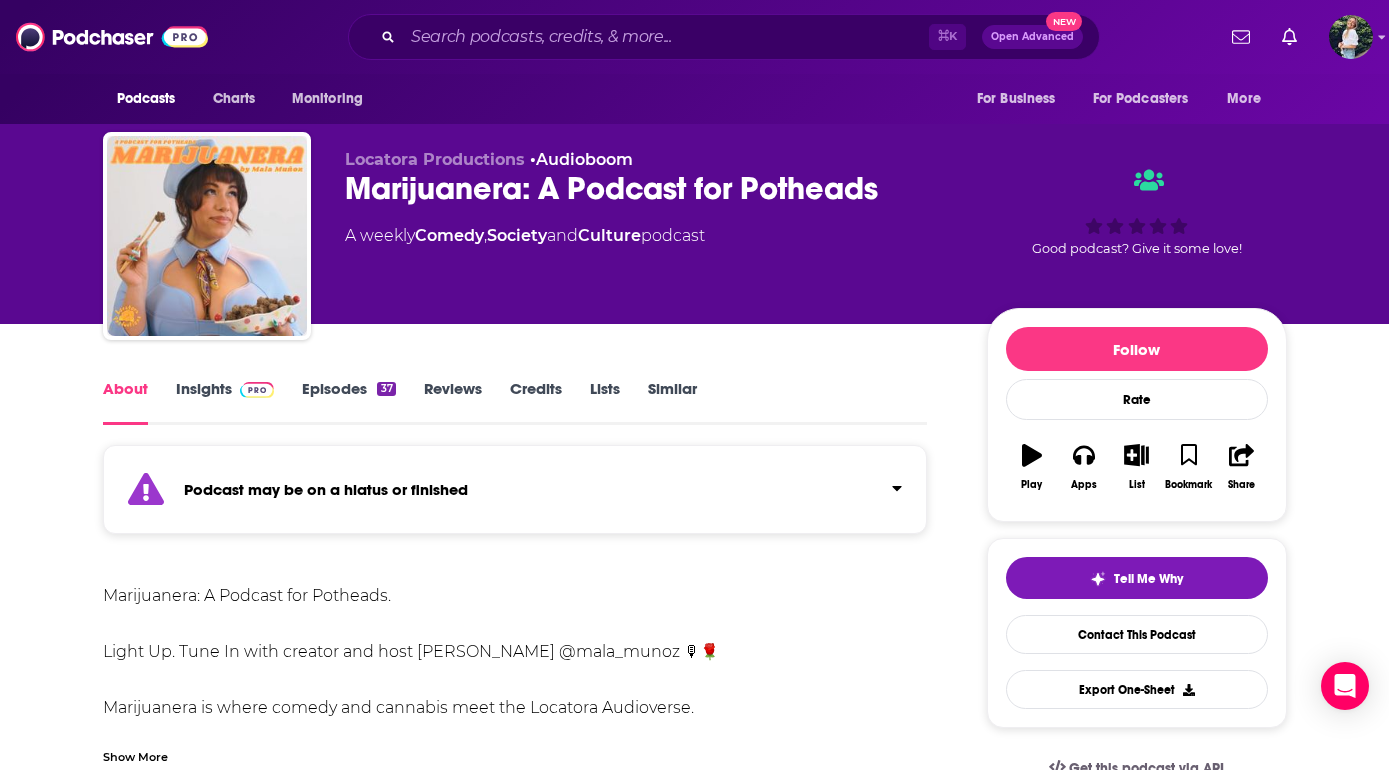 scroll, scrollTop: 0, scrollLeft: 0, axis: both 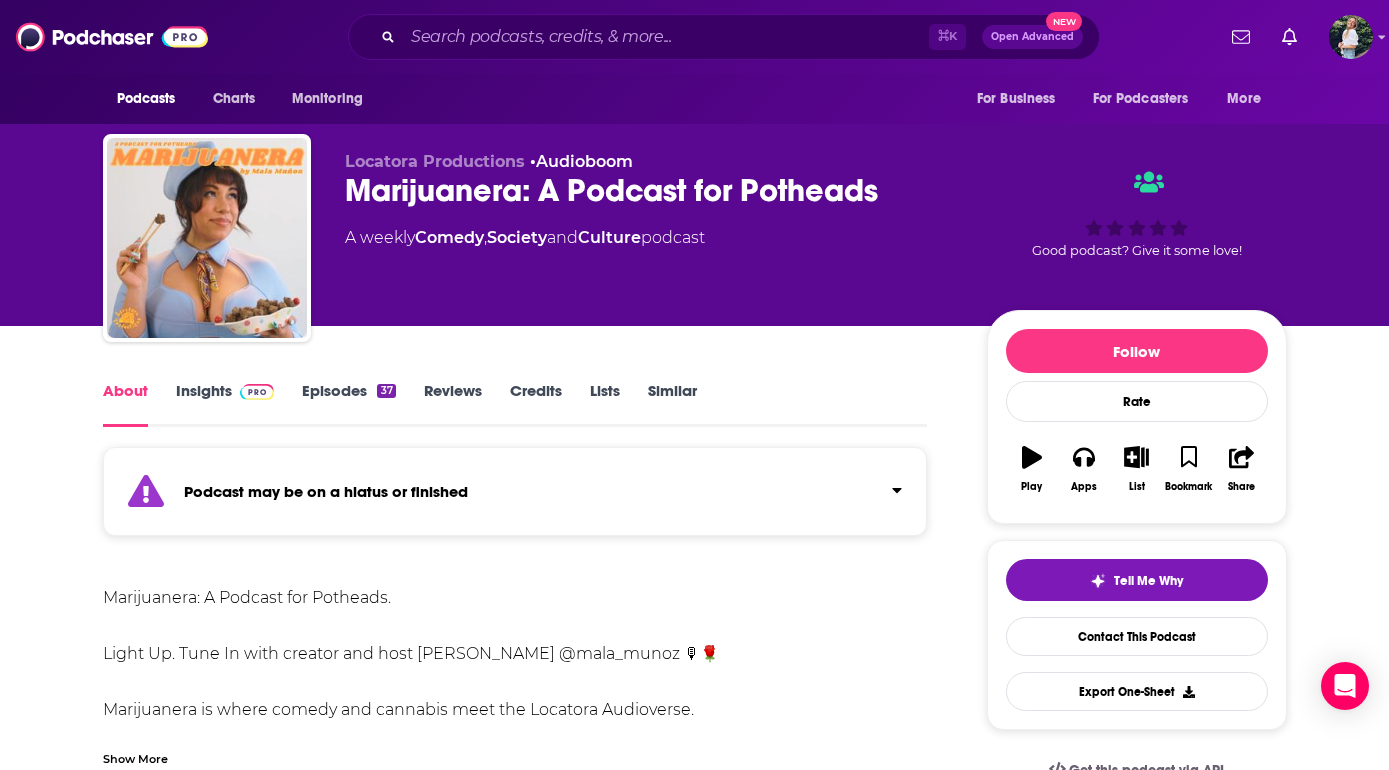 click on "Similar" at bounding box center (672, 404) 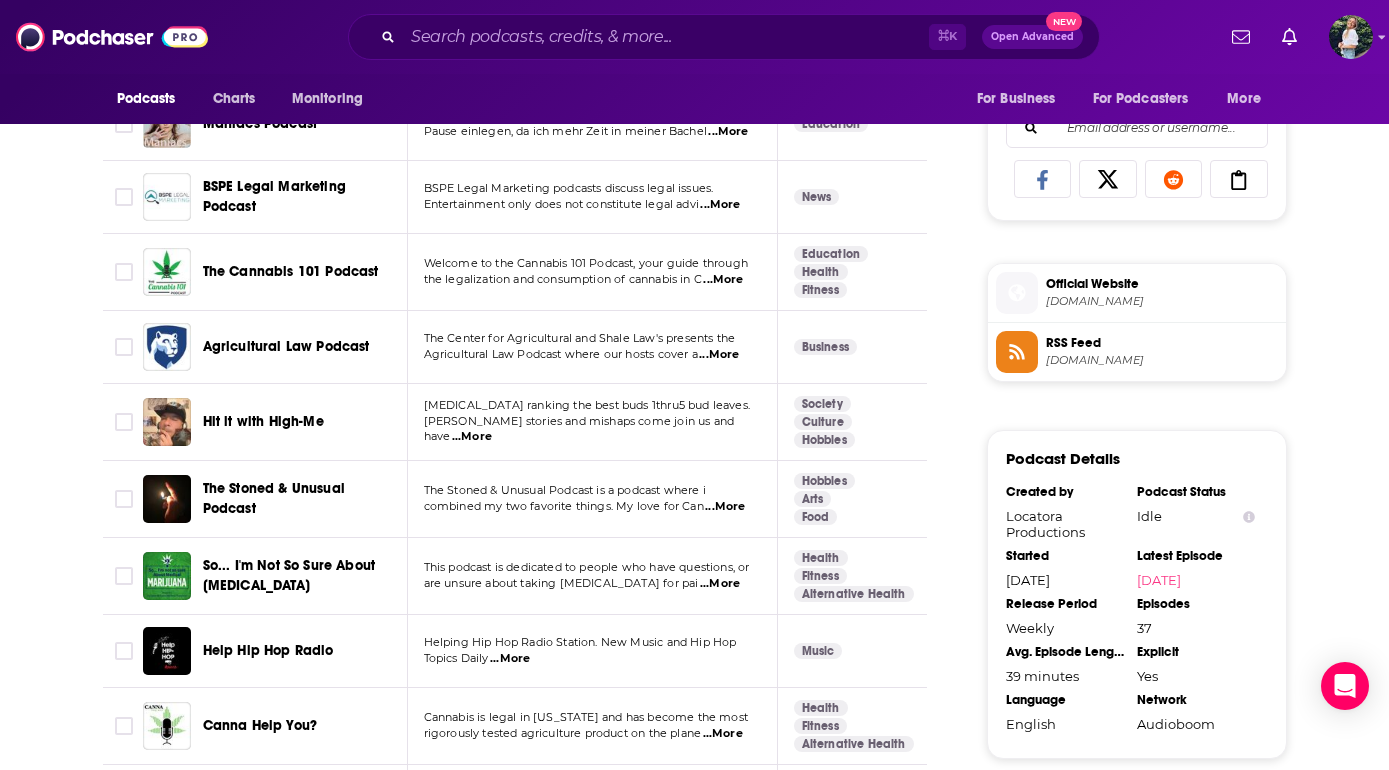 scroll, scrollTop: 1396, scrollLeft: 0, axis: vertical 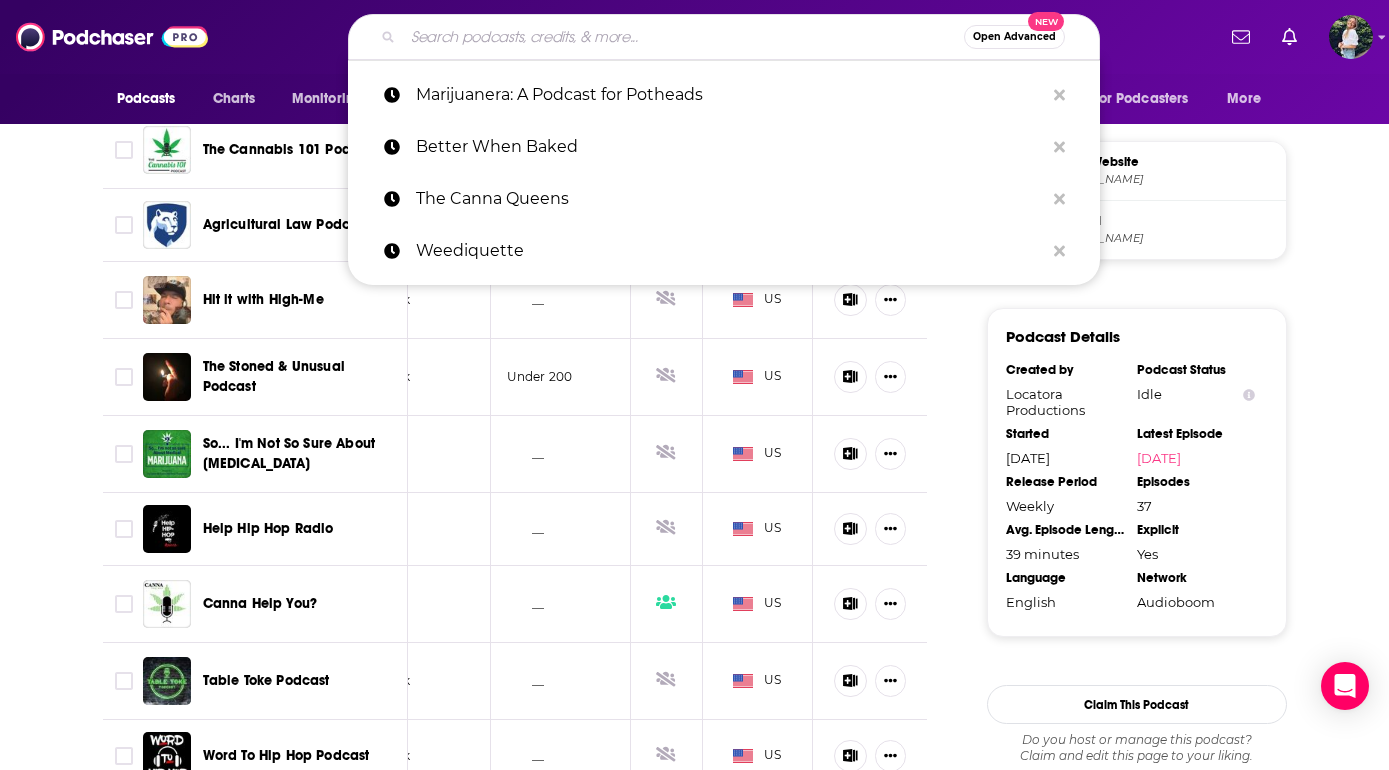click at bounding box center [683, 37] 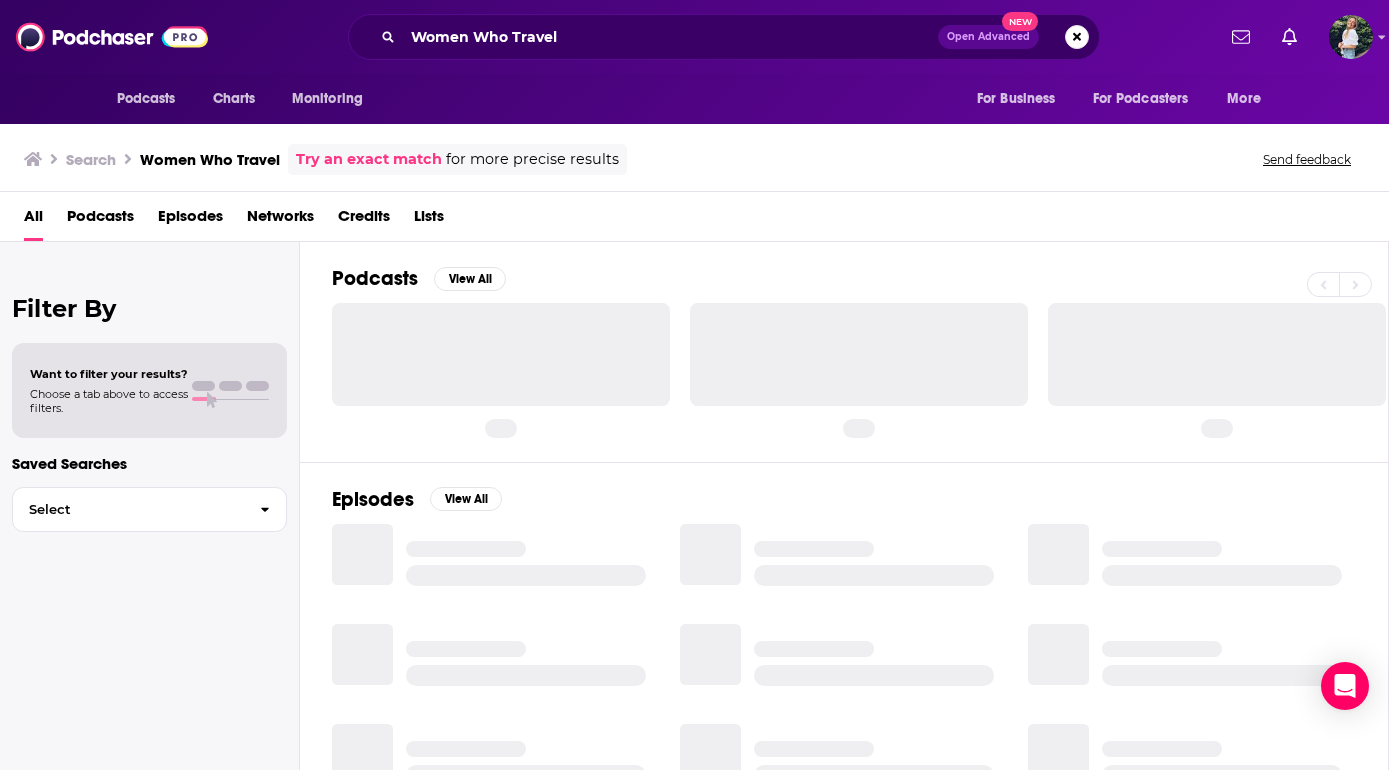 scroll, scrollTop: 0, scrollLeft: 0, axis: both 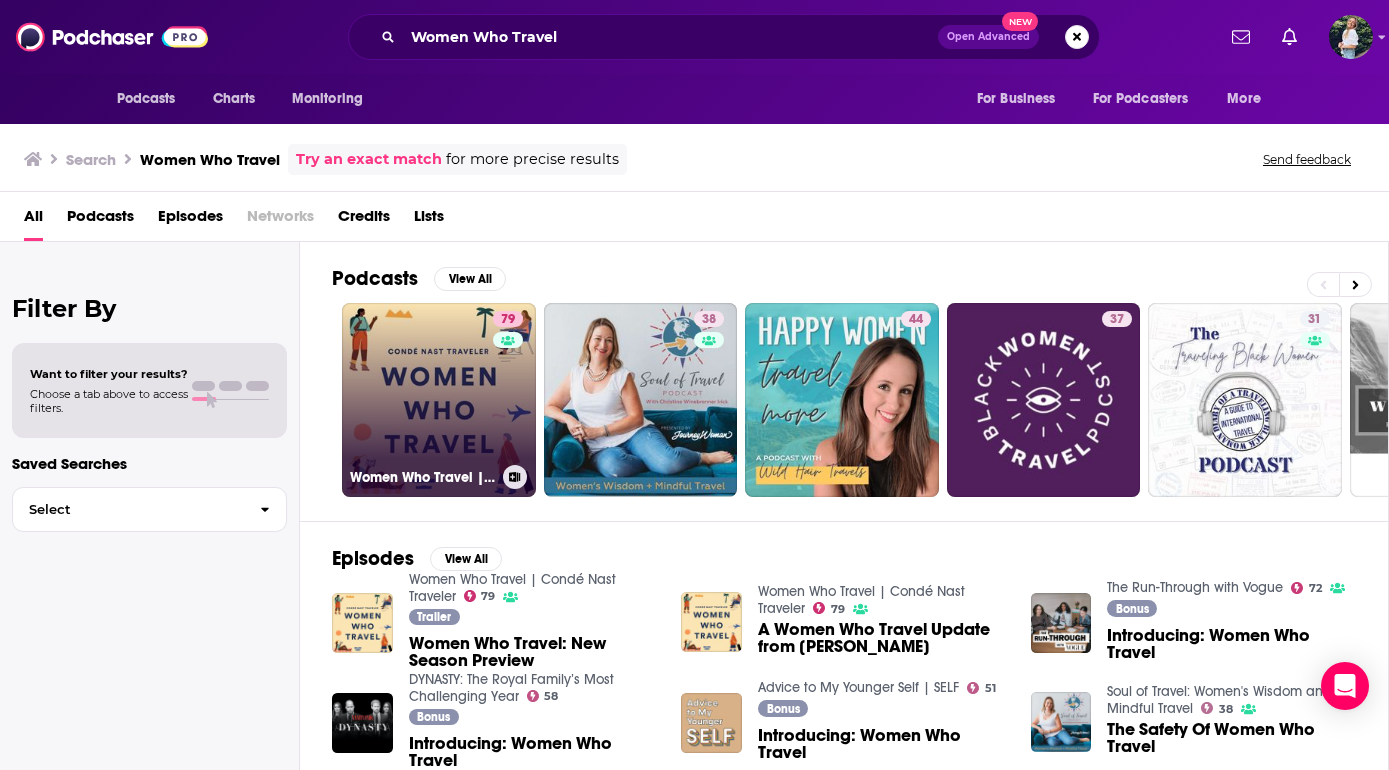 click on "79 Women Who Travel | Condé Nast Traveler" at bounding box center (439, 400) 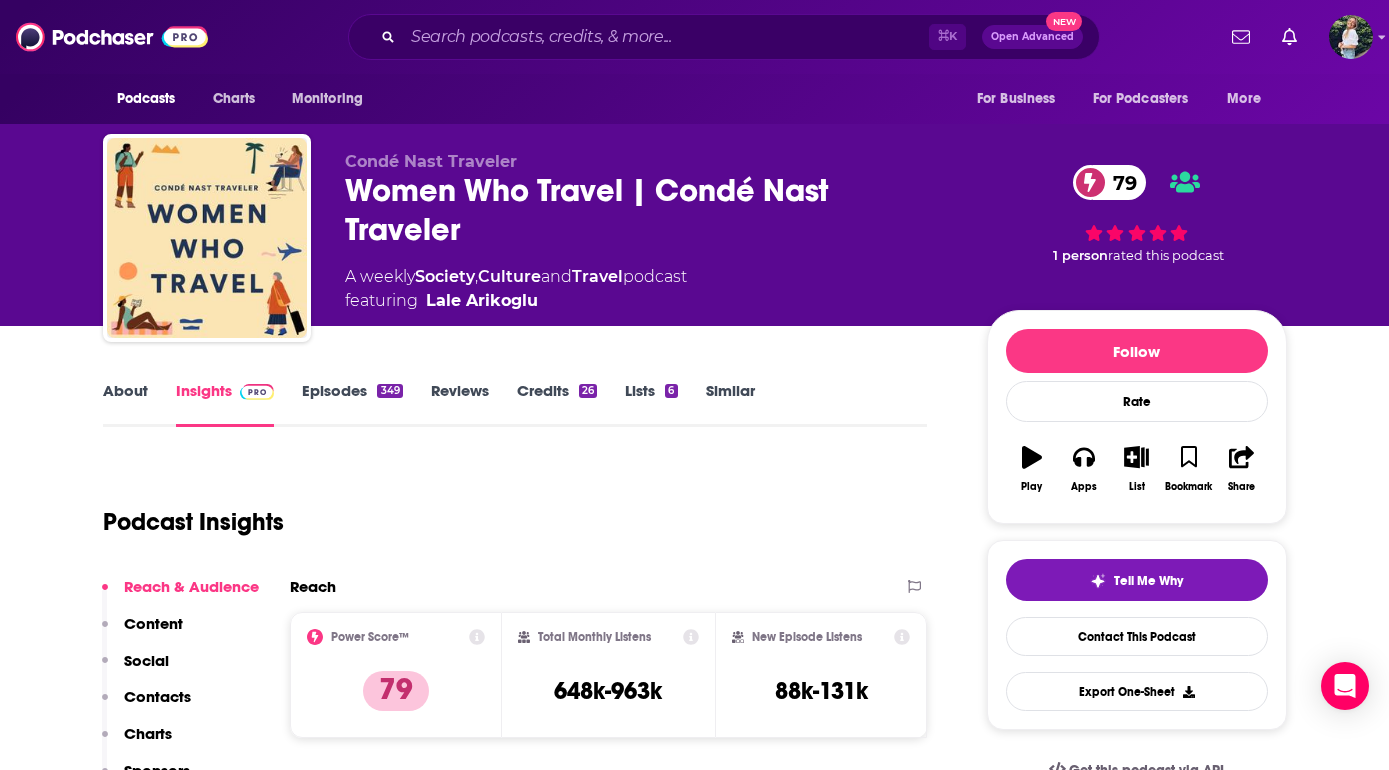 click on "About" at bounding box center (125, 404) 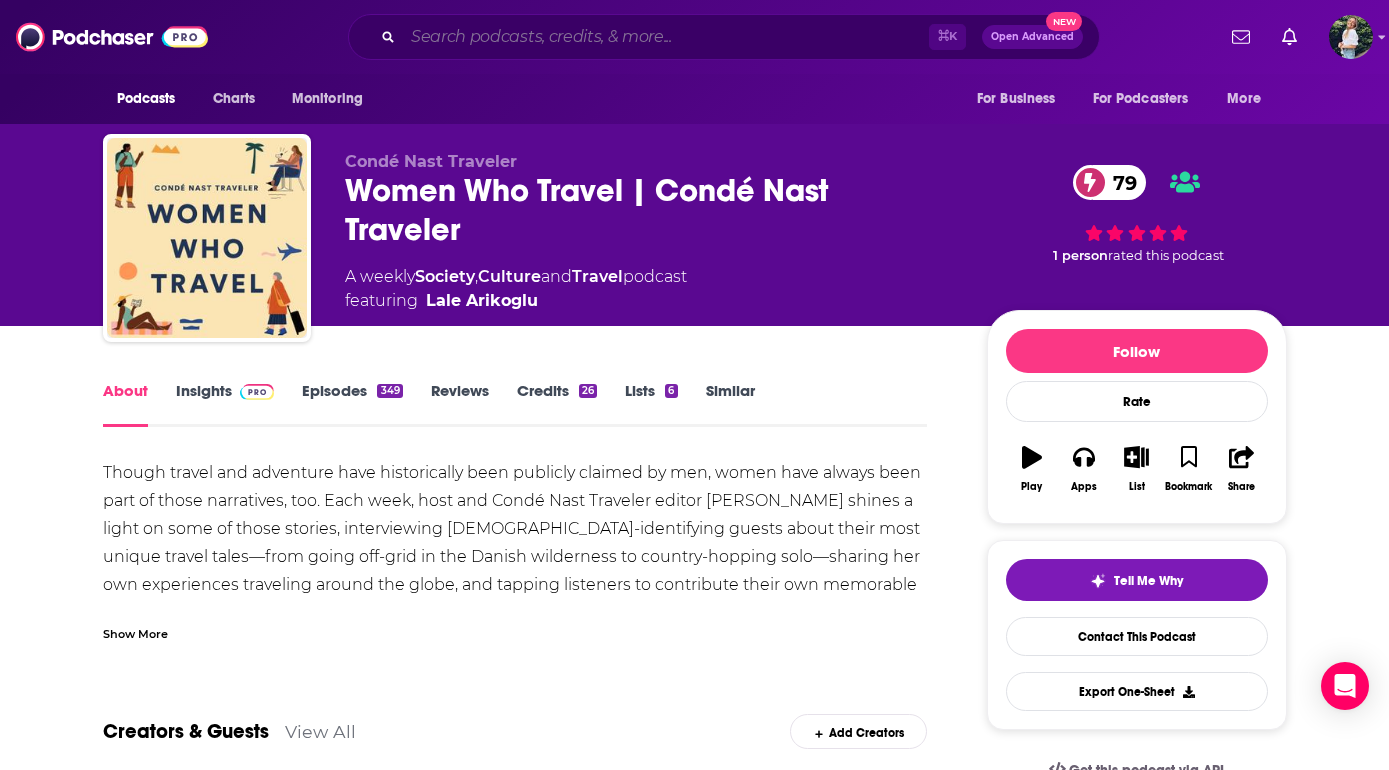 click at bounding box center [666, 37] 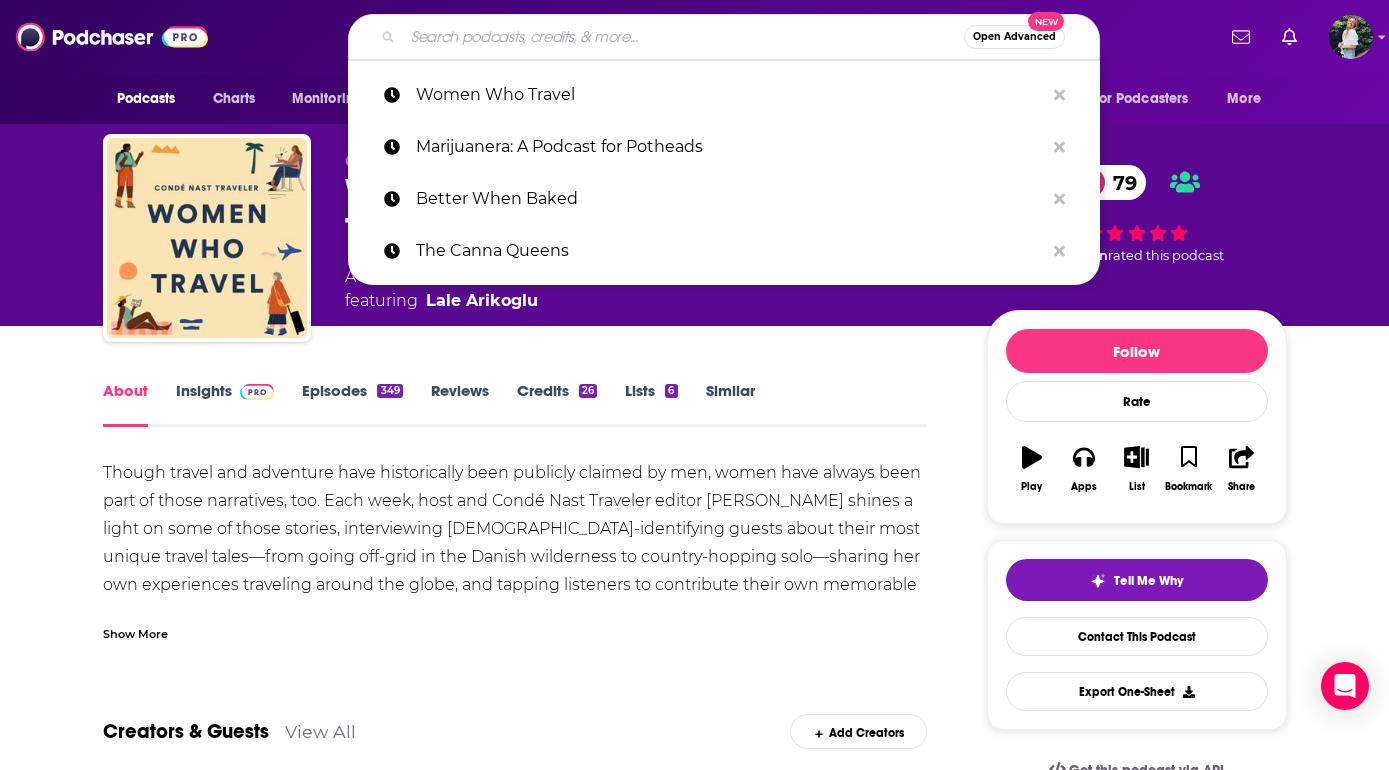 paste on "The Canna Mom Show" 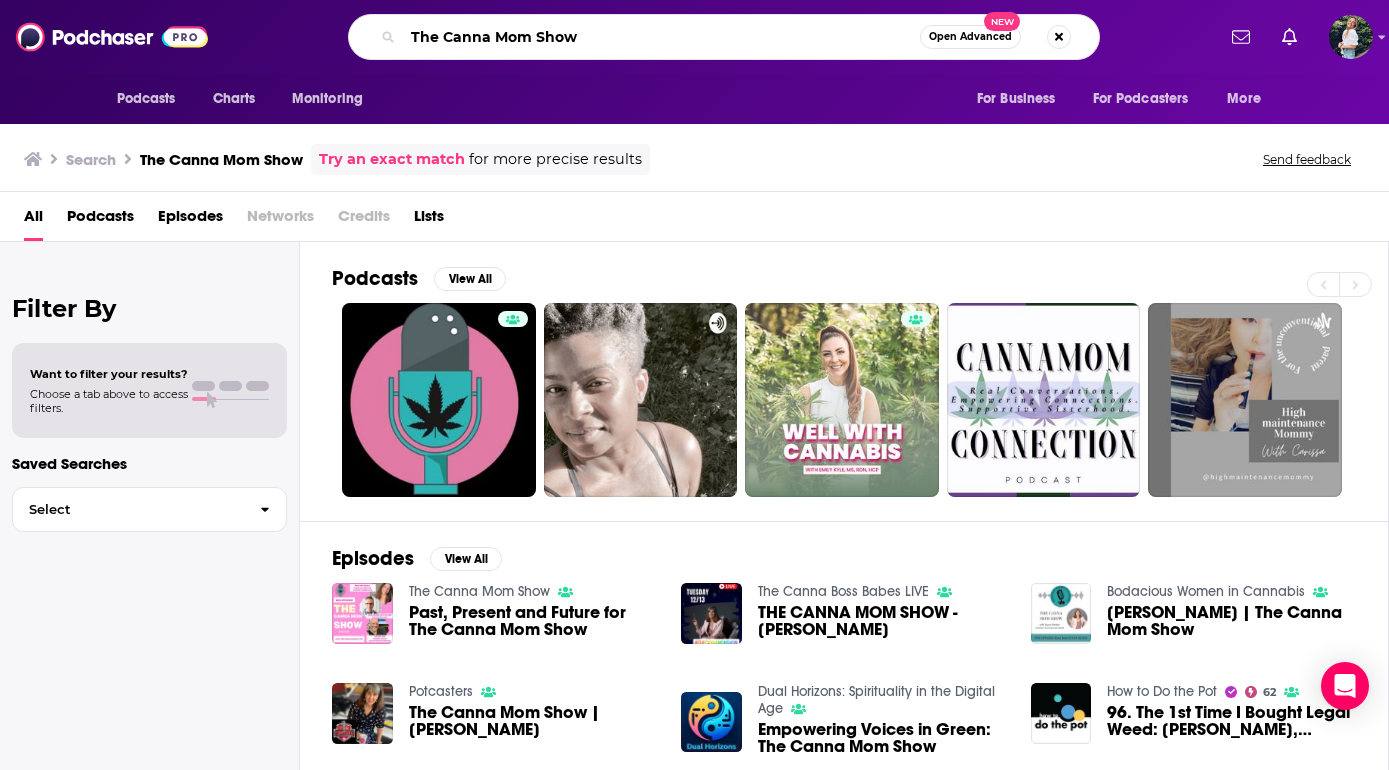 drag, startPoint x: 608, startPoint y: 33, endPoint x: 215, endPoint y: 33, distance: 393 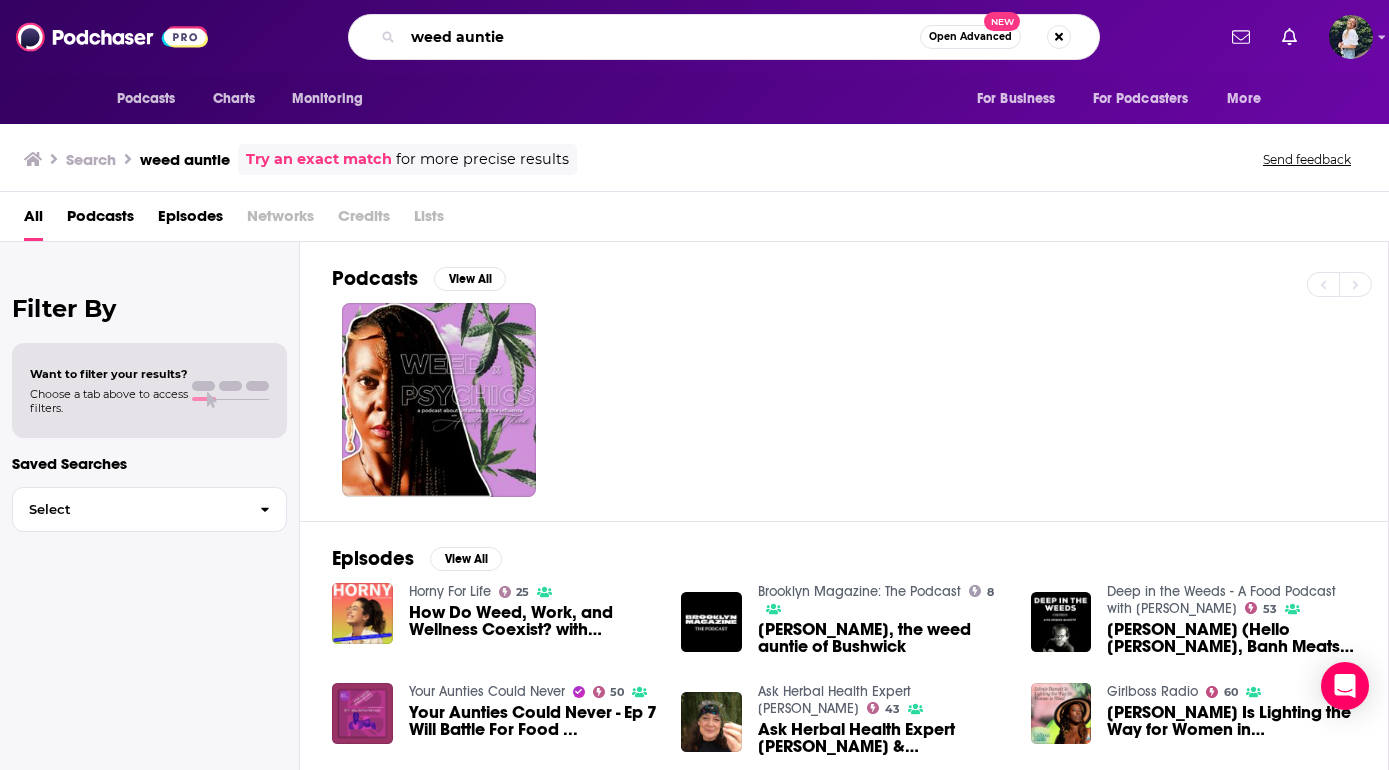 drag, startPoint x: 571, startPoint y: 34, endPoint x: 214, endPoint y: 35, distance: 357.0014 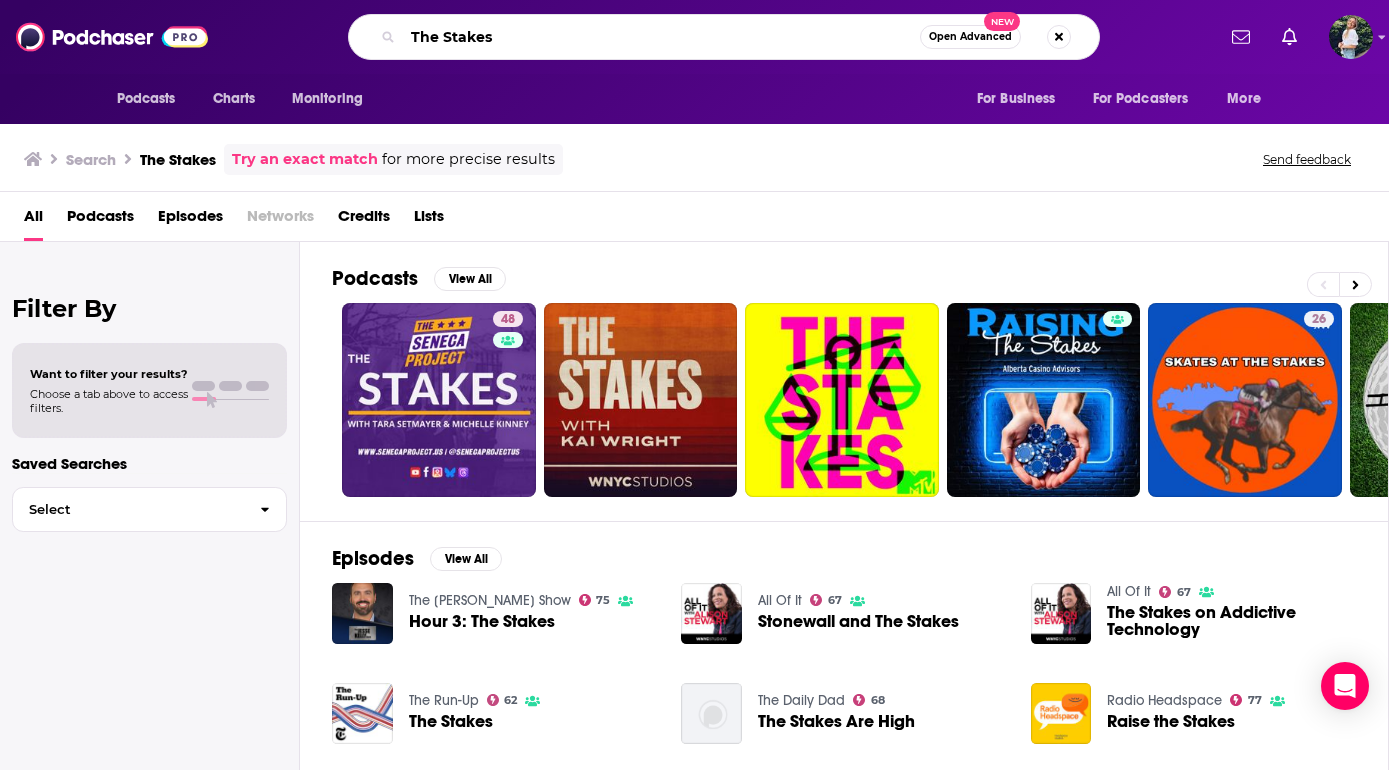 drag, startPoint x: 721, startPoint y: 31, endPoint x: 279, endPoint y: 30, distance: 442.00113 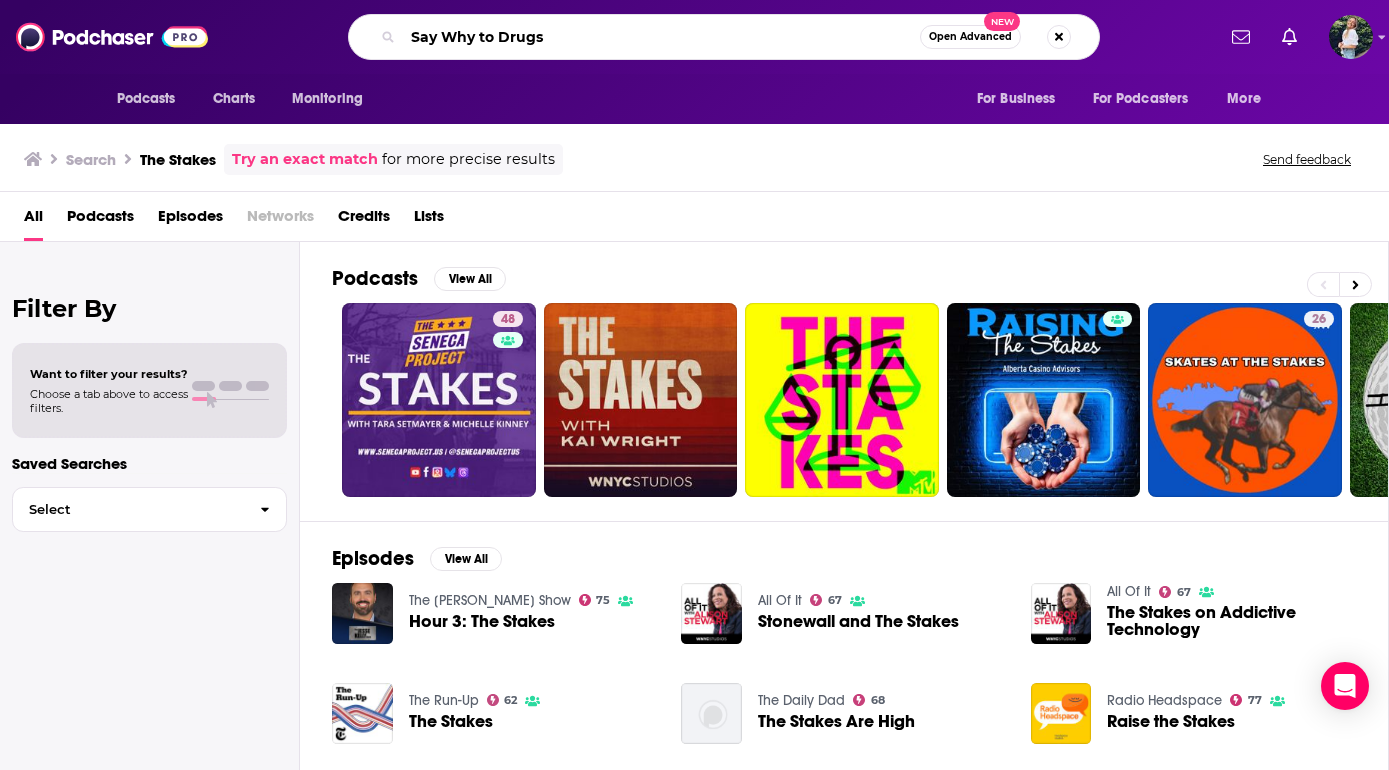 type on "Say Why to Drugs" 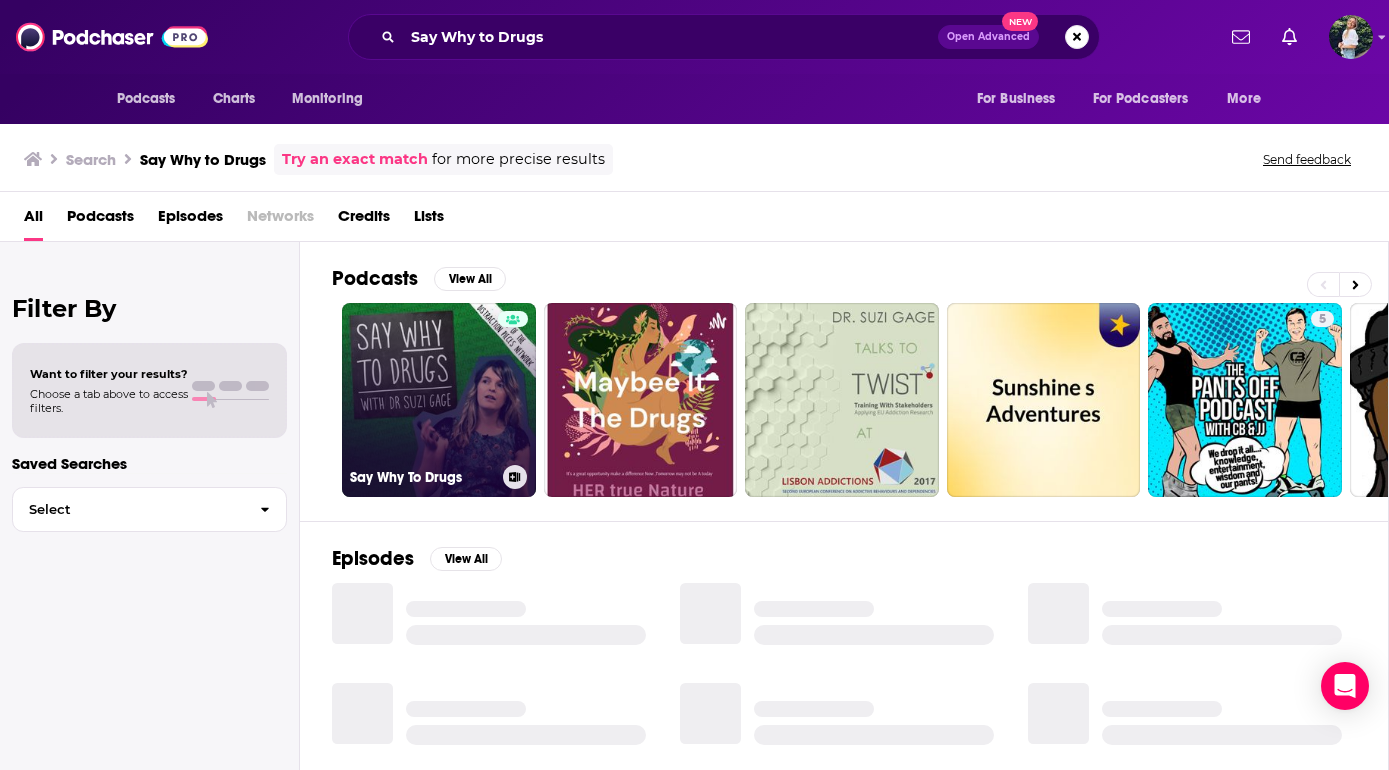 click on "Say Why To Drugs" at bounding box center (439, 400) 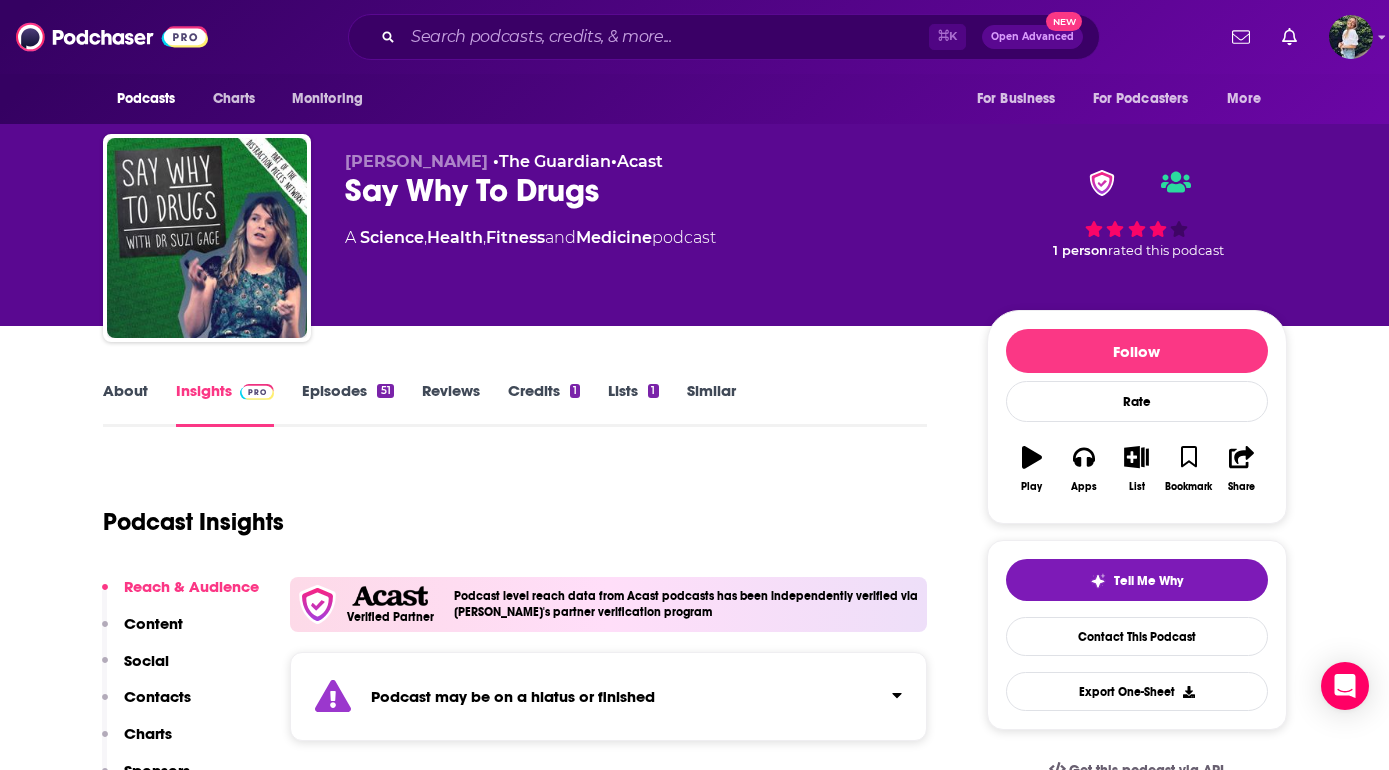 click on "Similar" at bounding box center (711, 404) 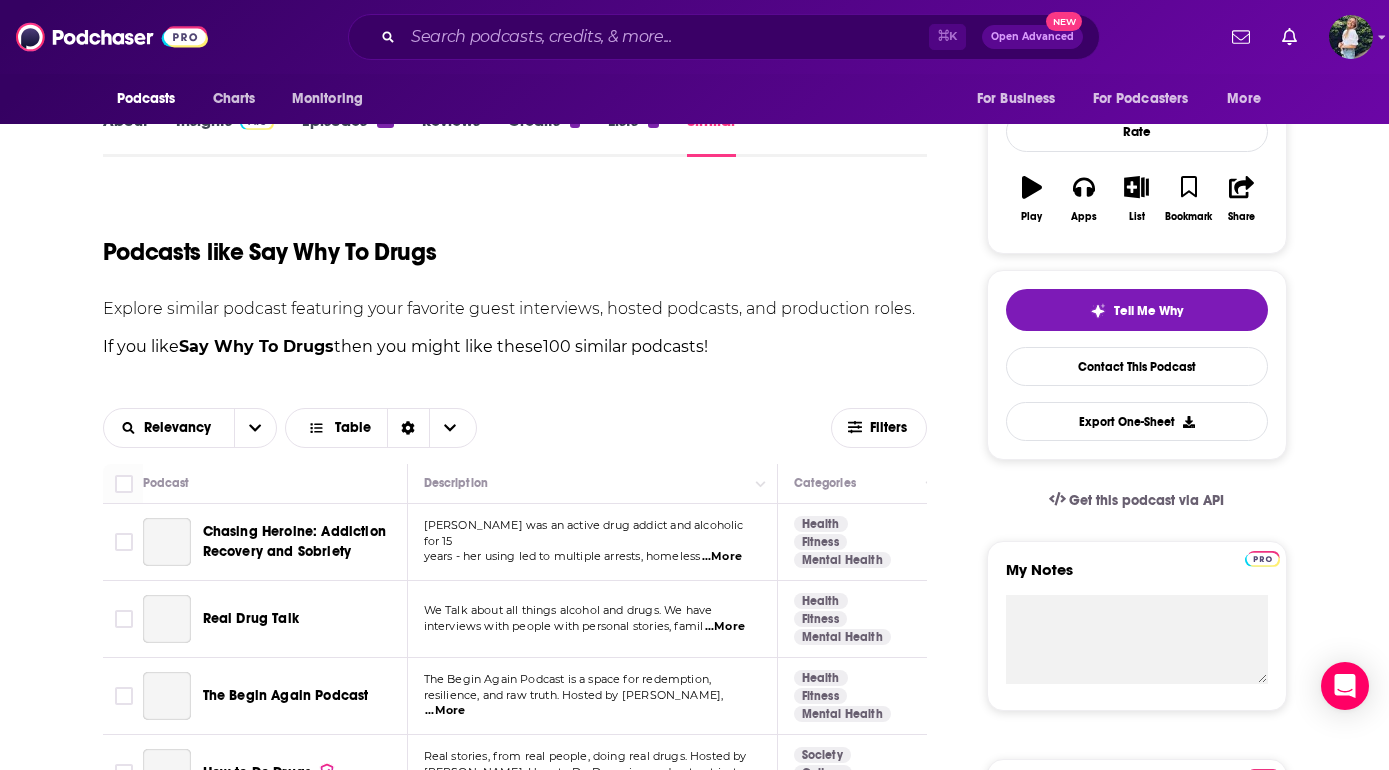 scroll, scrollTop: 295, scrollLeft: 0, axis: vertical 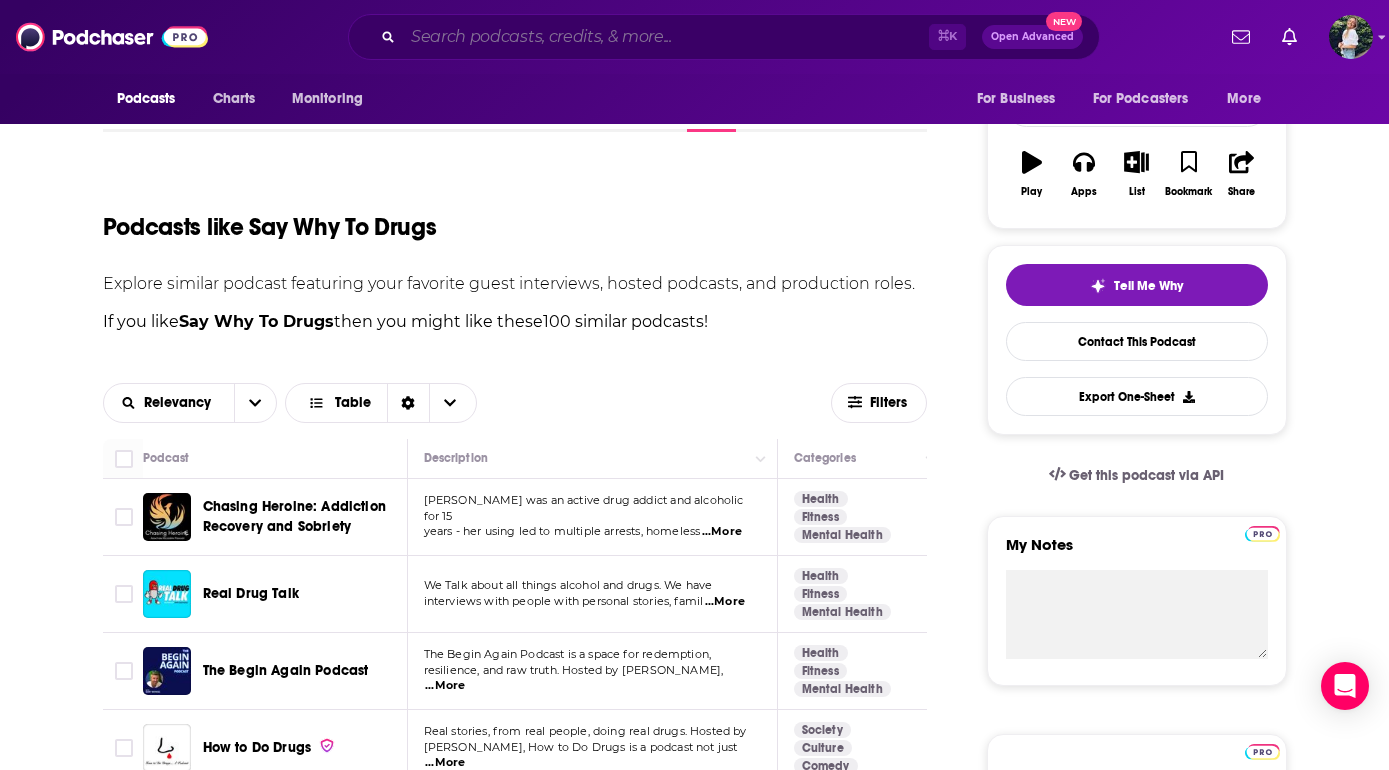 click at bounding box center (666, 37) 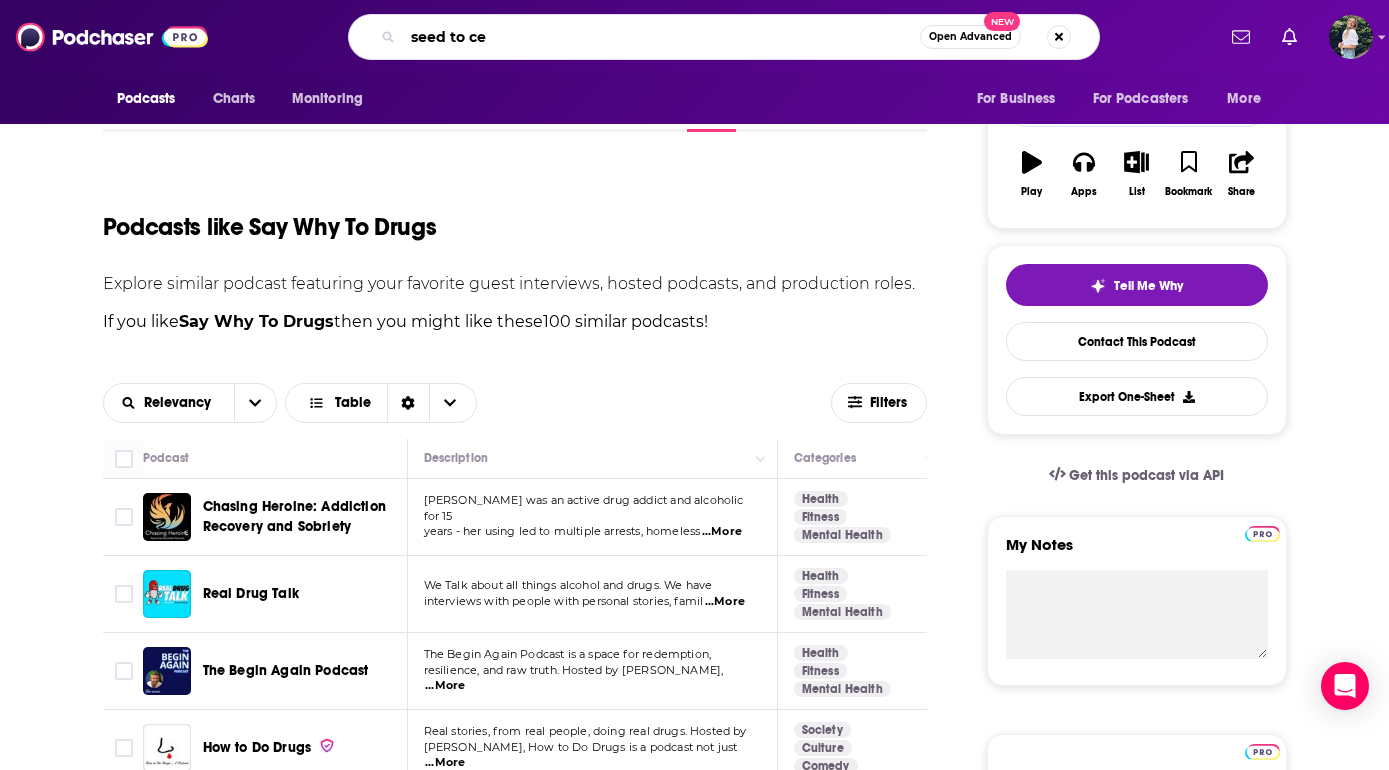 type on "seed to ceo" 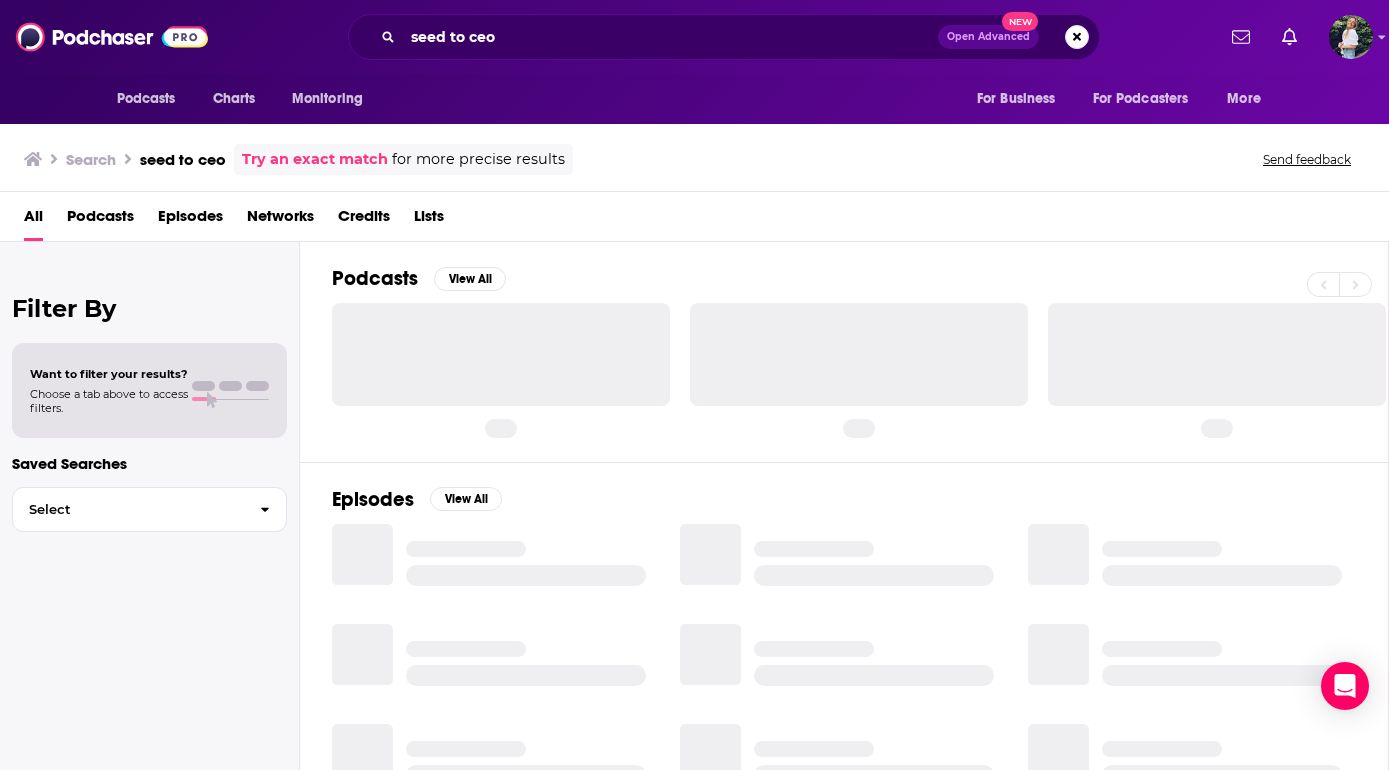 scroll, scrollTop: 0, scrollLeft: 0, axis: both 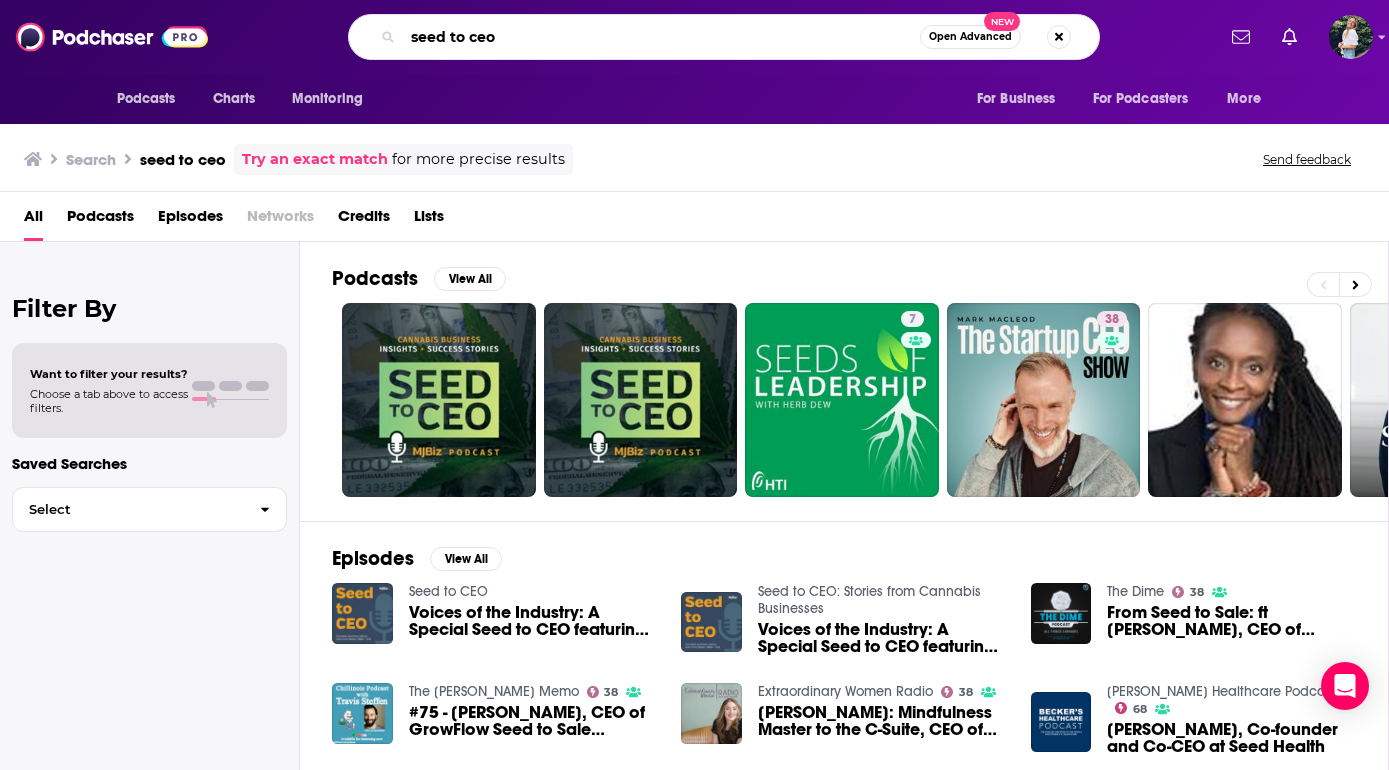 drag, startPoint x: 713, startPoint y: 35, endPoint x: 214, endPoint y: 1, distance: 500.15698 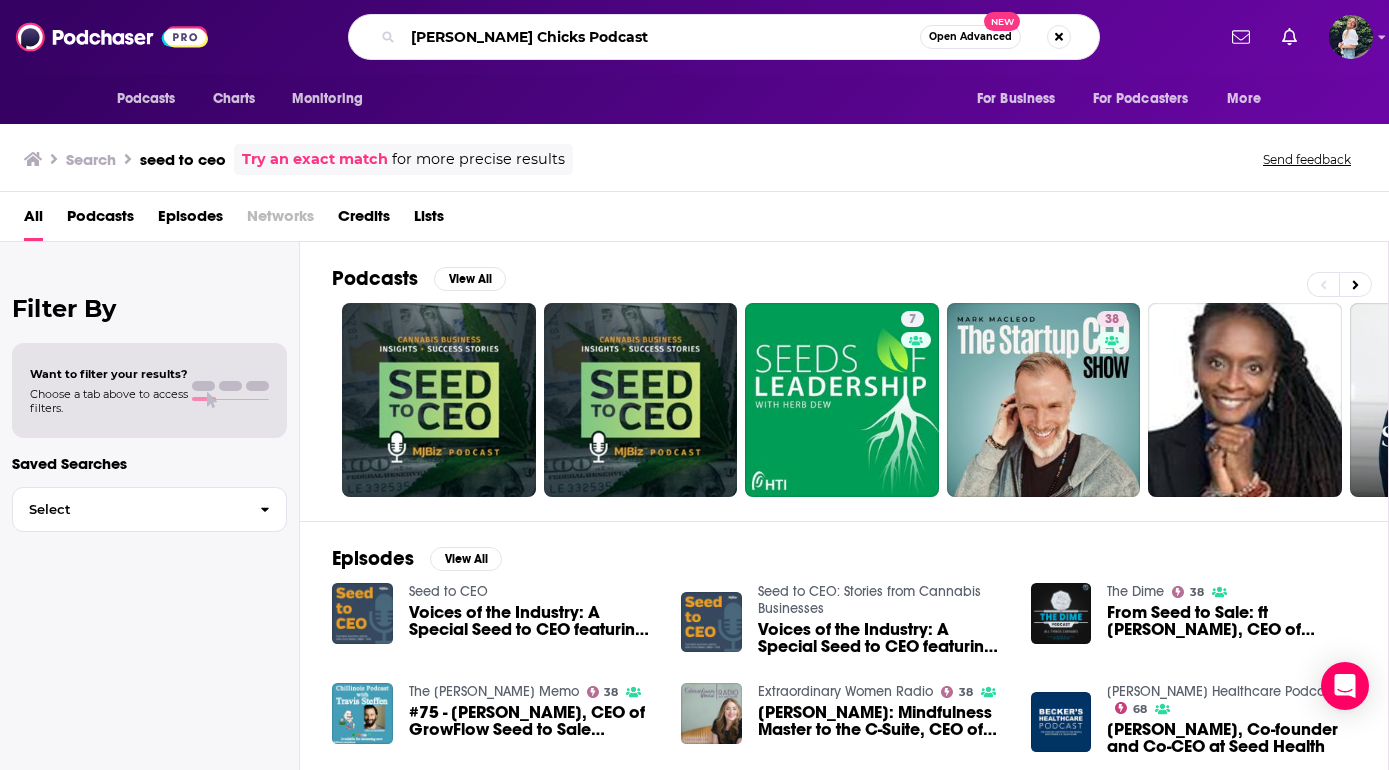 type on "[PERSON_NAME] Chicks Podcast" 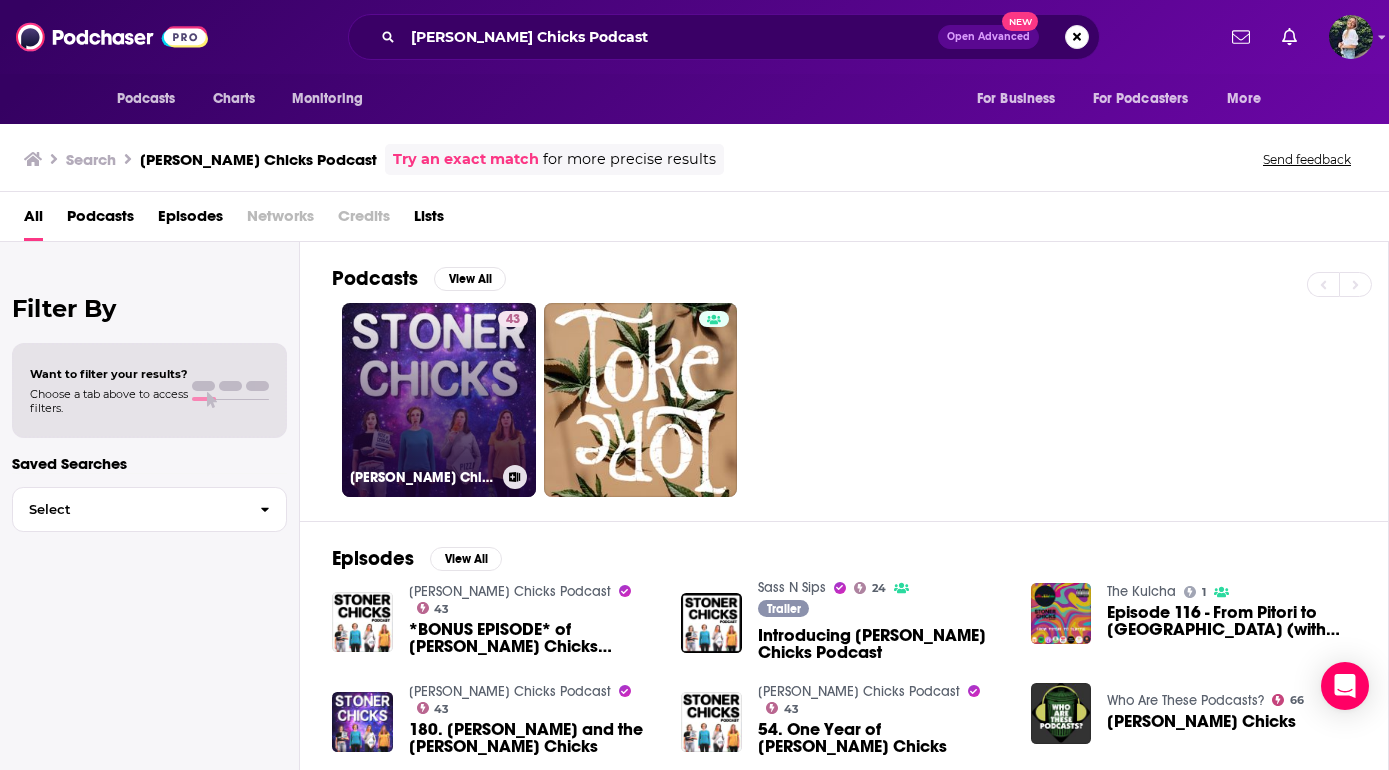 click on "43 [PERSON_NAME] Chicks Podcast" at bounding box center (439, 400) 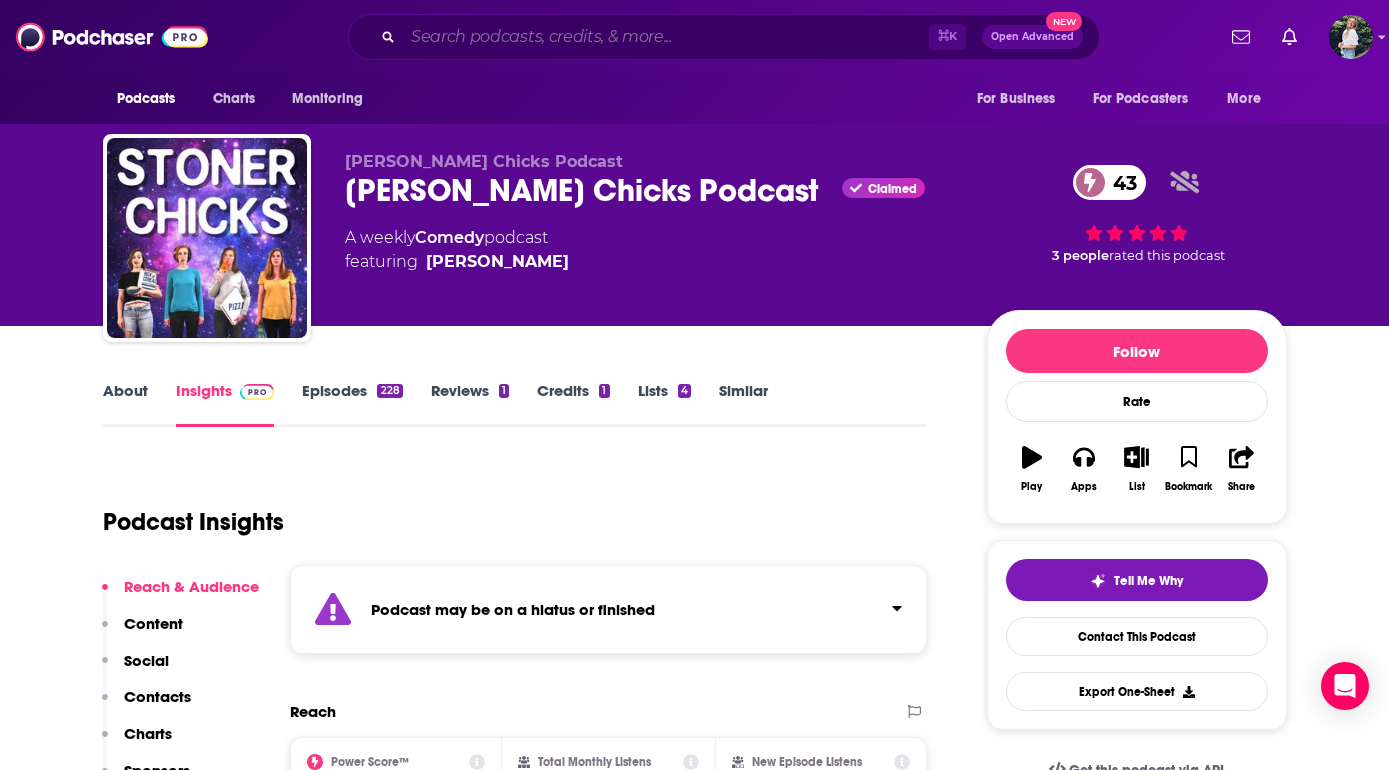 click at bounding box center [666, 37] 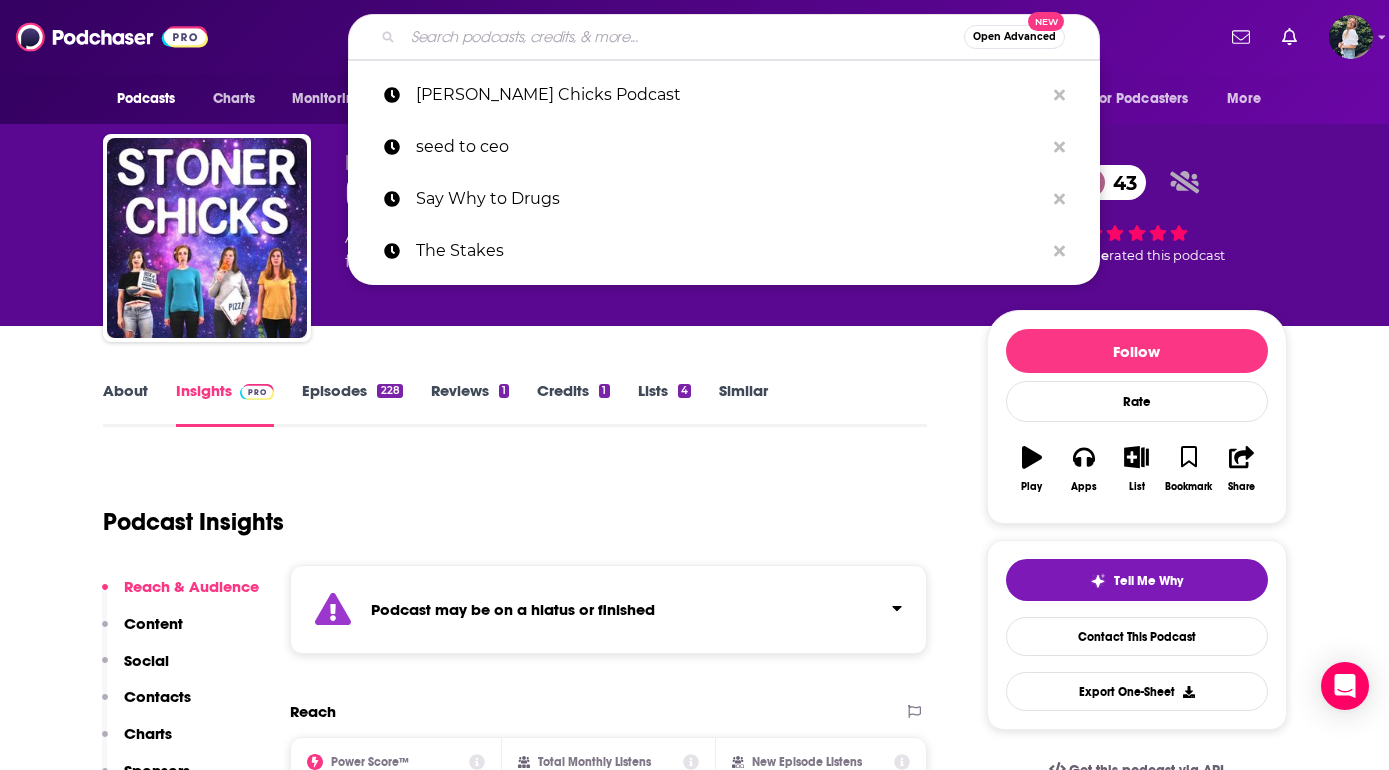 paste on "Better When Baked" 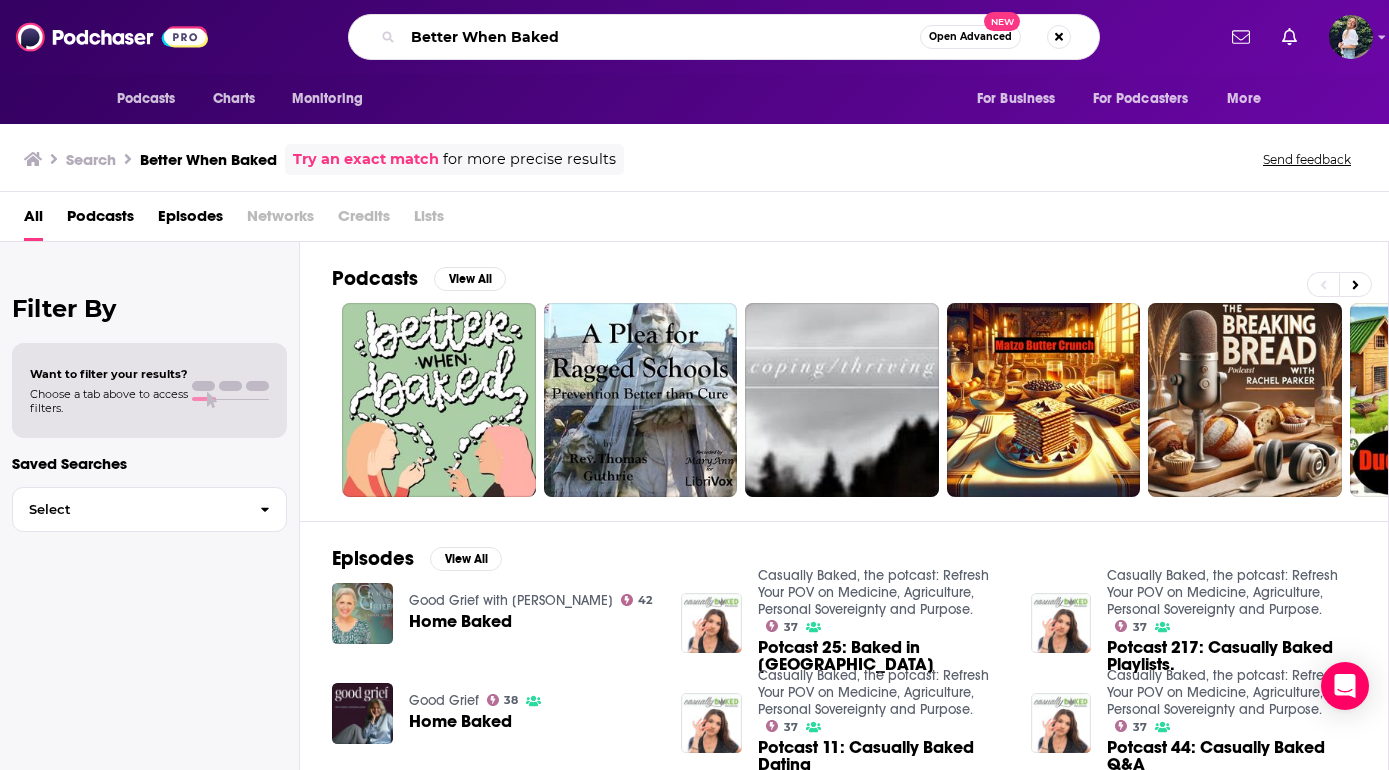 drag, startPoint x: 772, startPoint y: 35, endPoint x: 118, endPoint y: 39, distance: 654.0122 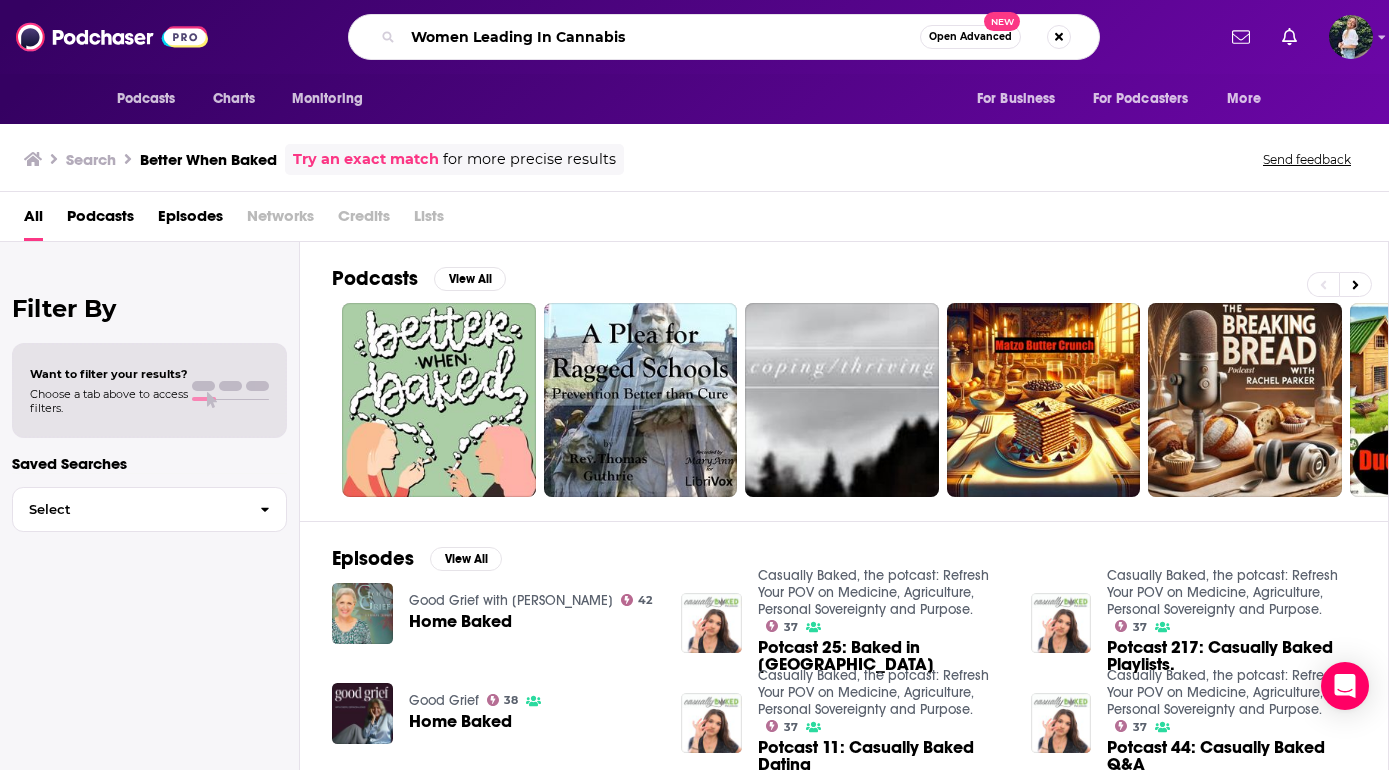 type on "Women Leading In Cannabis" 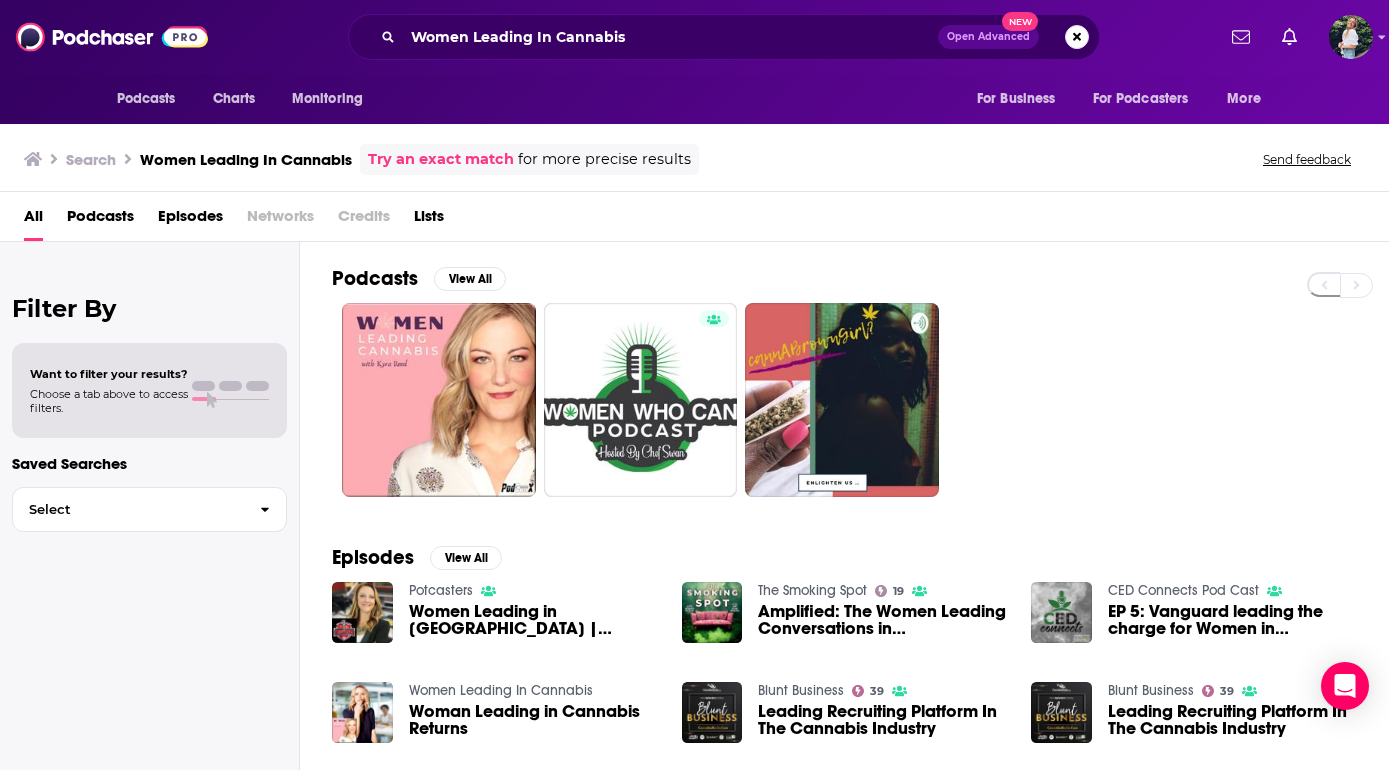 scroll, scrollTop: 0, scrollLeft: 0, axis: both 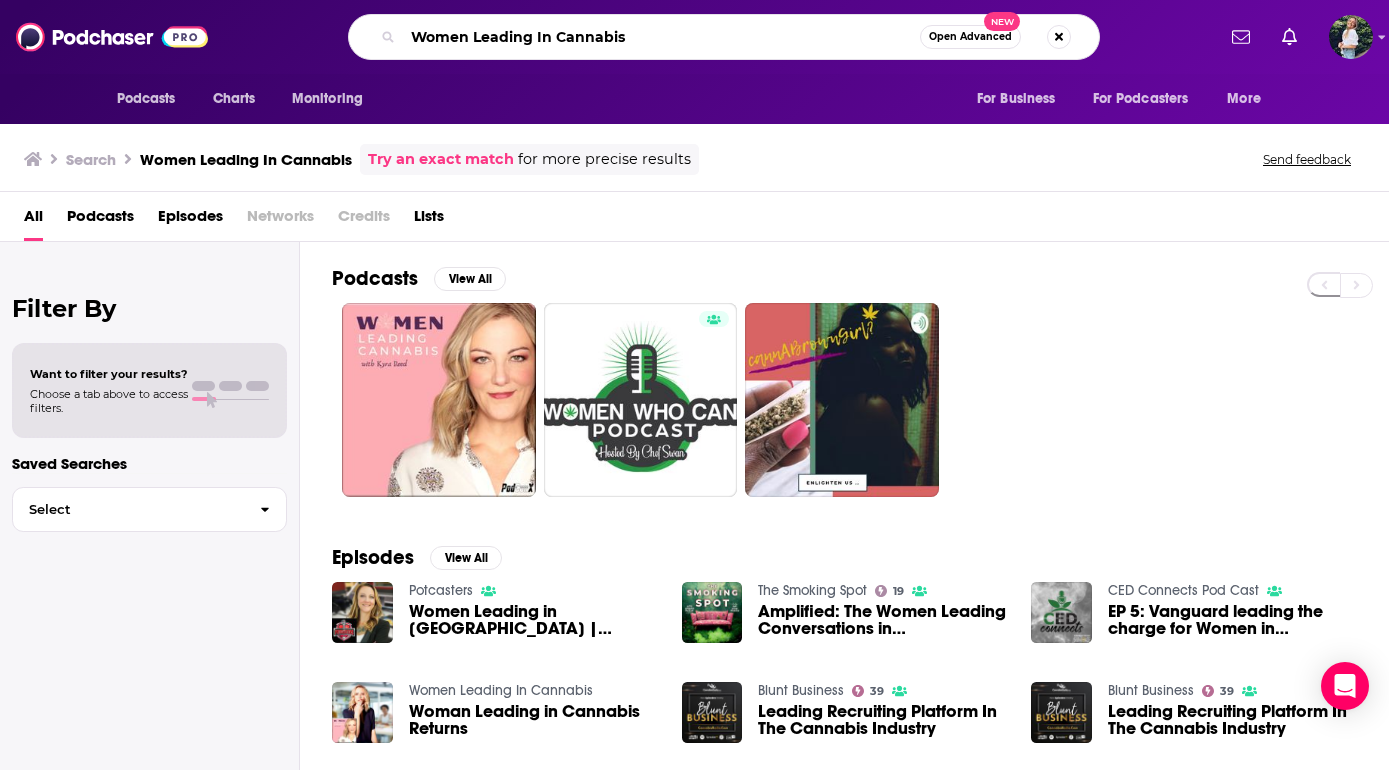drag, startPoint x: 653, startPoint y: 41, endPoint x: 296, endPoint y: 20, distance: 357.61713 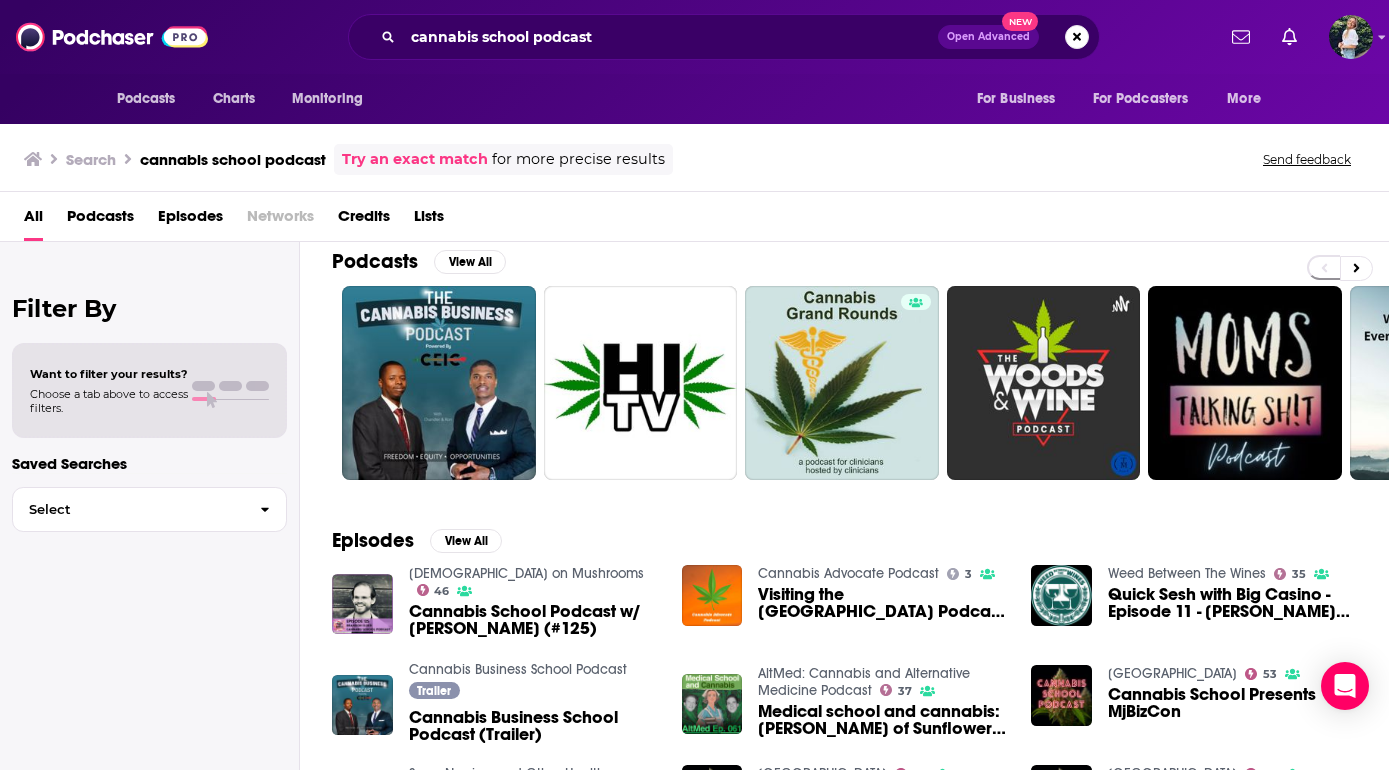 scroll, scrollTop: 0, scrollLeft: 0, axis: both 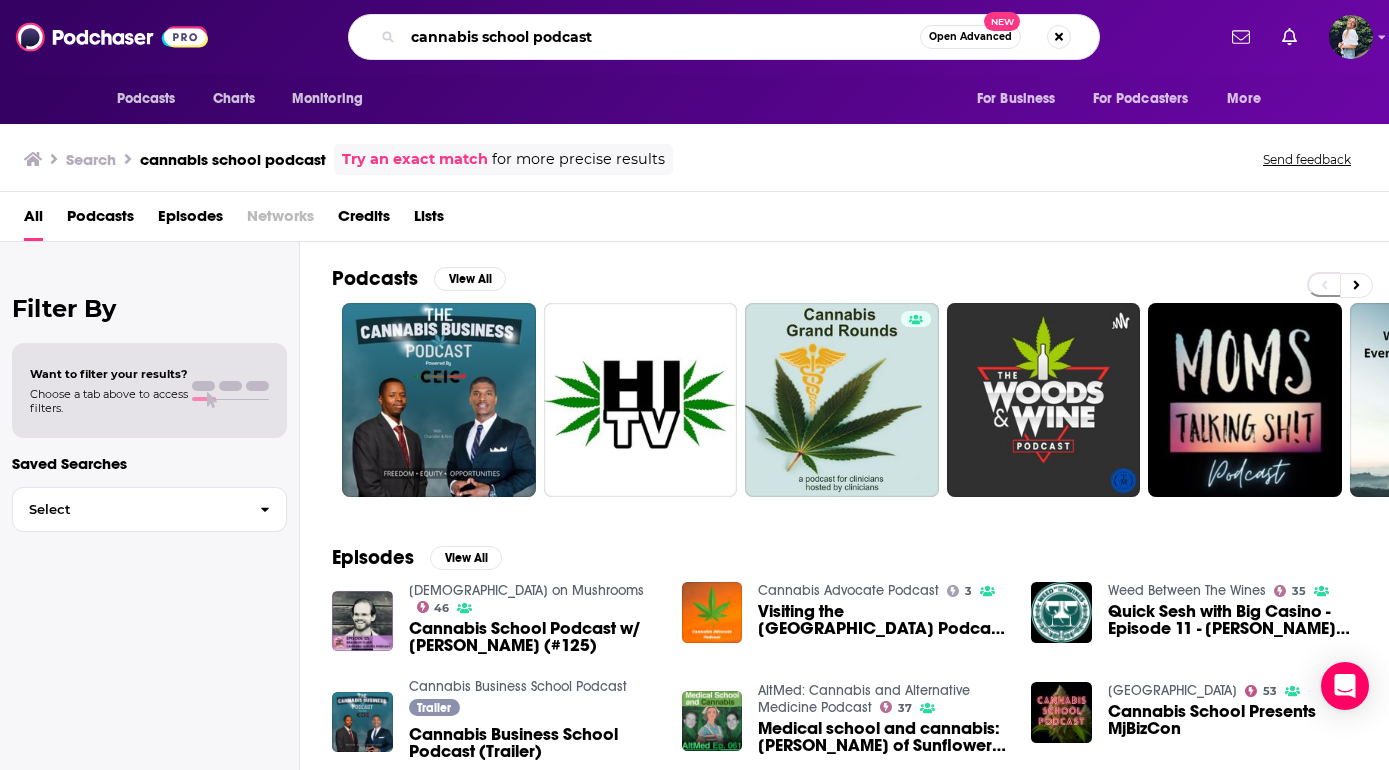 drag, startPoint x: 612, startPoint y: 29, endPoint x: 529, endPoint y: 28, distance: 83.00603 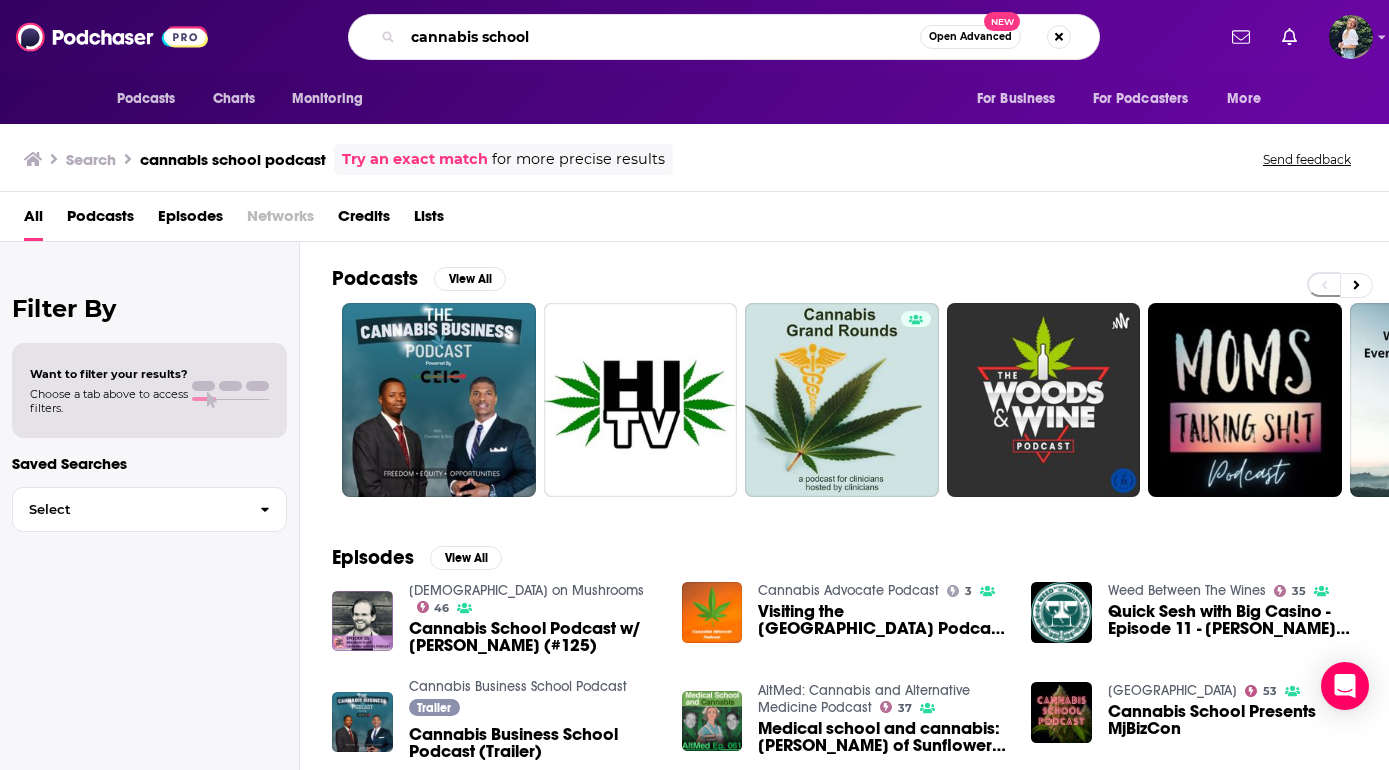 type on "cannabis school" 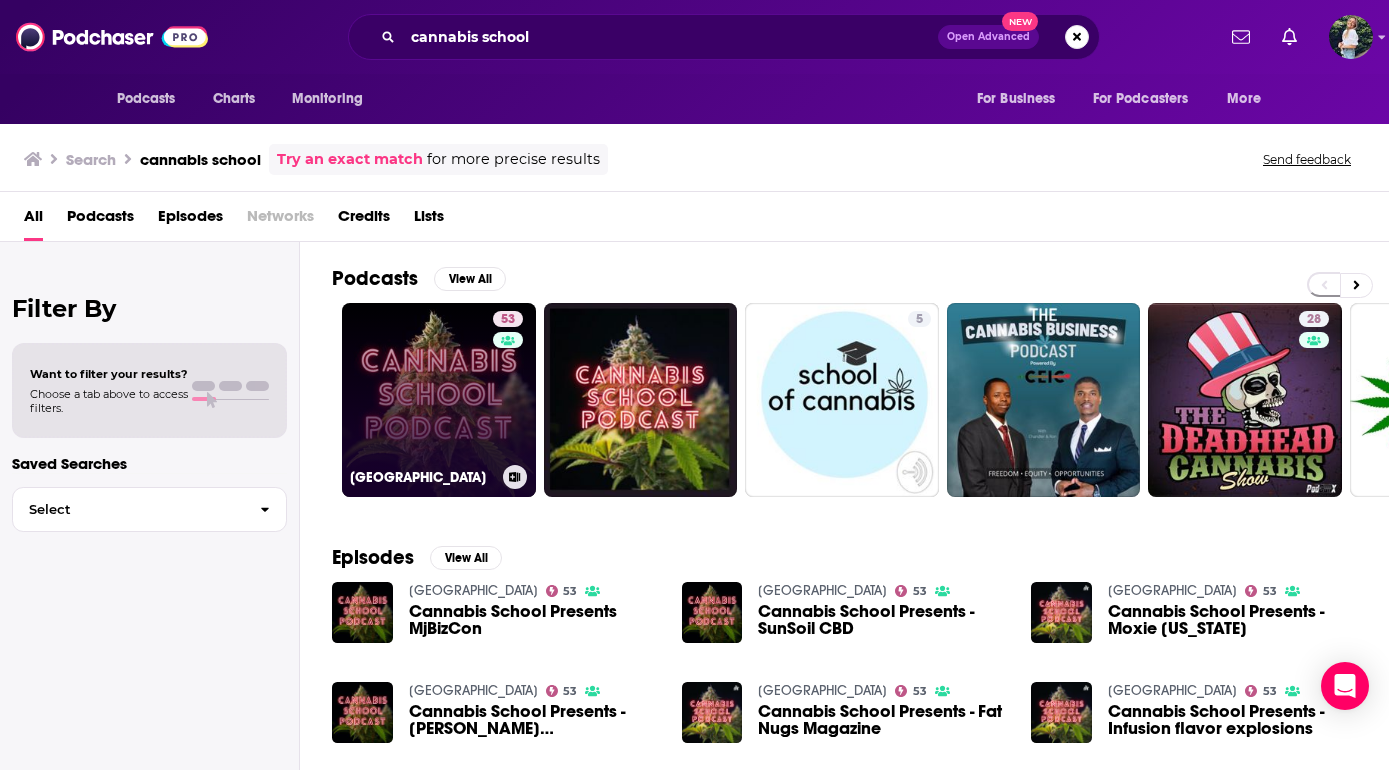 click on "53 Cannabis School" at bounding box center [439, 400] 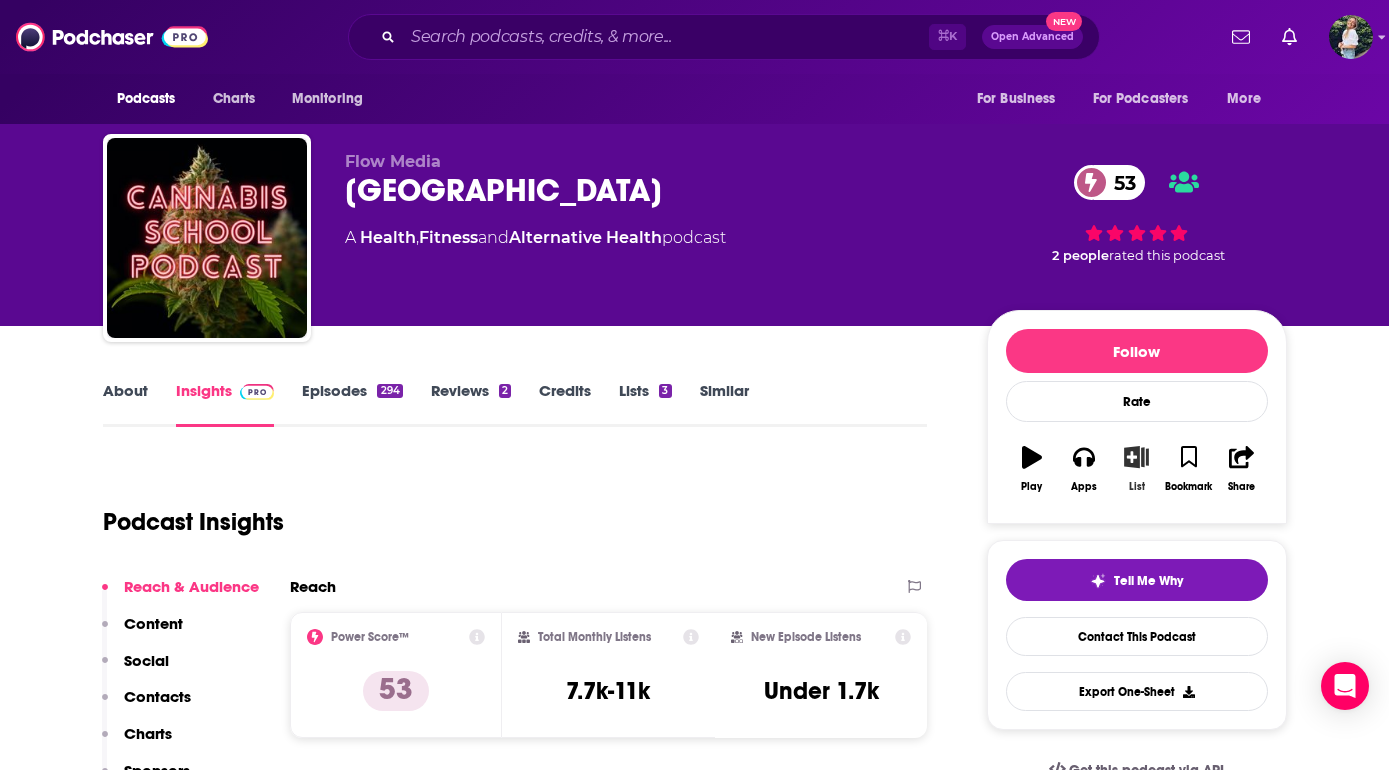 click on "List" at bounding box center (1136, 469) 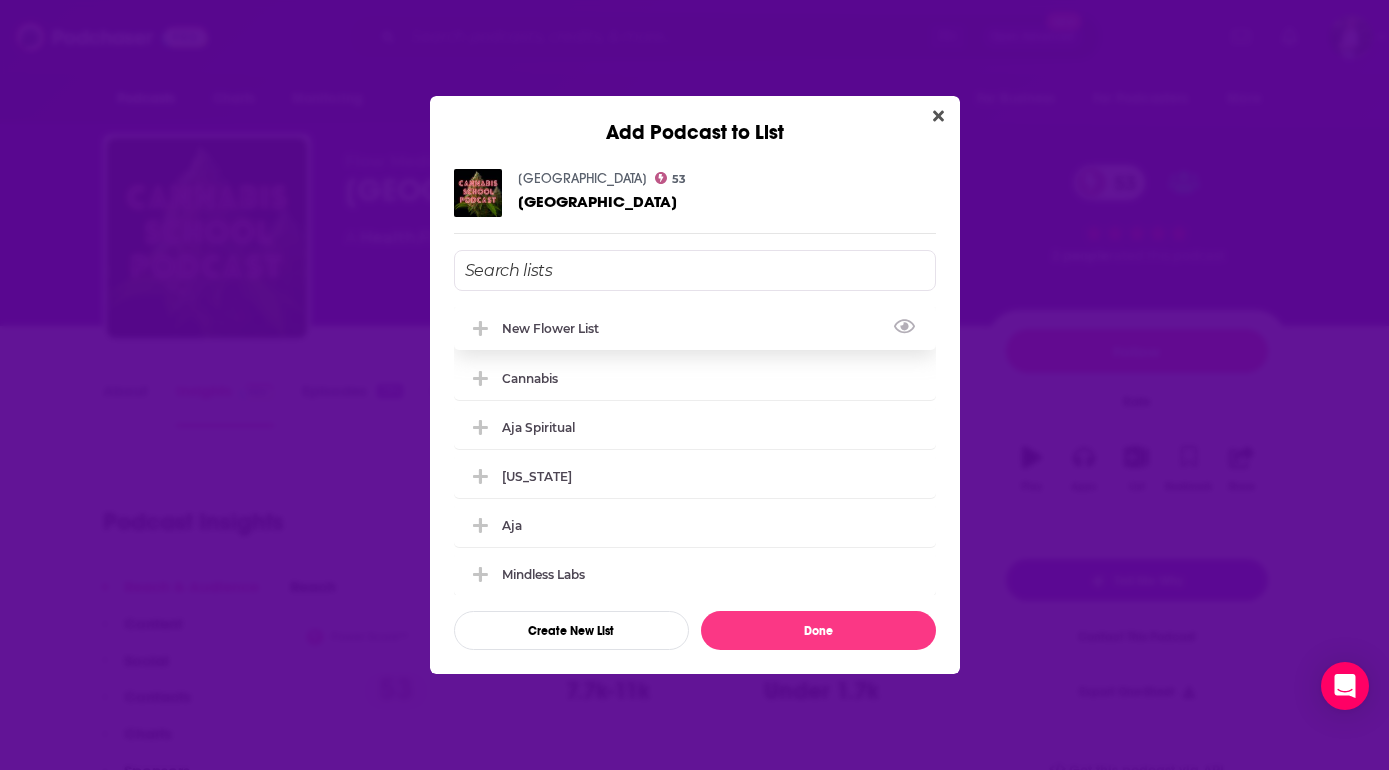 click 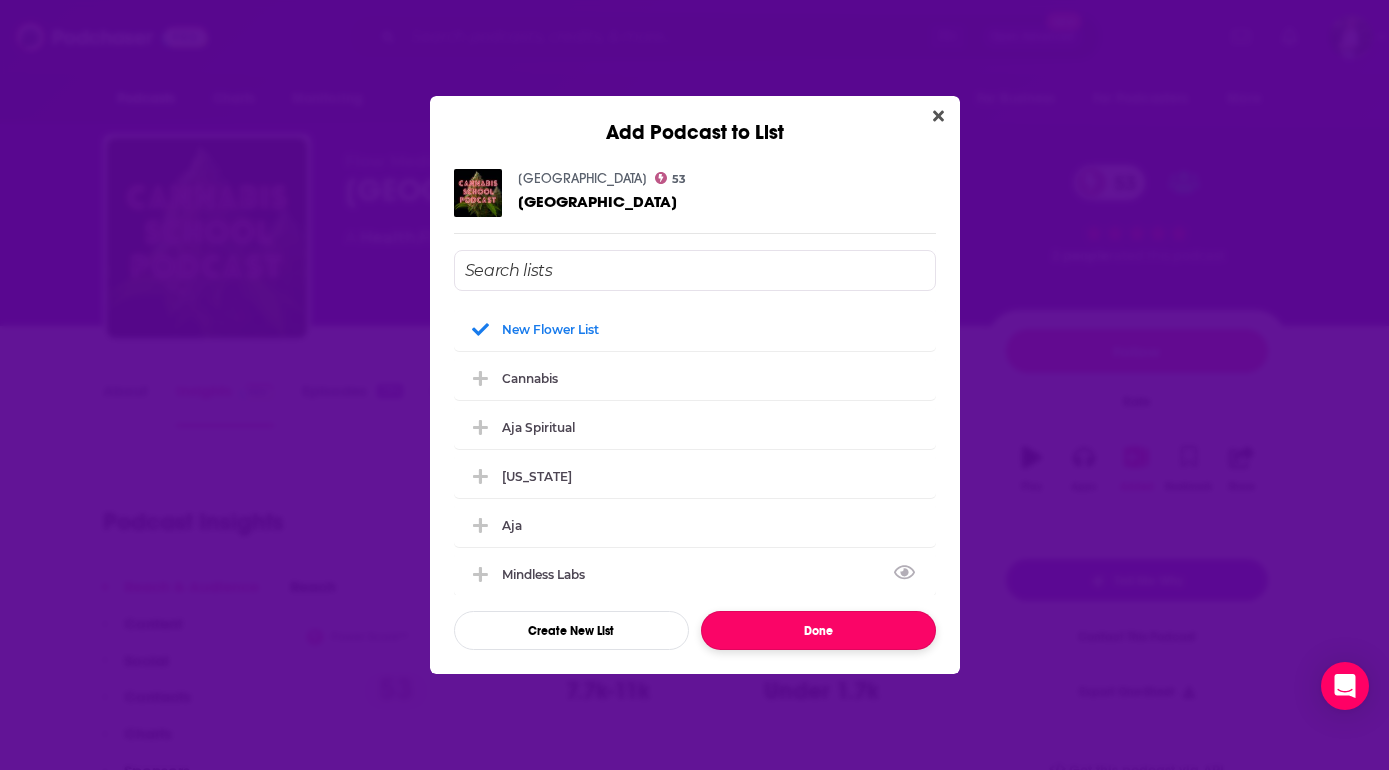 click on "Done" at bounding box center [818, 630] 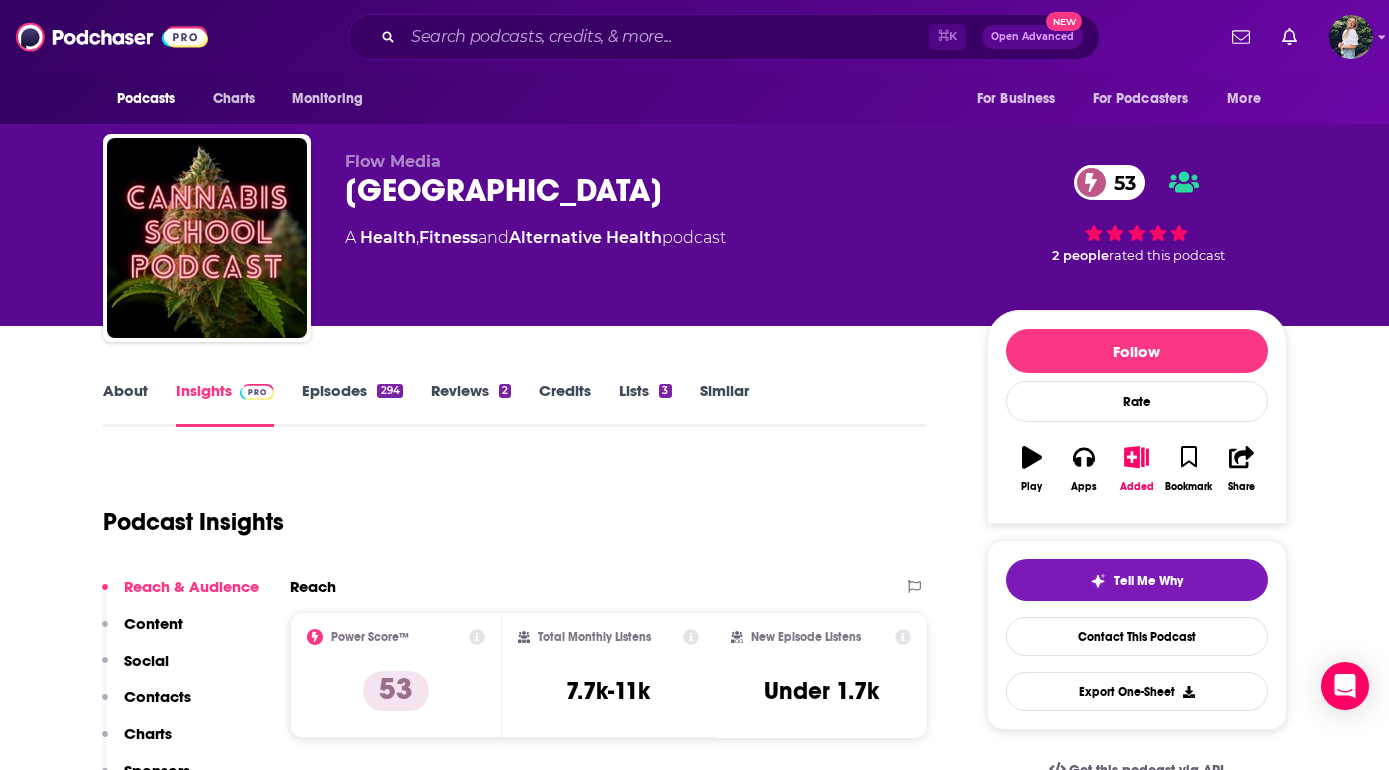 click on "Similar" at bounding box center [724, 404] 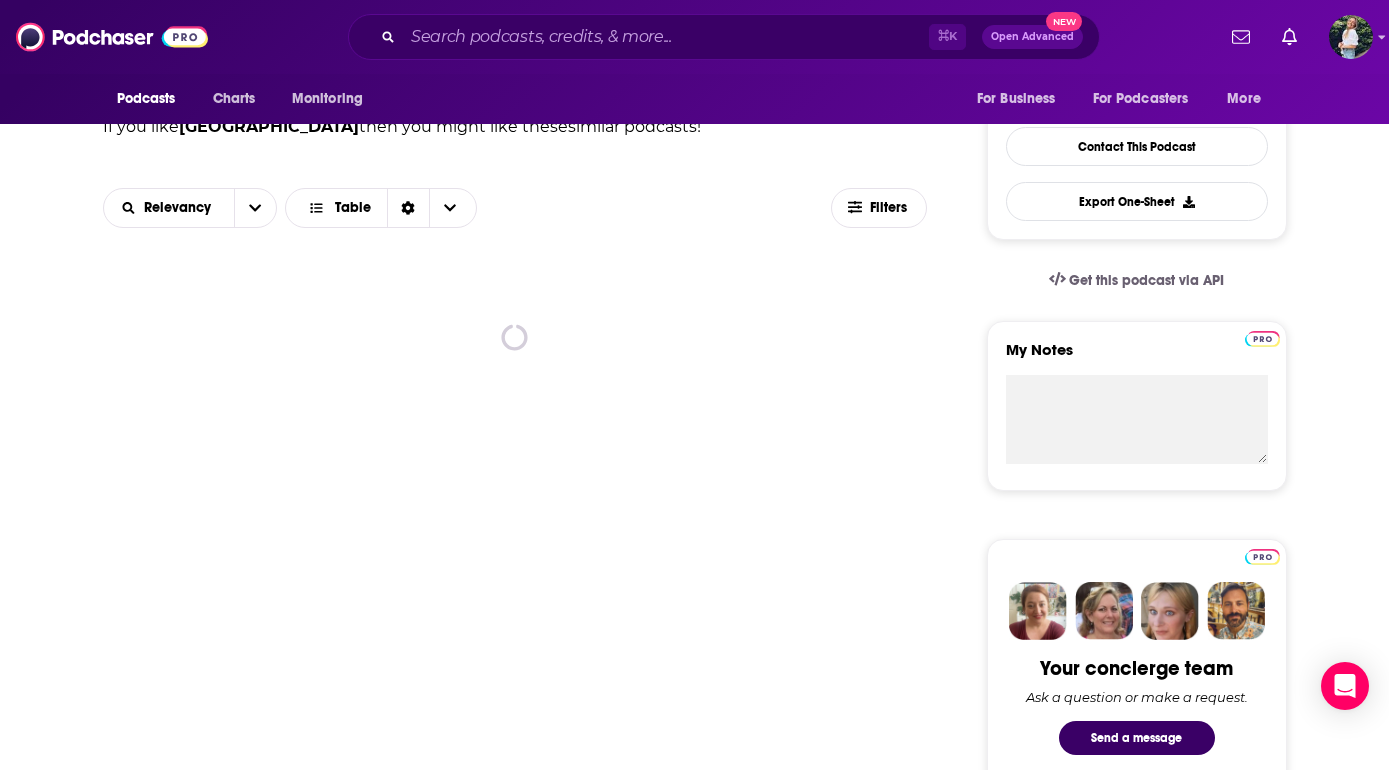 scroll, scrollTop: 482, scrollLeft: 0, axis: vertical 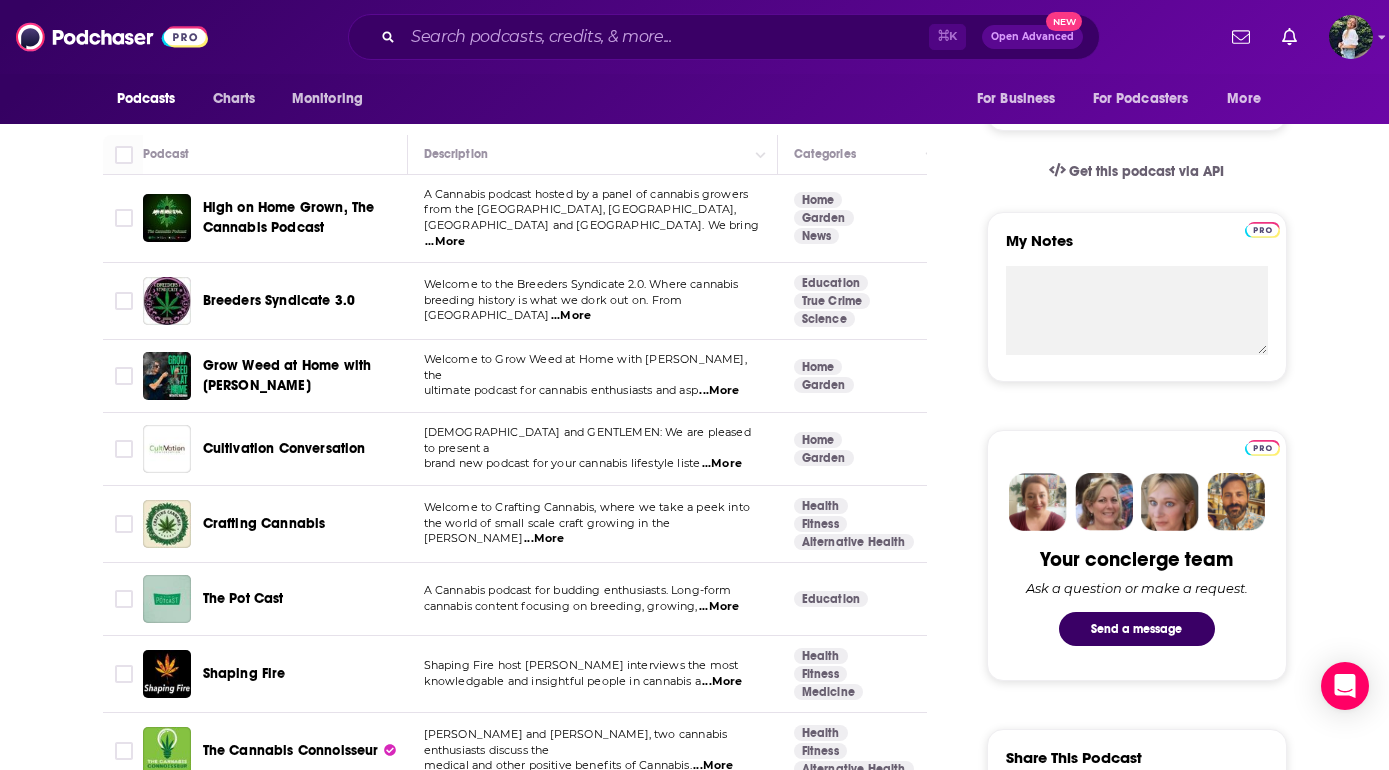 click on "...More" at bounding box center (719, 607) 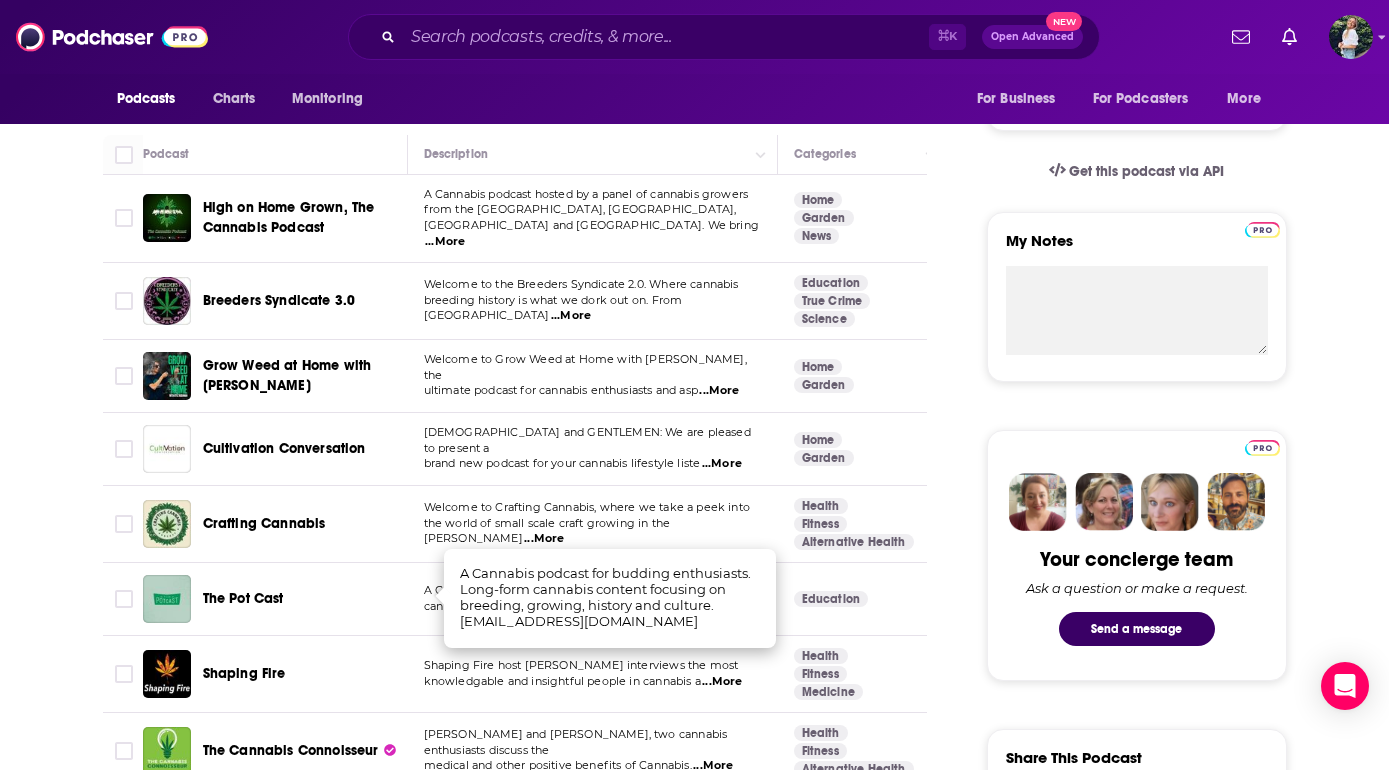 click on "About Insights Episodes 294 Reviews 2 Credits Lists 3 Similar Podcasts like  Cannabis School Explore similar podcast featuring your favorite guest interviews, hosted podcasts, and production roles. If you like  Cannabis School  then you might like these  100 similar podcasts ! Relevancy Table Filters Podcast Description Categories Reach (Monthly) Reach (Episode) Top Country High on Home Grown, The Cannabis Podcast A Cannabis podcast hosted by a panel of cannabis growers from the UK, USA, Canada and Australia. We bring  ...More Home Garden News 61 38k-57k 1.8k-3.8k   US Breeders Syndicate 3.0 Welcome to the Breeders Syndicate 2.0. Where cannabis breeding history is what we dork out on. From Ma  ...More Education True Crime Science 53 11k-17k Under 2.9k   US Grow Weed at Home with Kyle Kushman Welcome to Grow Weed at Home with Kyle Kushman, the ultimate podcast for cannabis enthusiasts and asp  ...More Home Garden 55 7.2k-11k Under 2.4k   US Cultivation Conversation  ...More Home Garden 49 3.4k-5.4k Under 1.8k" at bounding box center [695, 3610] 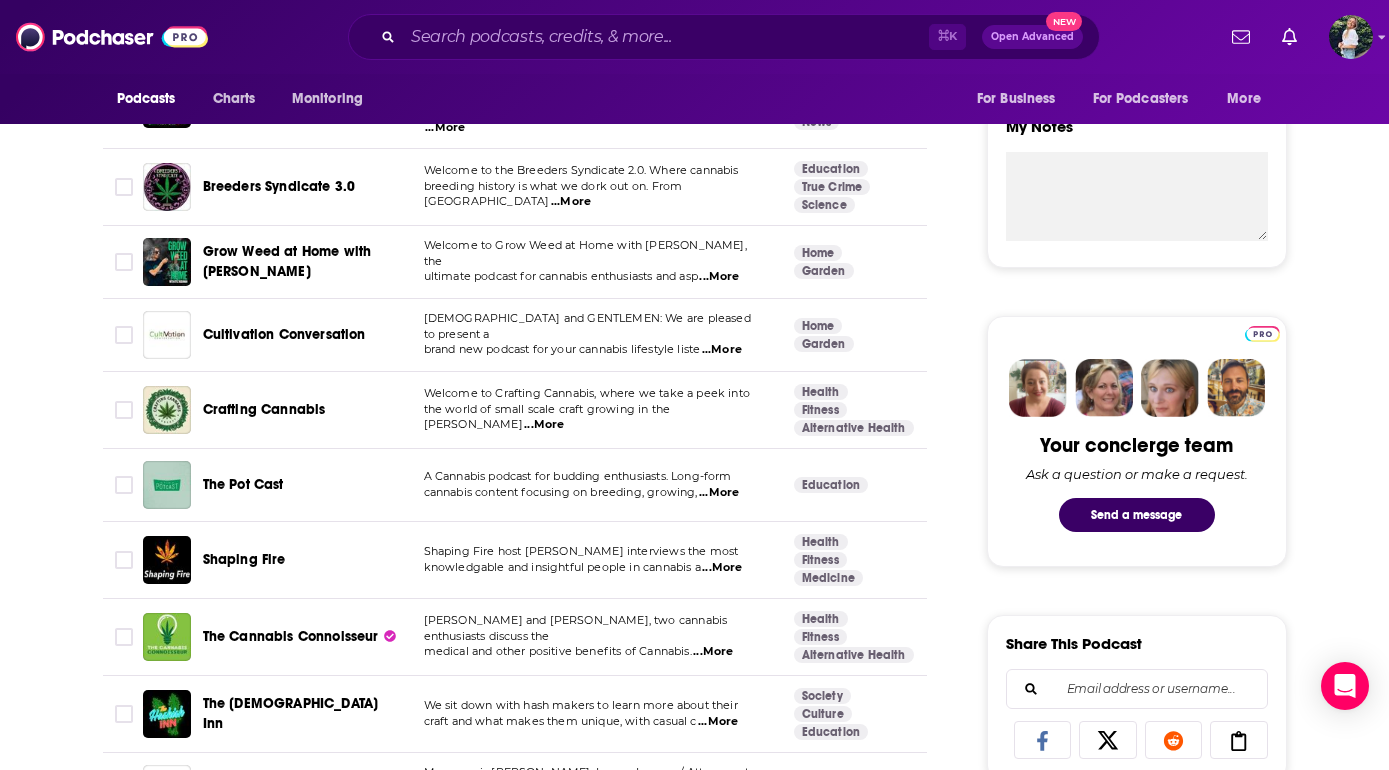 scroll, scrollTop: 716, scrollLeft: 0, axis: vertical 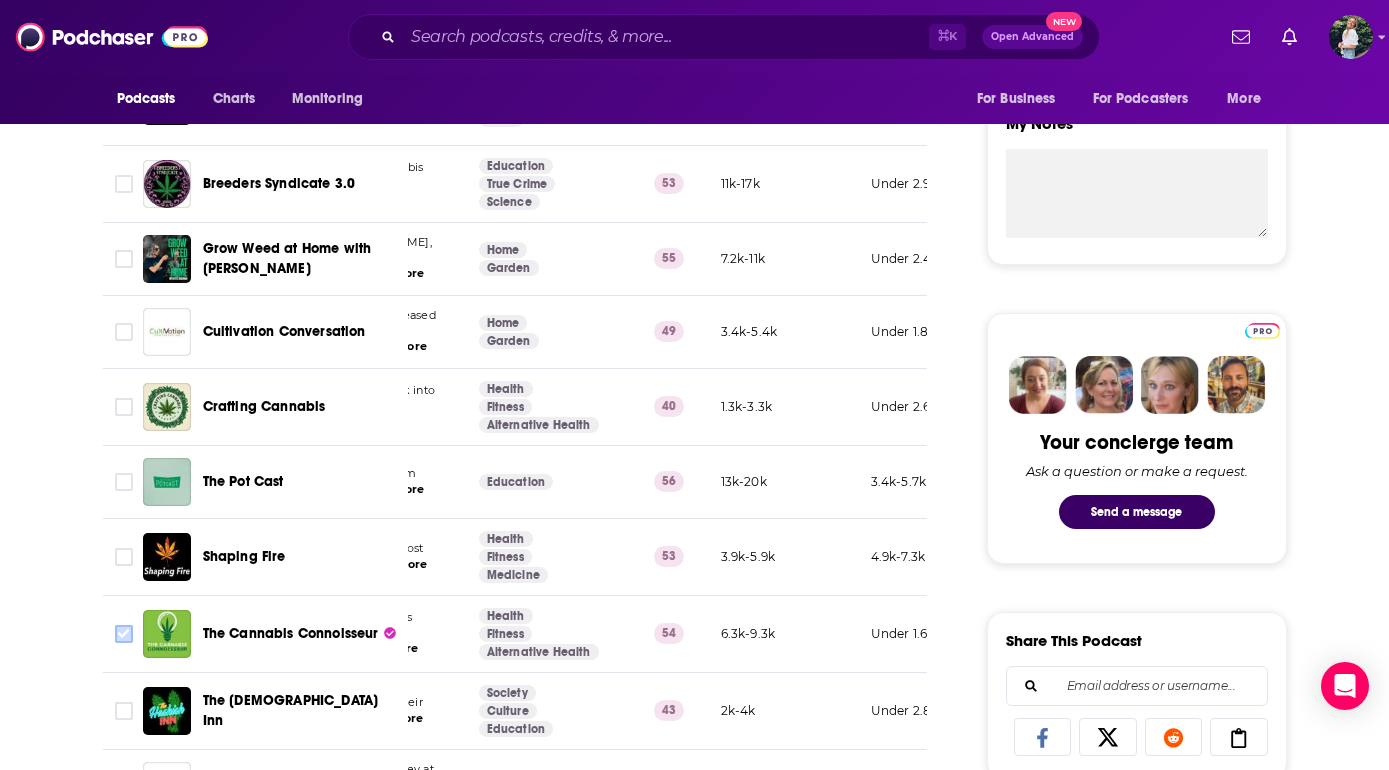 click at bounding box center [124, 634] 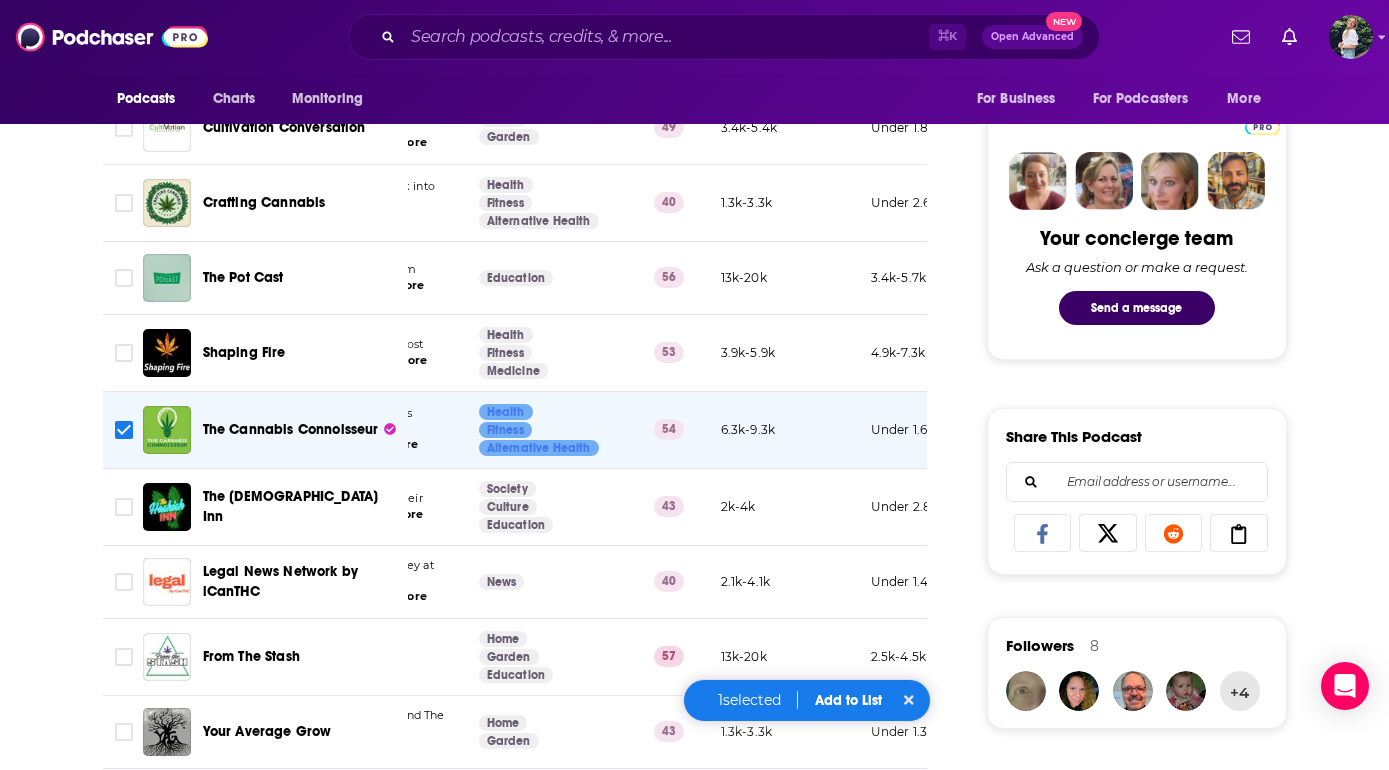scroll, scrollTop: 922, scrollLeft: 0, axis: vertical 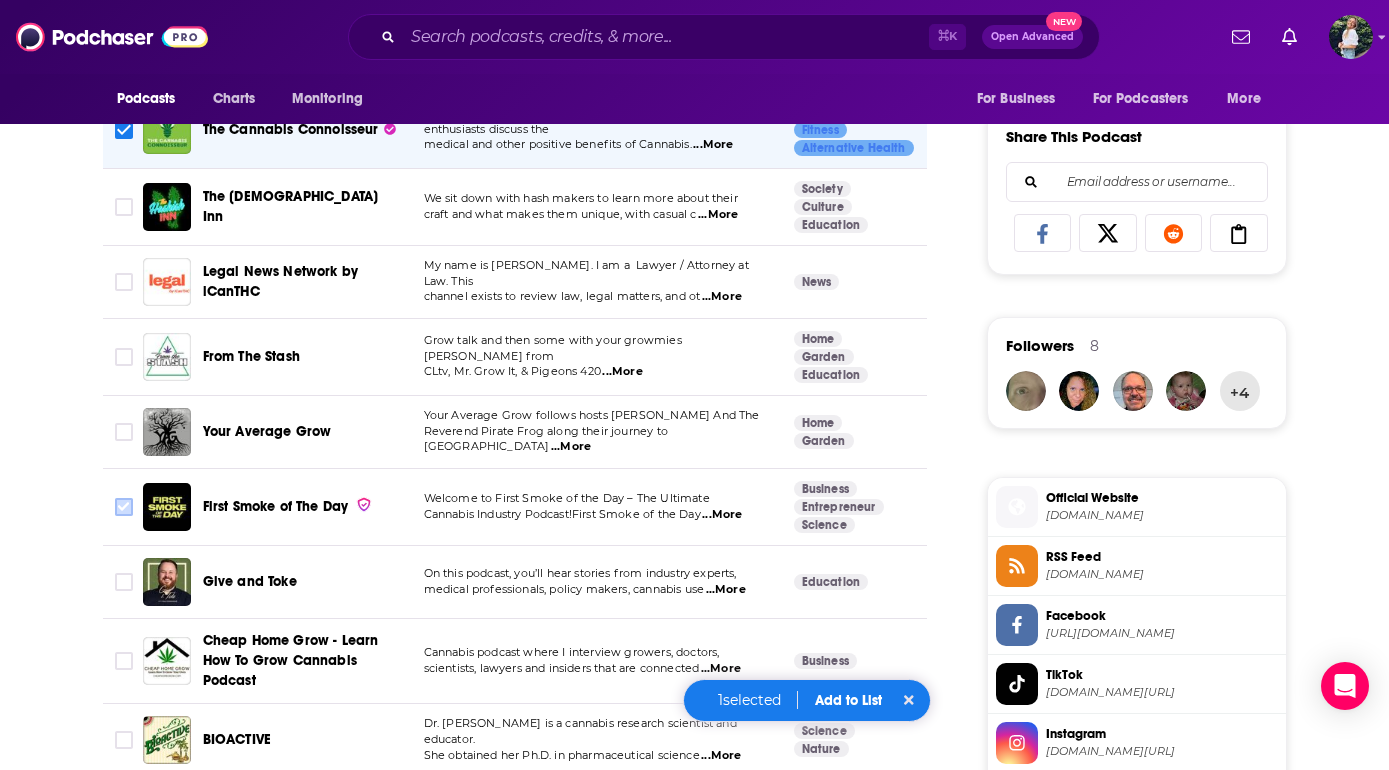 click at bounding box center (124, 507) 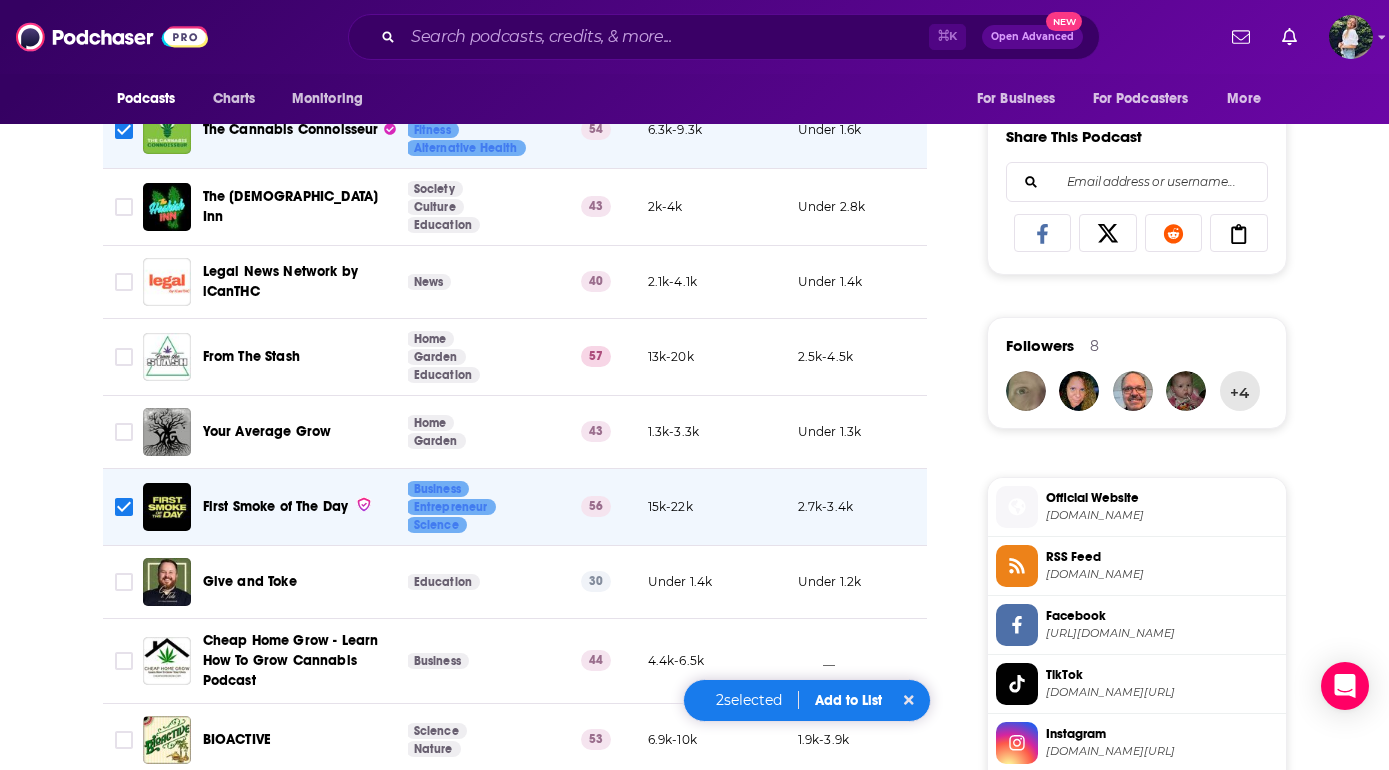 scroll, scrollTop: 0, scrollLeft: 395, axis: horizontal 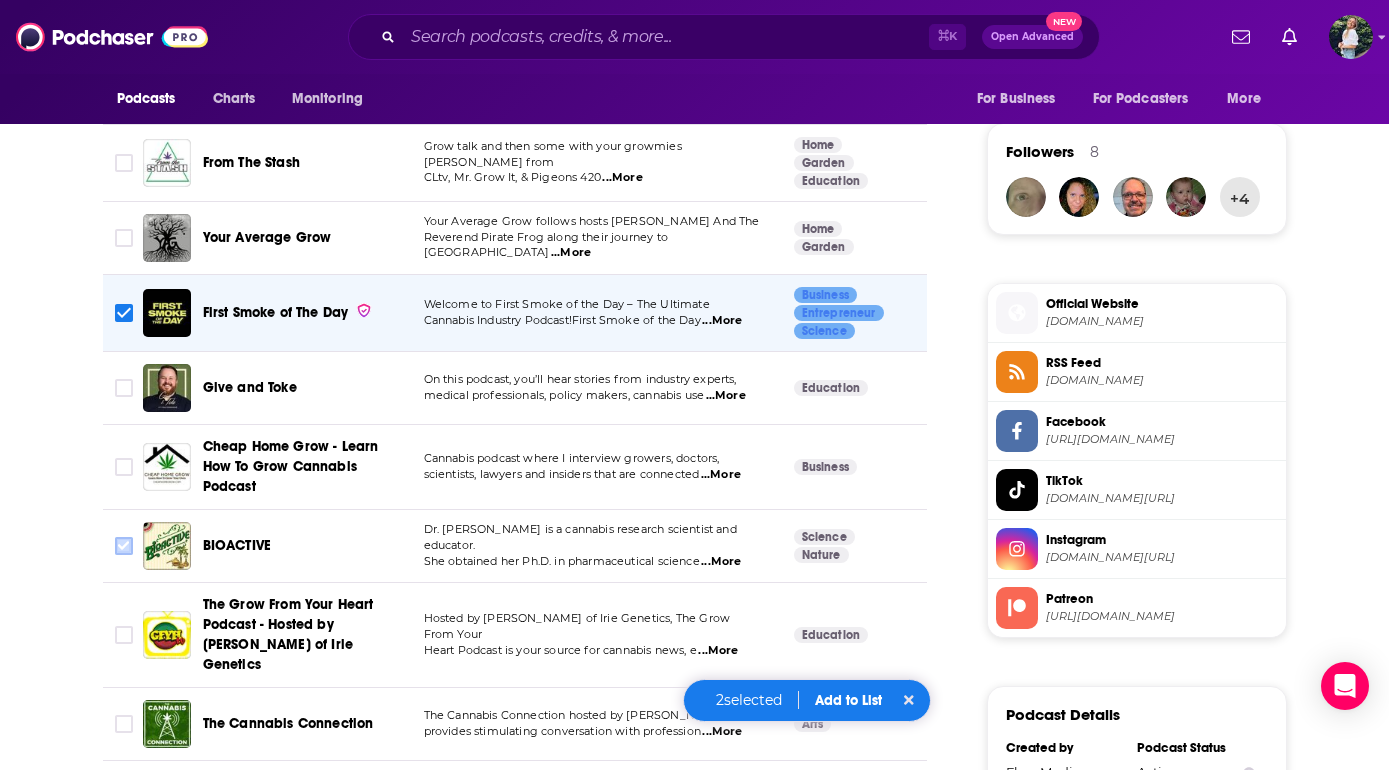 click at bounding box center (124, 546) 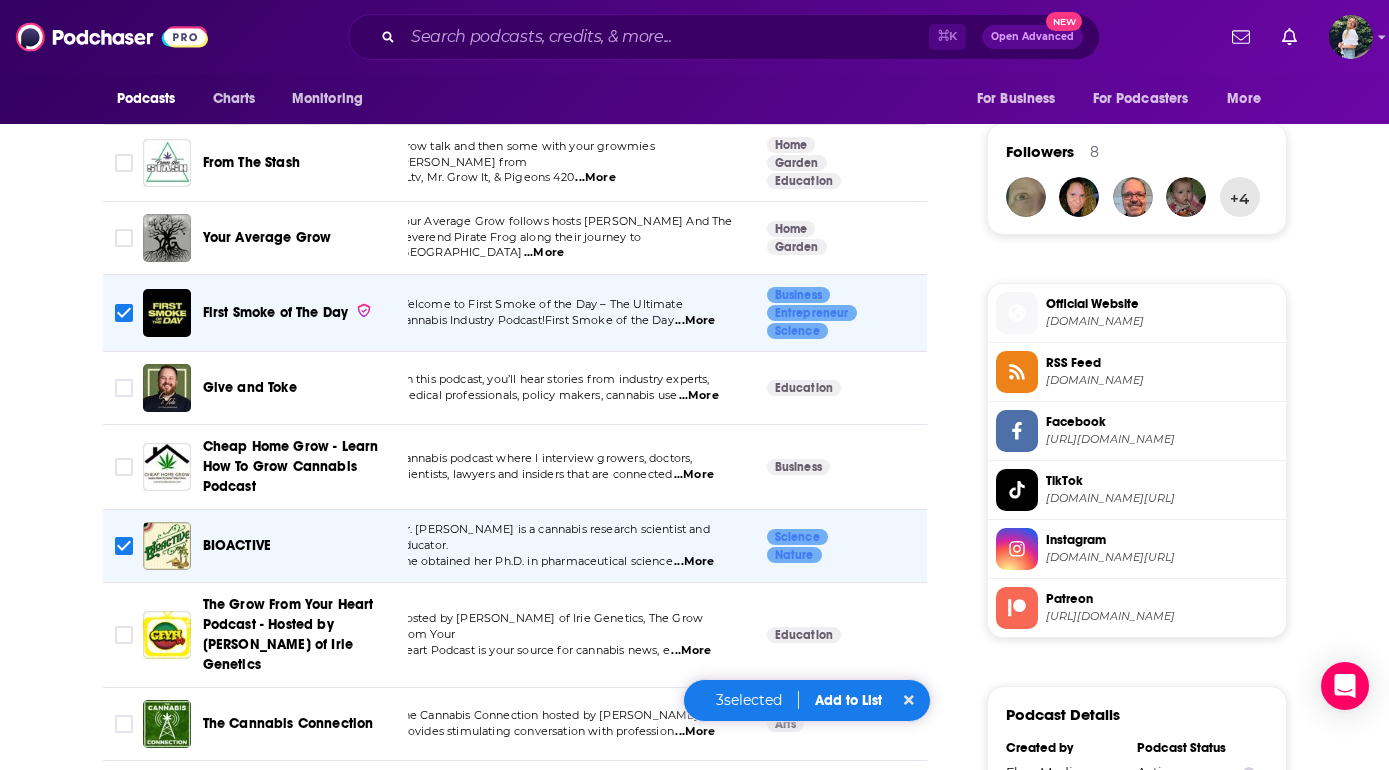 scroll, scrollTop: 0, scrollLeft: 0, axis: both 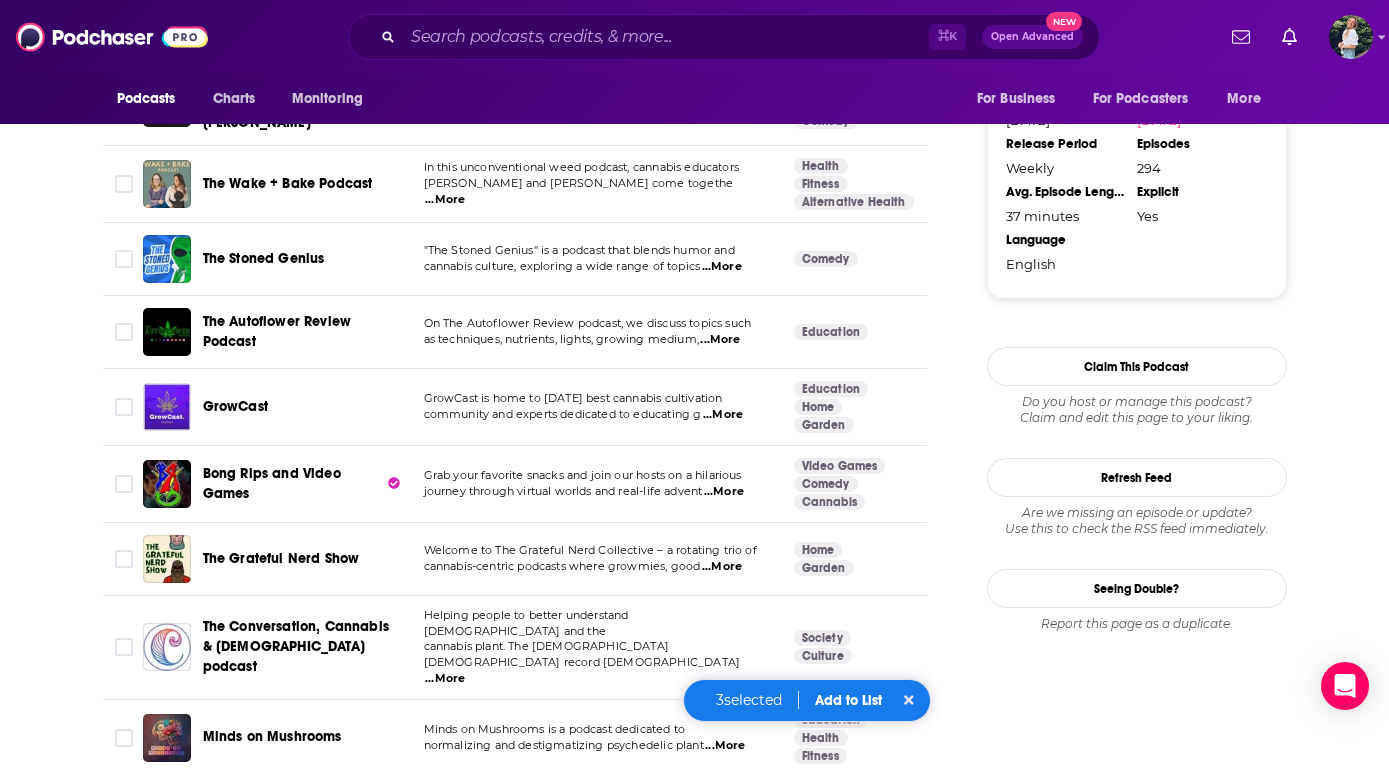 click on "Add to List" at bounding box center [848, 700] 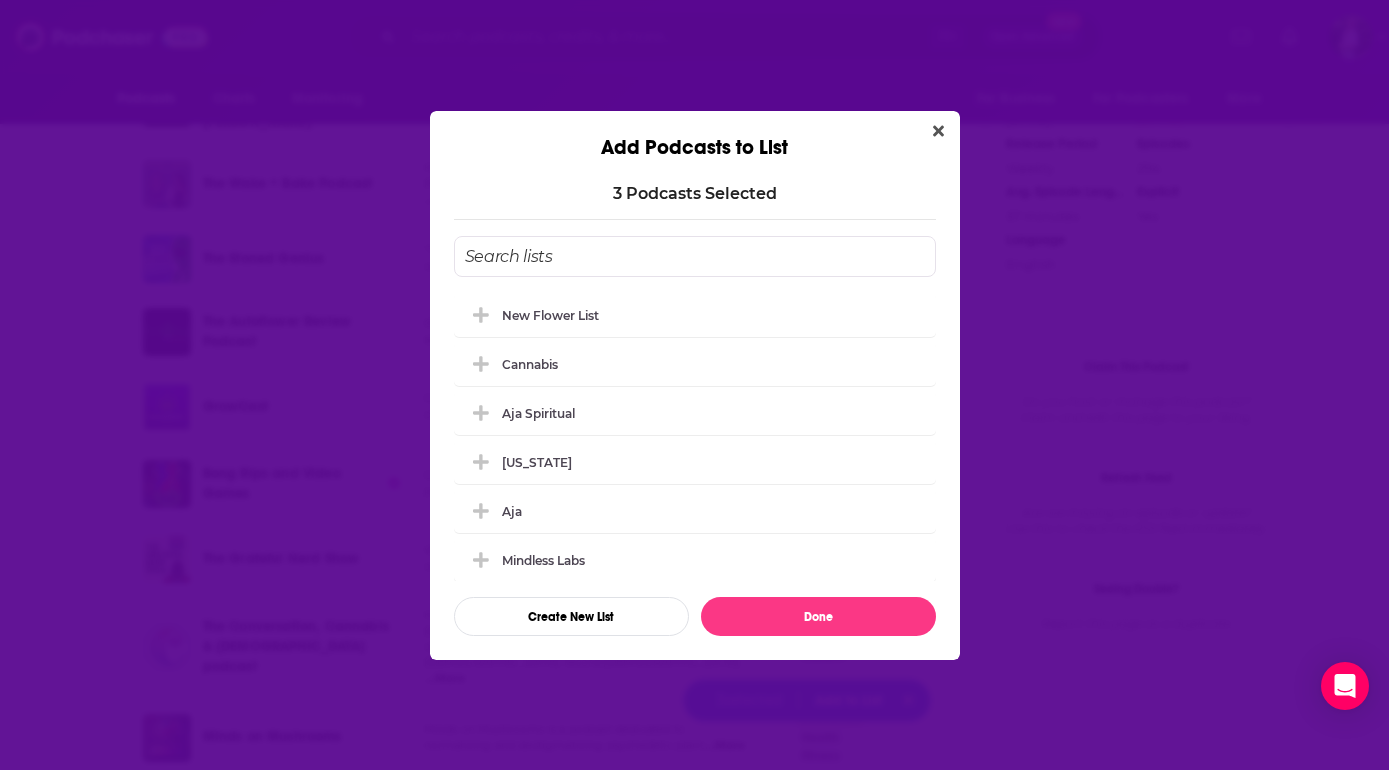 scroll, scrollTop: 0, scrollLeft: 0, axis: both 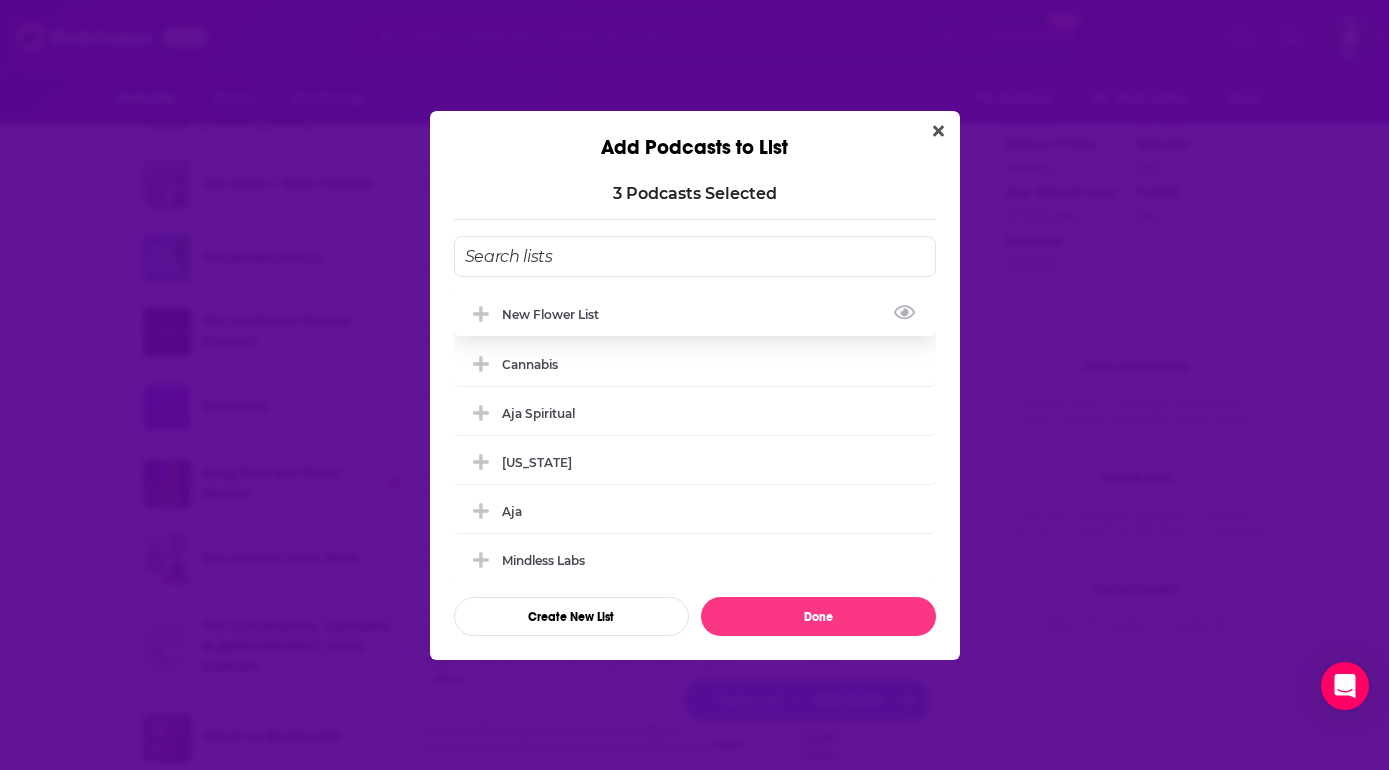 click 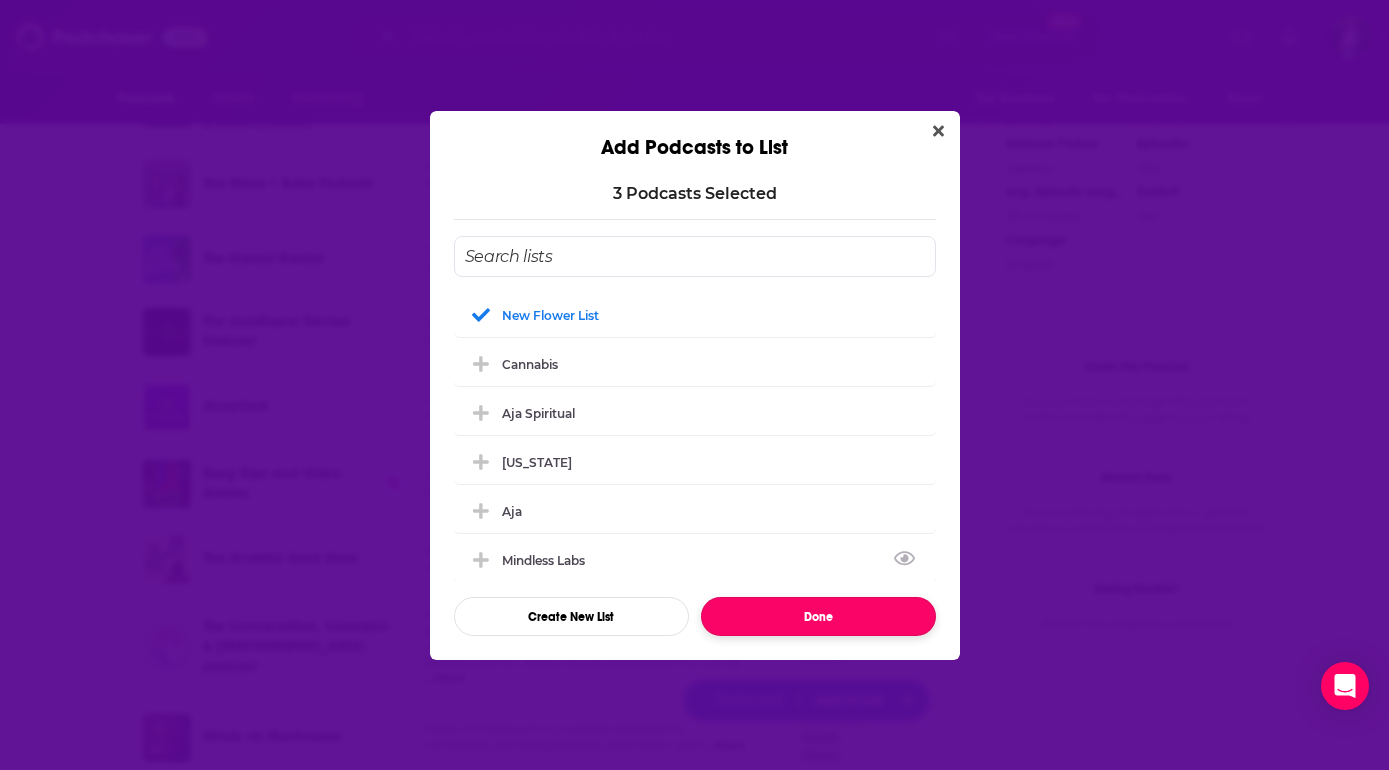 click on "Done" at bounding box center [818, 616] 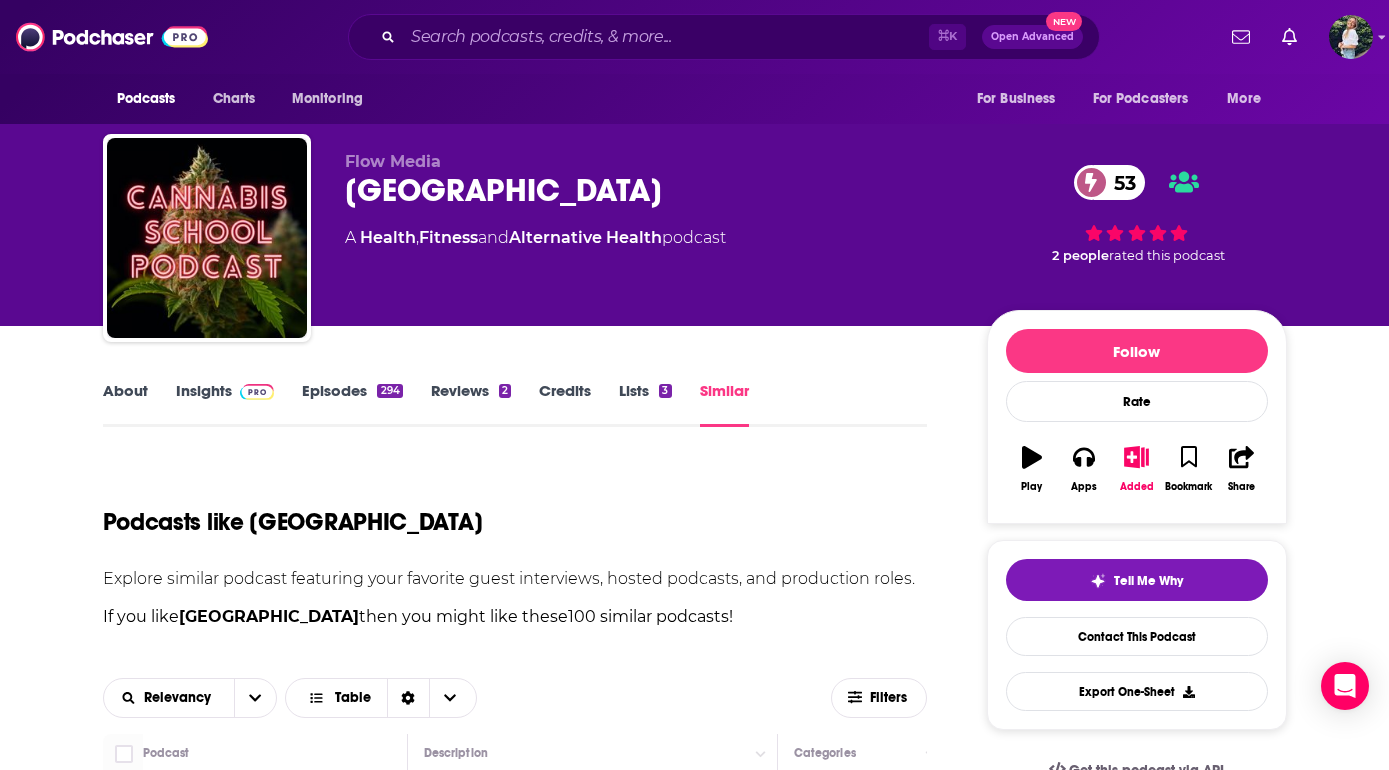 checkbox on "false" 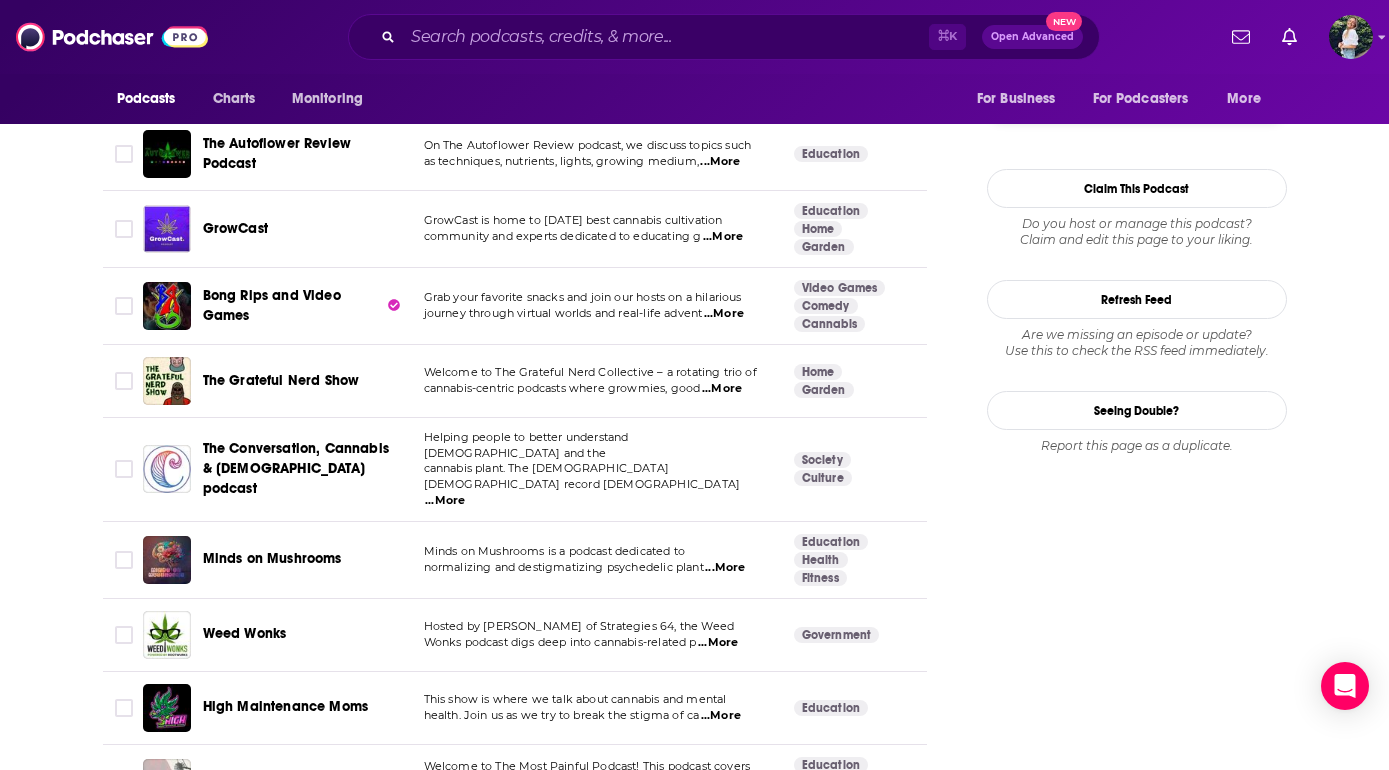 scroll, scrollTop: 2340, scrollLeft: 0, axis: vertical 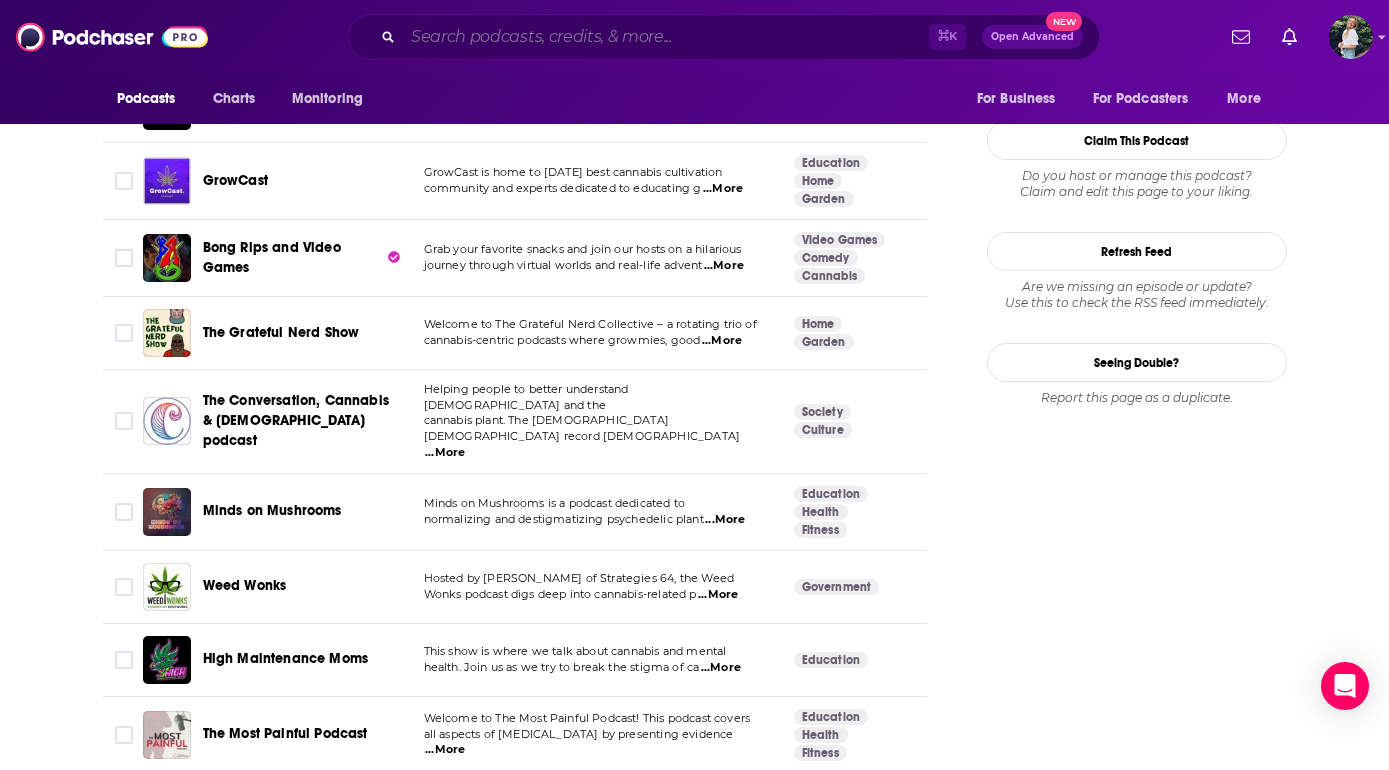 click at bounding box center (666, 37) 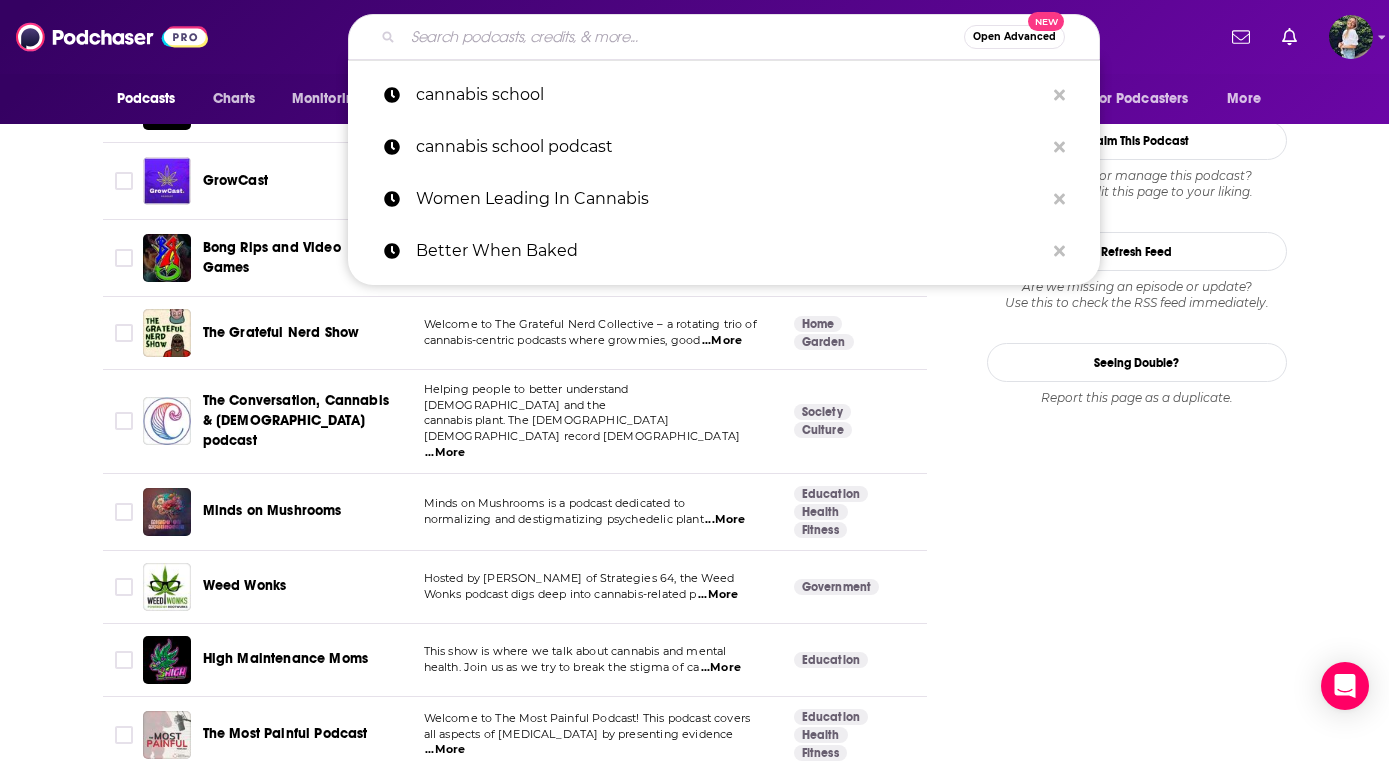 paste on "Cannabis – Let’s Talk About Women and Weed" 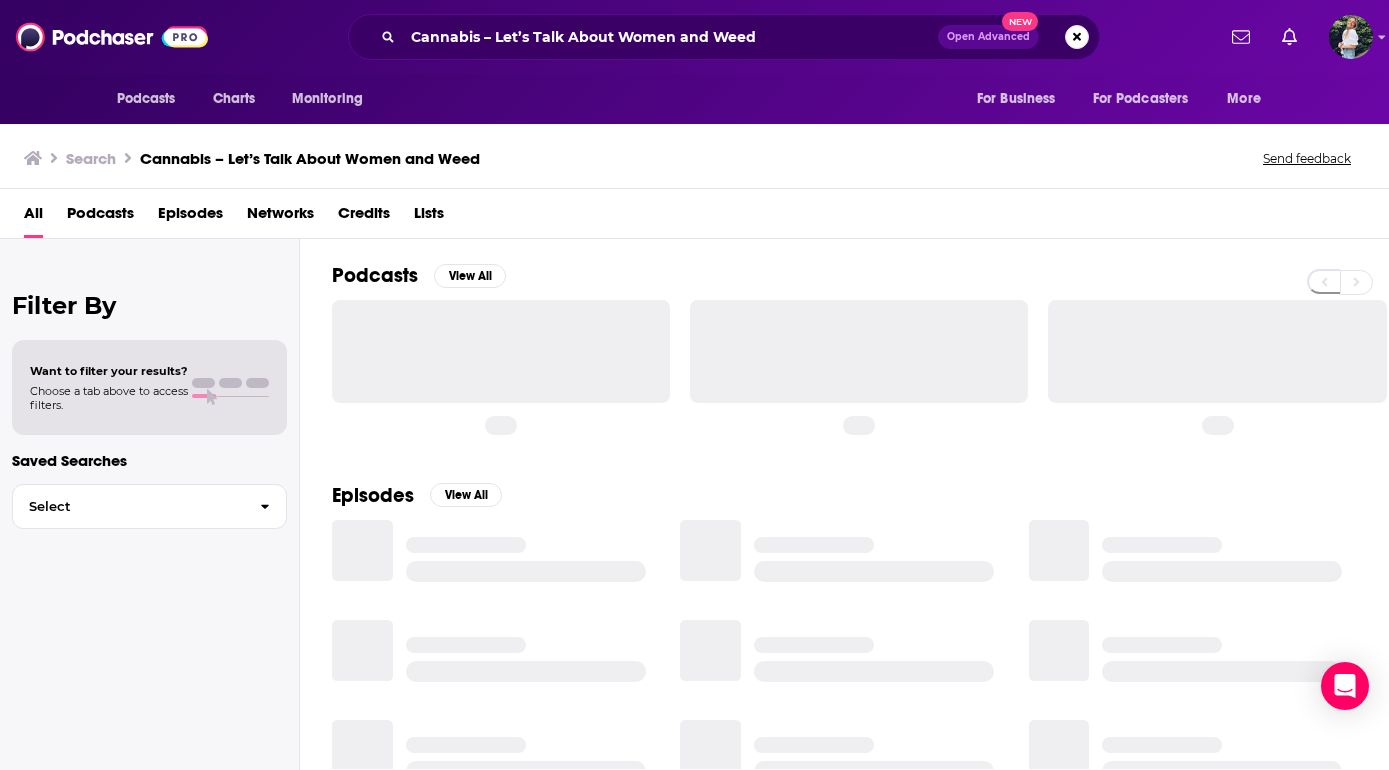 scroll, scrollTop: 0, scrollLeft: 0, axis: both 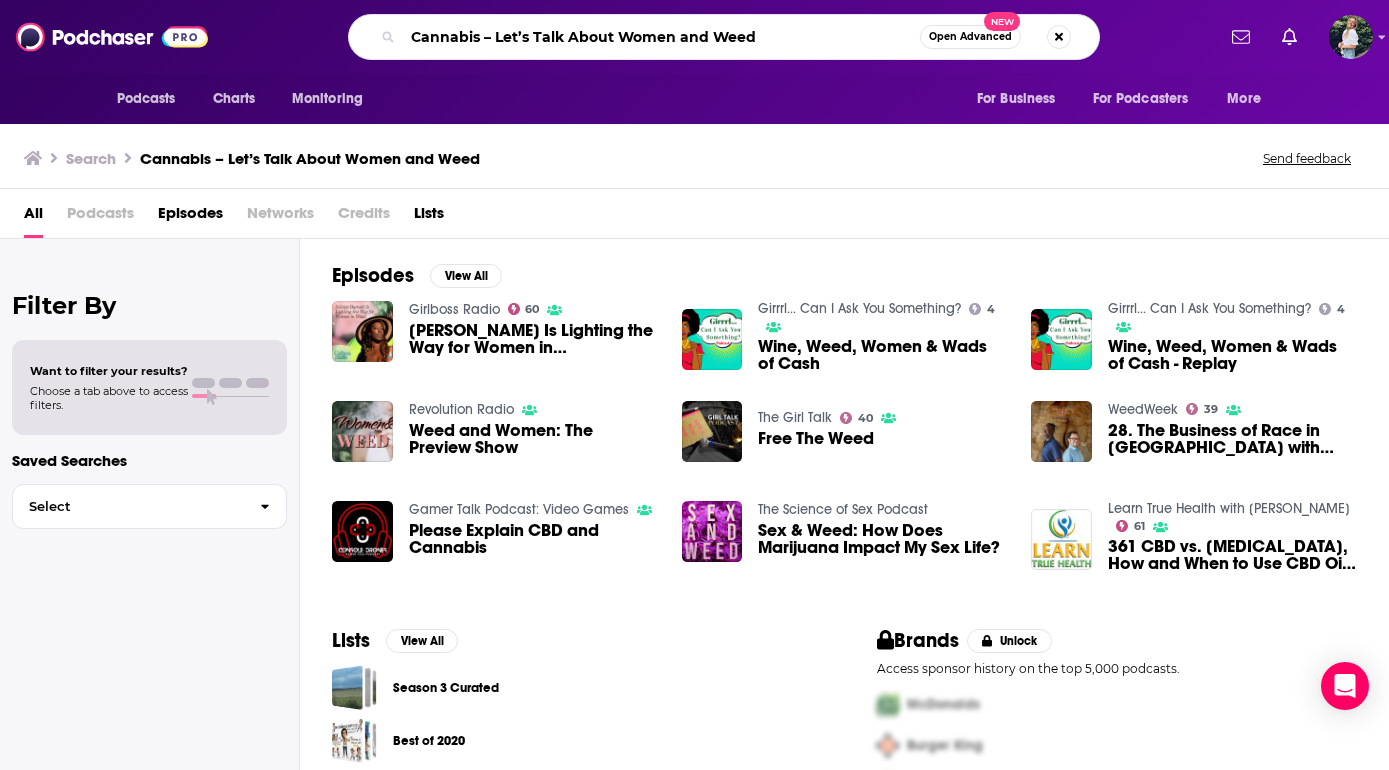 drag, startPoint x: 785, startPoint y: 37, endPoint x: 146, endPoint y: 26, distance: 639.09467 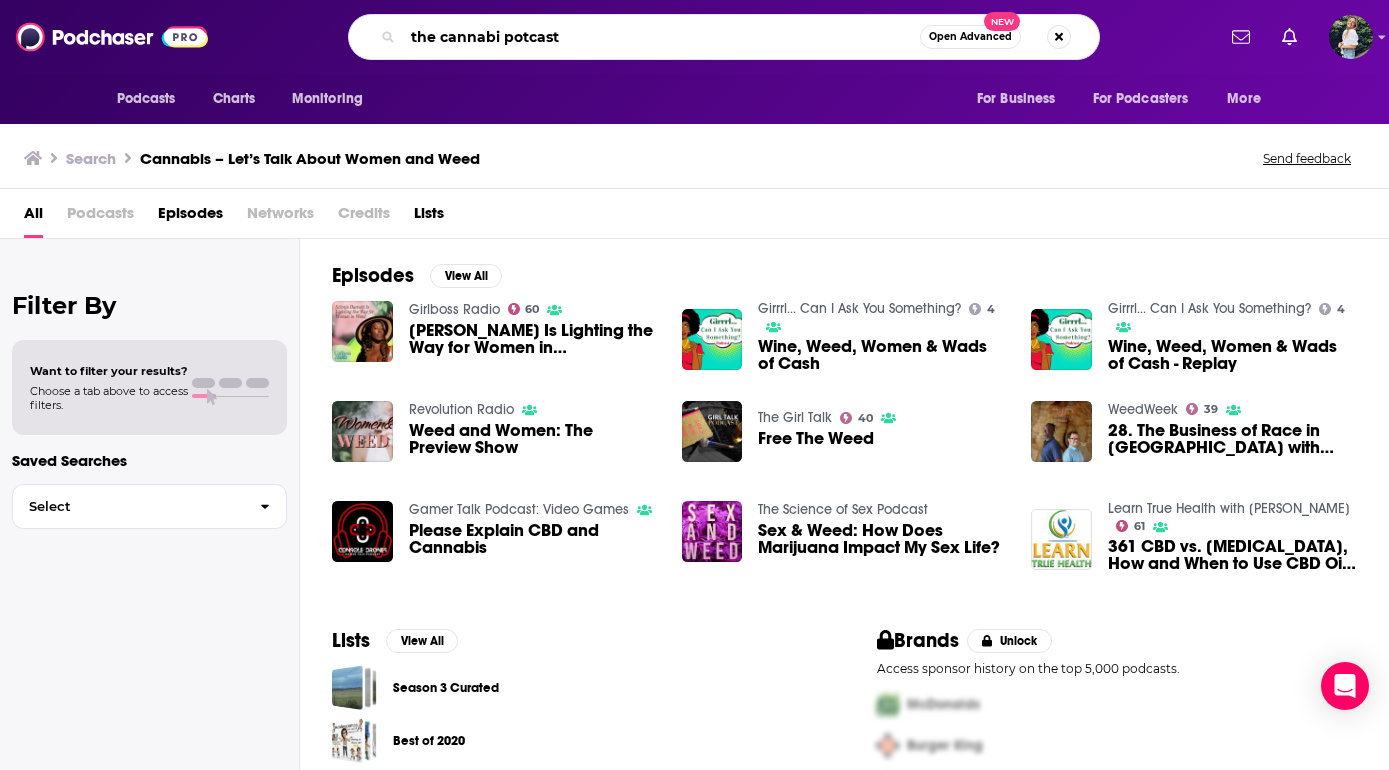 type on "the cannabi potcast" 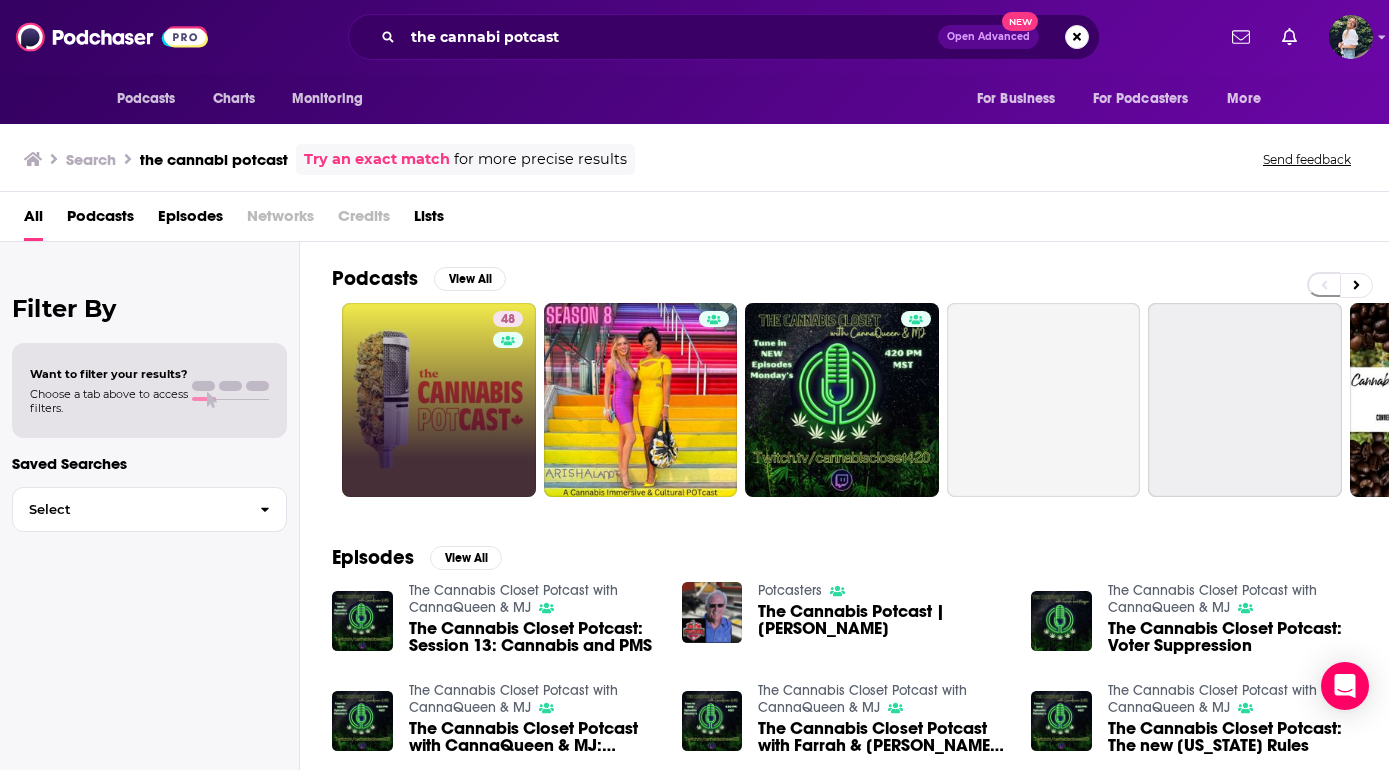 click on "48" at bounding box center (439, 400) 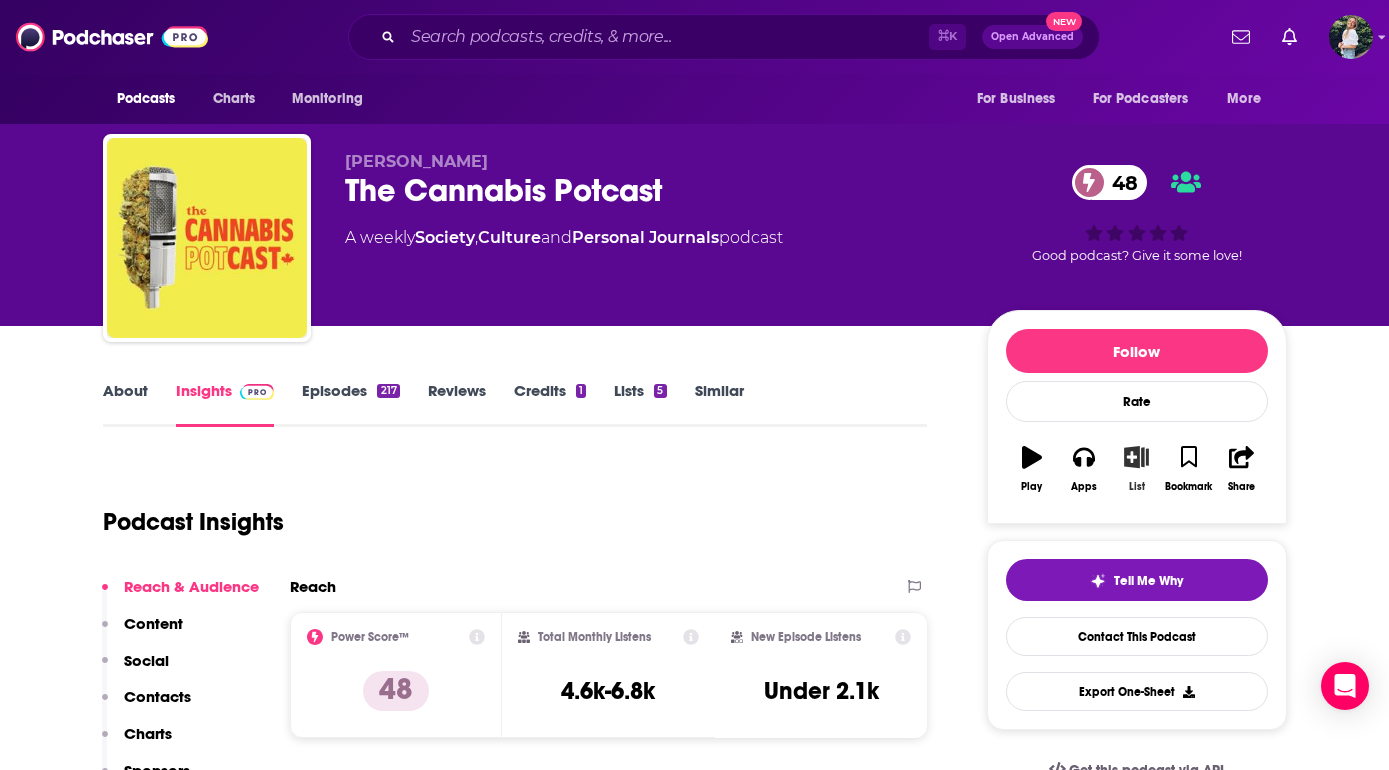 click on "List" at bounding box center (1137, 487) 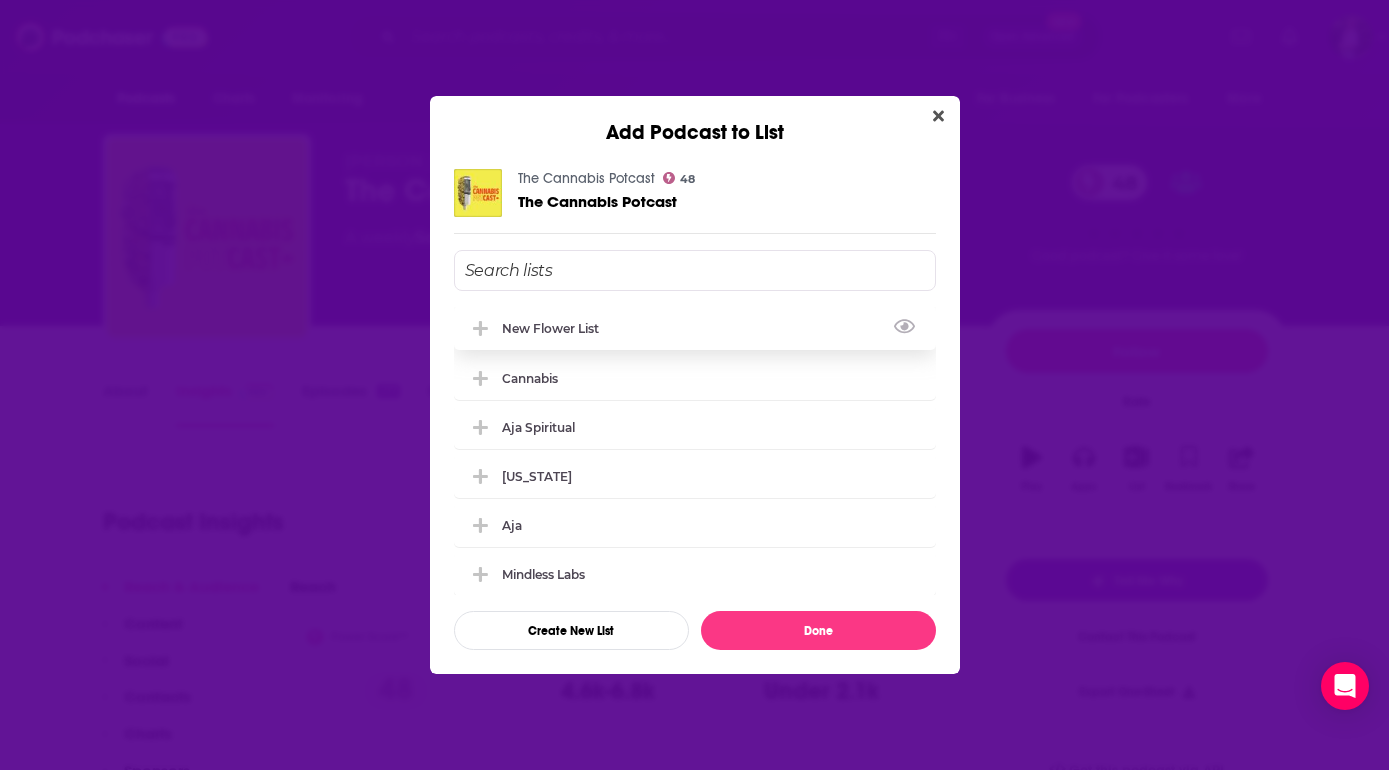 click 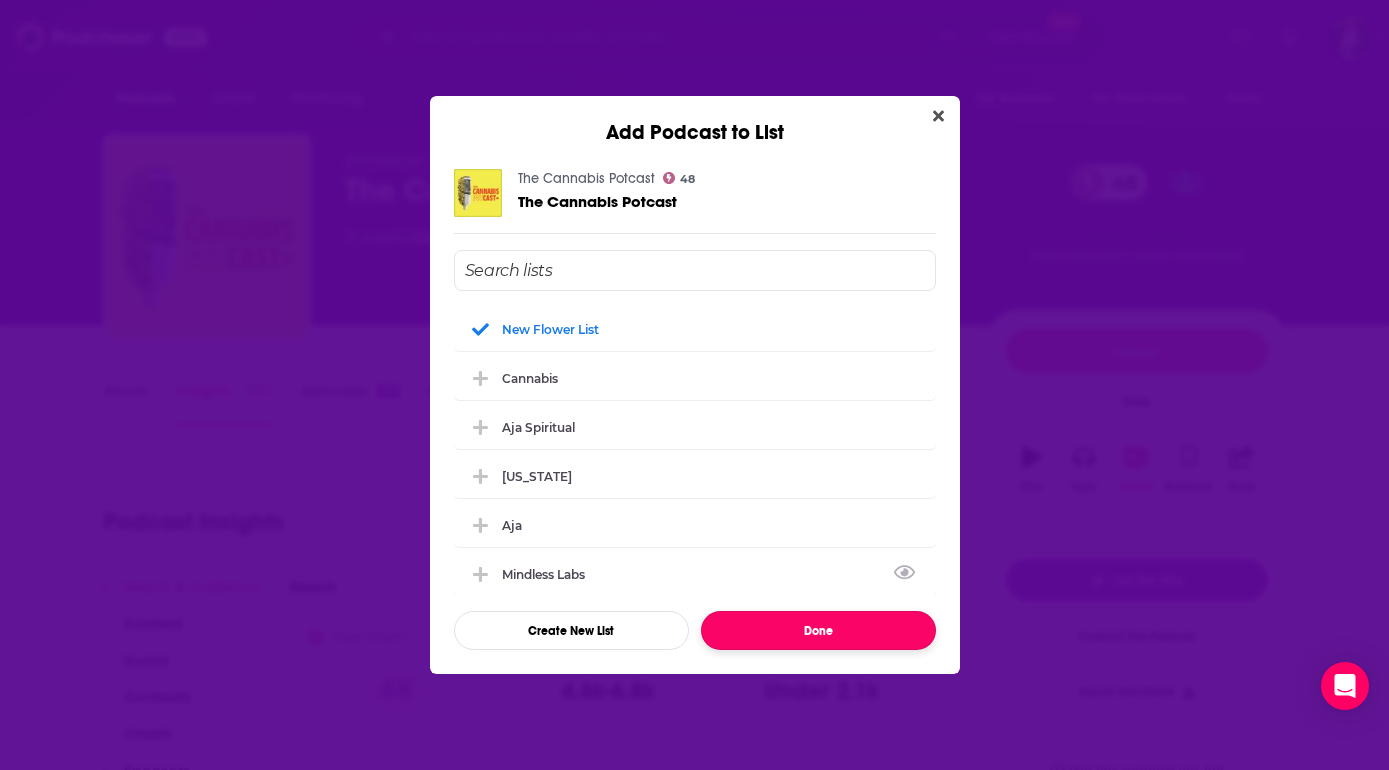click on "Done" at bounding box center [818, 630] 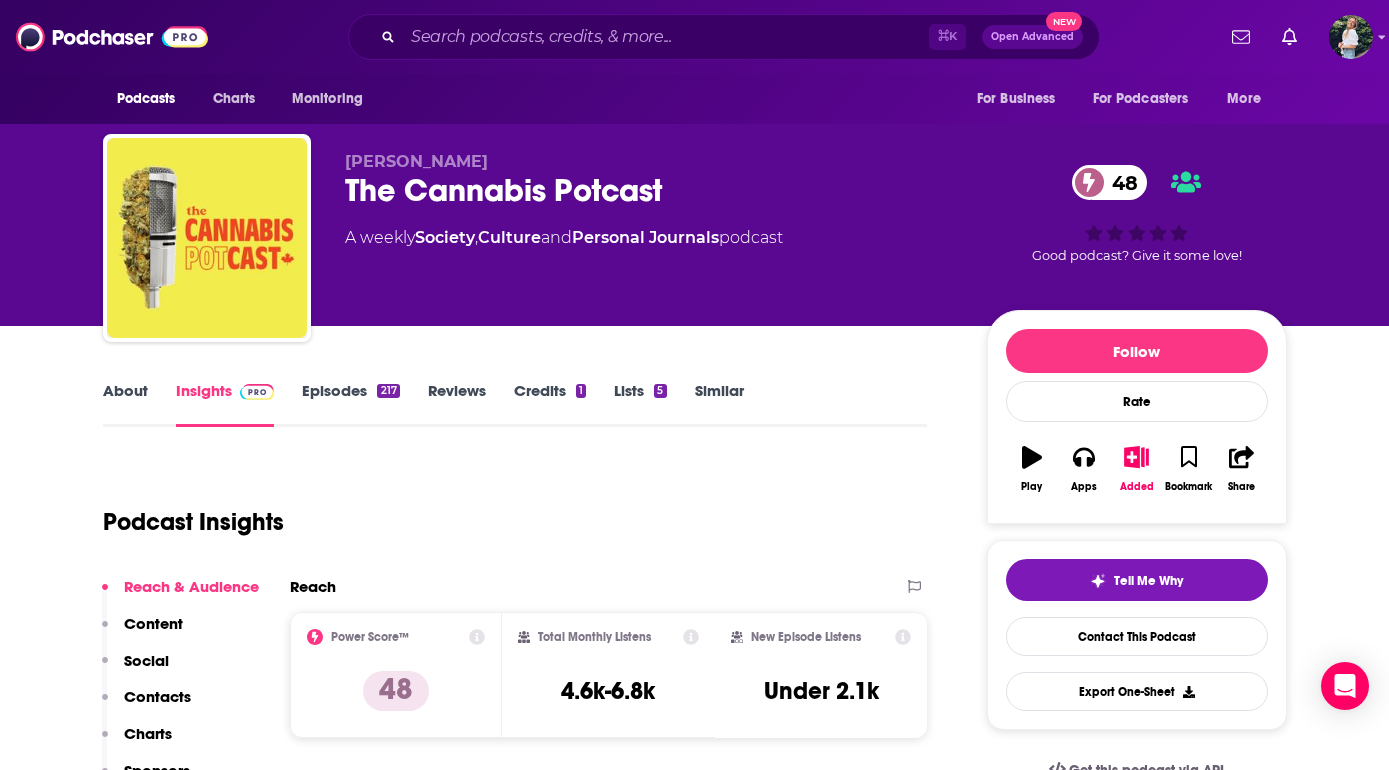 click on "About Insights Episodes 217 Reviews Credits 1 Lists 5 Similar" at bounding box center [515, 402] 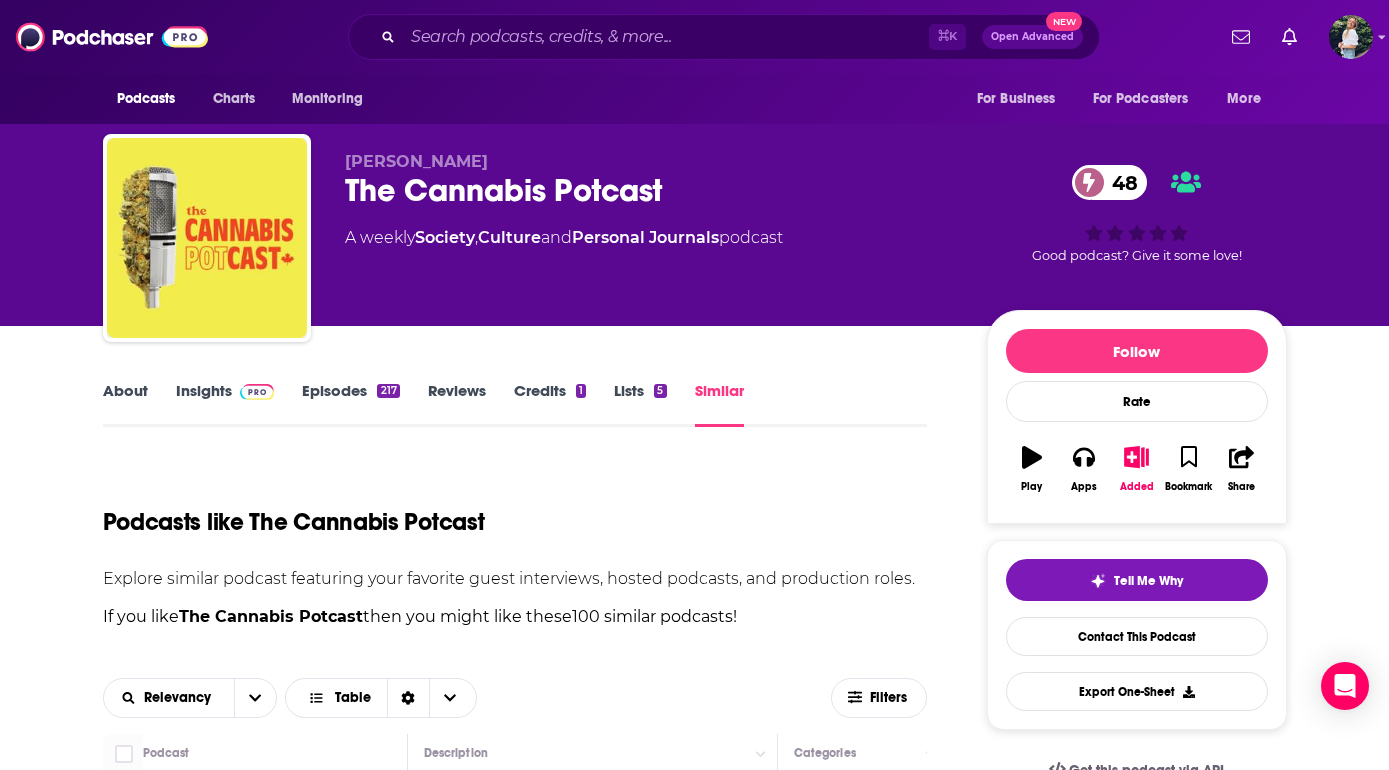 scroll, scrollTop: 350, scrollLeft: 0, axis: vertical 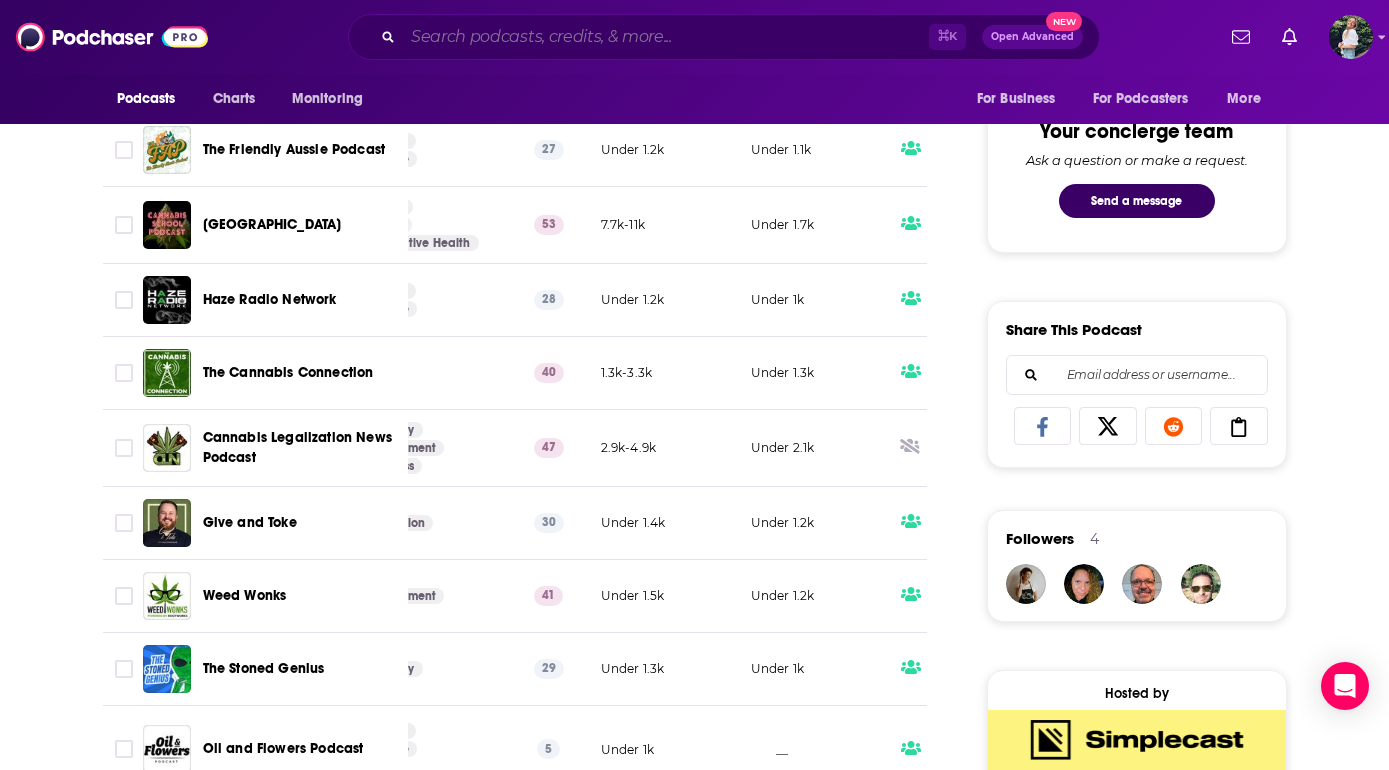 click at bounding box center (666, 37) 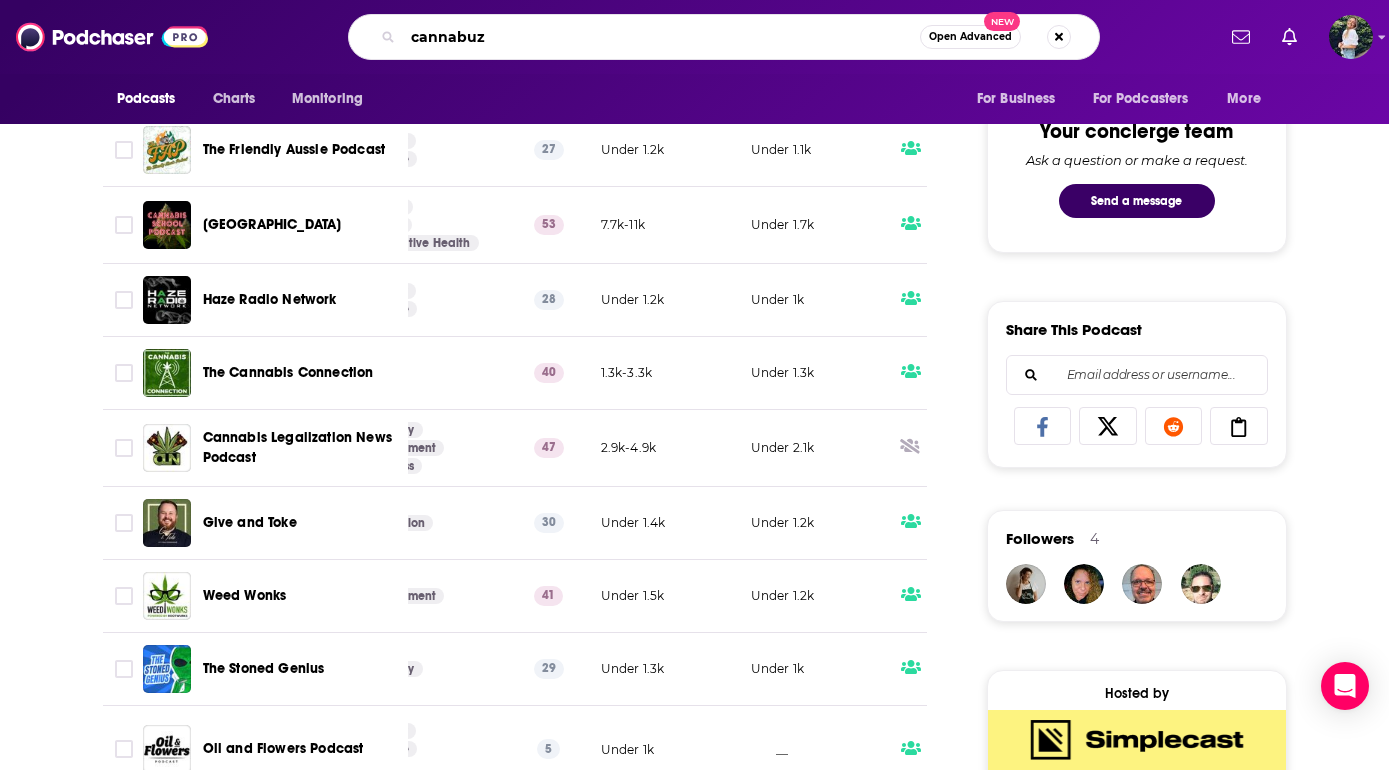 type on "cannabuzz" 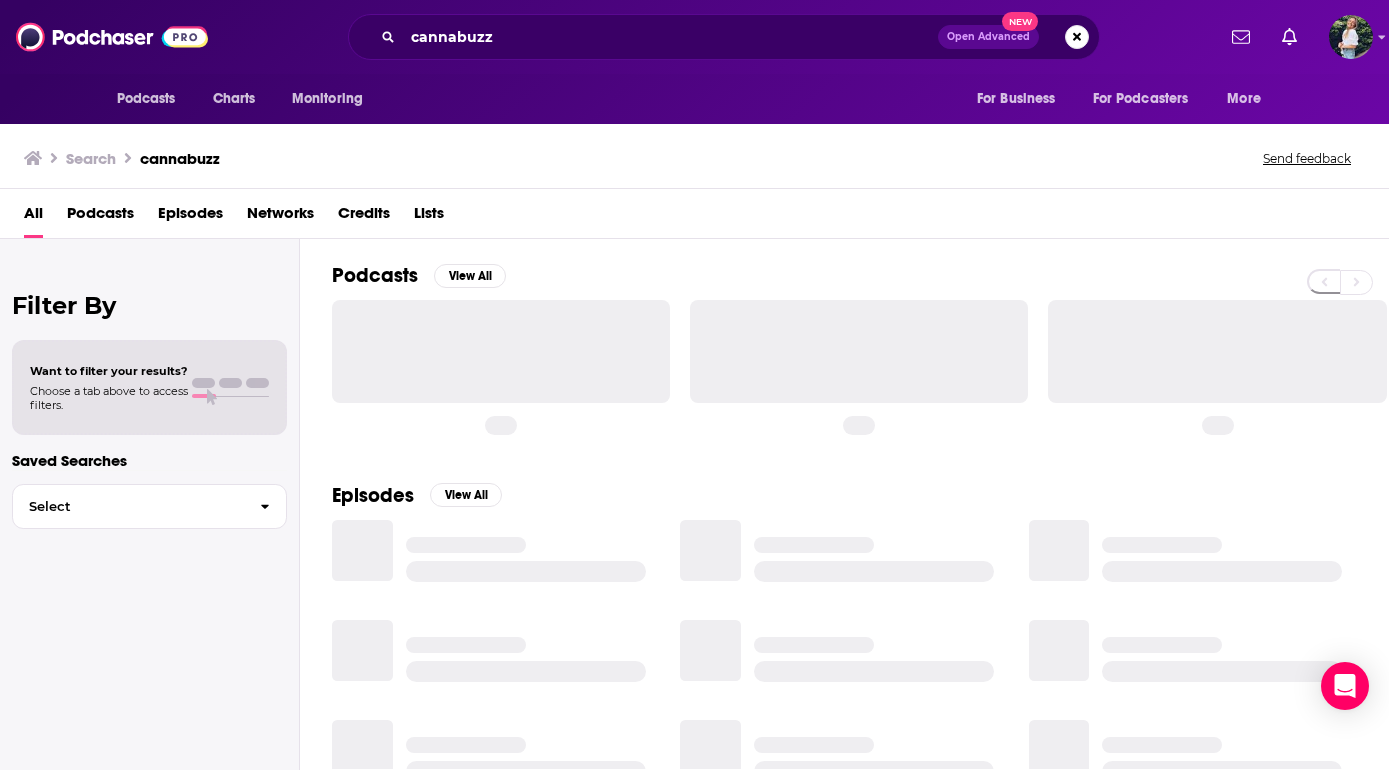 scroll, scrollTop: 0, scrollLeft: 0, axis: both 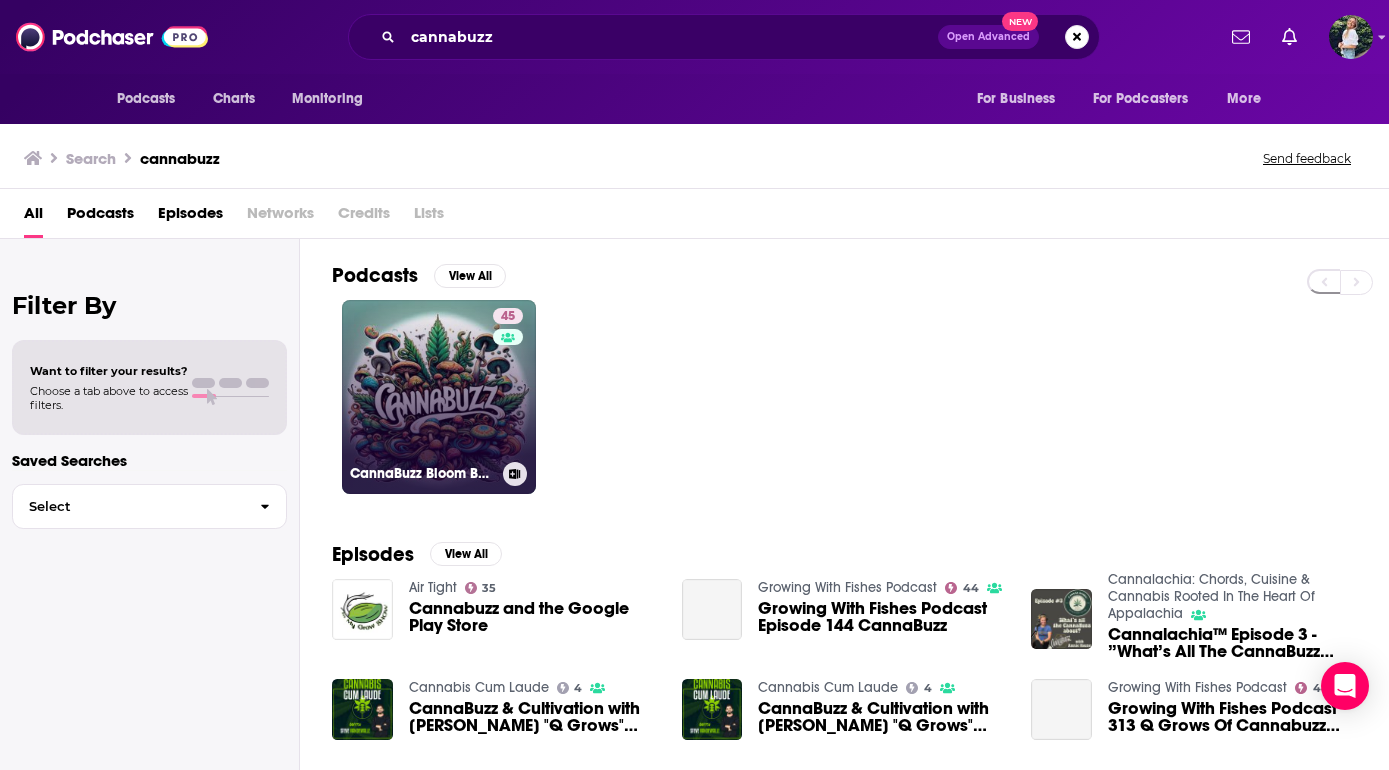 click on "45 CannaBuzz Bloom Booster - weekly cannabis show" at bounding box center [439, 397] 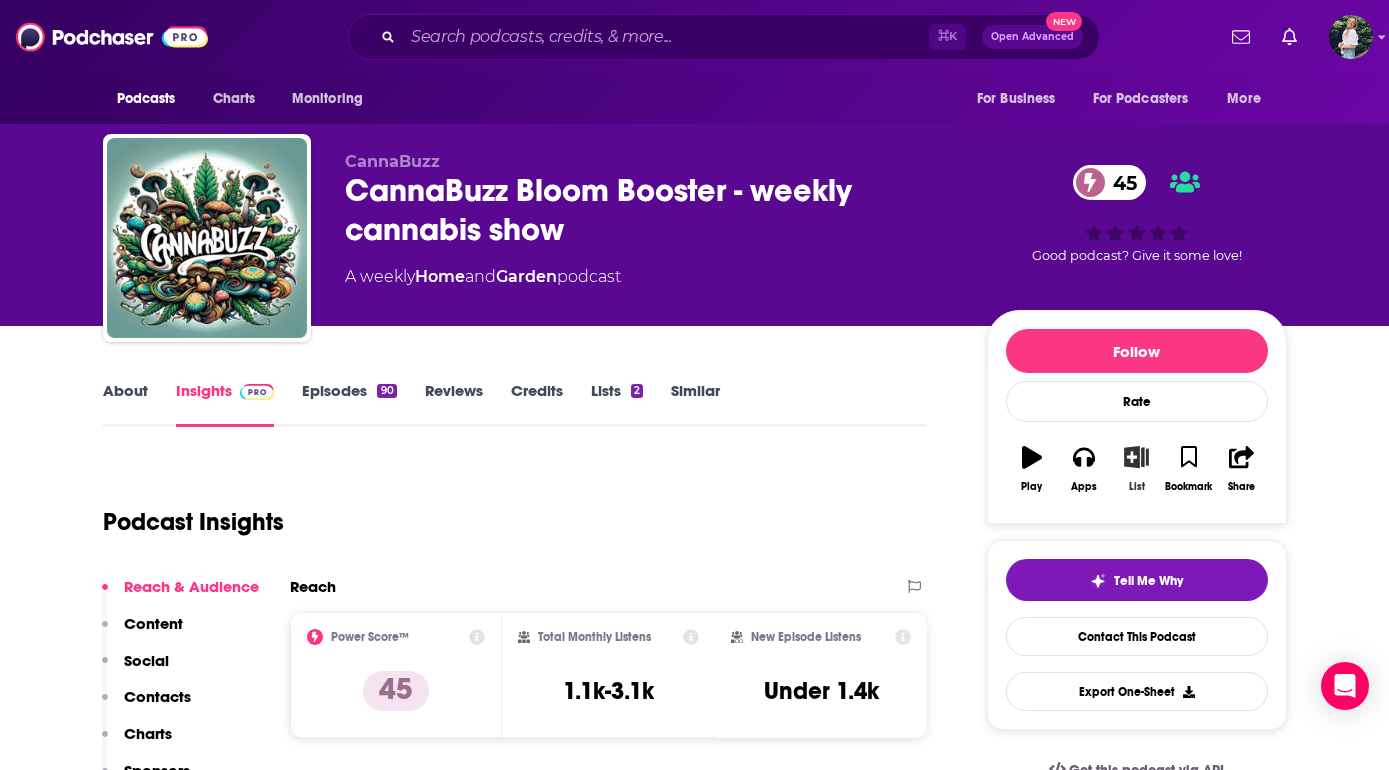 click 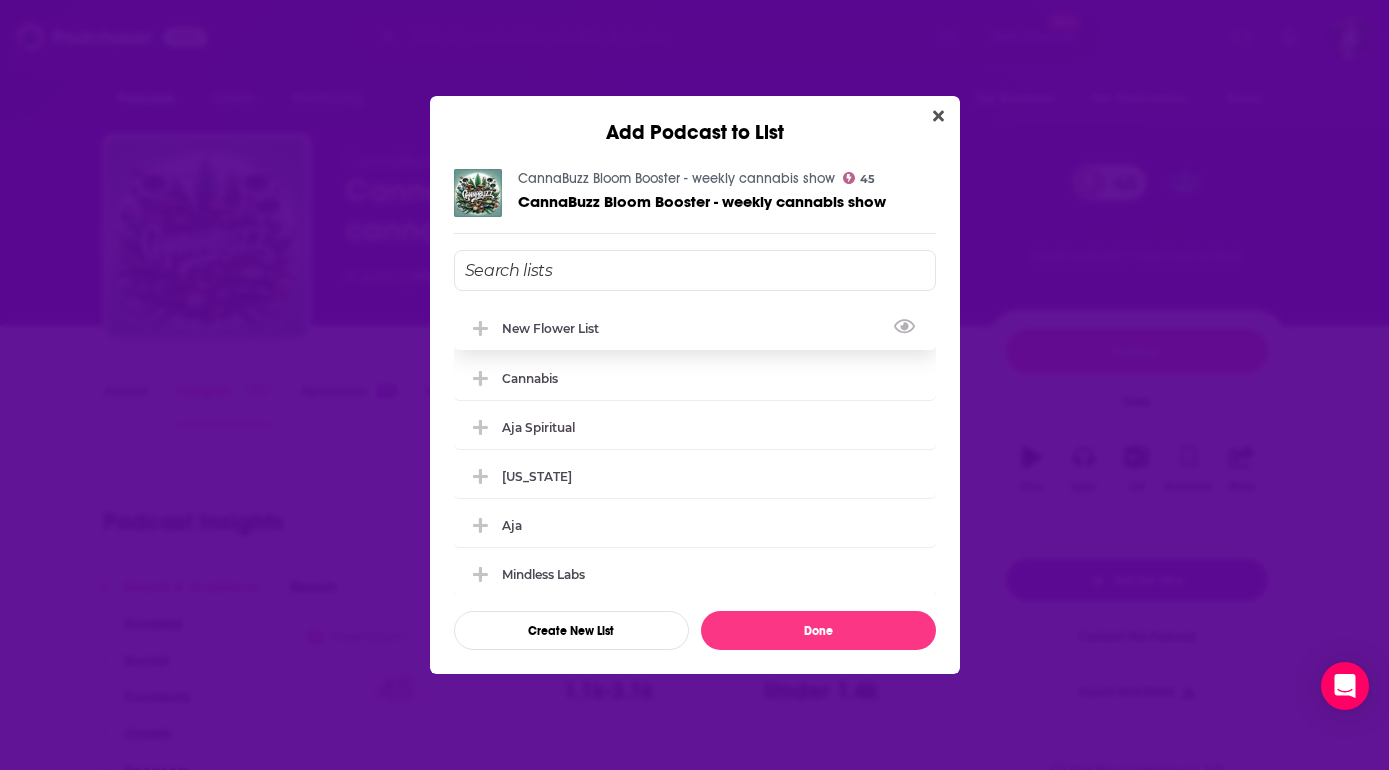 click 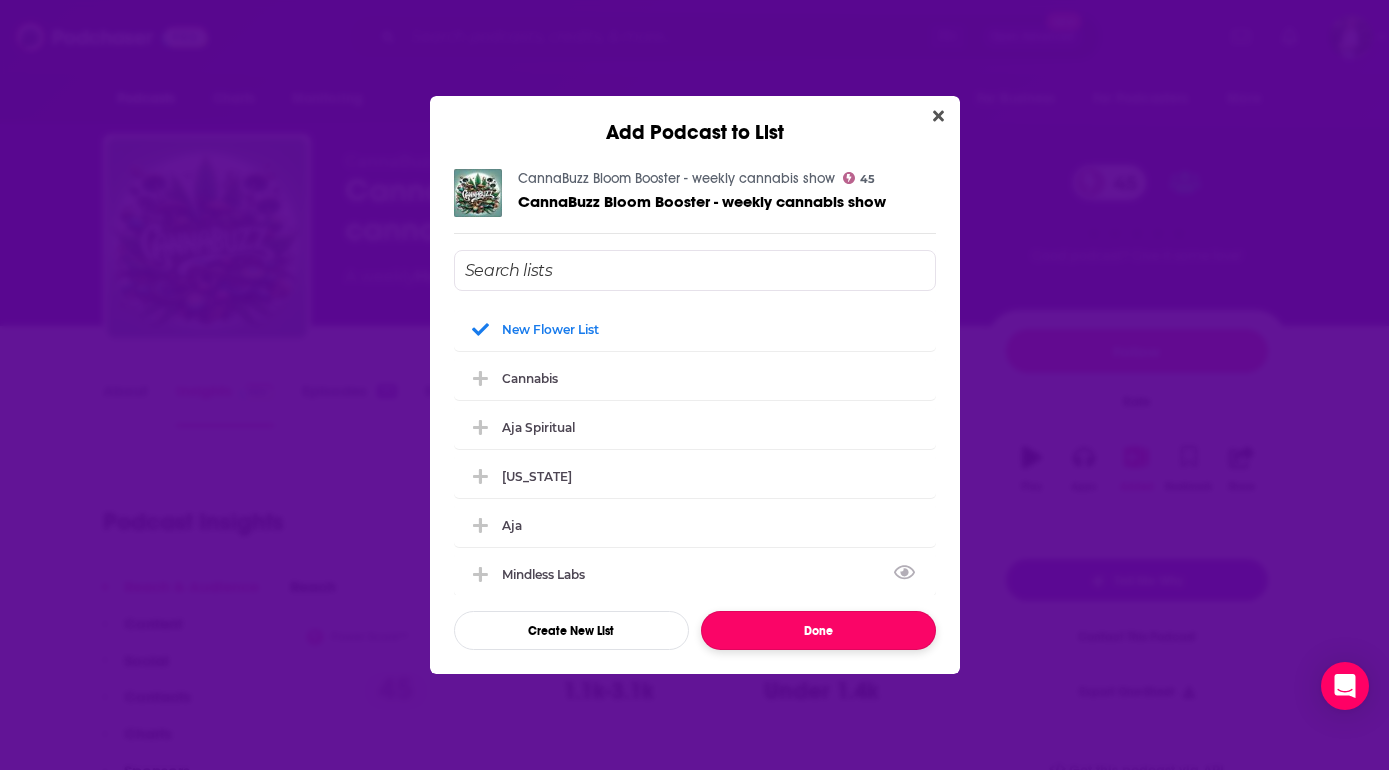 click on "Done" at bounding box center (818, 630) 